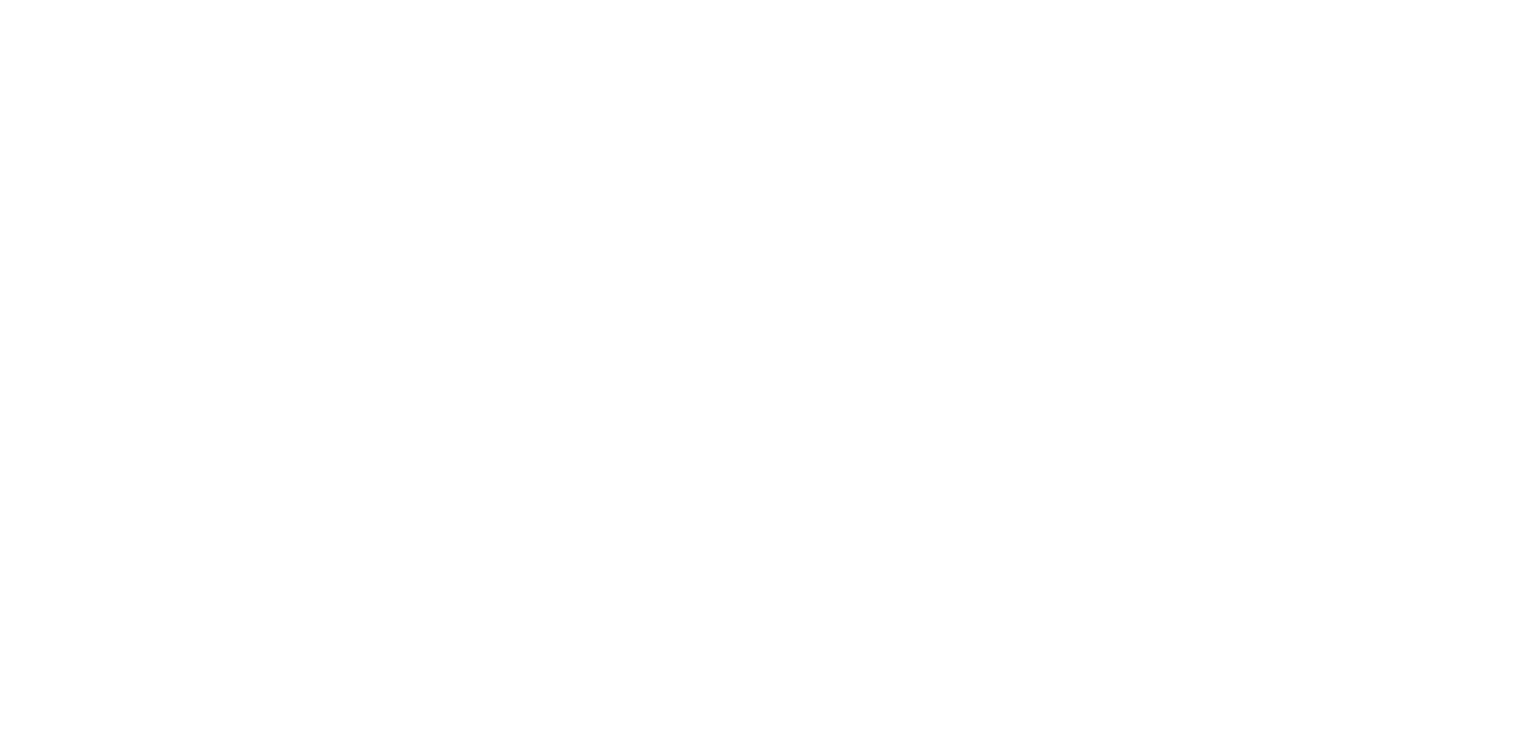 scroll, scrollTop: 0, scrollLeft: 0, axis: both 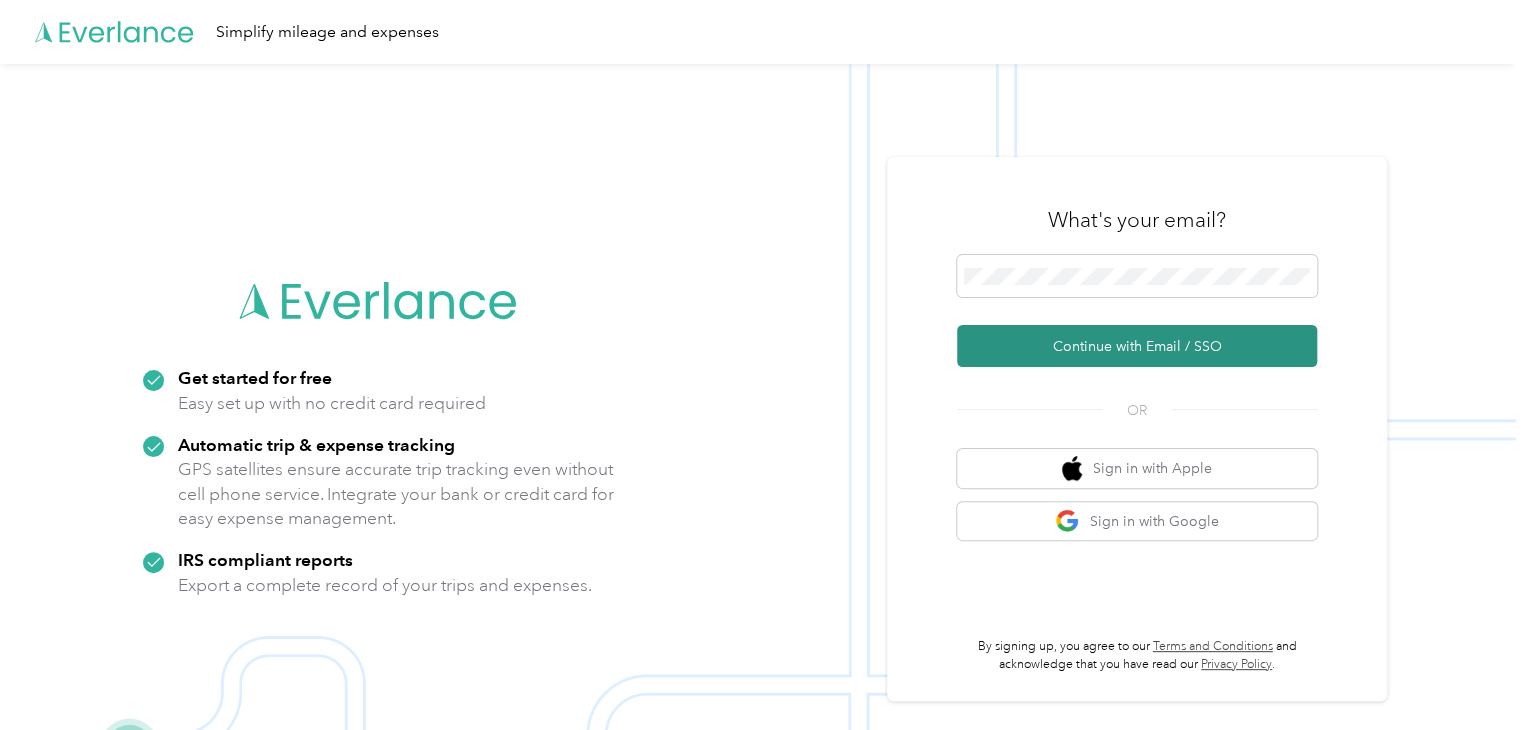 click on "Continue with Email / SSO" at bounding box center (1137, 346) 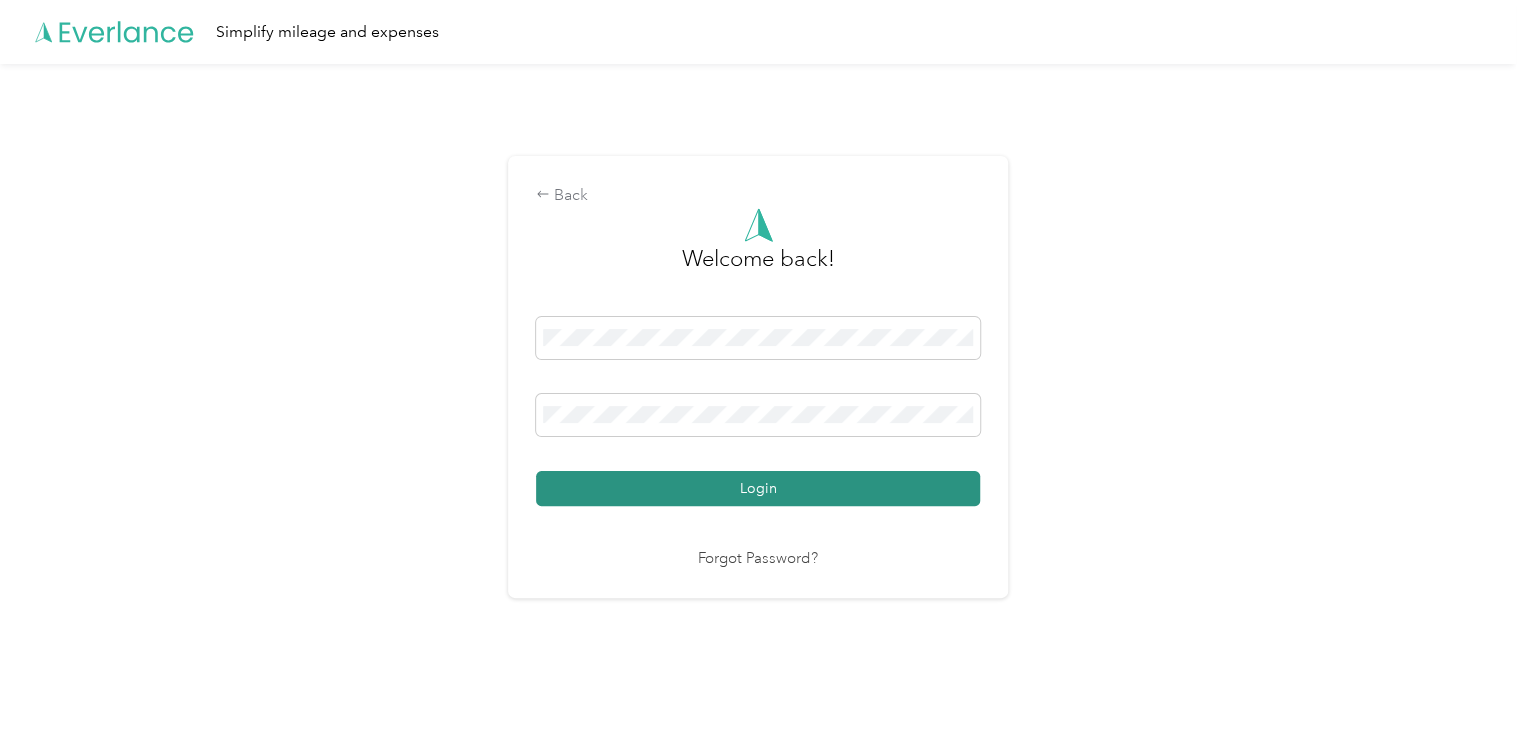 click on "Login" at bounding box center [758, 488] 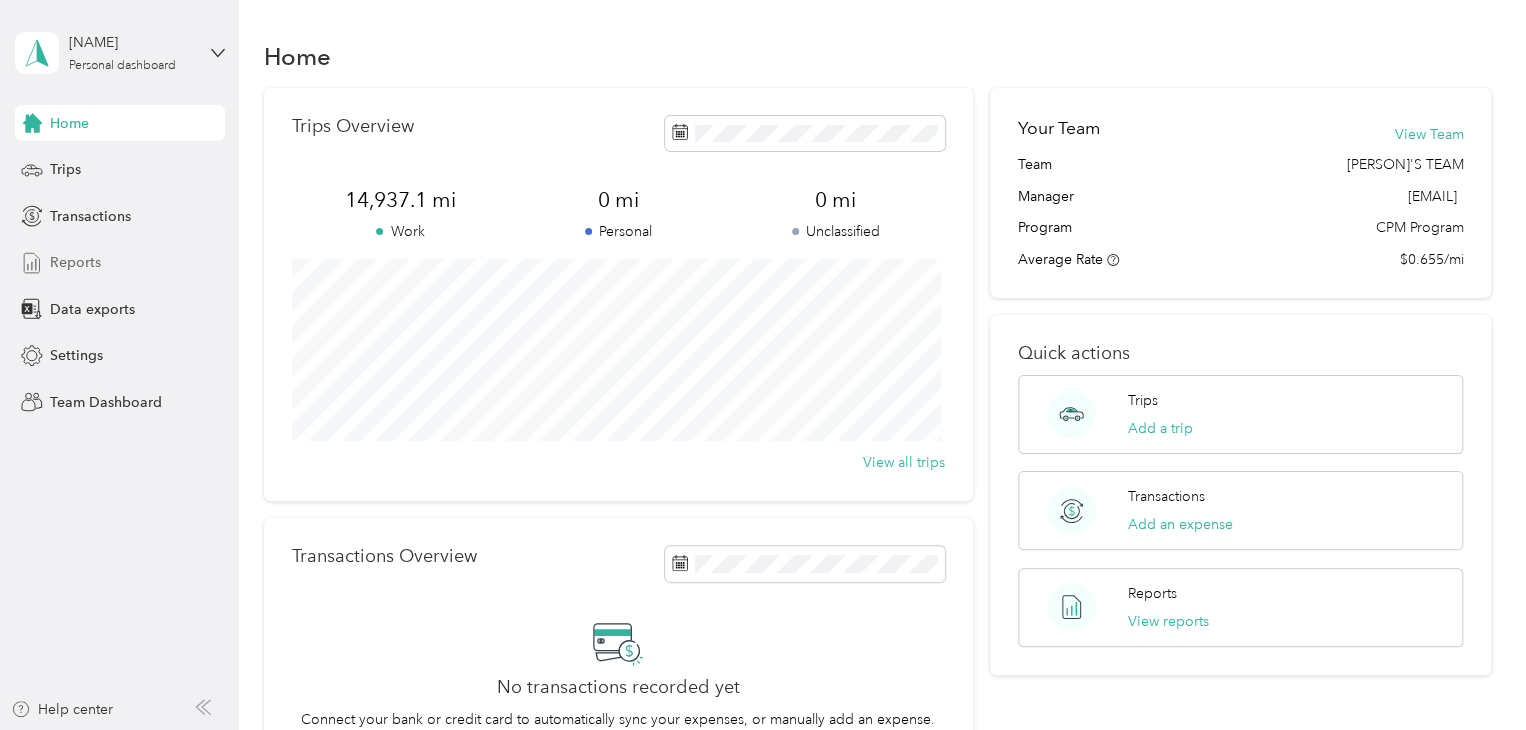 click on "Reports" at bounding box center (75, 262) 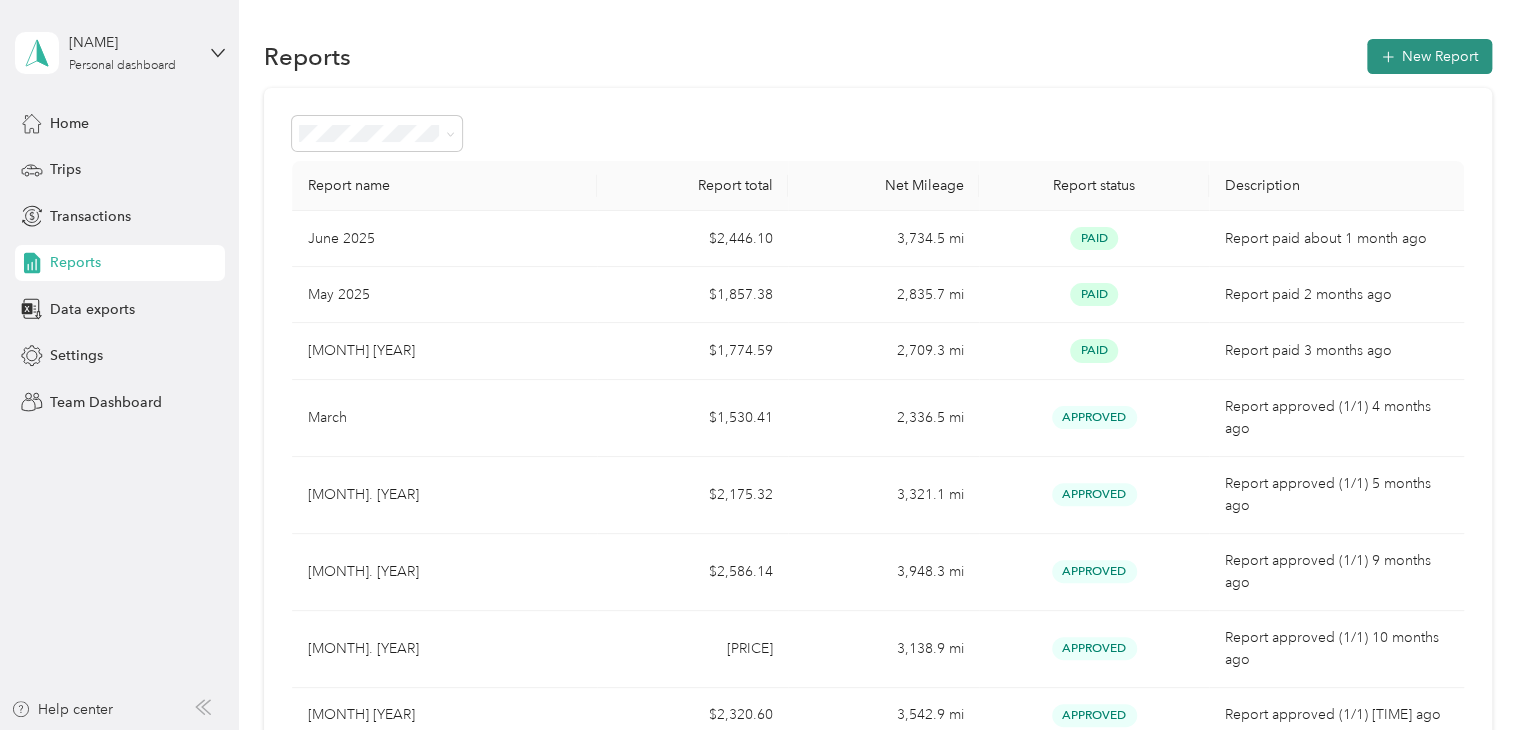 click on "New Report" at bounding box center (1429, 56) 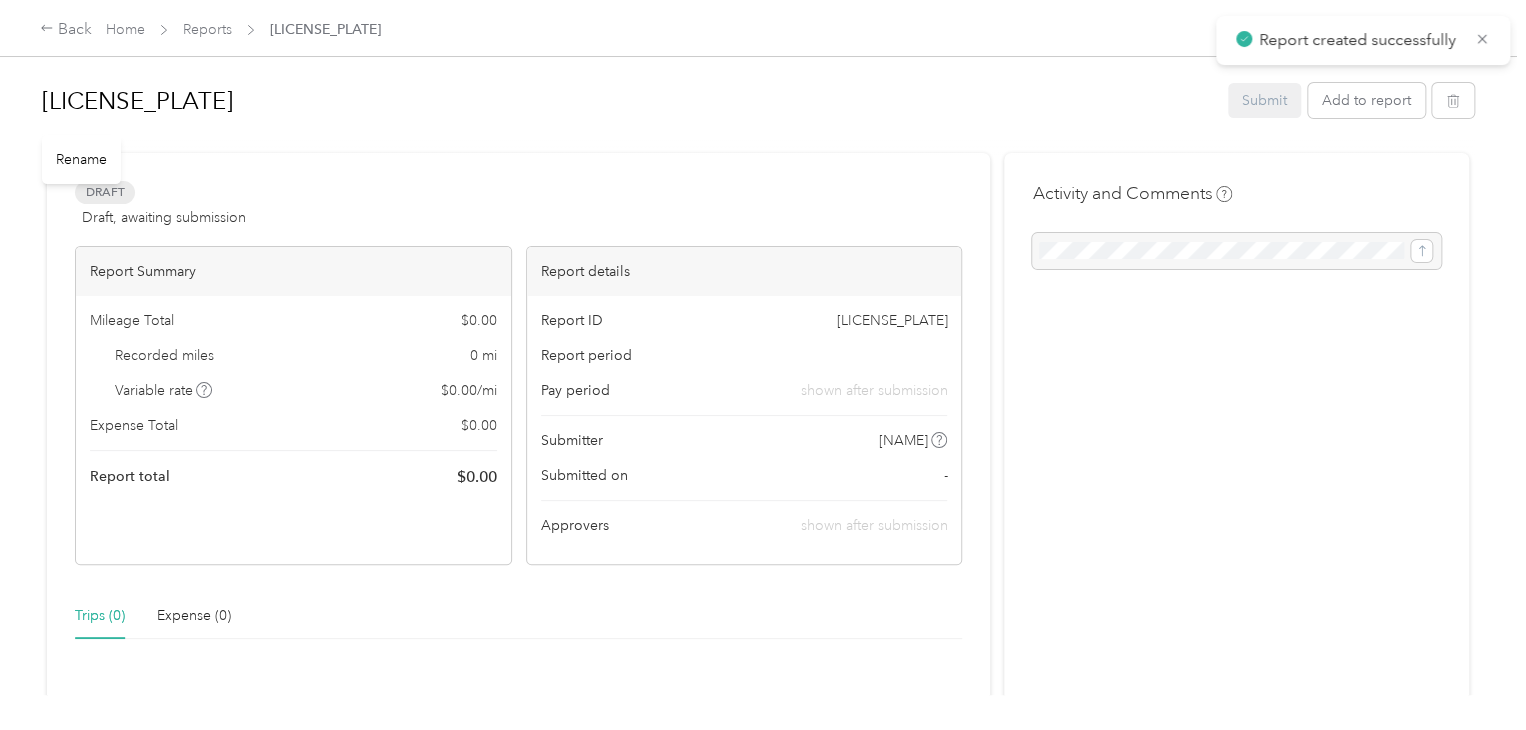 click on "[LICENSE_PLATE]" at bounding box center (628, 101) 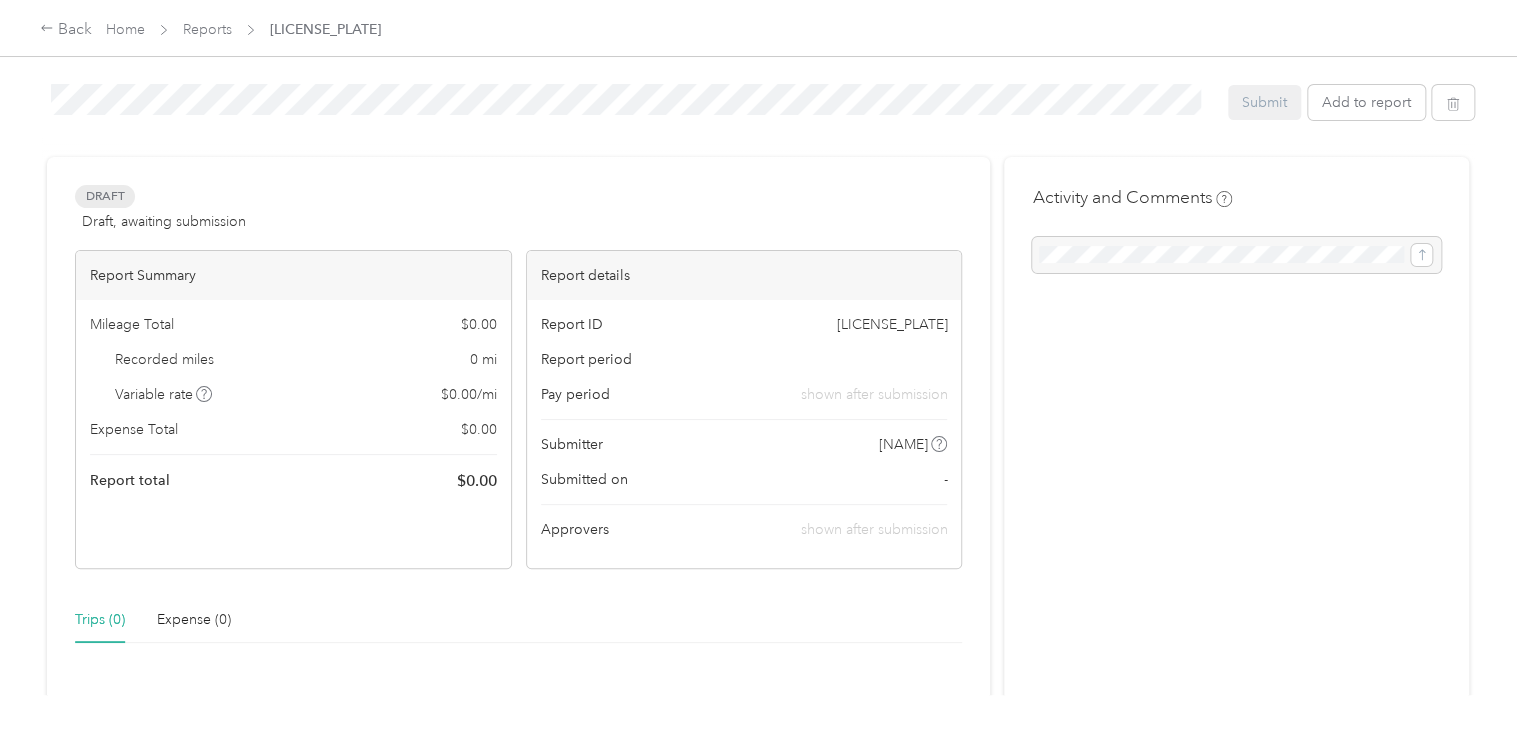 click on "[MONTH] [YEAR] [ACTION] [ACTION] [ACTION]" at bounding box center [758, 106] 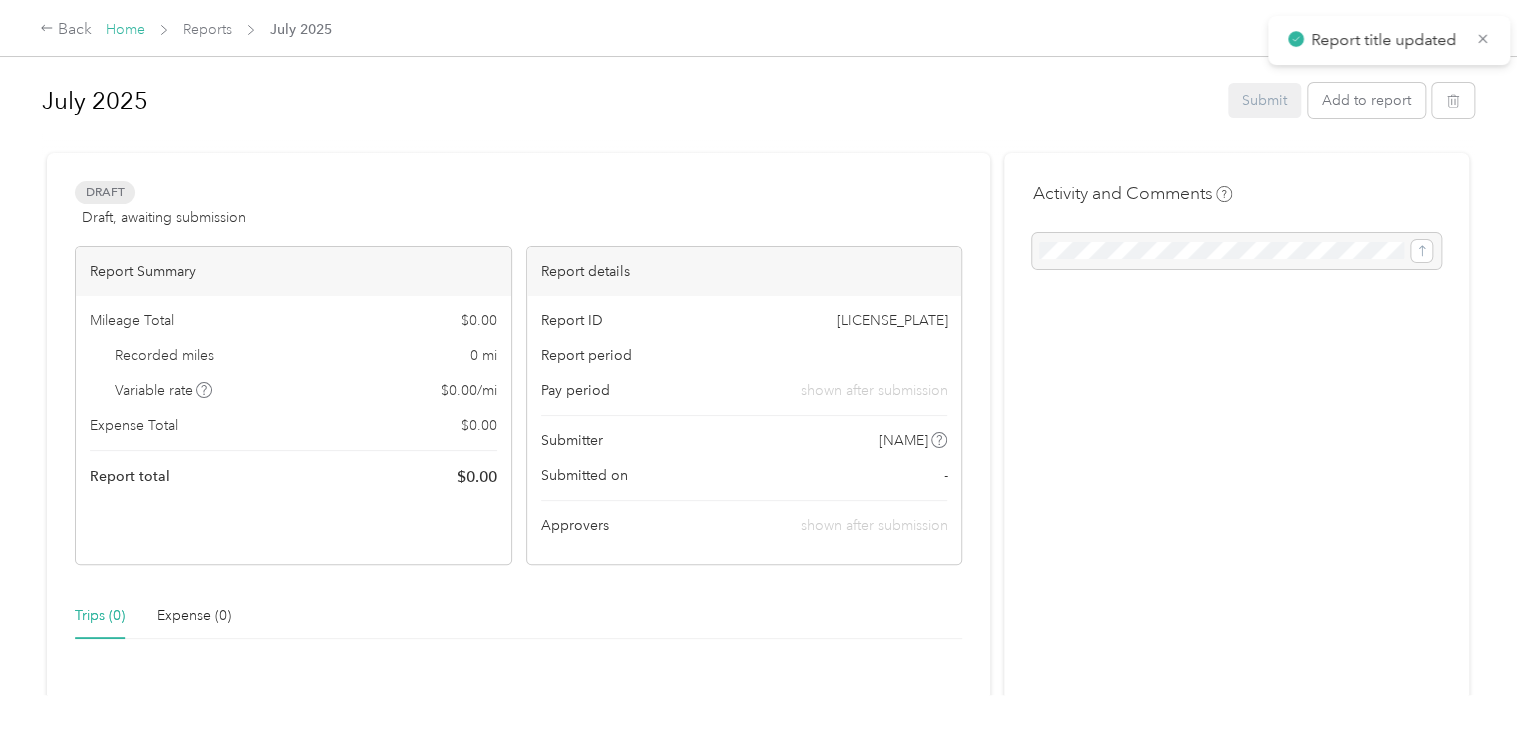 click on "Home" at bounding box center [125, 29] 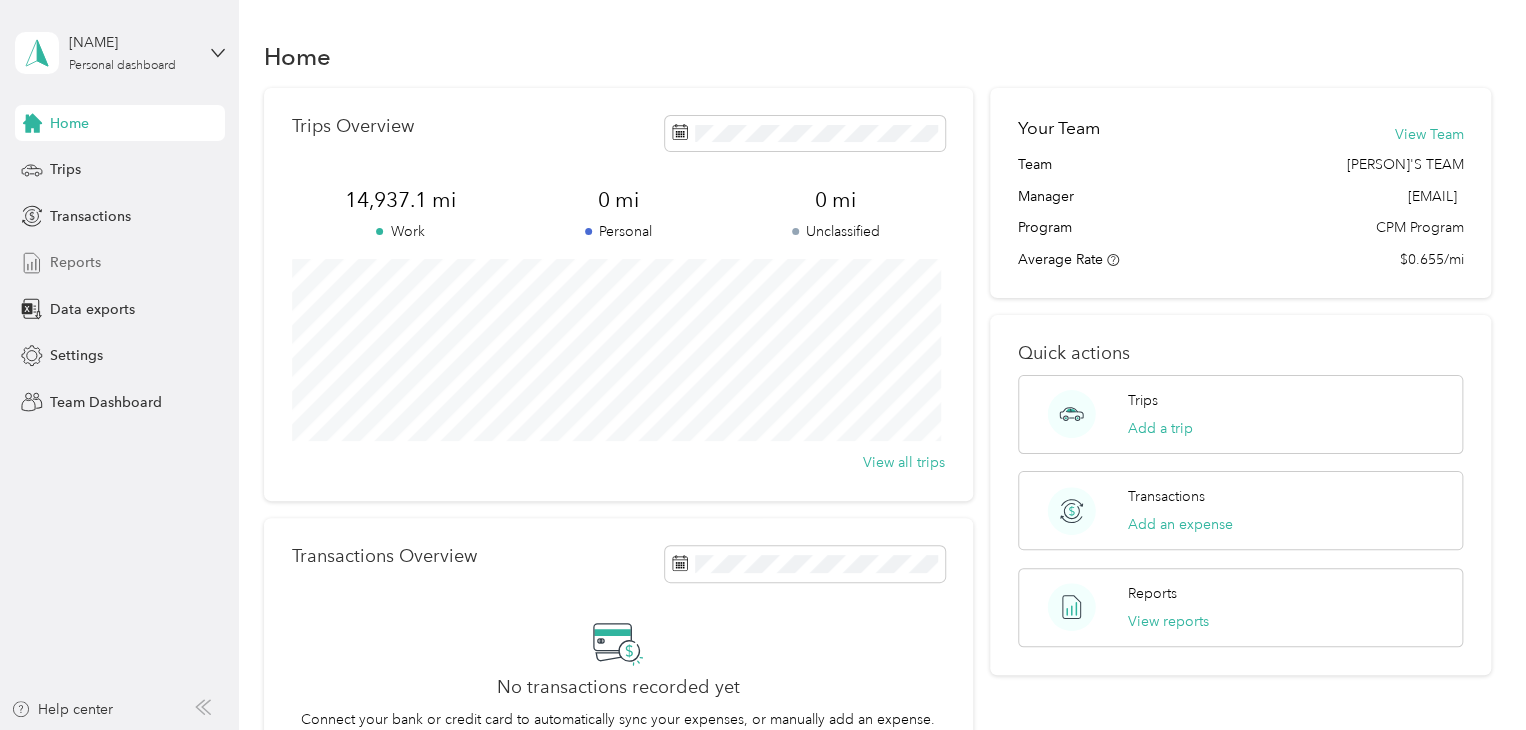 click on "Reports" at bounding box center [120, 263] 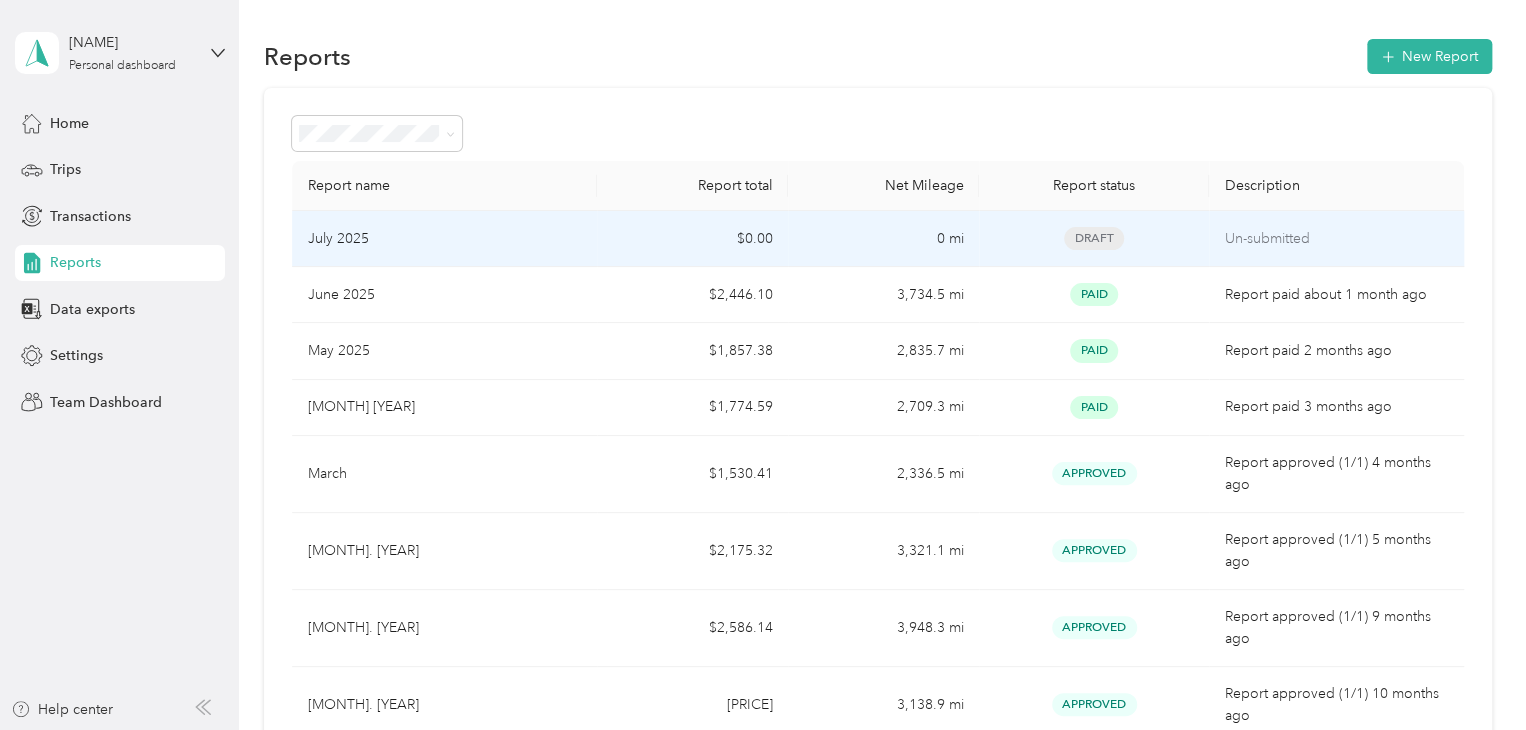click on "$0.00" at bounding box center (692, 239) 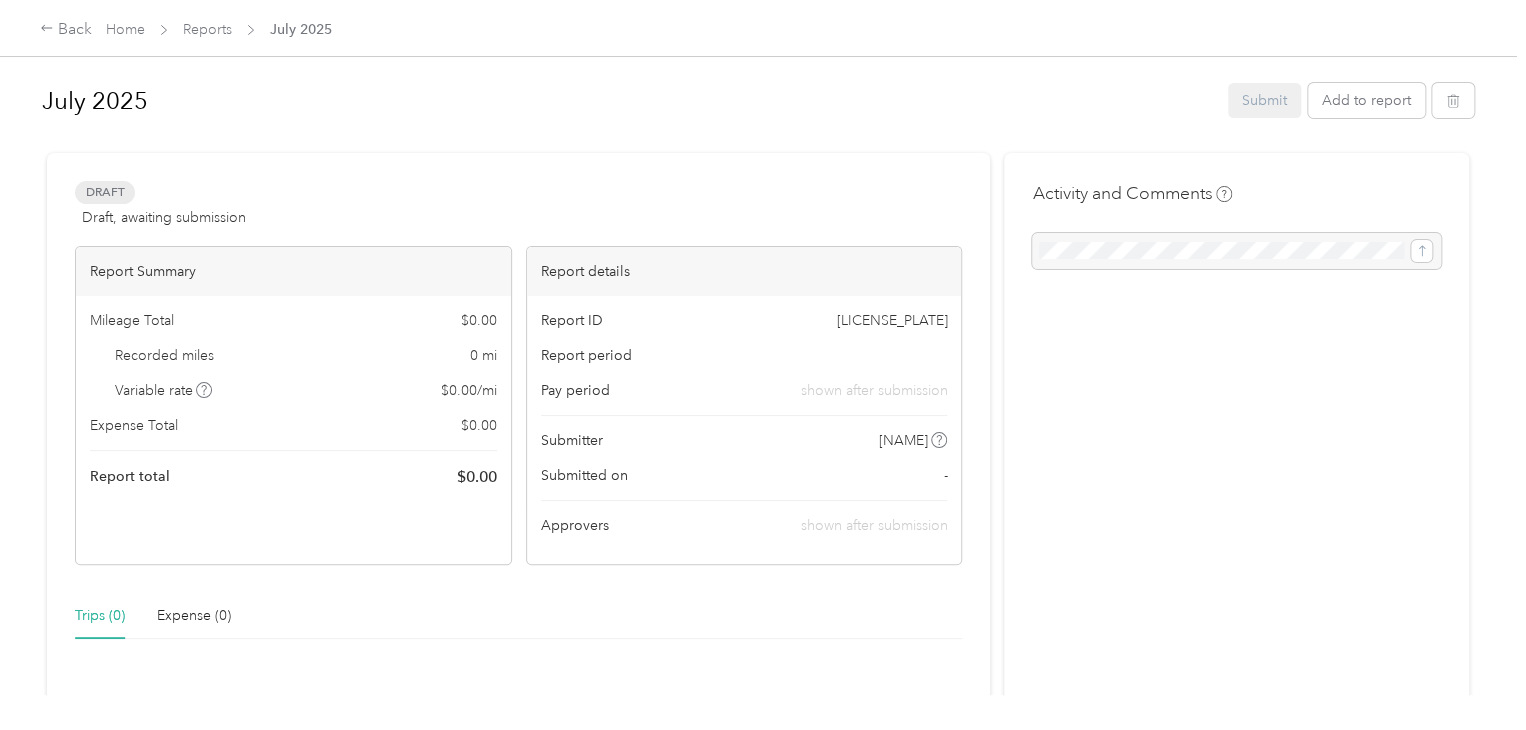 click on "[MONTH] [YEAR] [ACTION] [ACTION] [ACTION]" at bounding box center (758, 104) 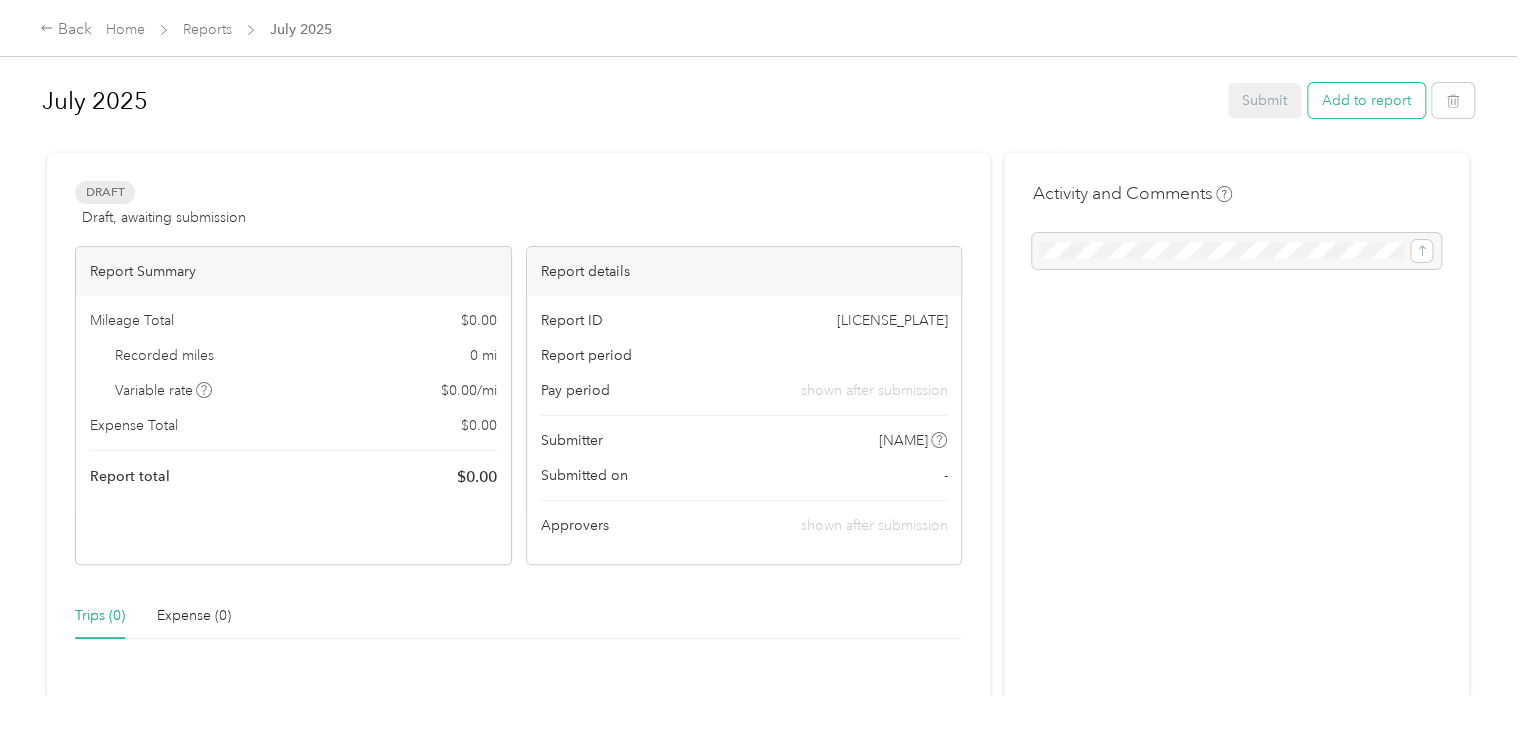 click on "Add to report" at bounding box center [1366, 100] 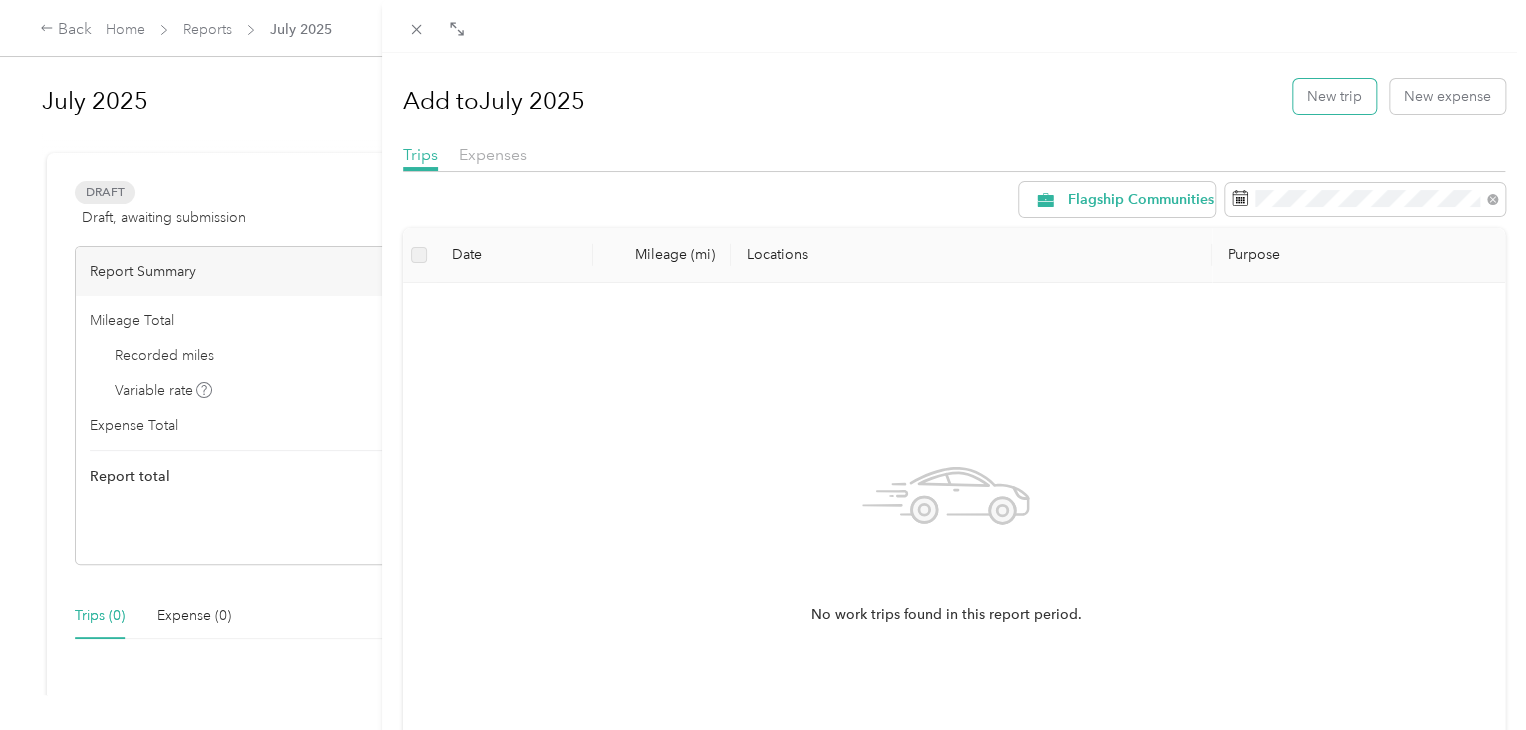 click on "New trip" at bounding box center (1334, 96) 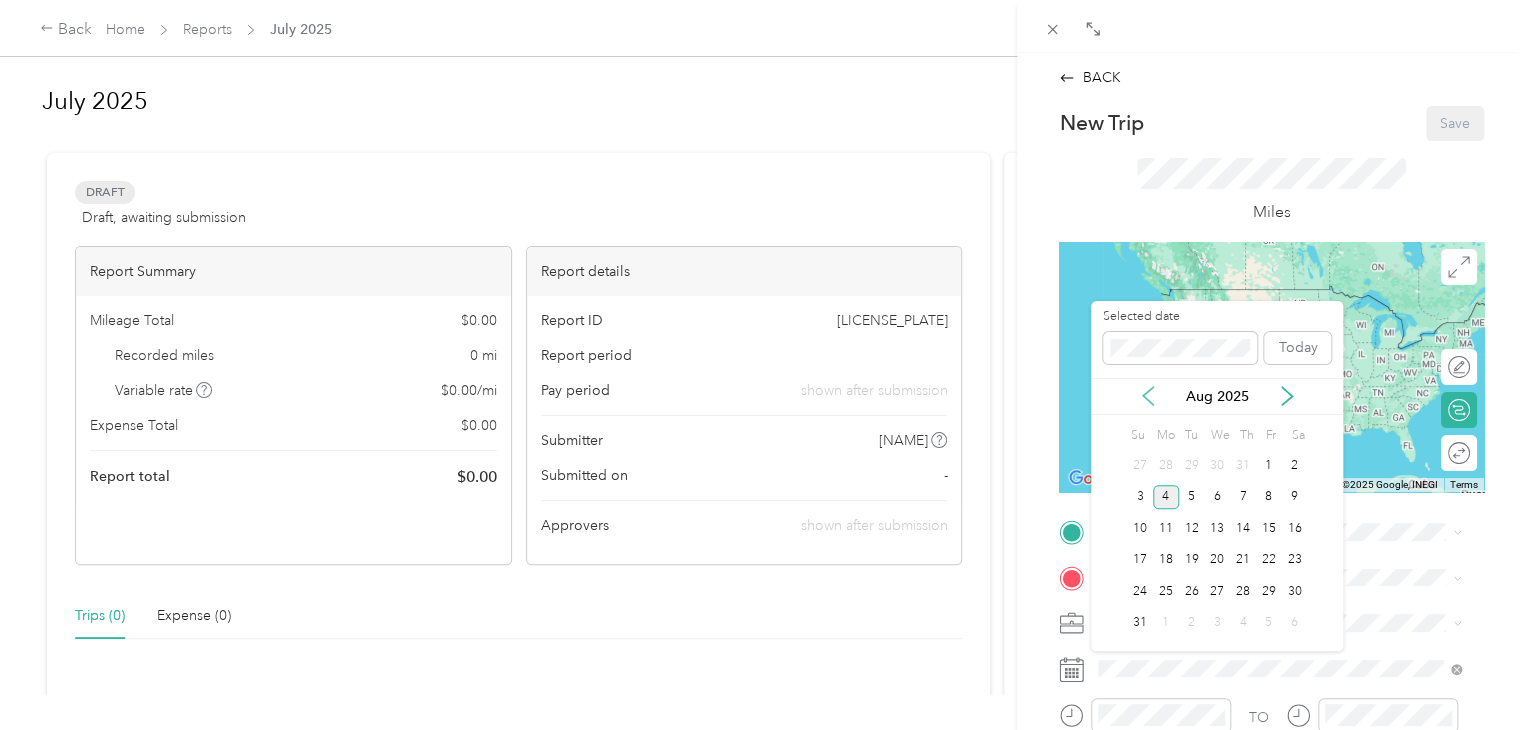 click 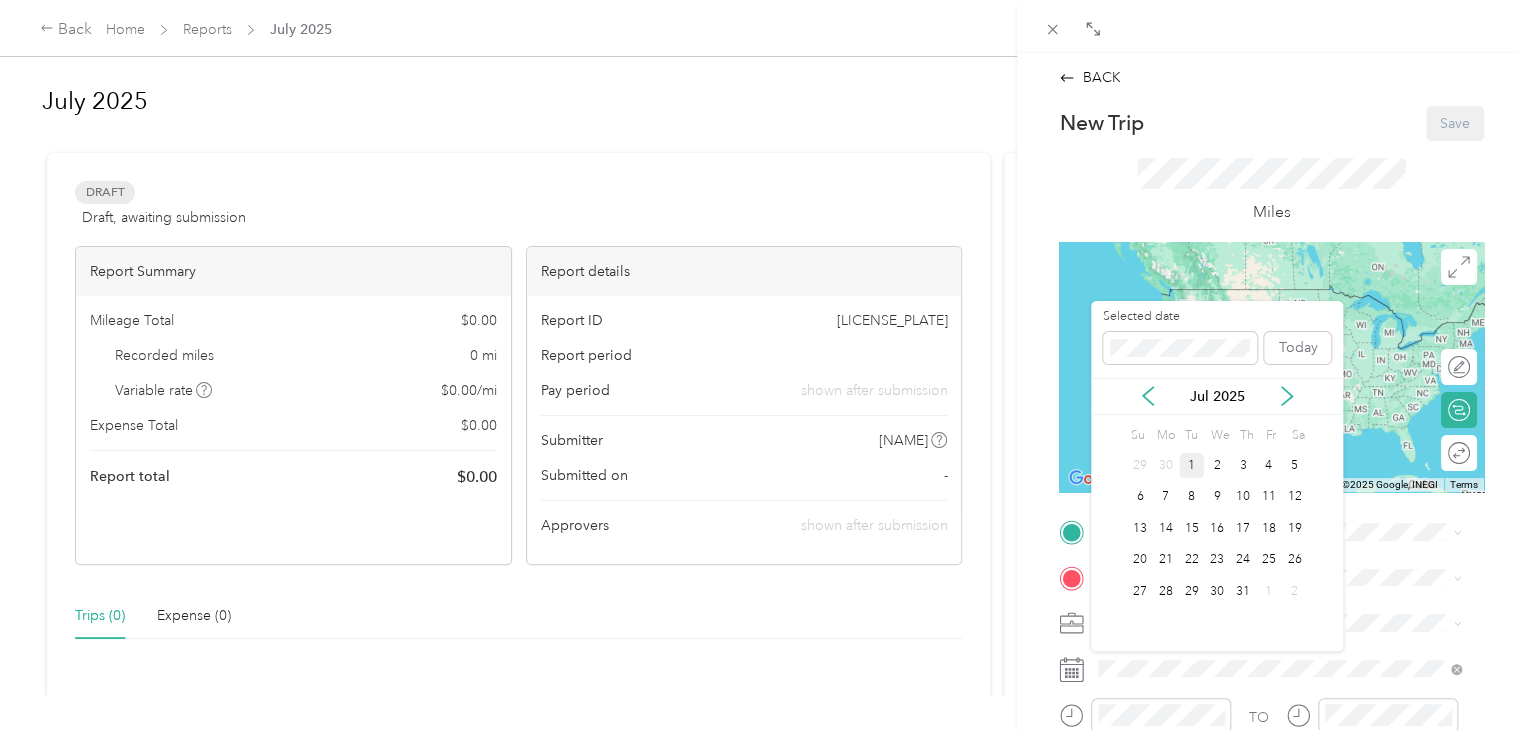 click on "1" at bounding box center (1192, 465) 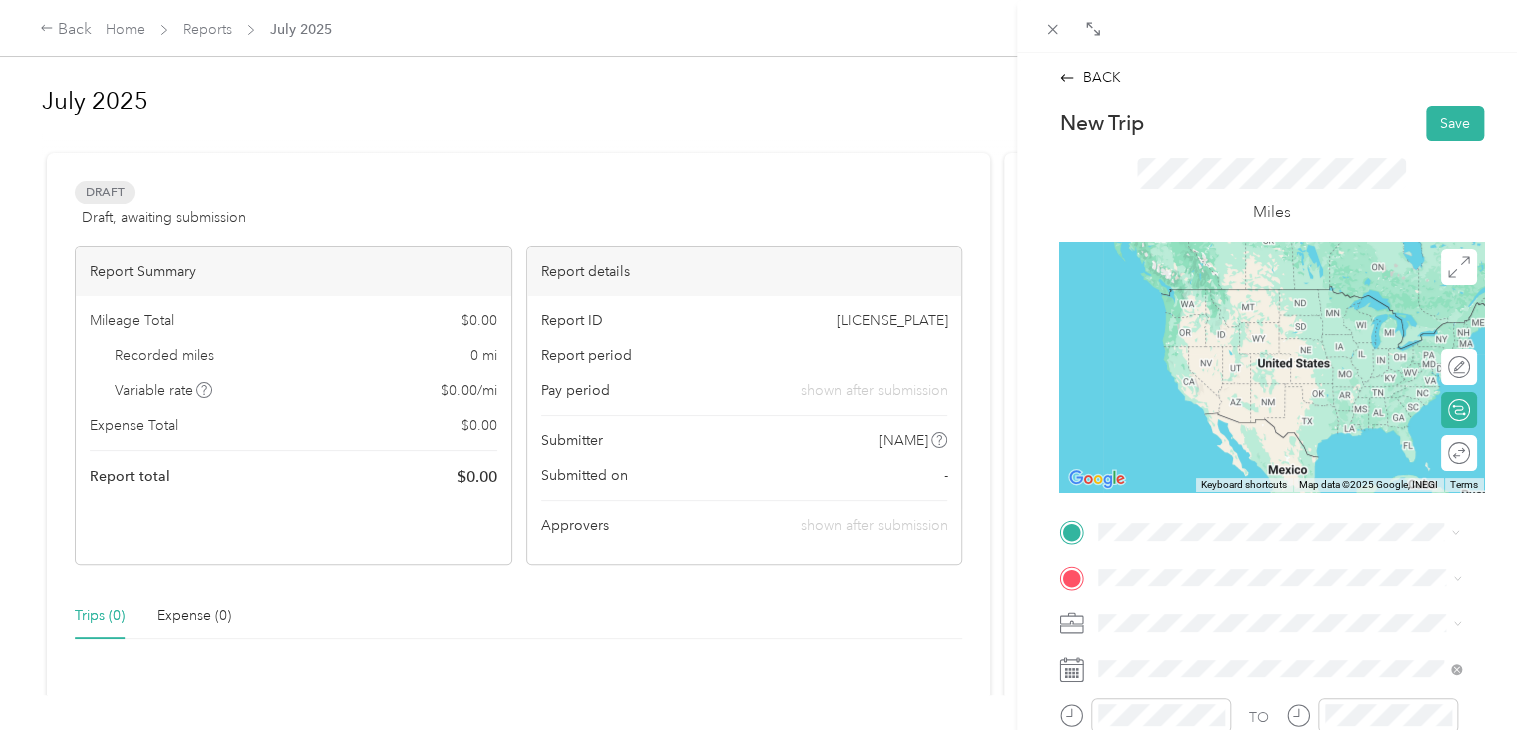 click on "[NUMBER] [STREET]
[CITY], [STATE] [POSTAL_CODE], [COUNTRY]" at bounding box center (1280, 296) 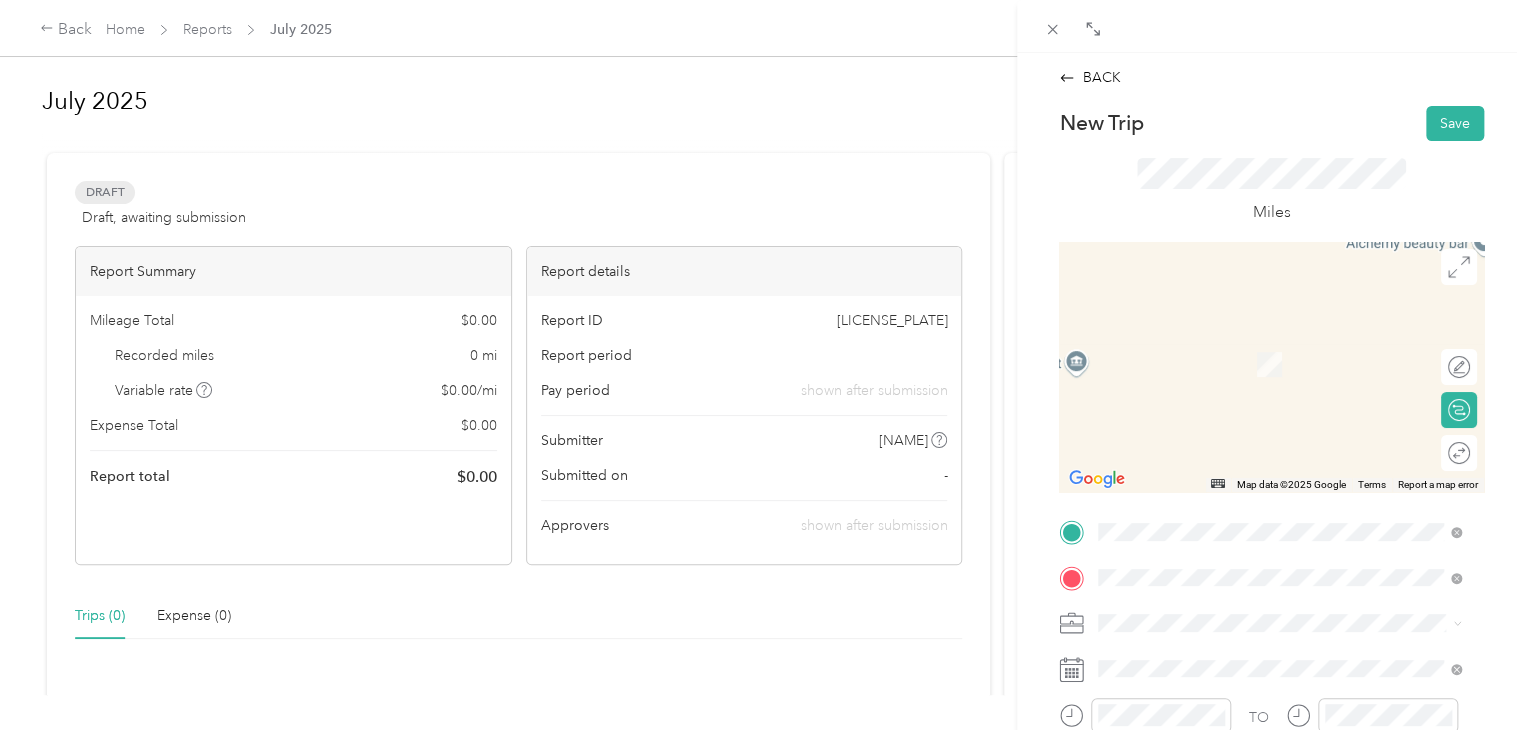 click on "[NUMBER] [STREET]
[CITY], [STATE] [POSTAL_CODE], [COUNTRY]" at bounding box center (1280, 342) 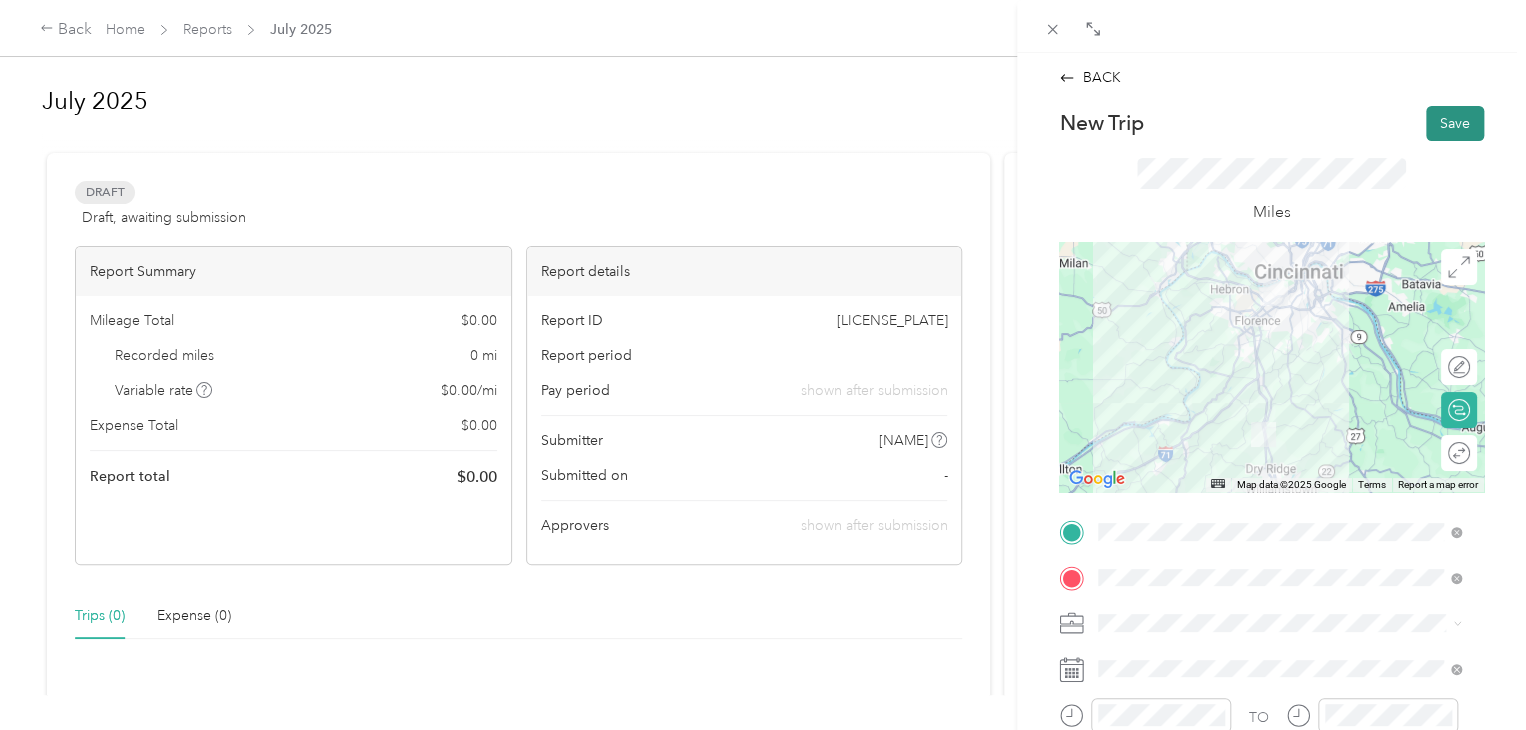 click on "Save" at bounding box center (1455, 123) 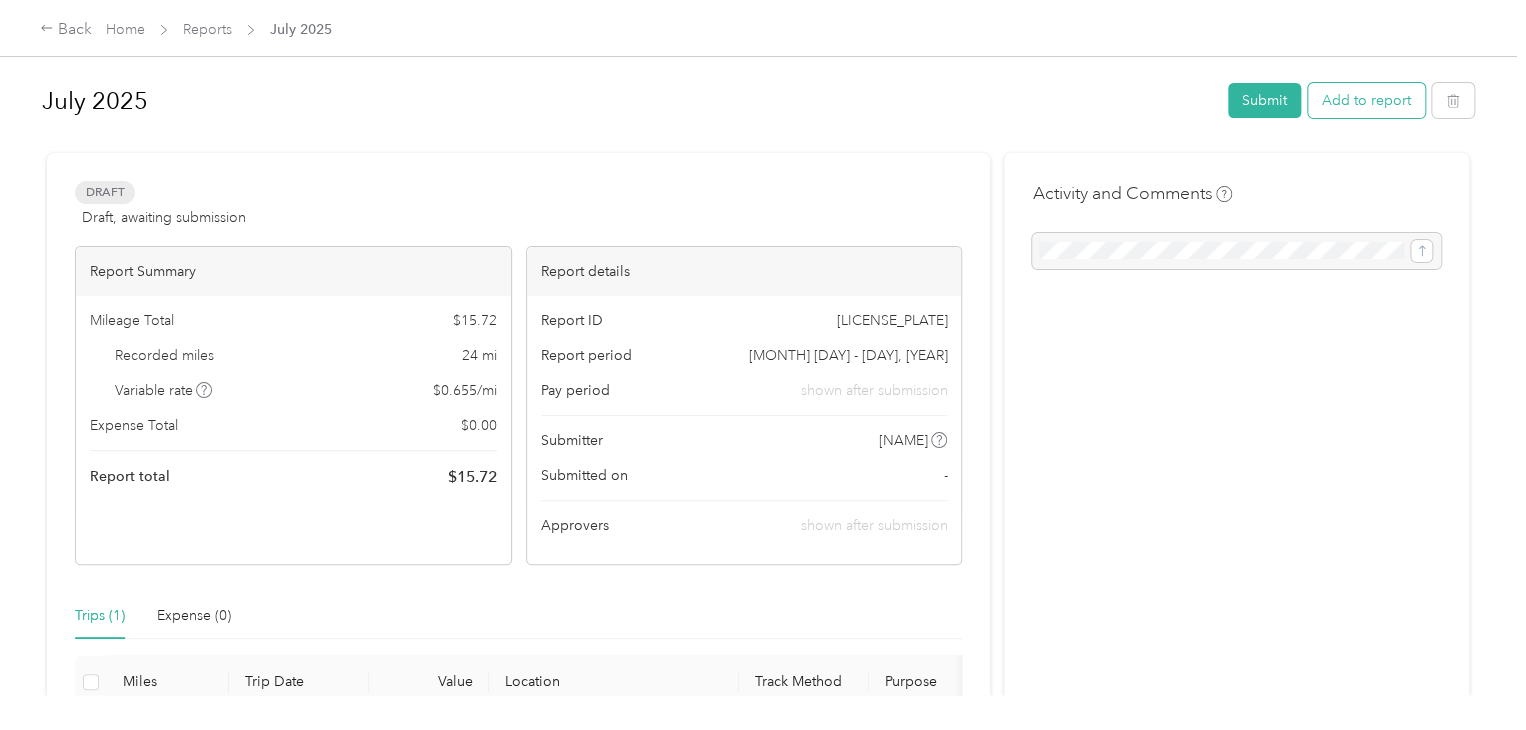 click on "Add to report" at bounding box center (1366, 100) 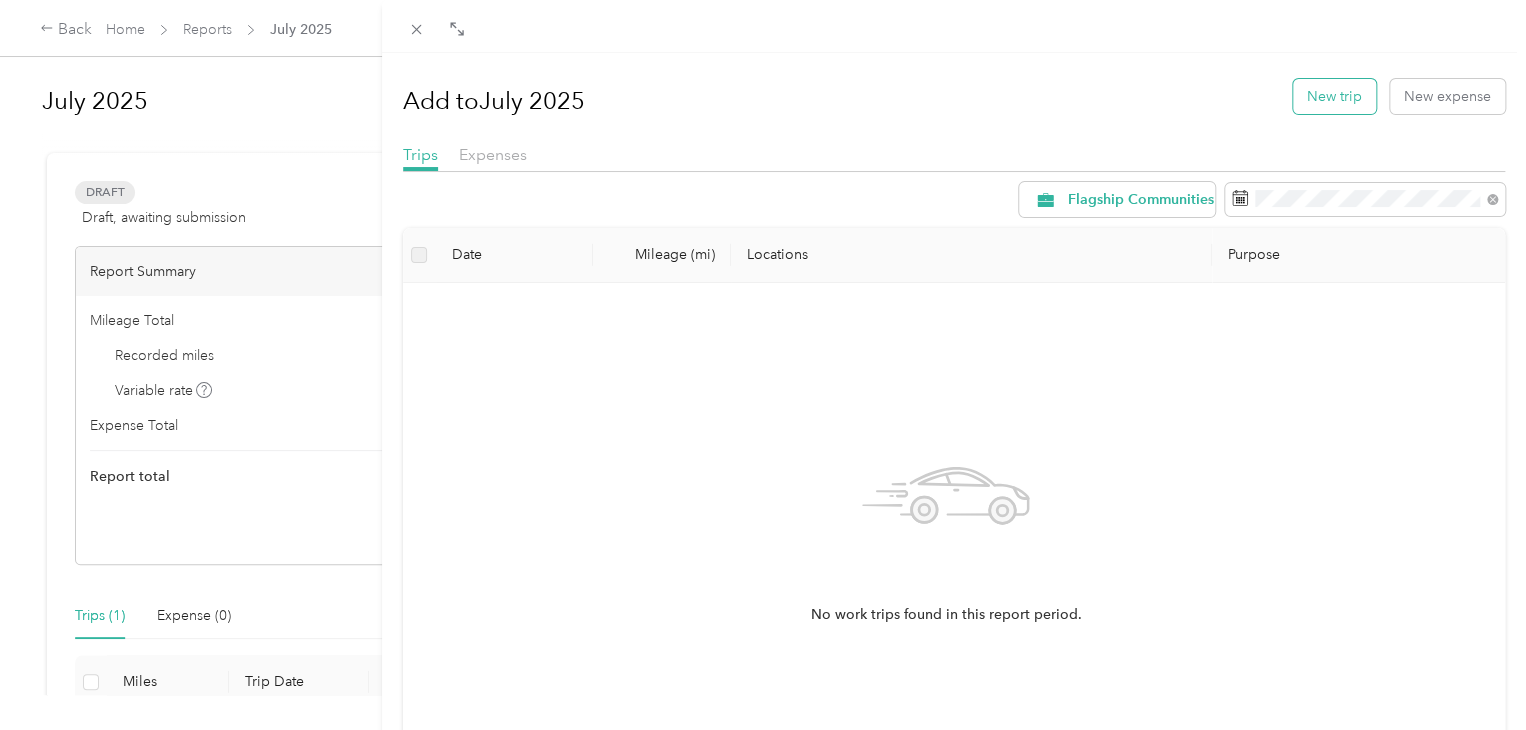 click on "New trip" at bounding box center (1334, 96) 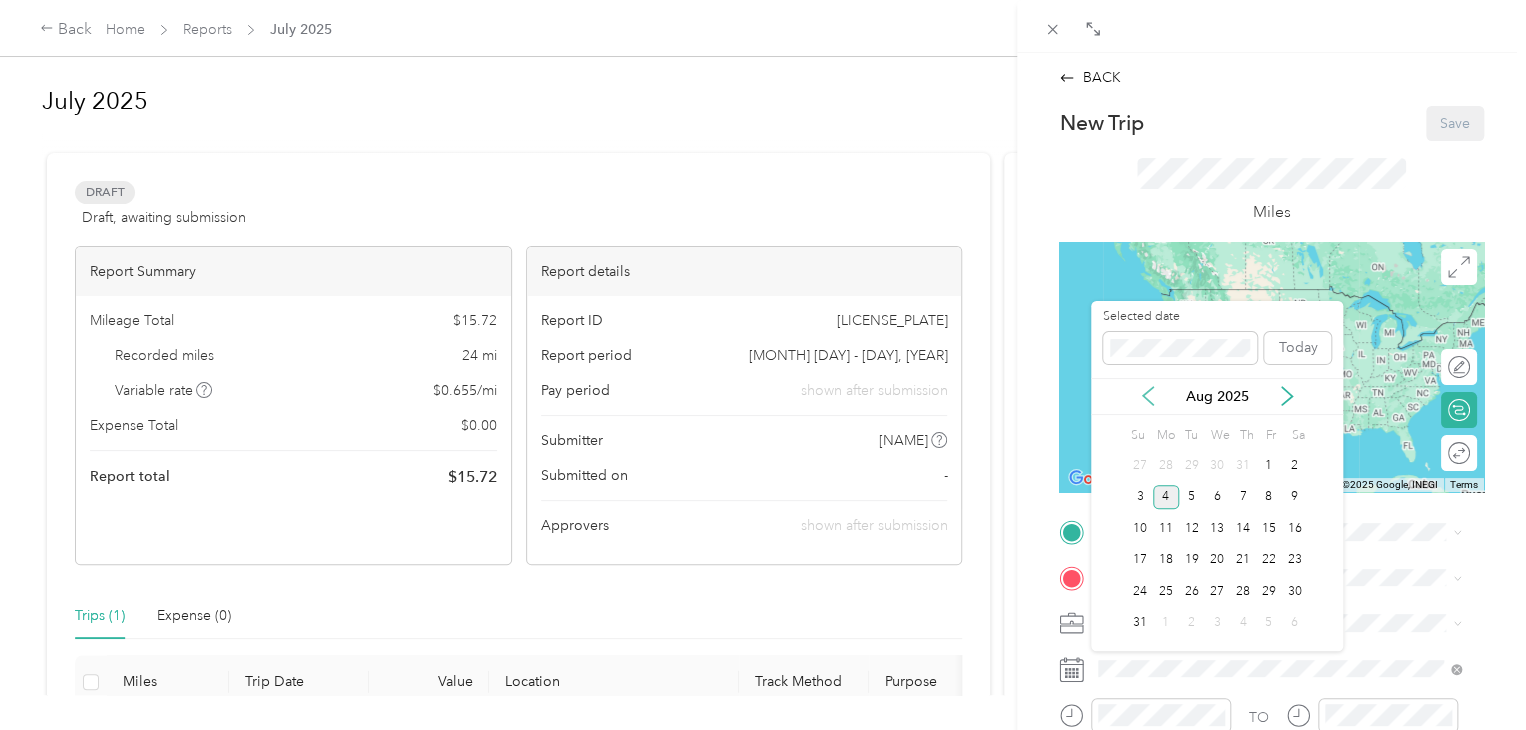 click 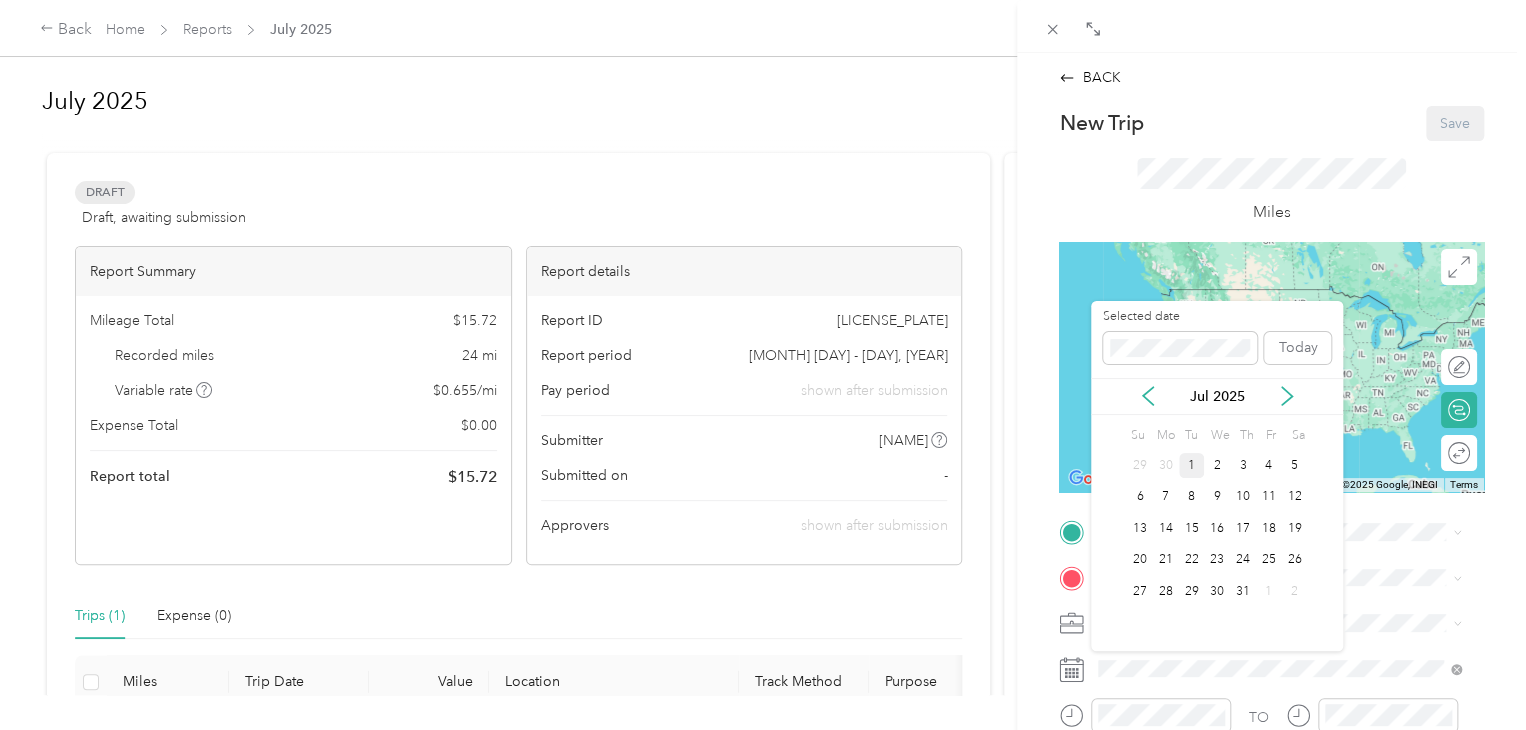 click on "1" at bounding box center (1192, 465) 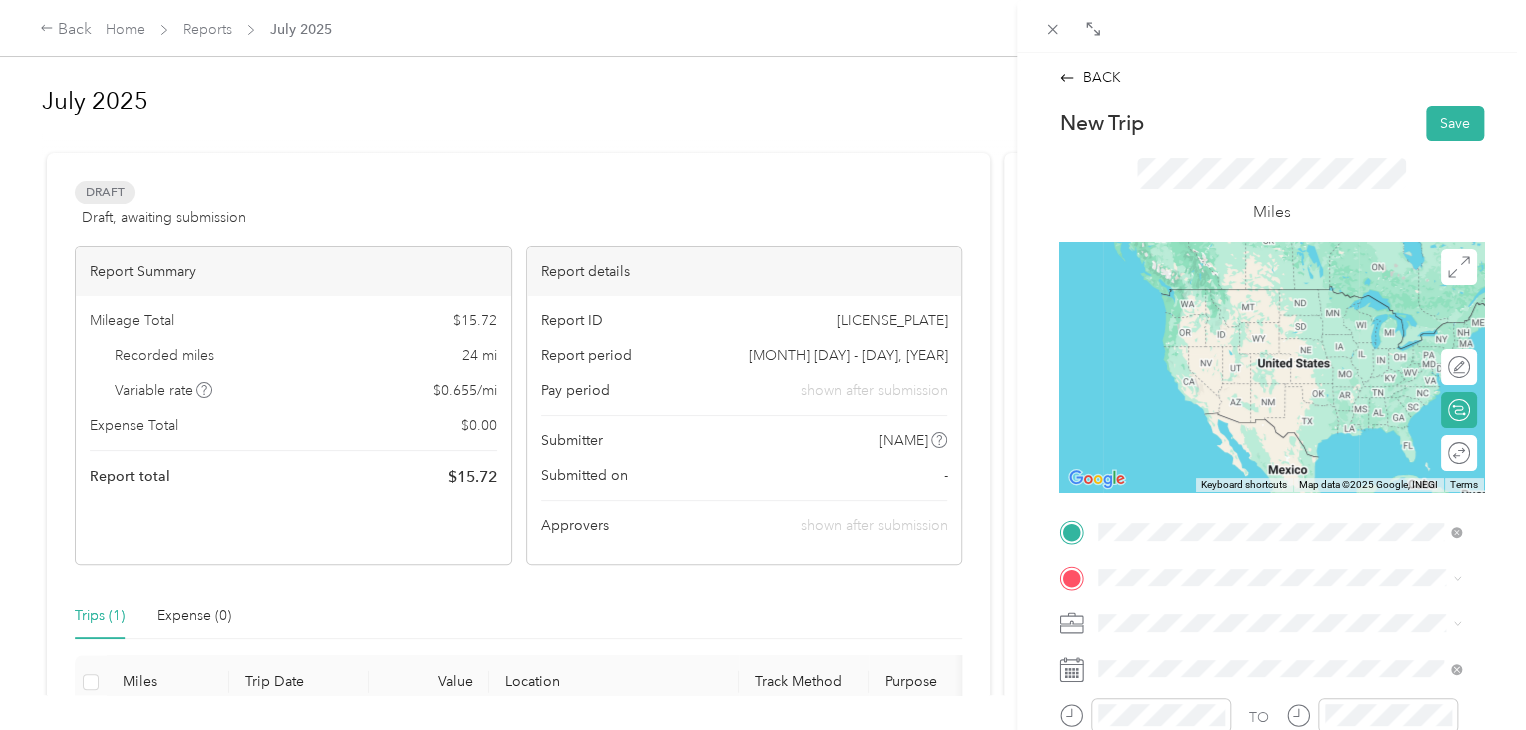 click on "[NUMBER] [STREET]
[CITY], [STATE] [POSTAL_CODE], [COUNTRY]" at bounding box center [1280, 297] 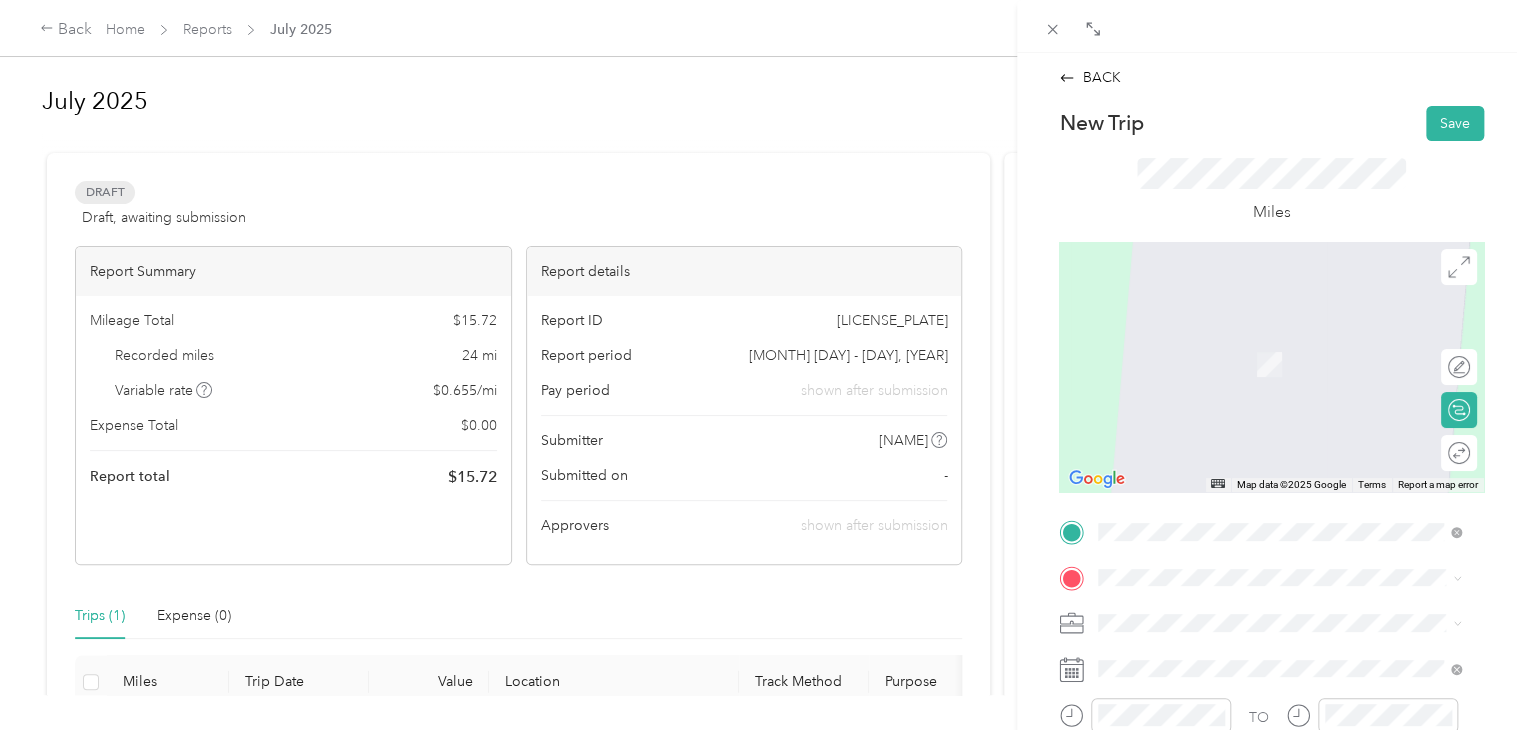 click on "[NUMBER] [STREET]
[CITY], [STATE] [POSTAL_CODE], [COUNTRY]" at bounding box center [1280, 336] 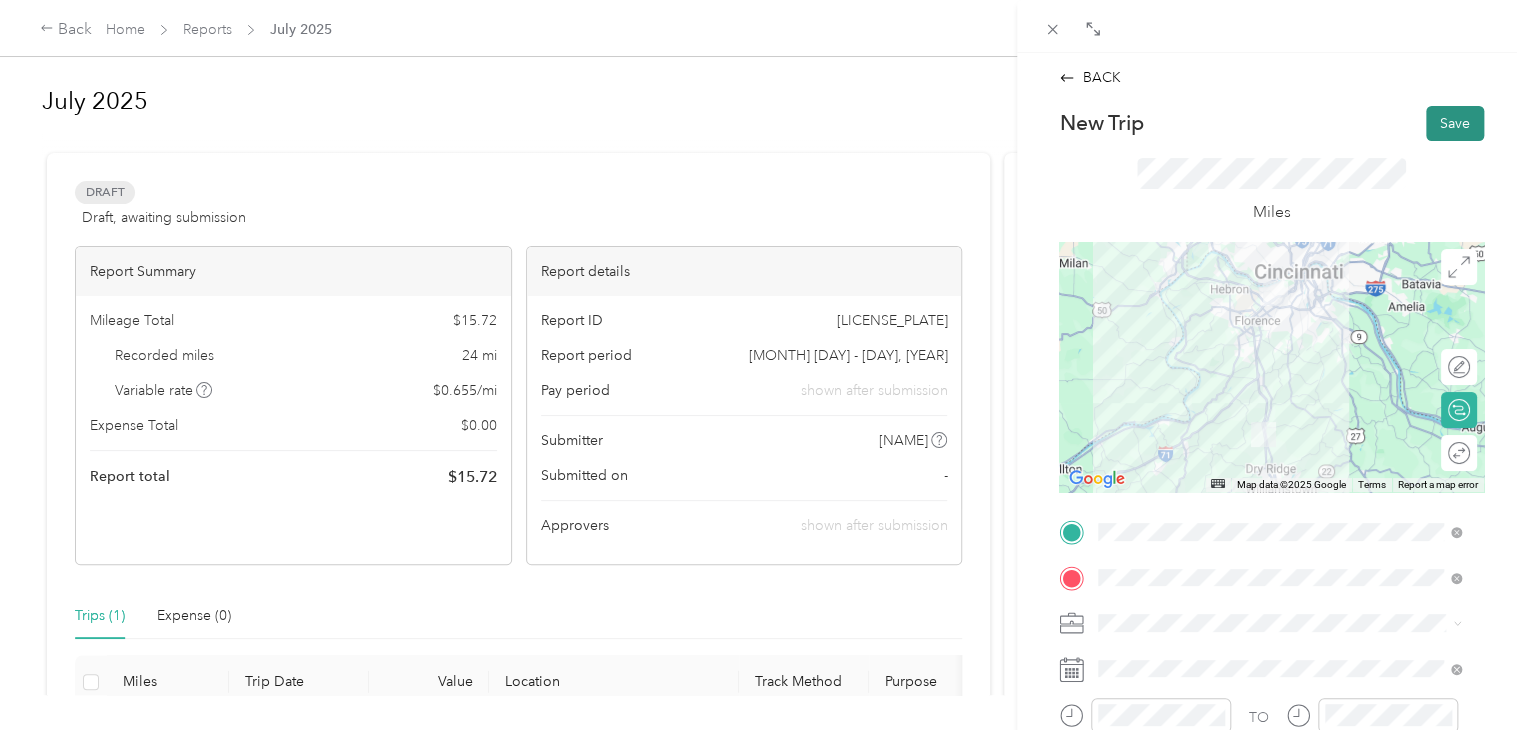 click on "Save" at bounding box center (1455, 123) 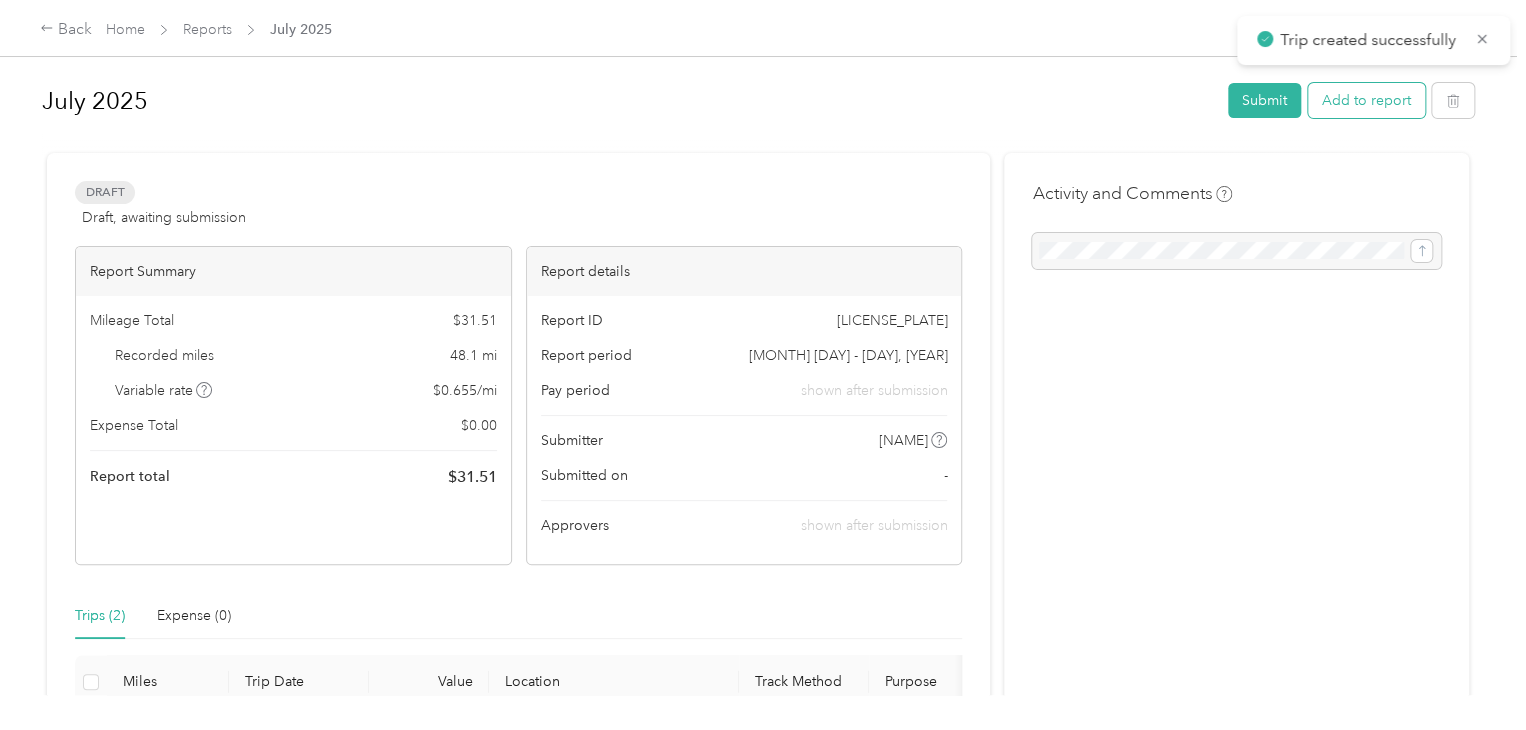 click on "Add to report" at bounding box center (1366, 100) 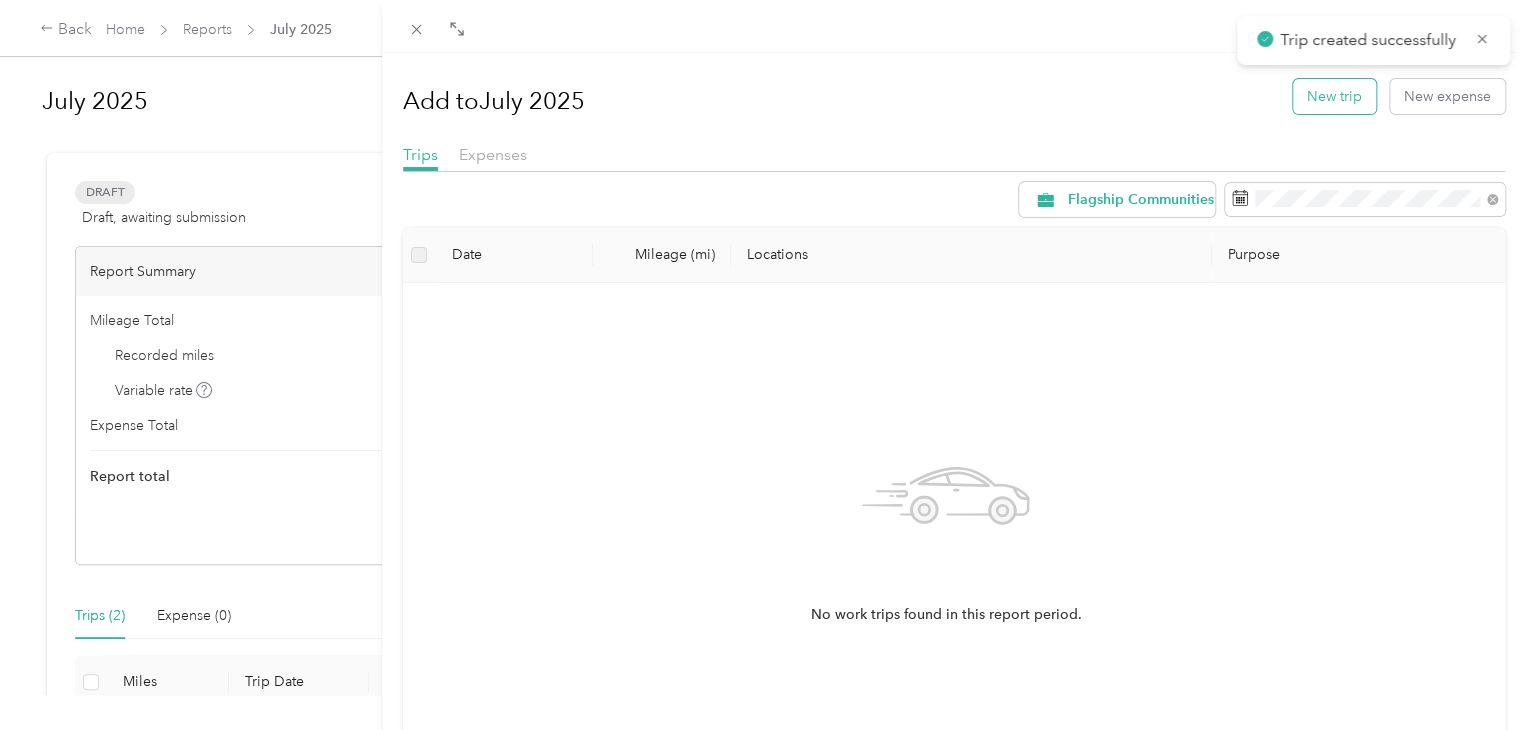 click on "New trip" at bounding box center (1334, 96) 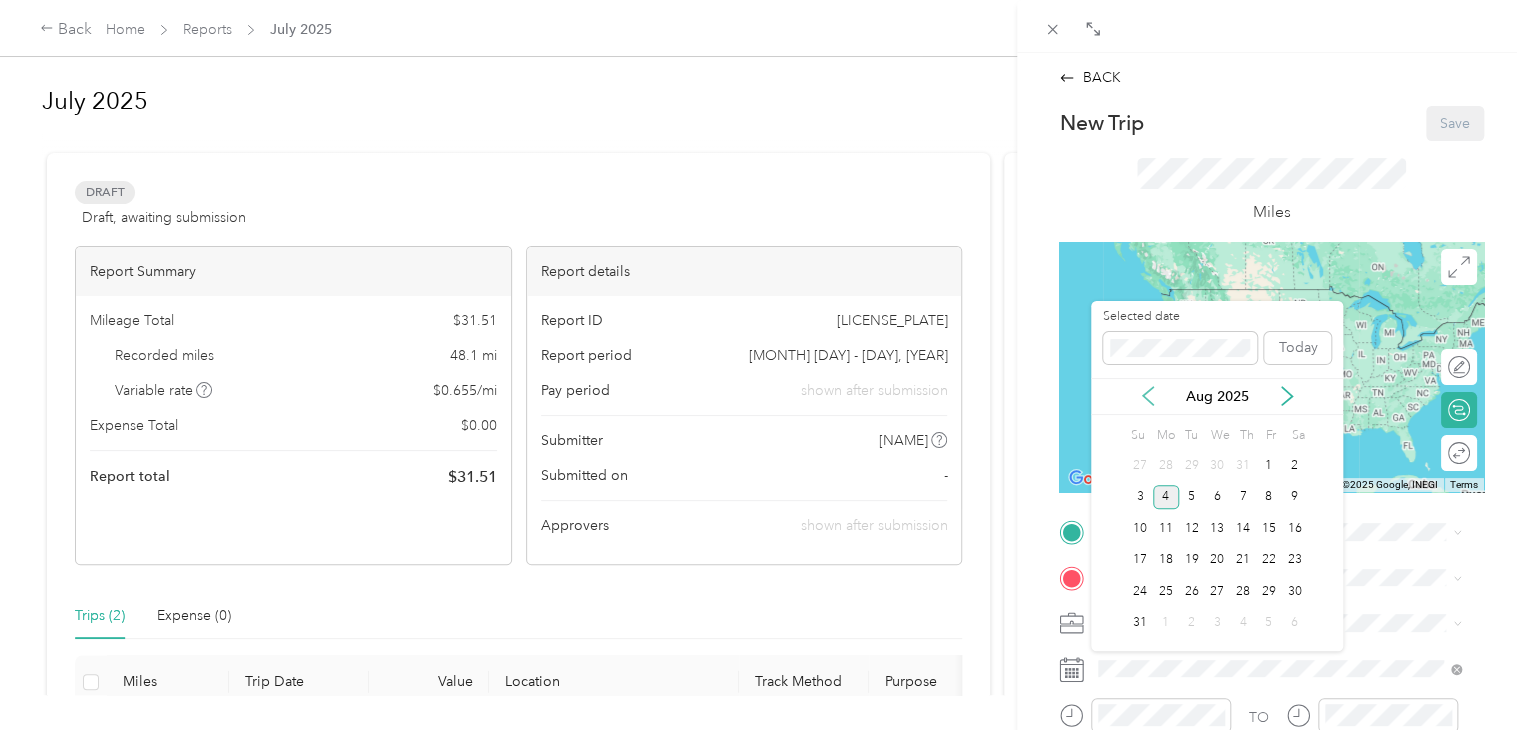click 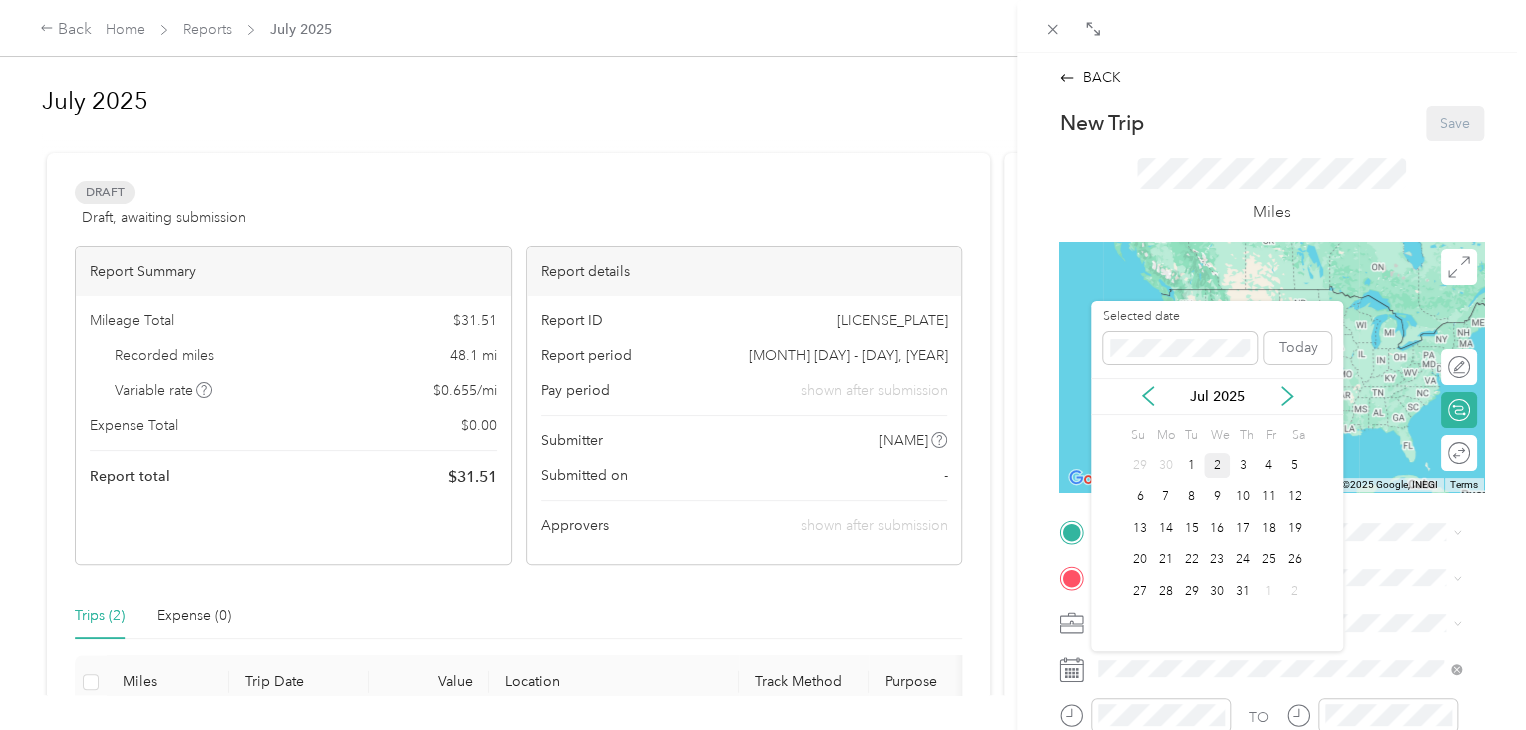 click on "2" at bounding box center (1217, 465) 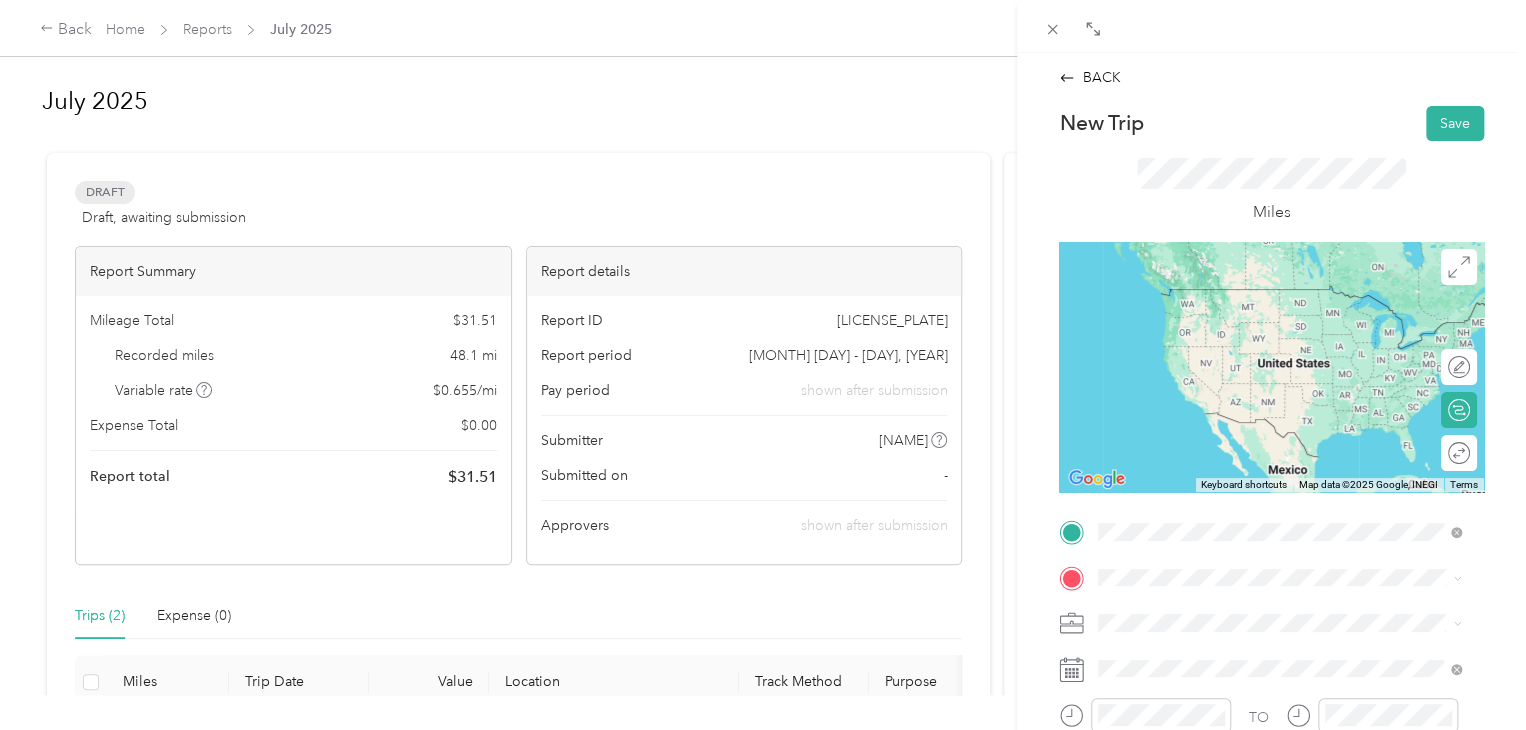 click on "[NUMBER] [STREET]
[CITY], [STATE] [POSTAL_CODE], [COUNTRY]" at bounding box center (1280, 297) 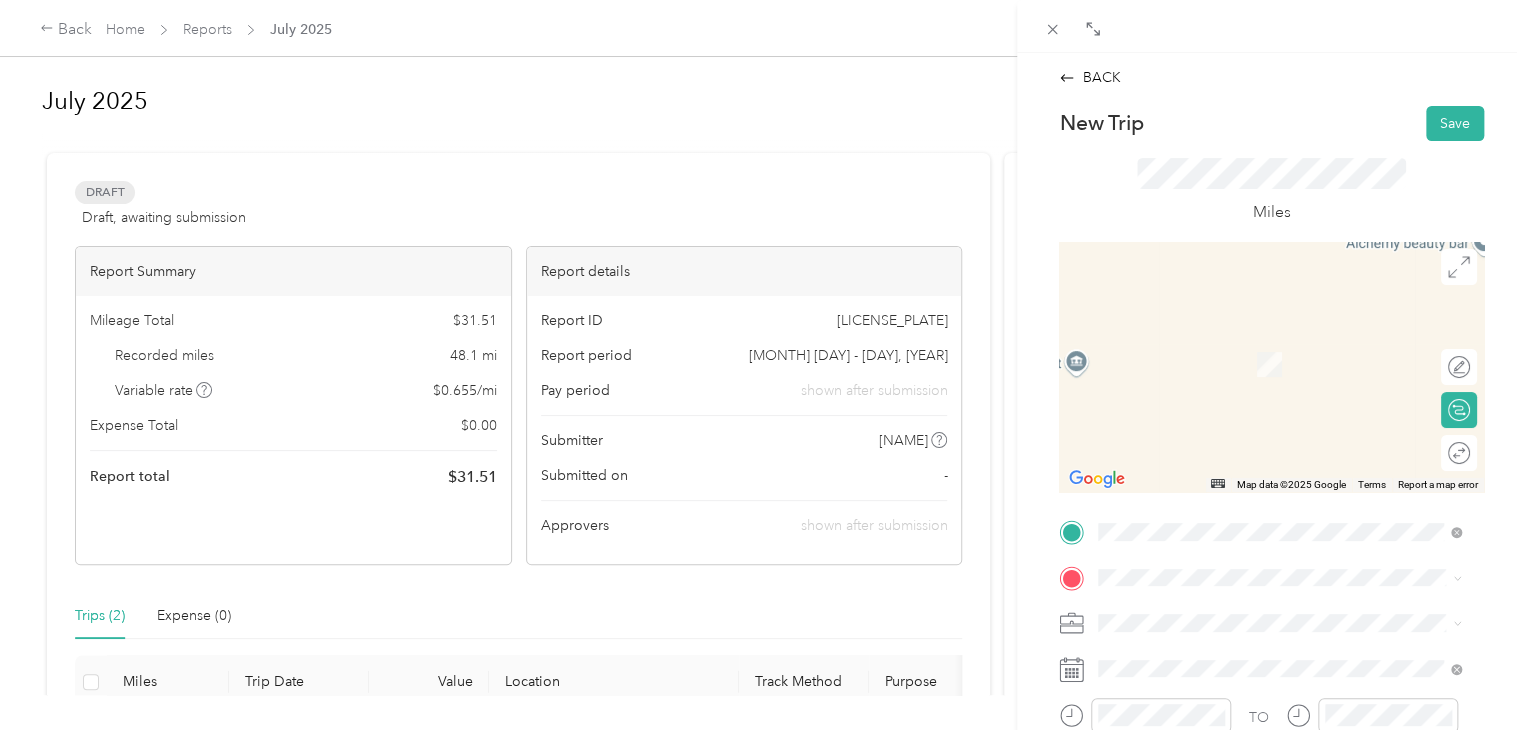 click on "[NUMBER] [STREET]
[CITY], [STATE] [POSTAL_CODE], [COUNTRY]" at bounding box center (1280, 396) 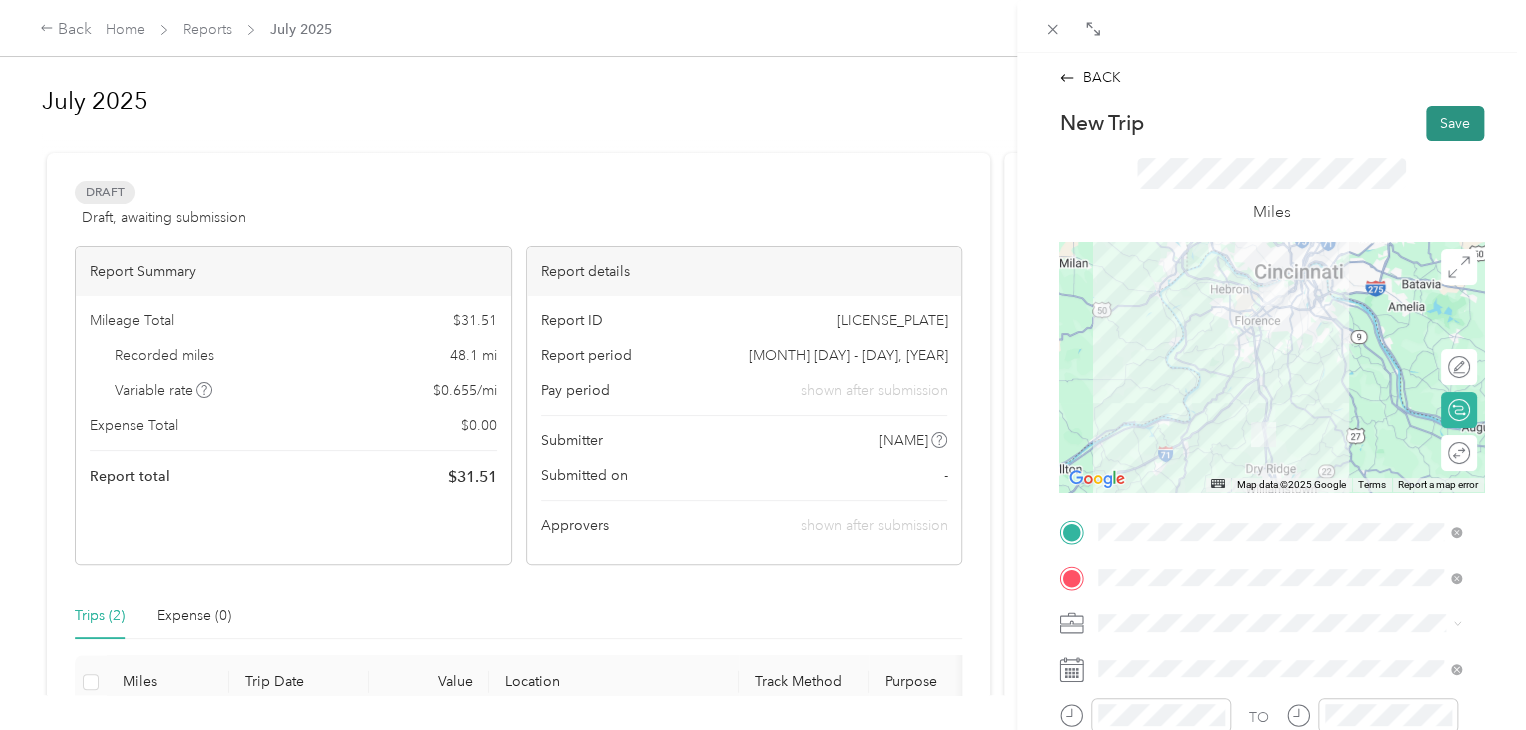 click on "Save" at bounding box center [1455, 123] 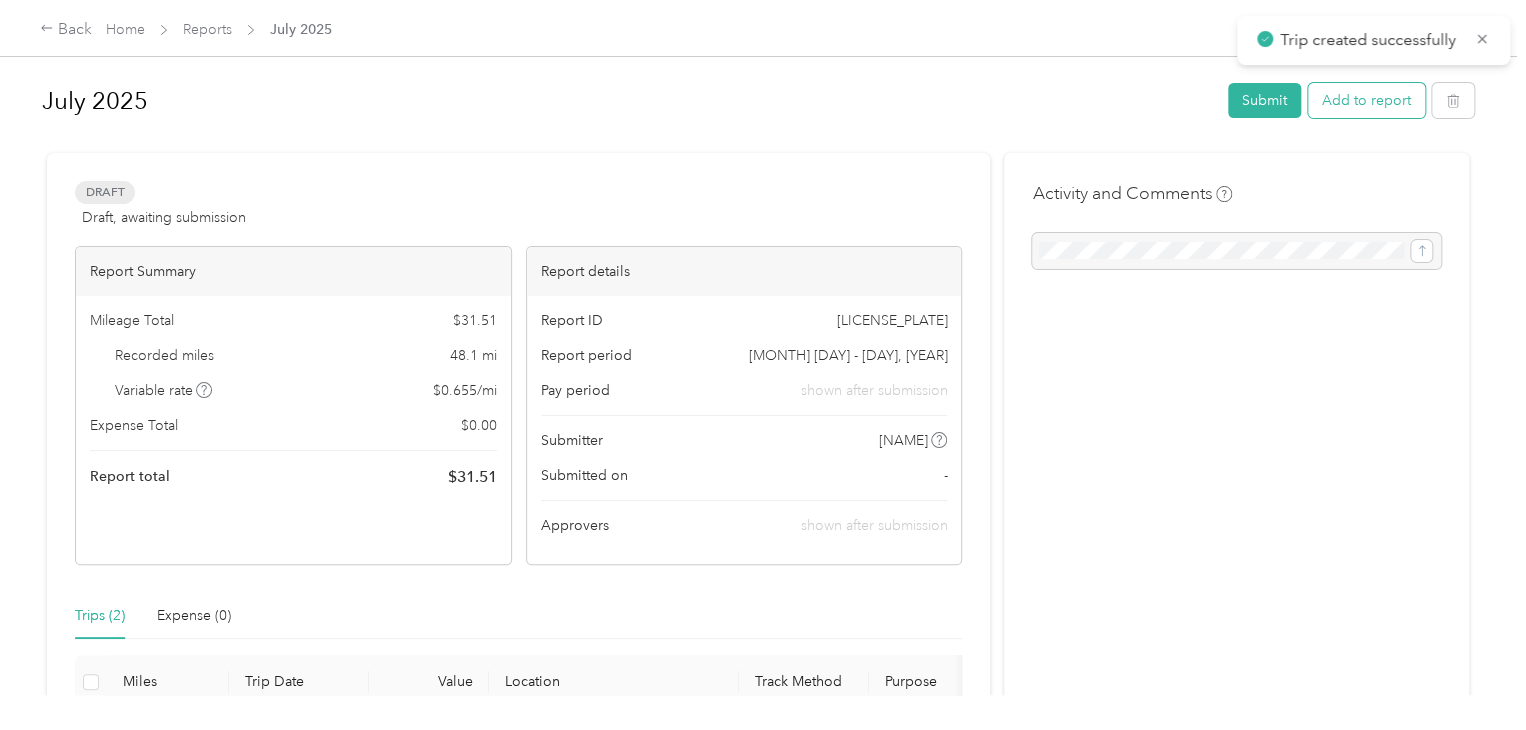click on "Add to report" at bounding box center (1366, 100) 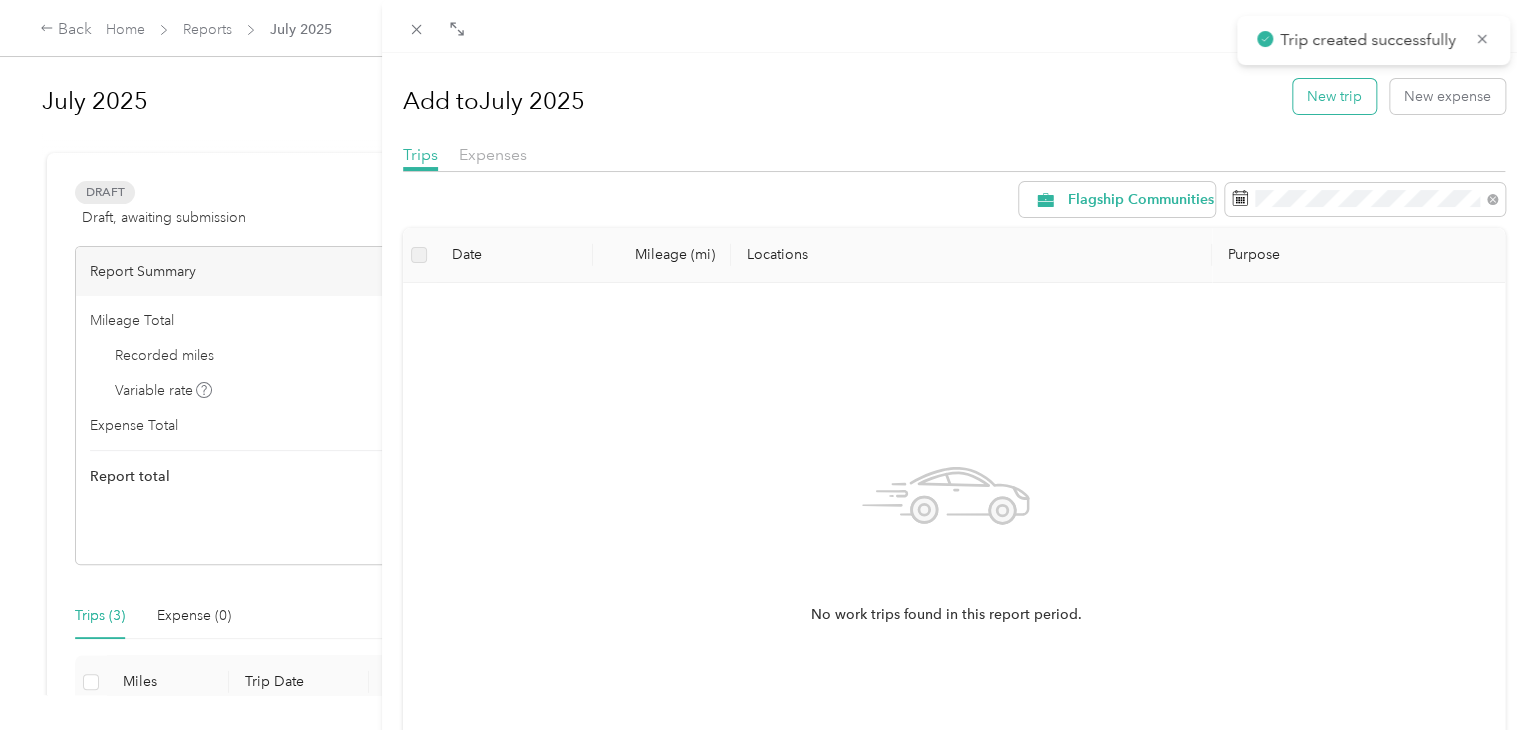 click on "New trip" at bounding box center (1334, 96) 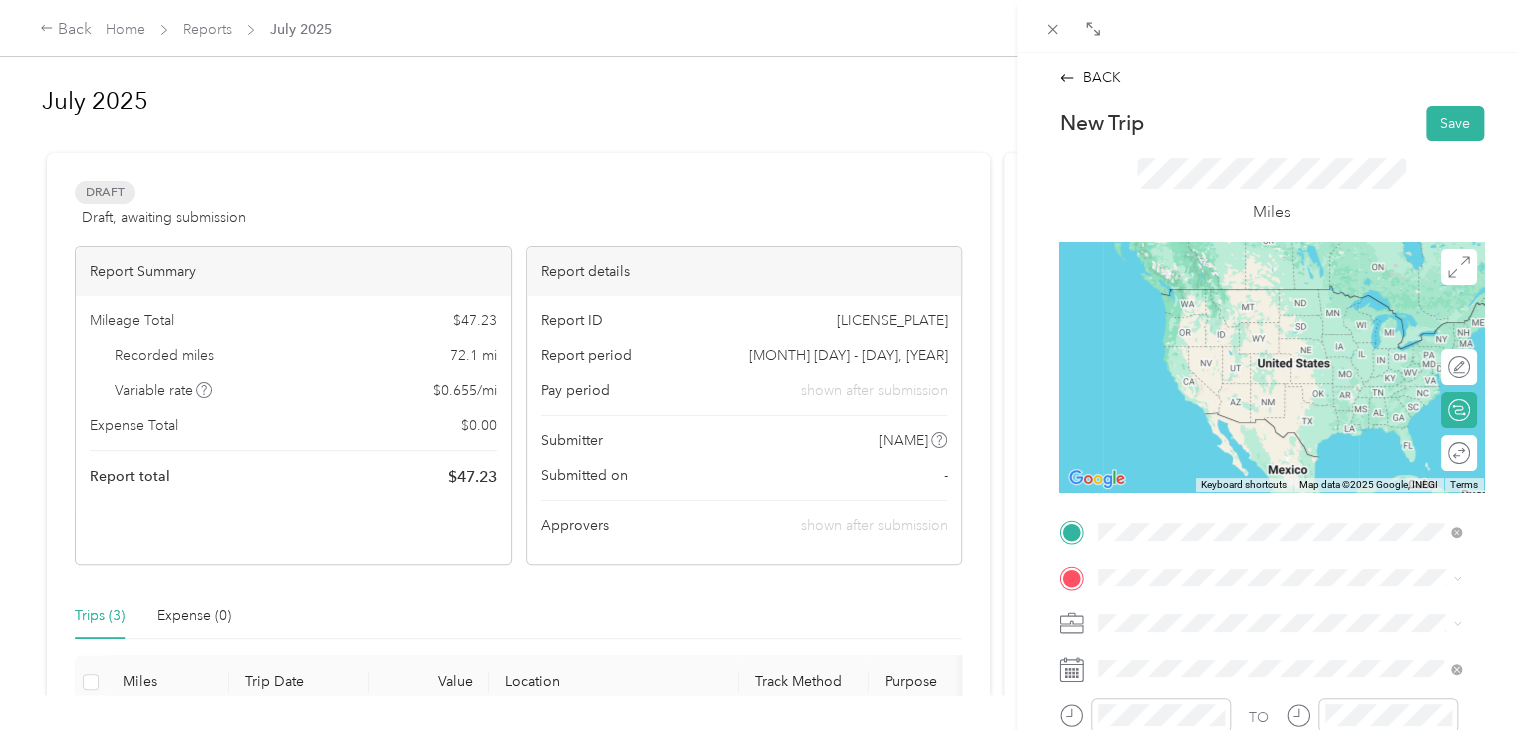 click on "[NUMBER] [STREET]
[CITY], [STATE] [POSTAL_CODE], [COUNTRY]" at bounding box center (1280, 353) 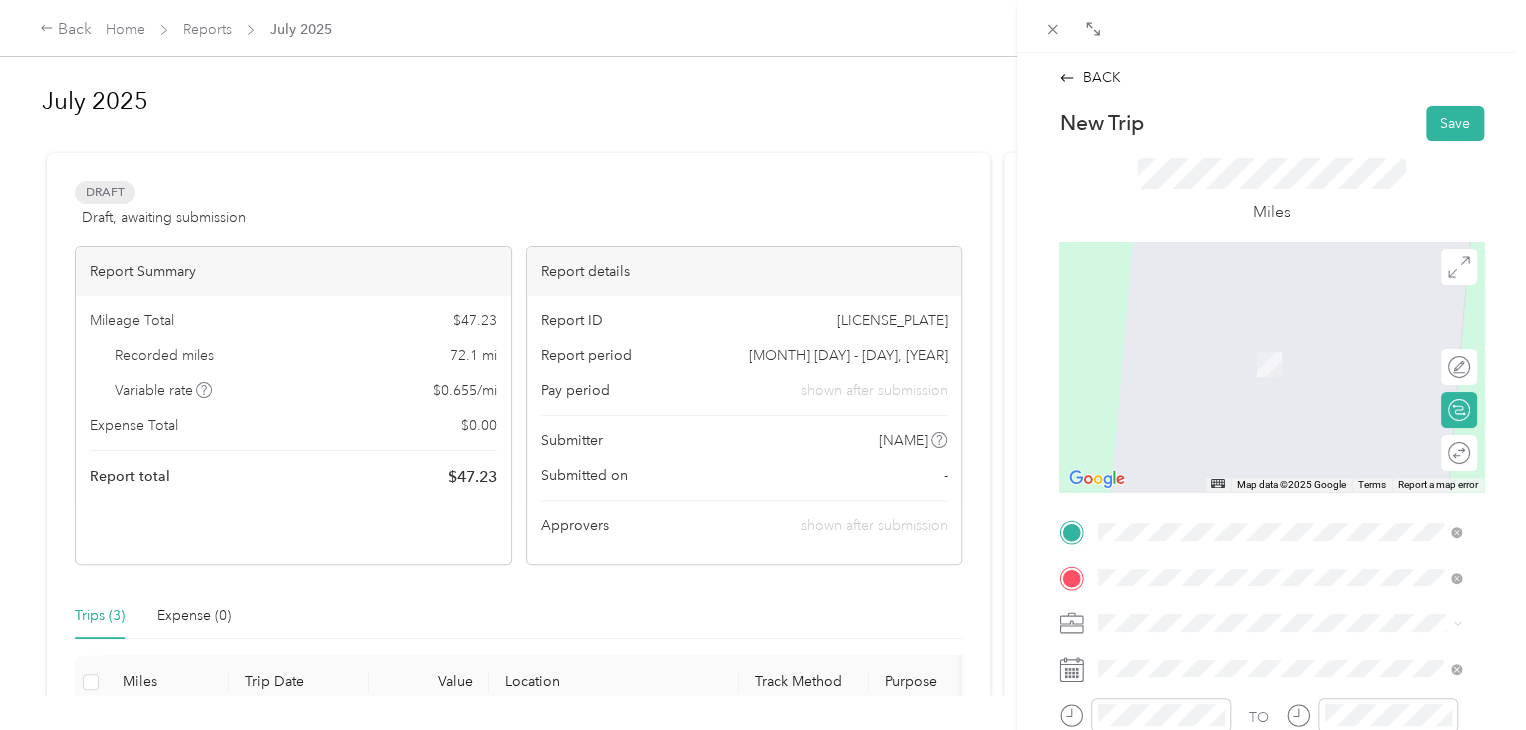 click on "[NUMBER] [STREET]
[CITY], [STATE] [POSTAL_CODE], [COUNTRY]" at bounding box center (1280, 342) 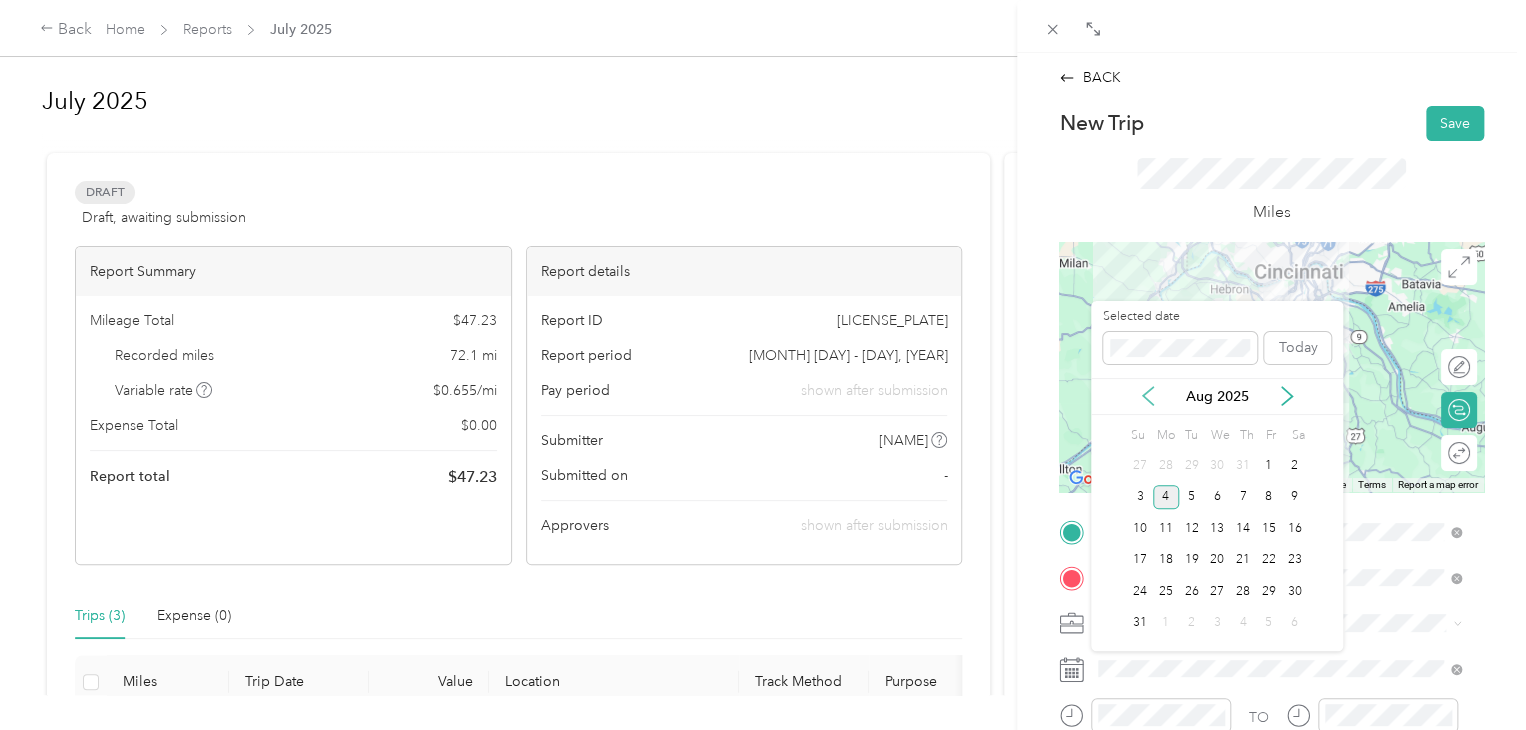 click 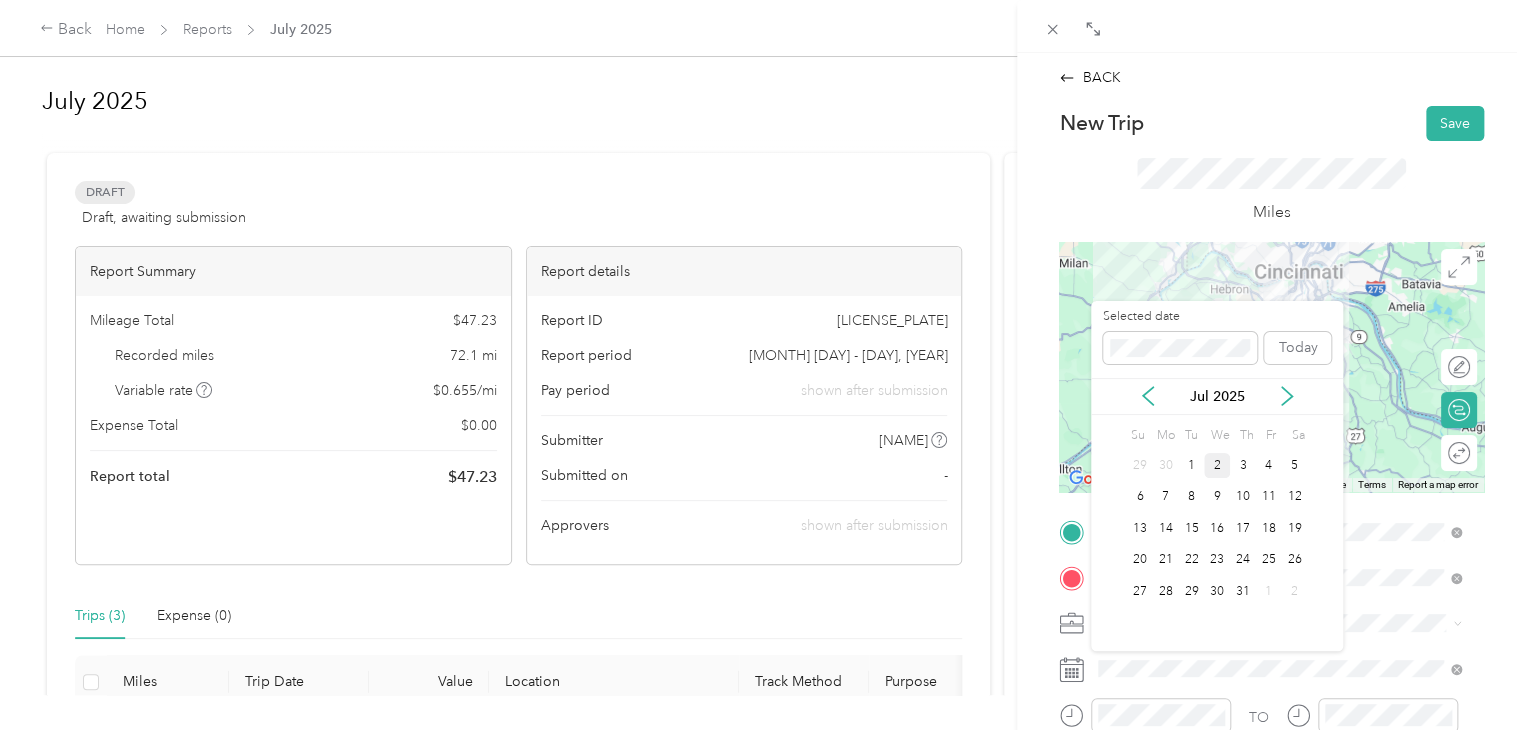click on "2" at bounding box center (1217, 465) 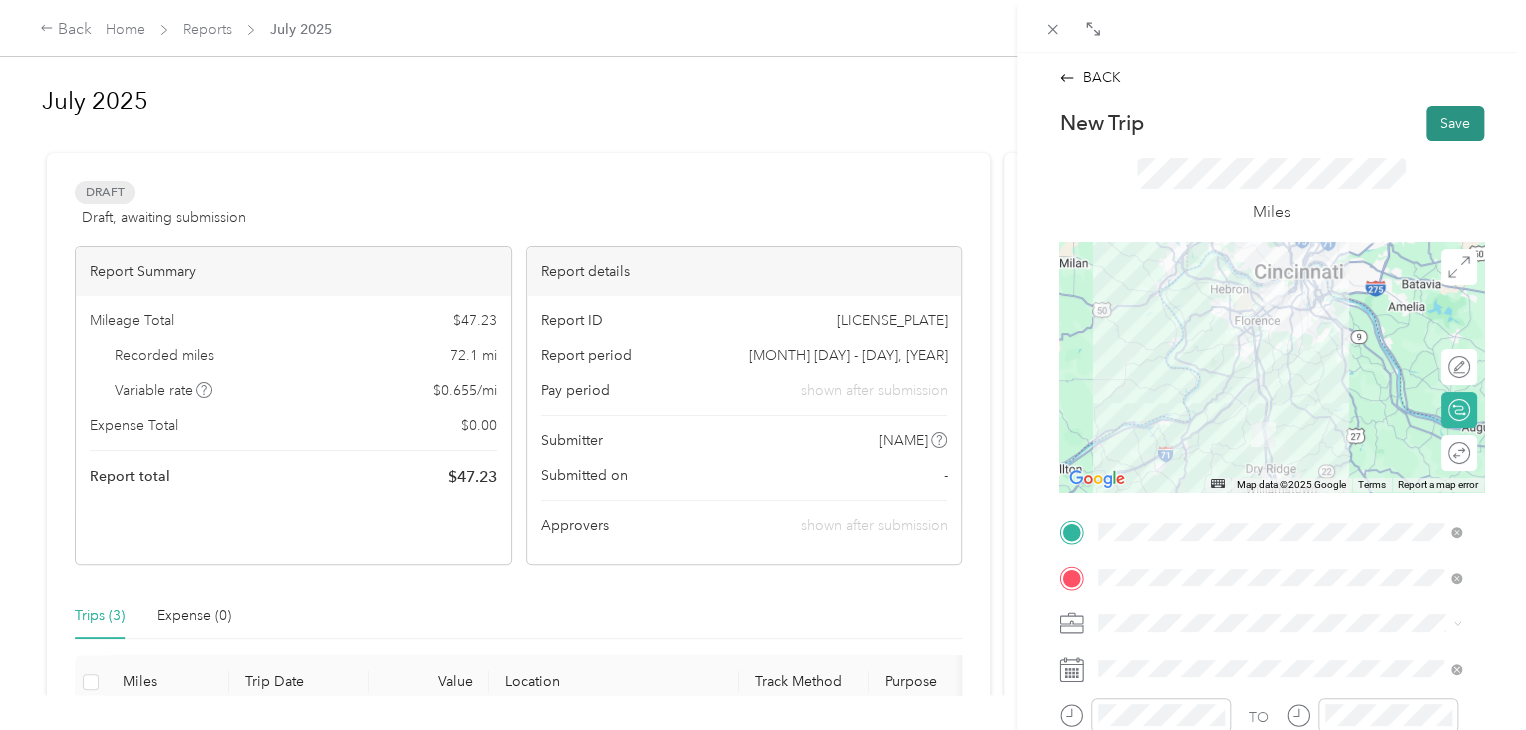click on "Save" at bounding box center [1455, 123] 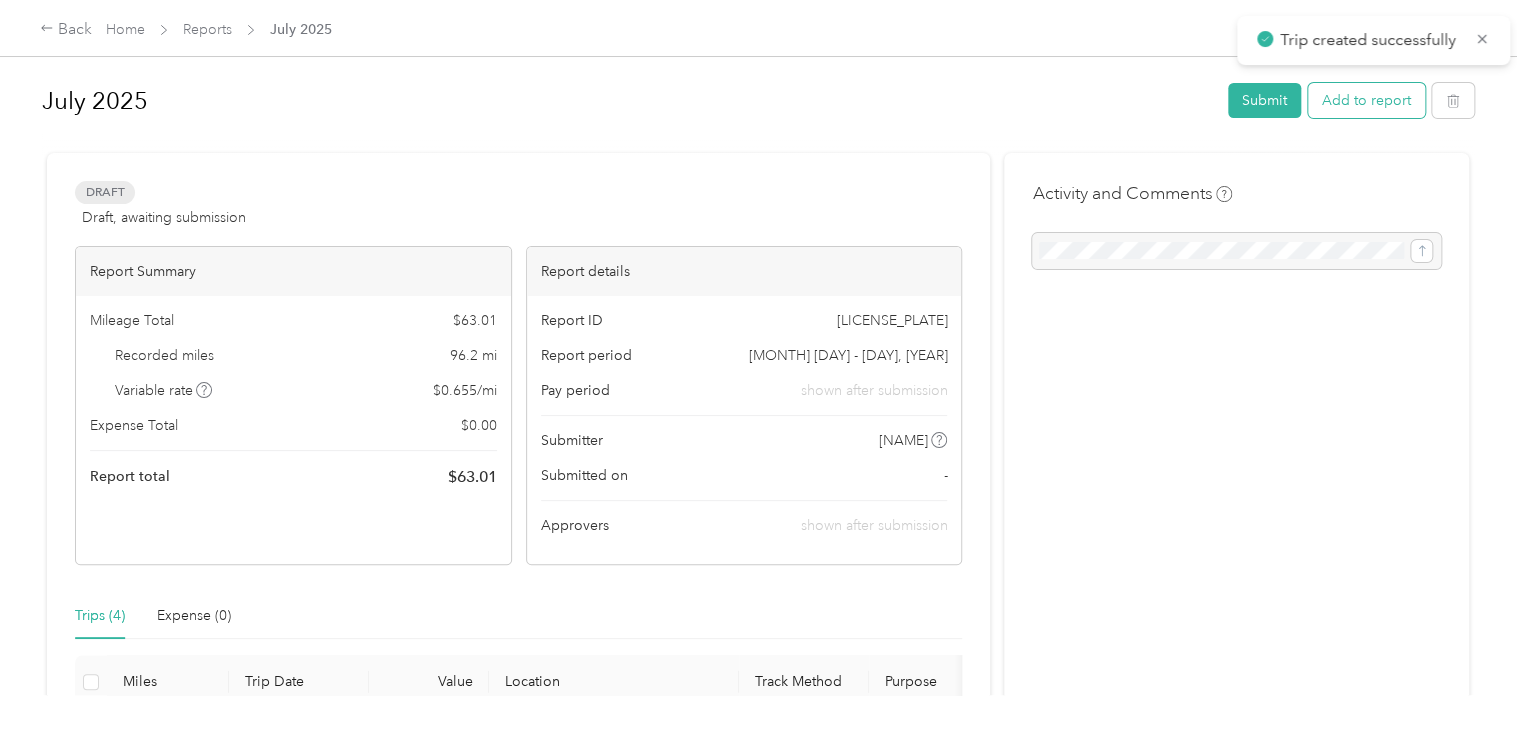 click on "Add to report" at bounding box center (1366, 100) 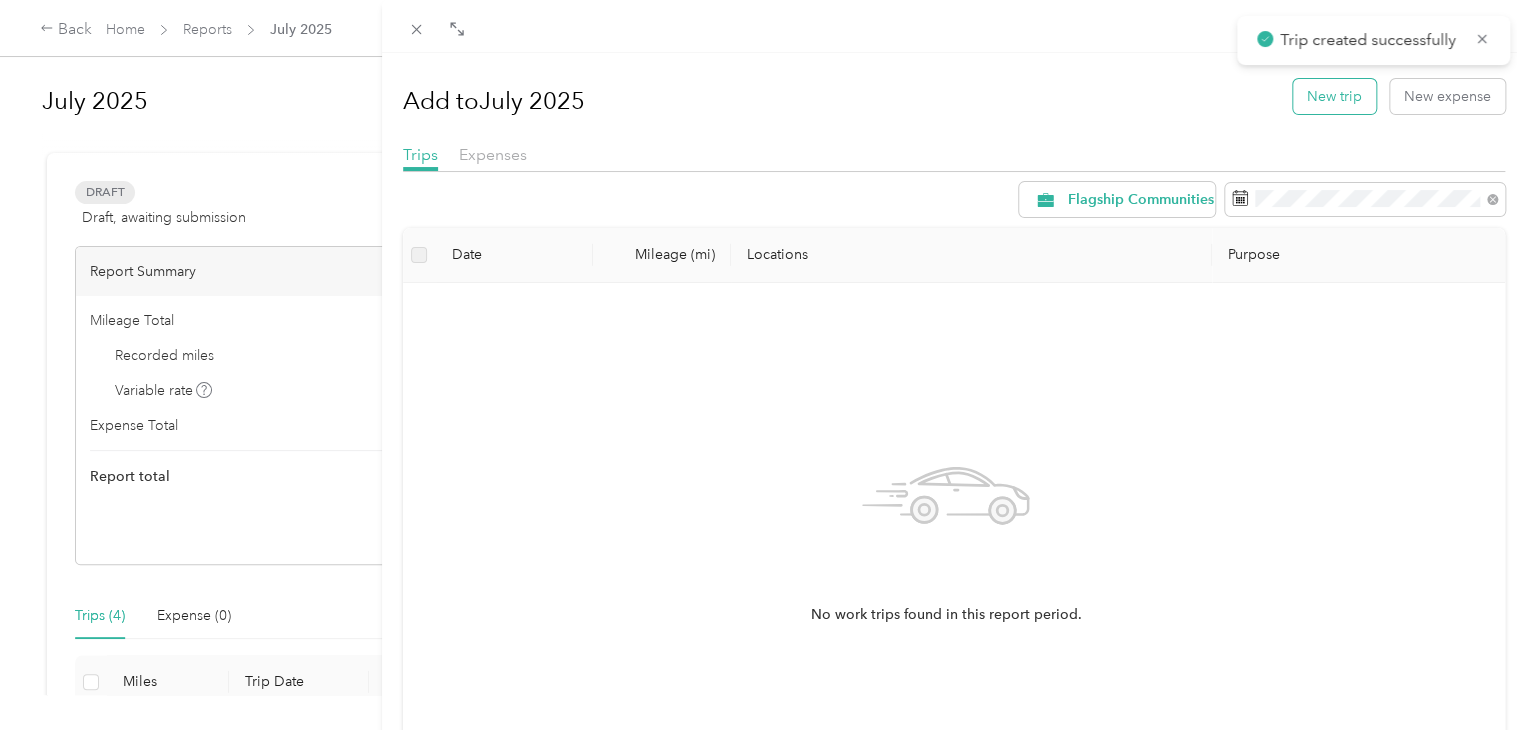 click on "New trip" at bounding box center [1334, 96] 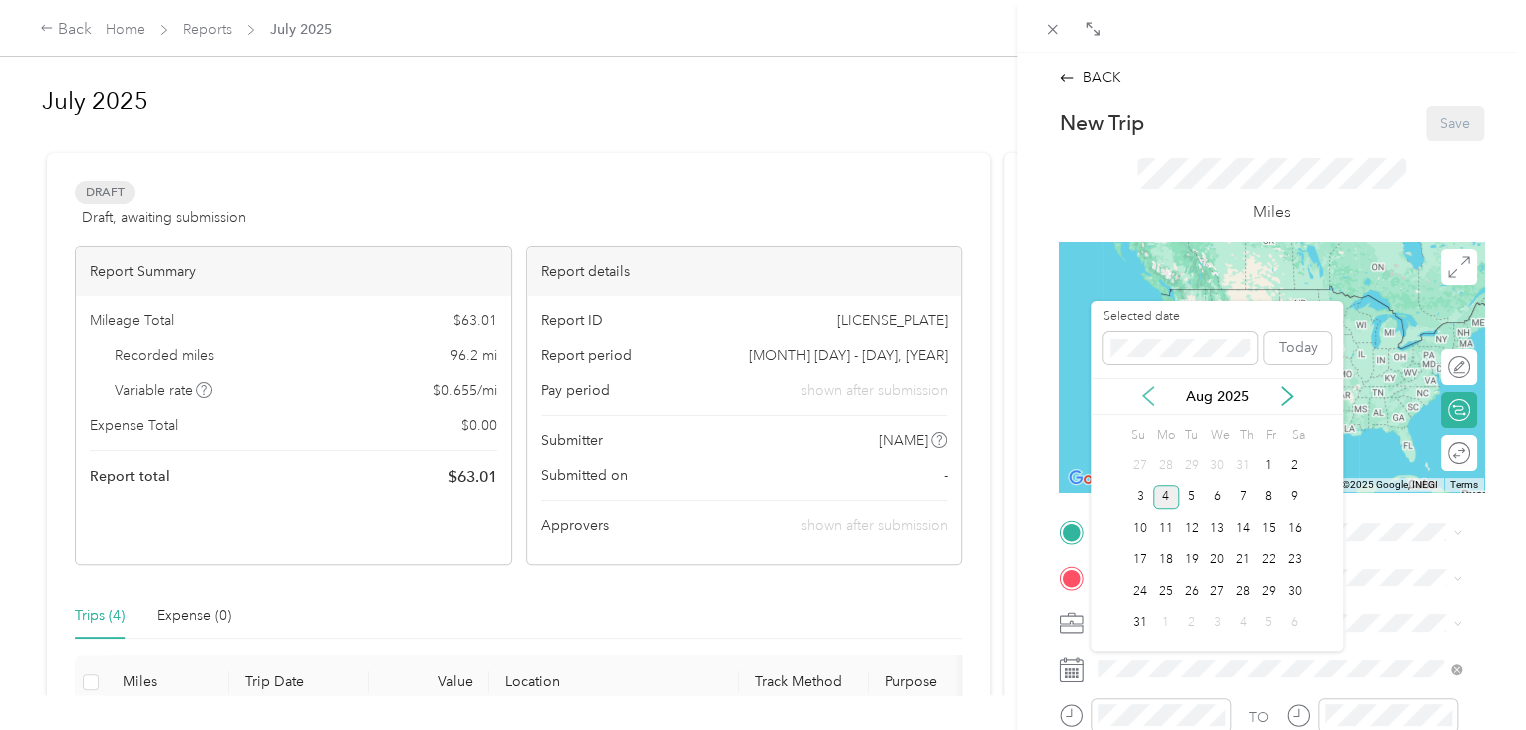 click 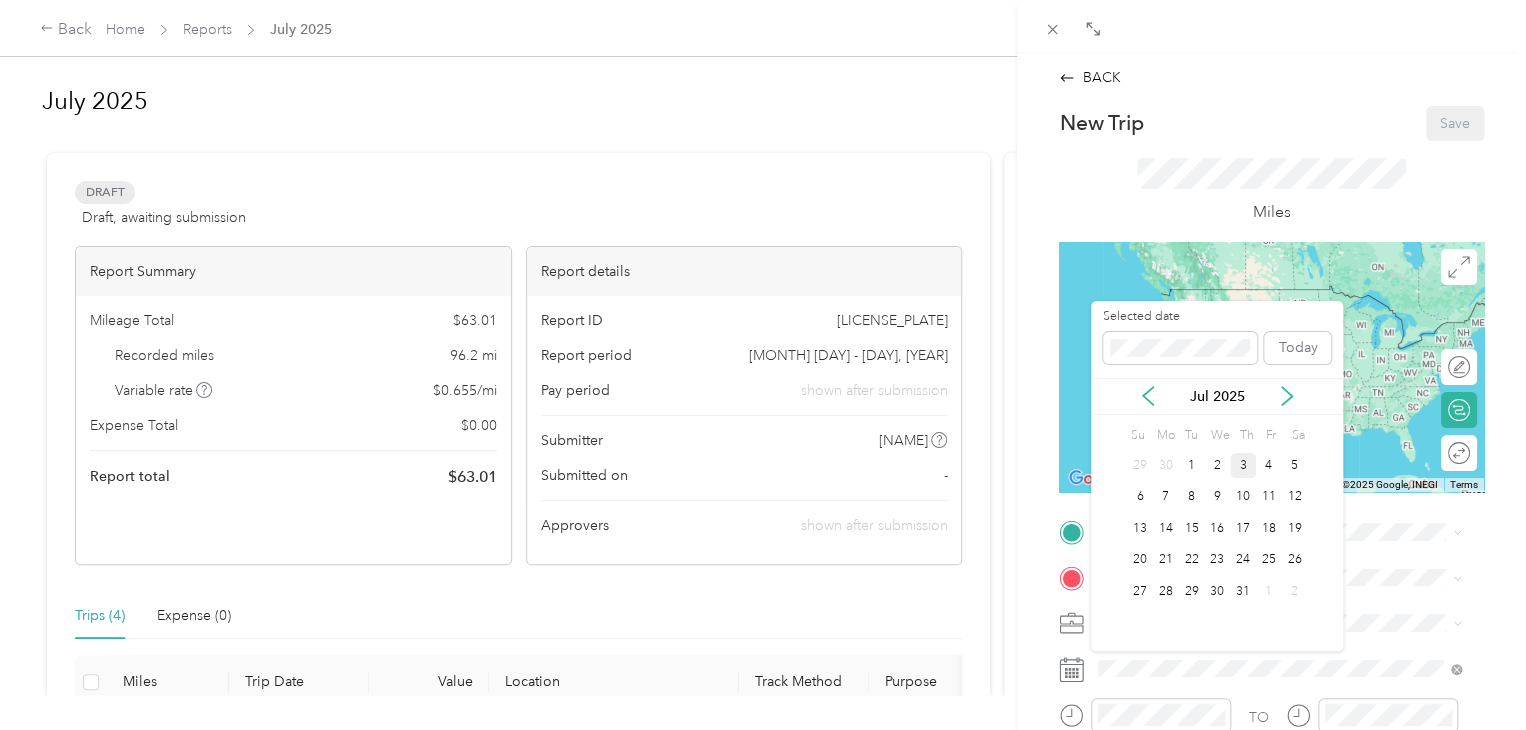 click on "3" at bounding box center (1243, 465) 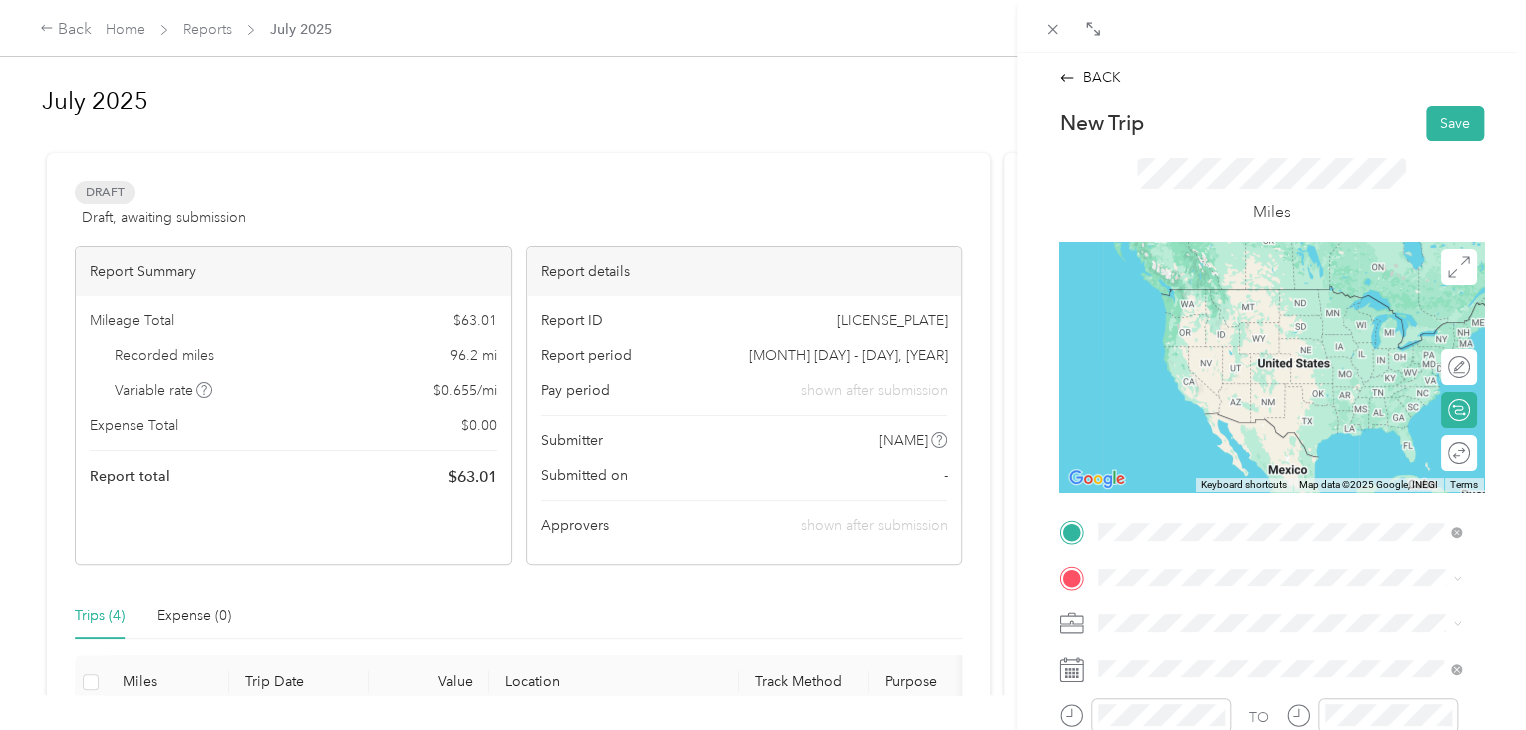 click on "[NUMBER] [STREET]
[CITY], [STATE] [POSTAL_CODE], [COUNTRY]" at bounding box center [1280, 297] 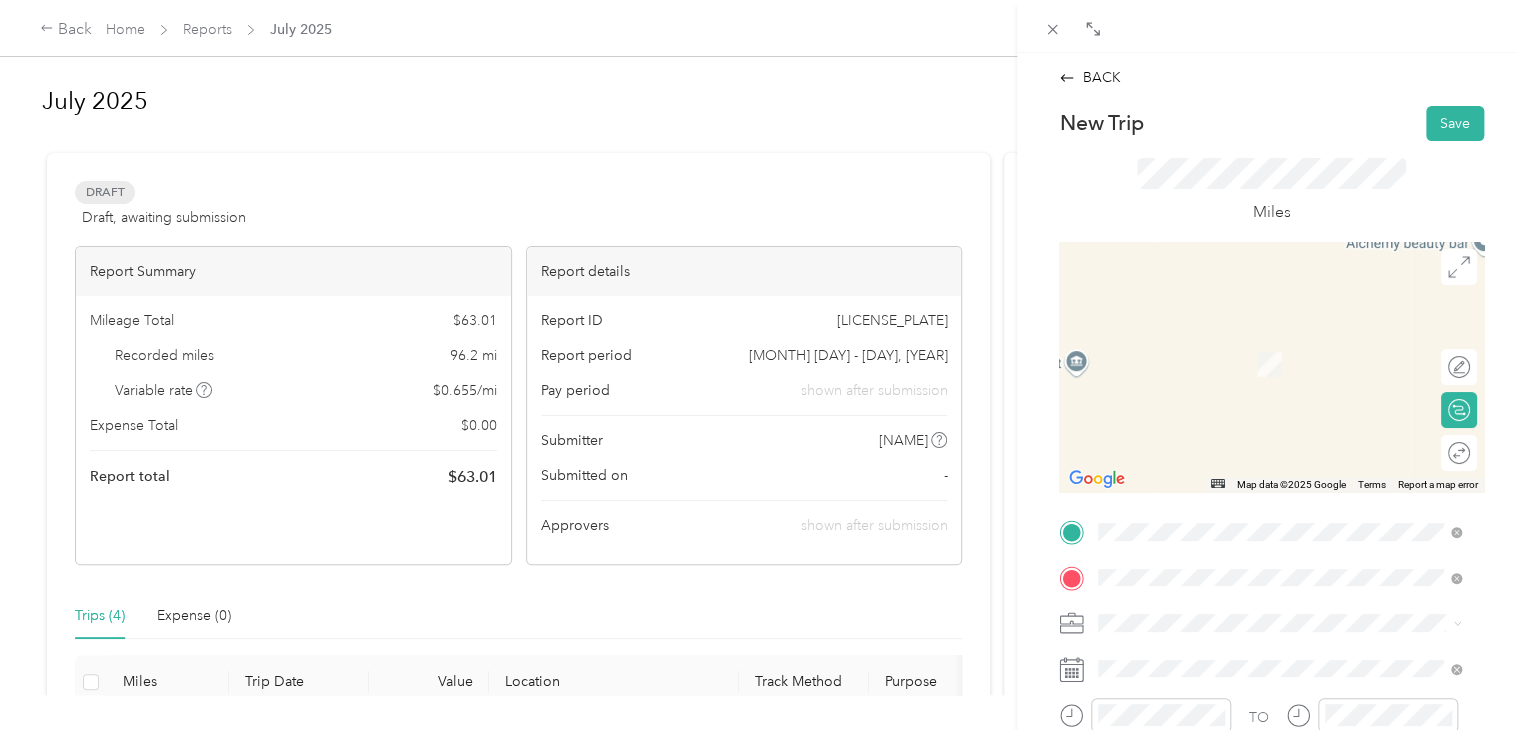 click on "[NUMBER] [STREET]
[CITY], [STATE] [POSTAL_CODE], [COUNTRY]" at bounding box center (1280, 342) 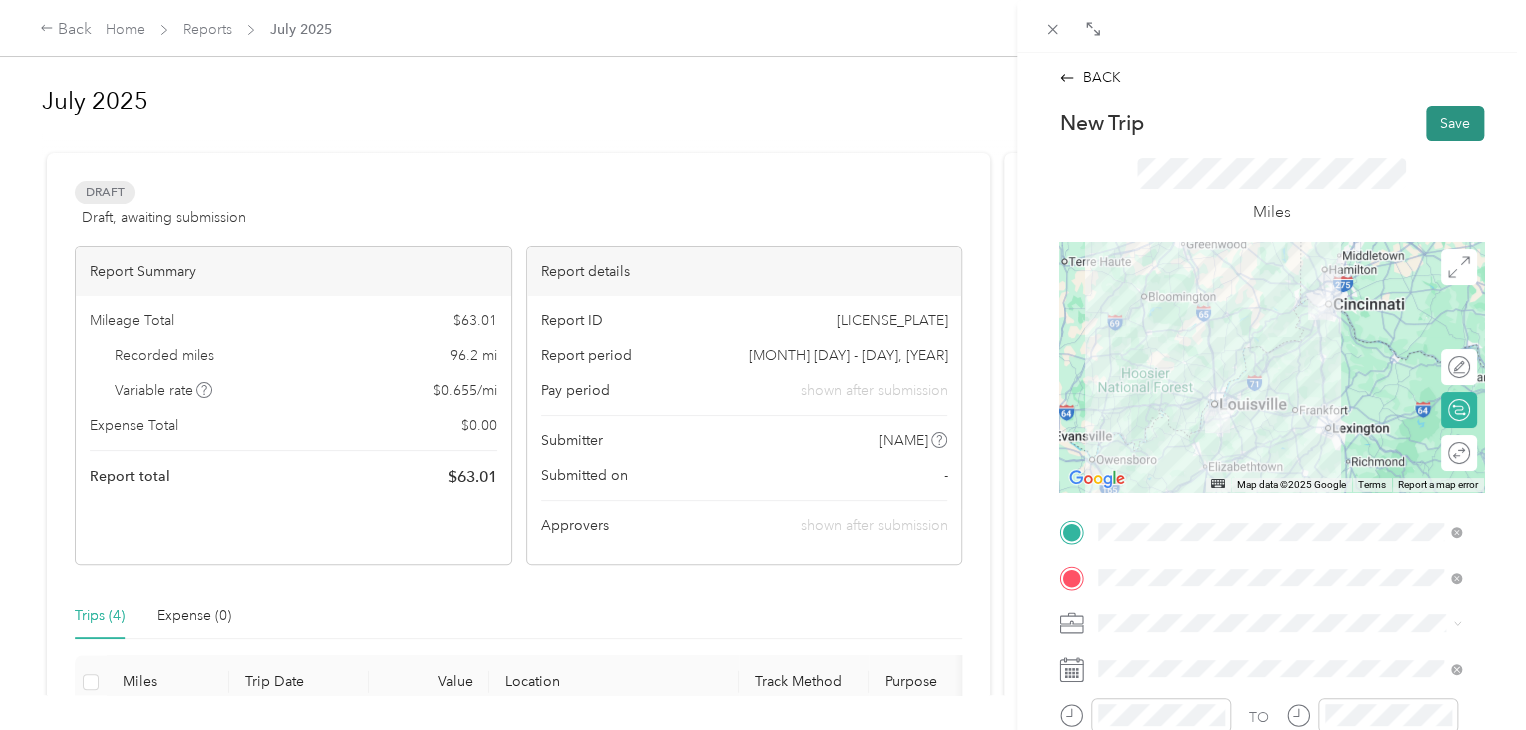 click on "Save" at bounding box center (1455, 123) 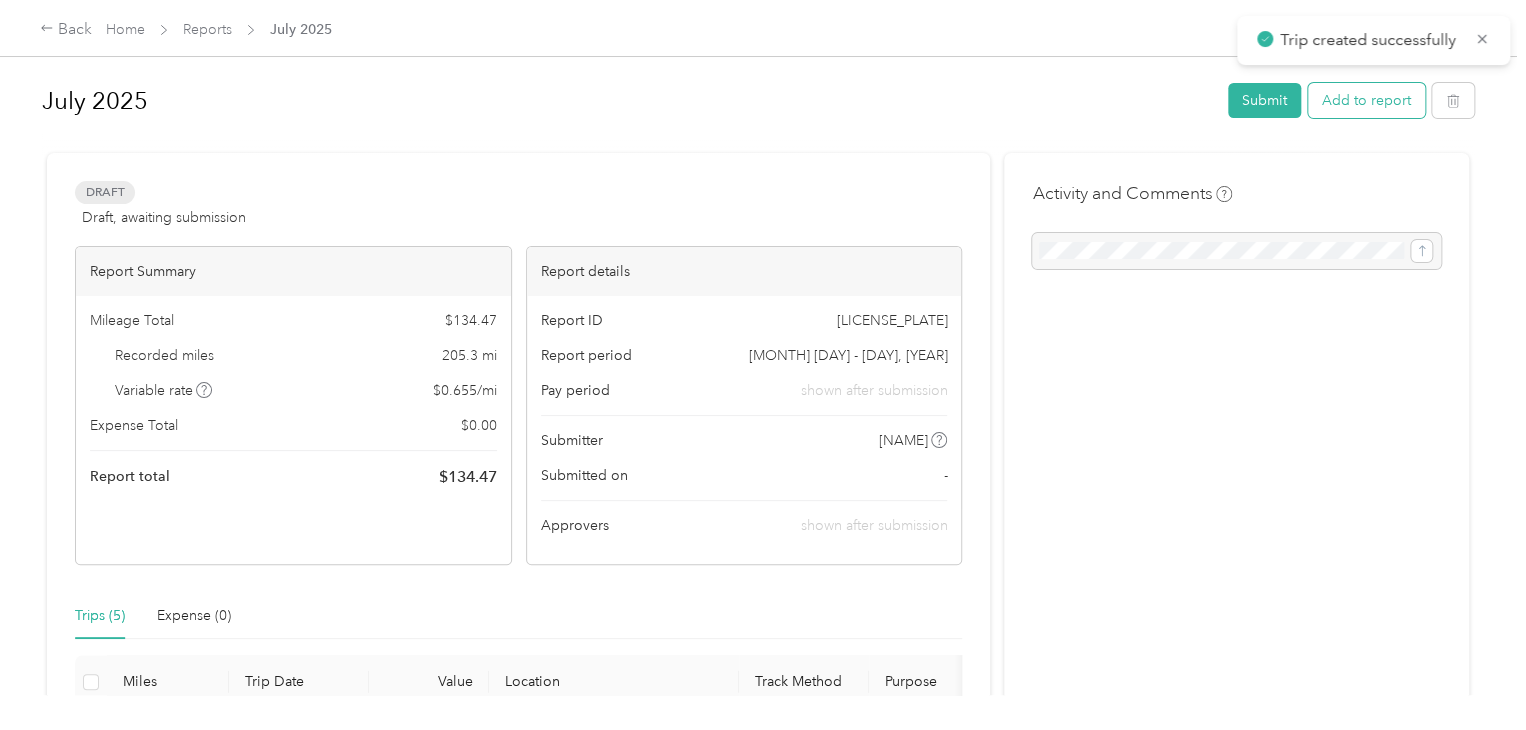 click on "Add to report" at bounding box center (1366, 100) 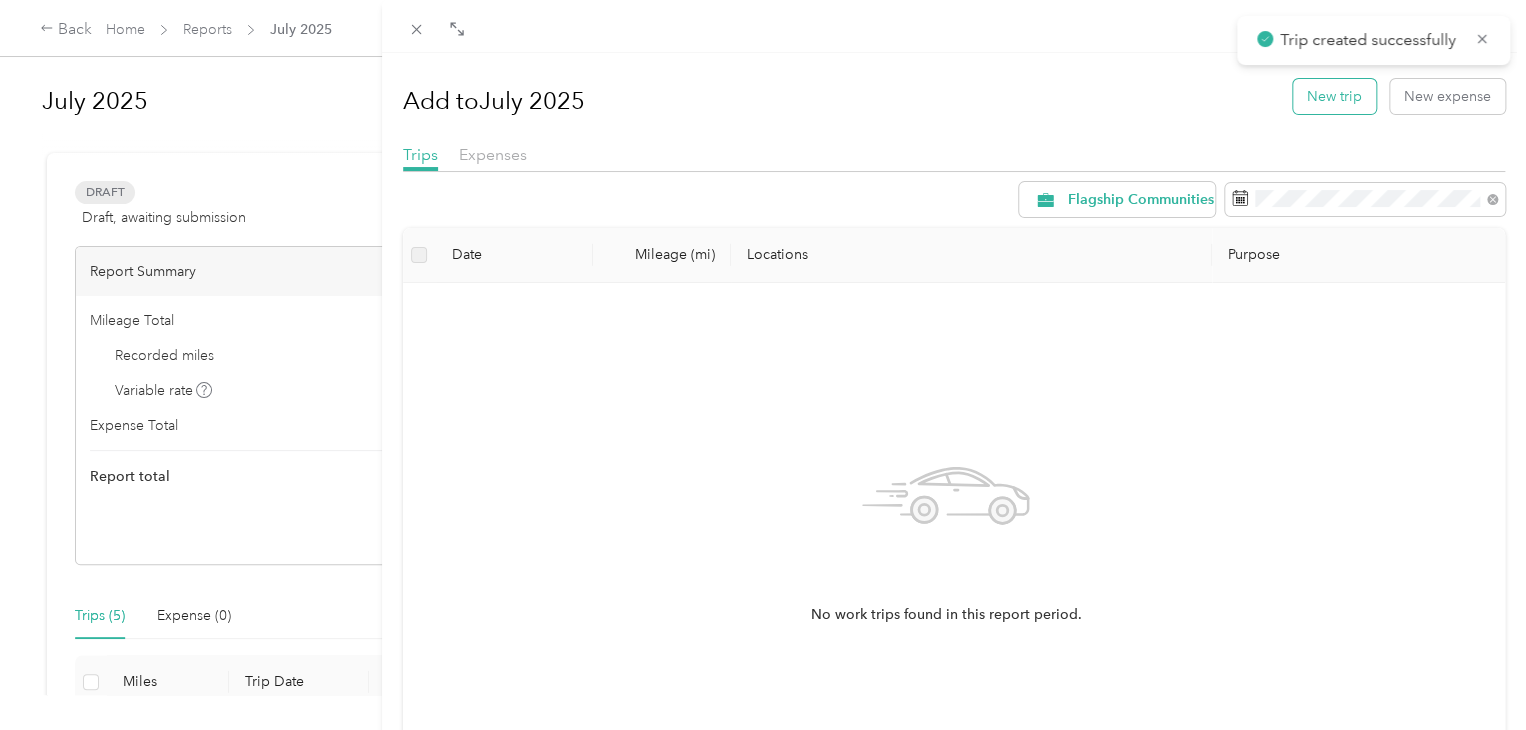 click on "New trip" at bounding box center (1334, 96) 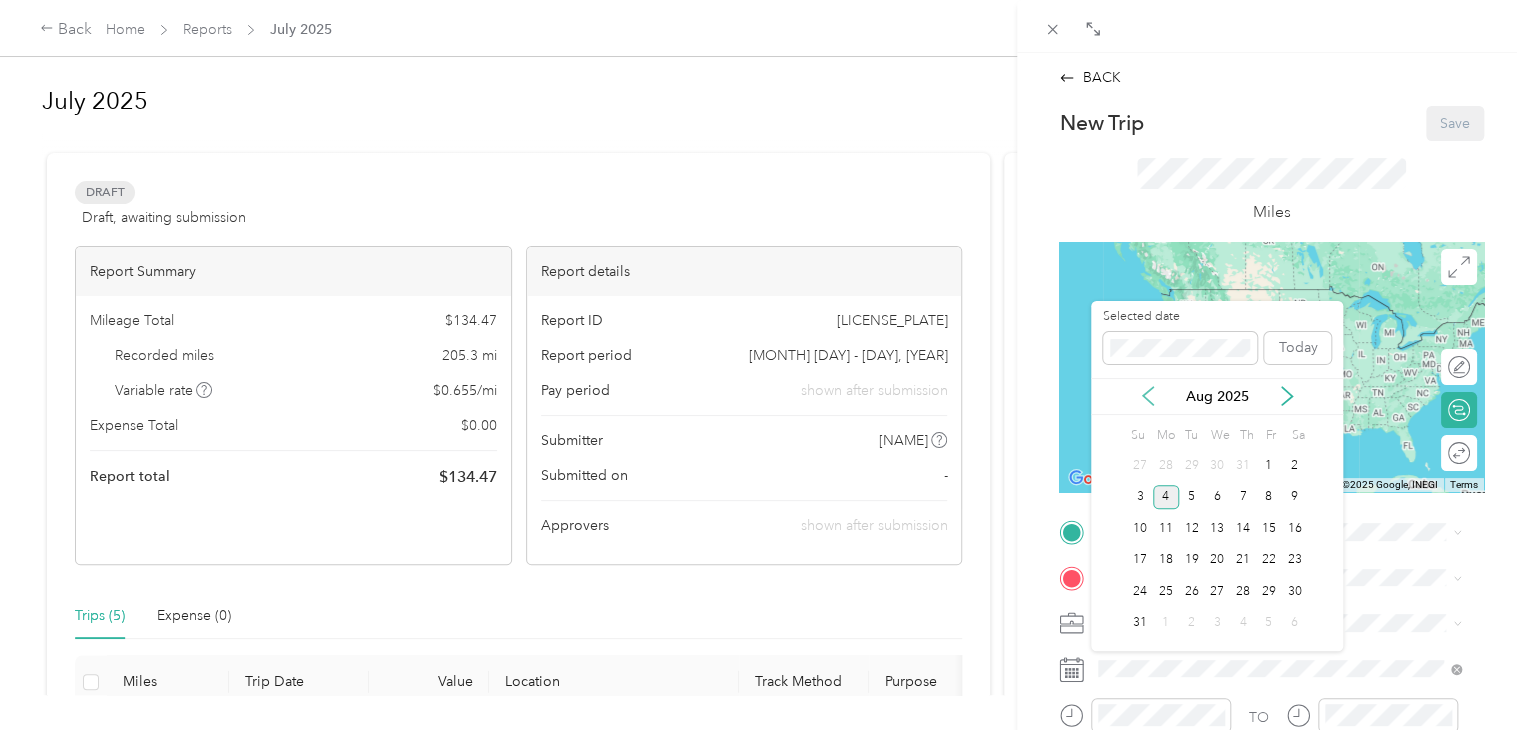 click 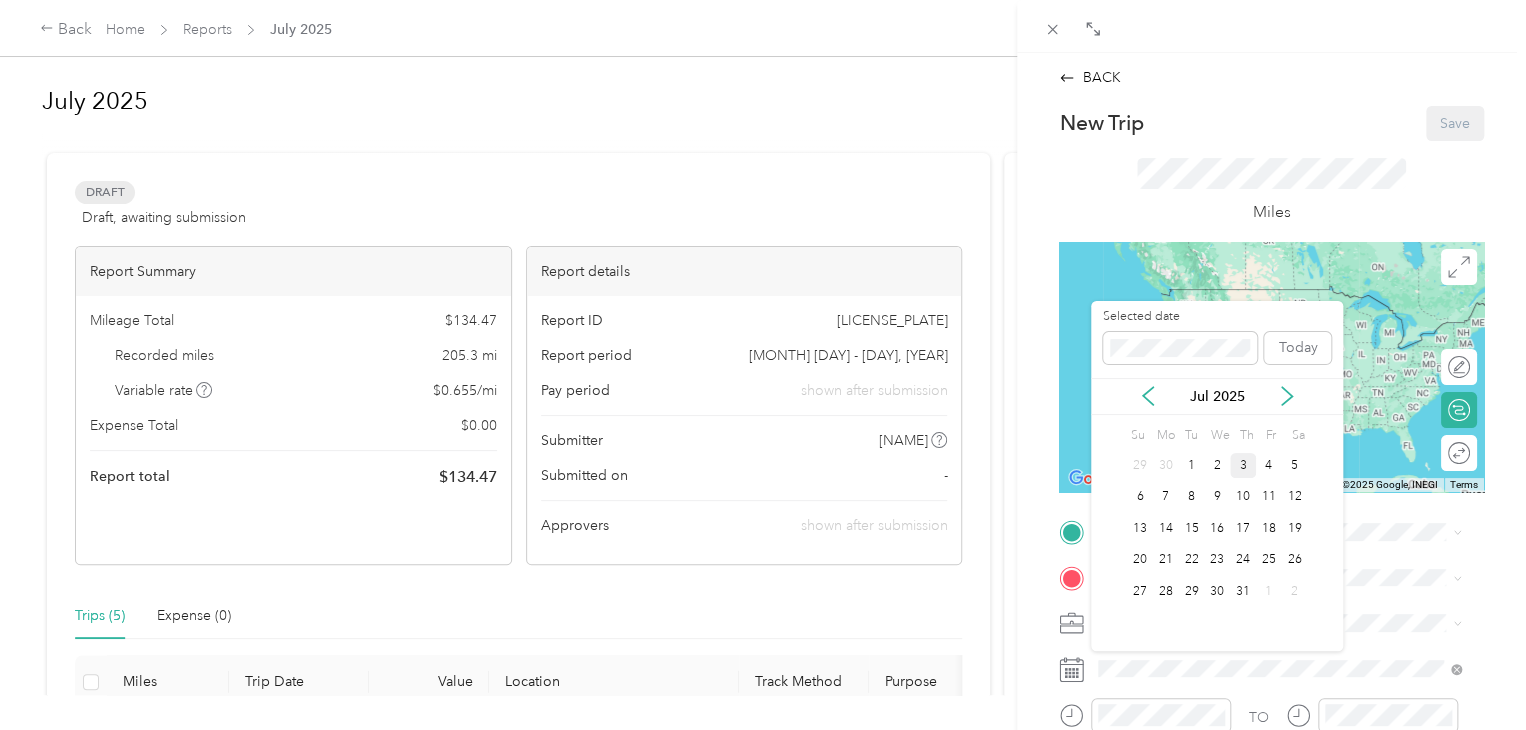 click on "3" at bounding box center [1243, 465] 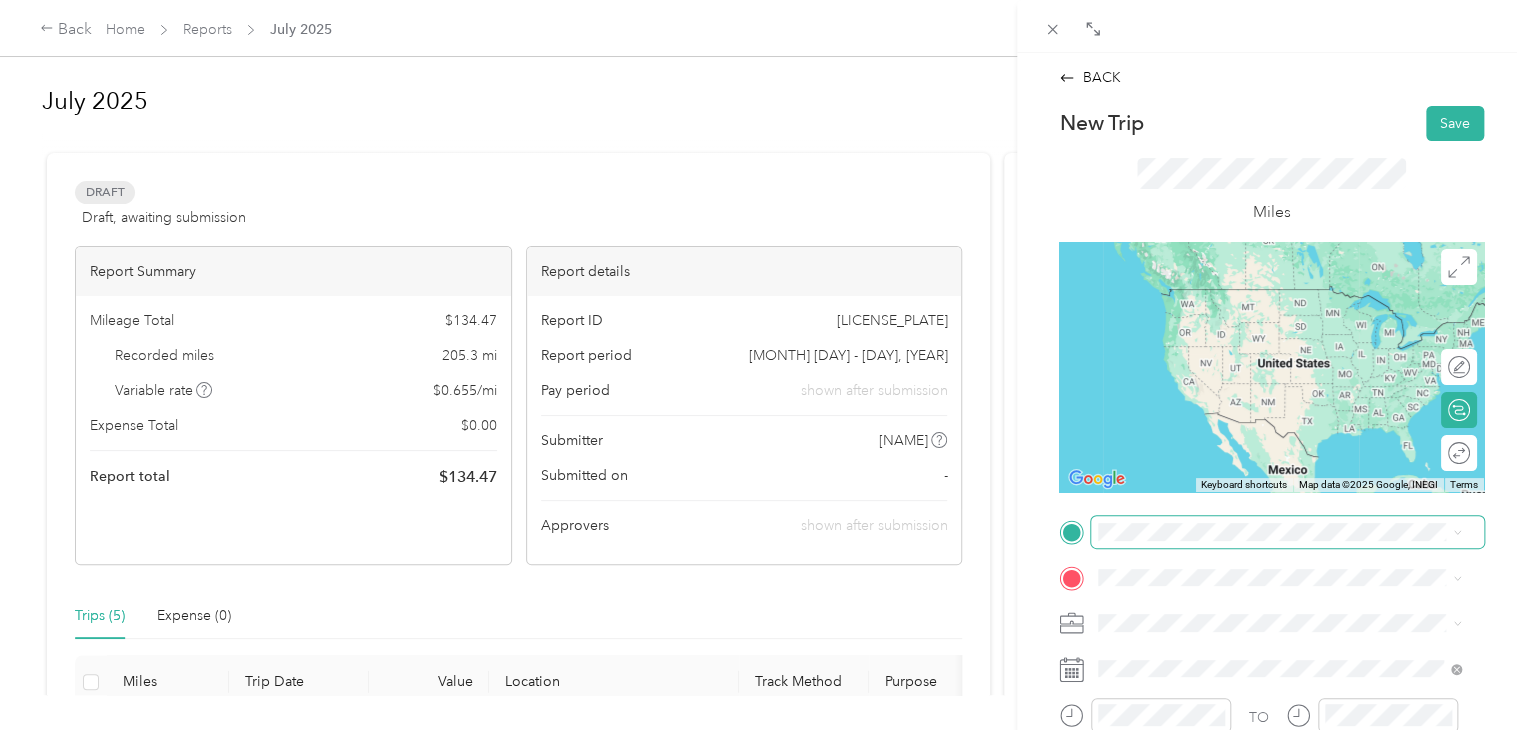 click at bounding box center [1287, 532] 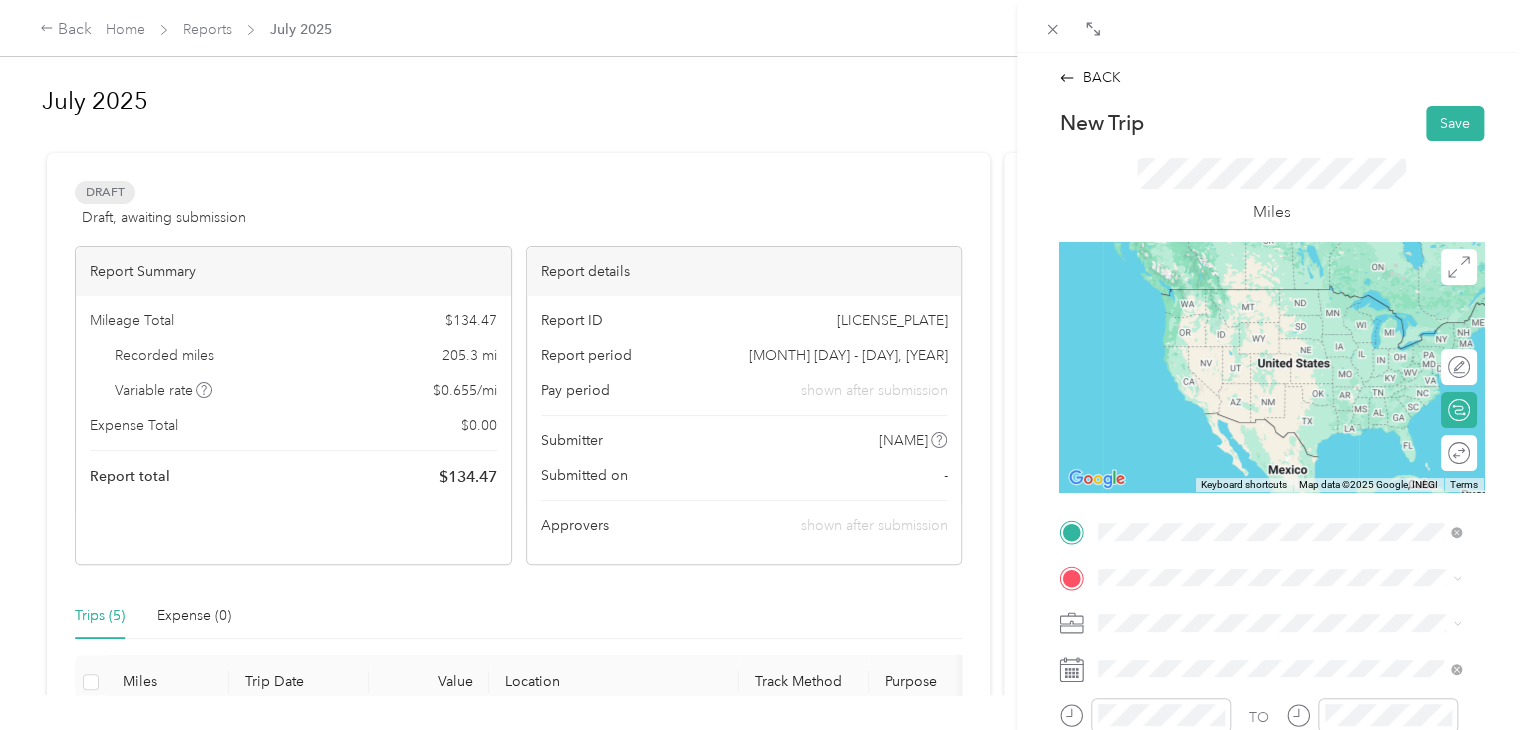 click on "[NUMBER] [STREET]
[CITY], [STATE] [POSTAL_CODE], [COUNTRY]" at bounding box center (1279, 297) 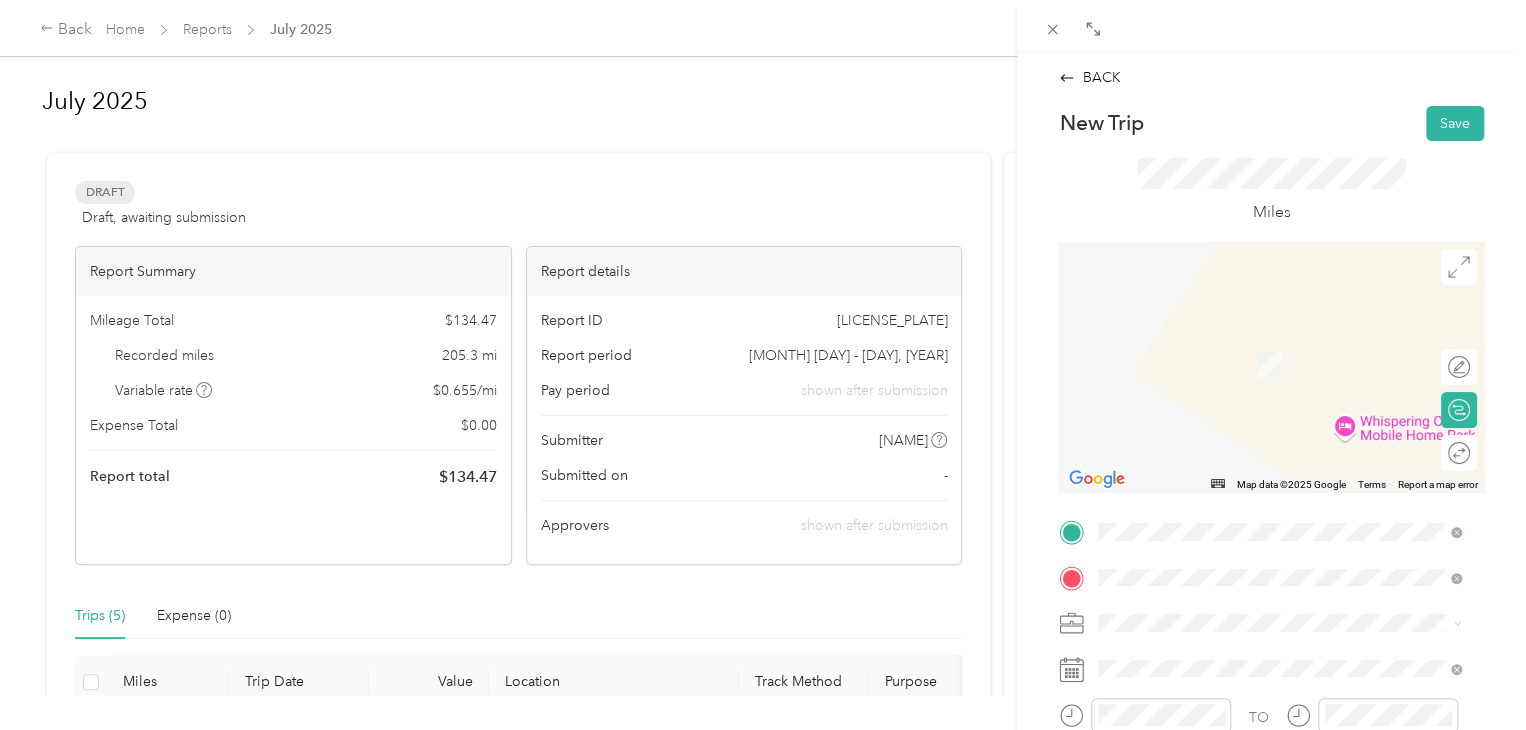 click on "[NUMBER] [STREET]
[CITY], [STATE] [POSTAL_CODE], [COUNTRY]" at bounding box center (1280, 342) 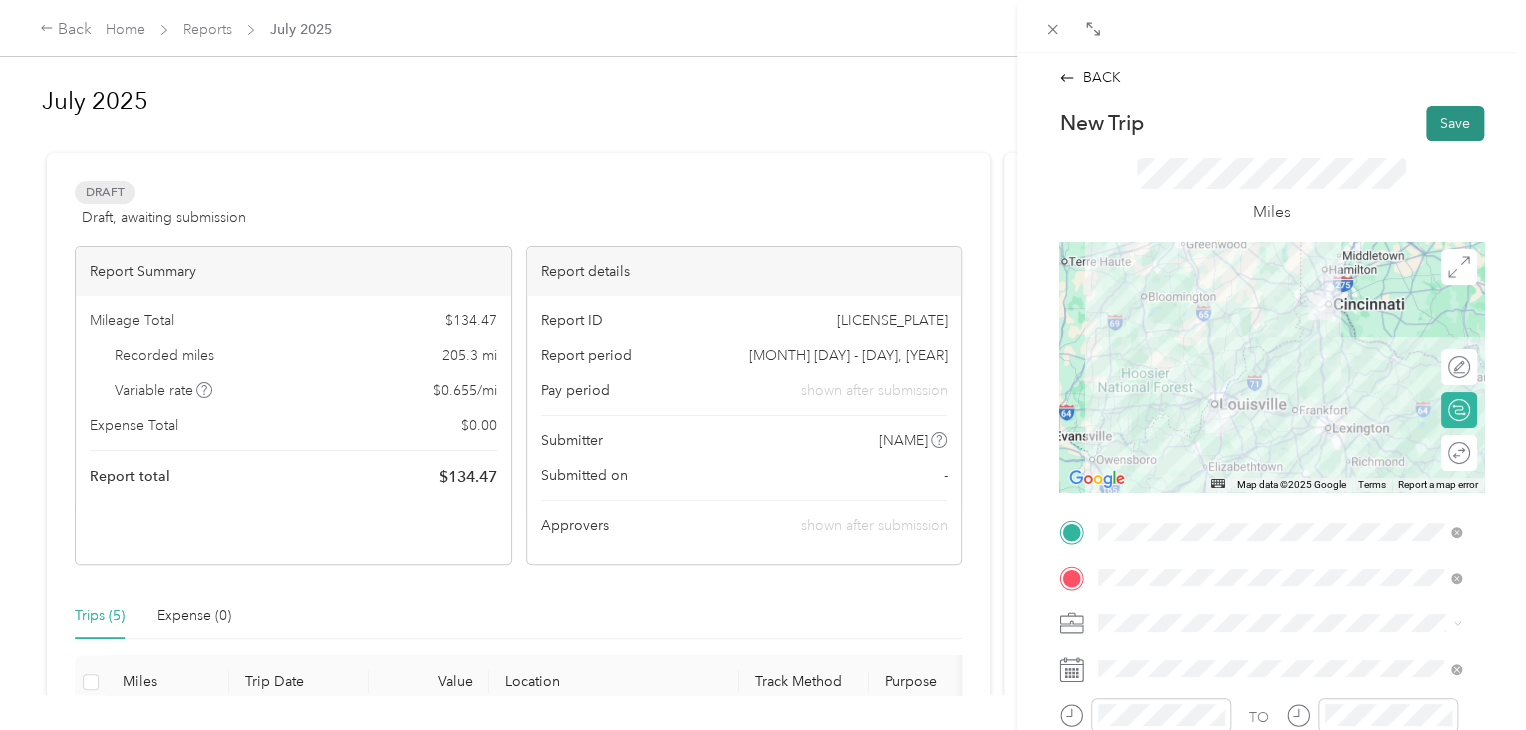 click on "Save" at bounding box center [1455, 123] 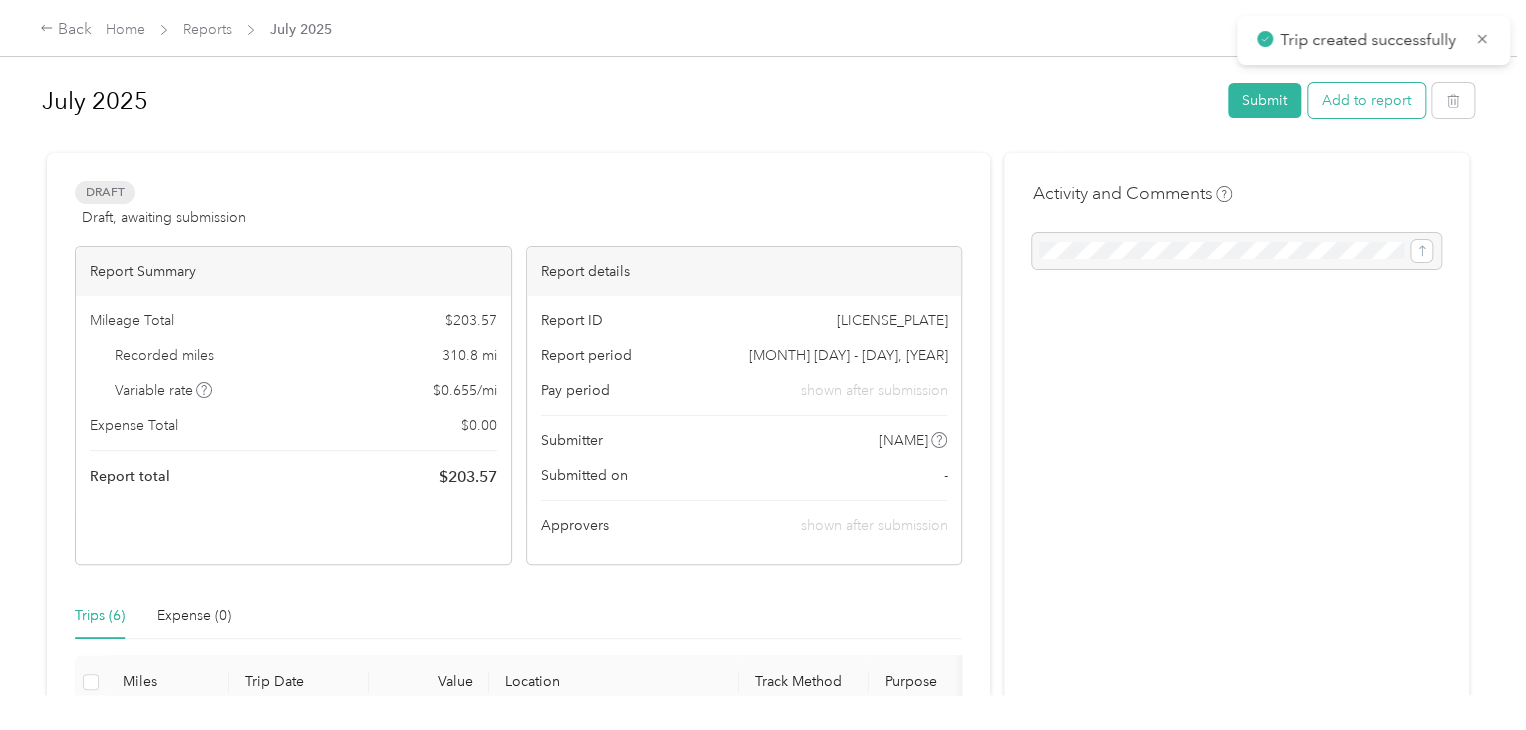click on "Add to report" at bounding box center (1366, 100) 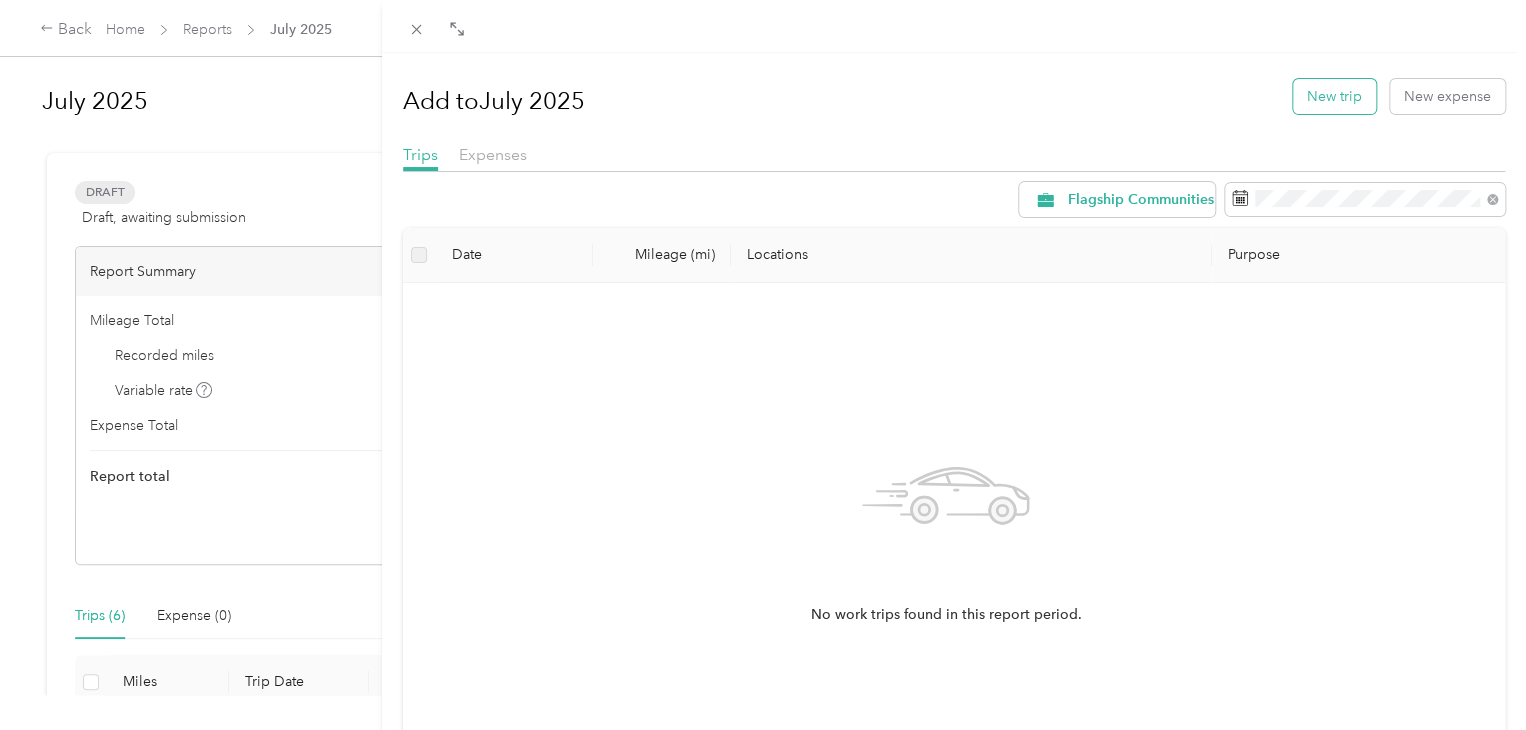 click on "New trip" at bounding box center [1334, 96] 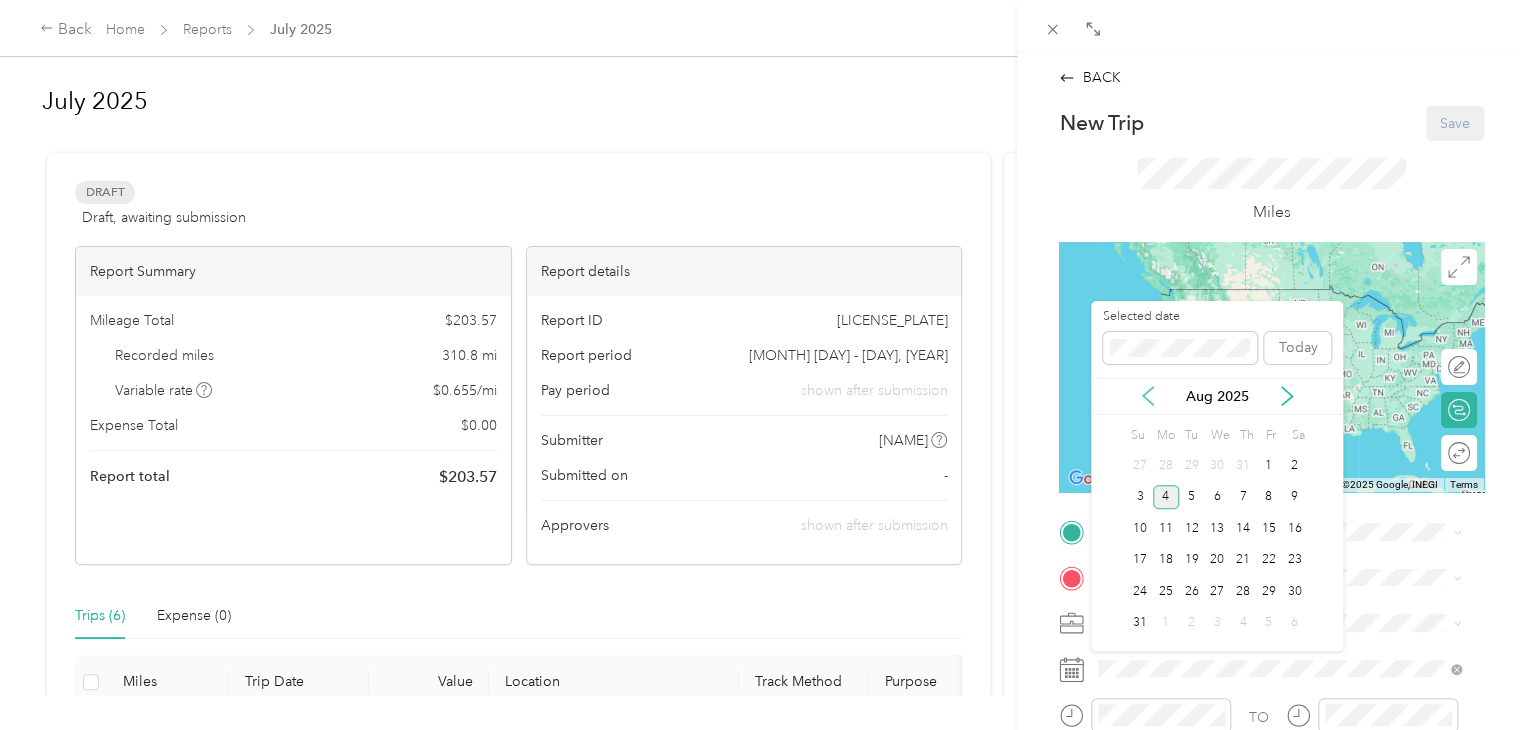 click 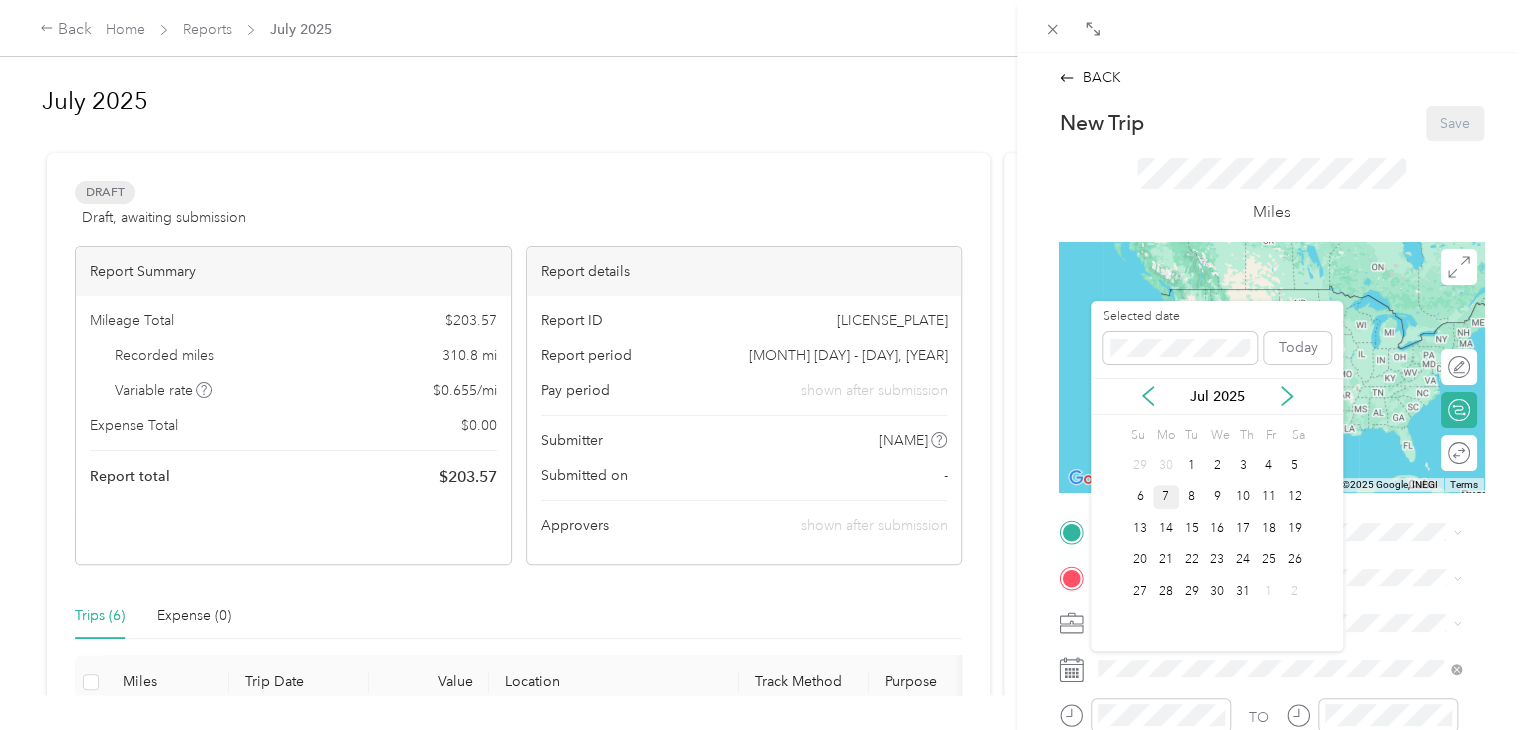 click on "7" at bounding box center [1166, 497] 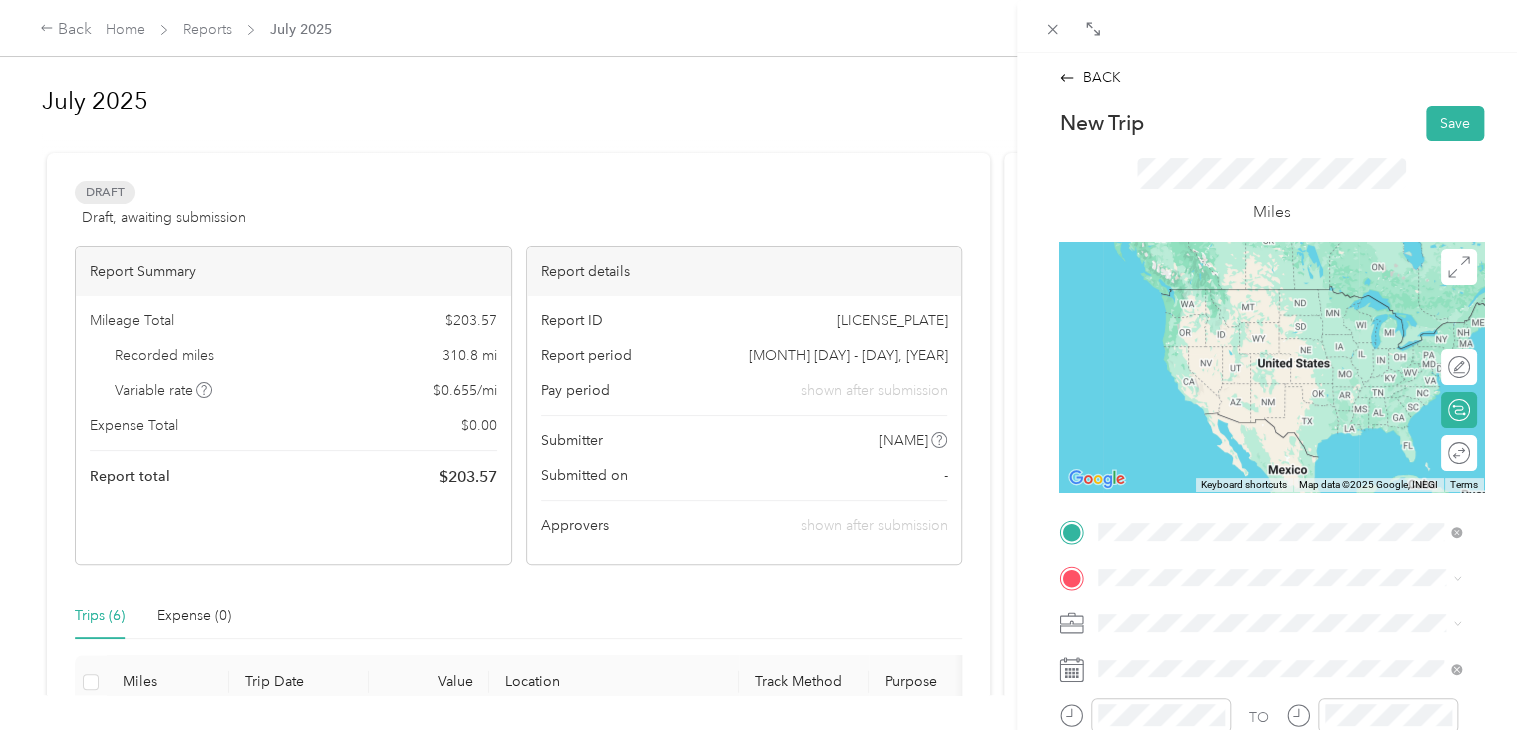 click on "[NUMBER] [STREET]
[CITY], [STATE] [POSTAL_CODE], [COUNTRY]" at bounding box center [1280, 297] 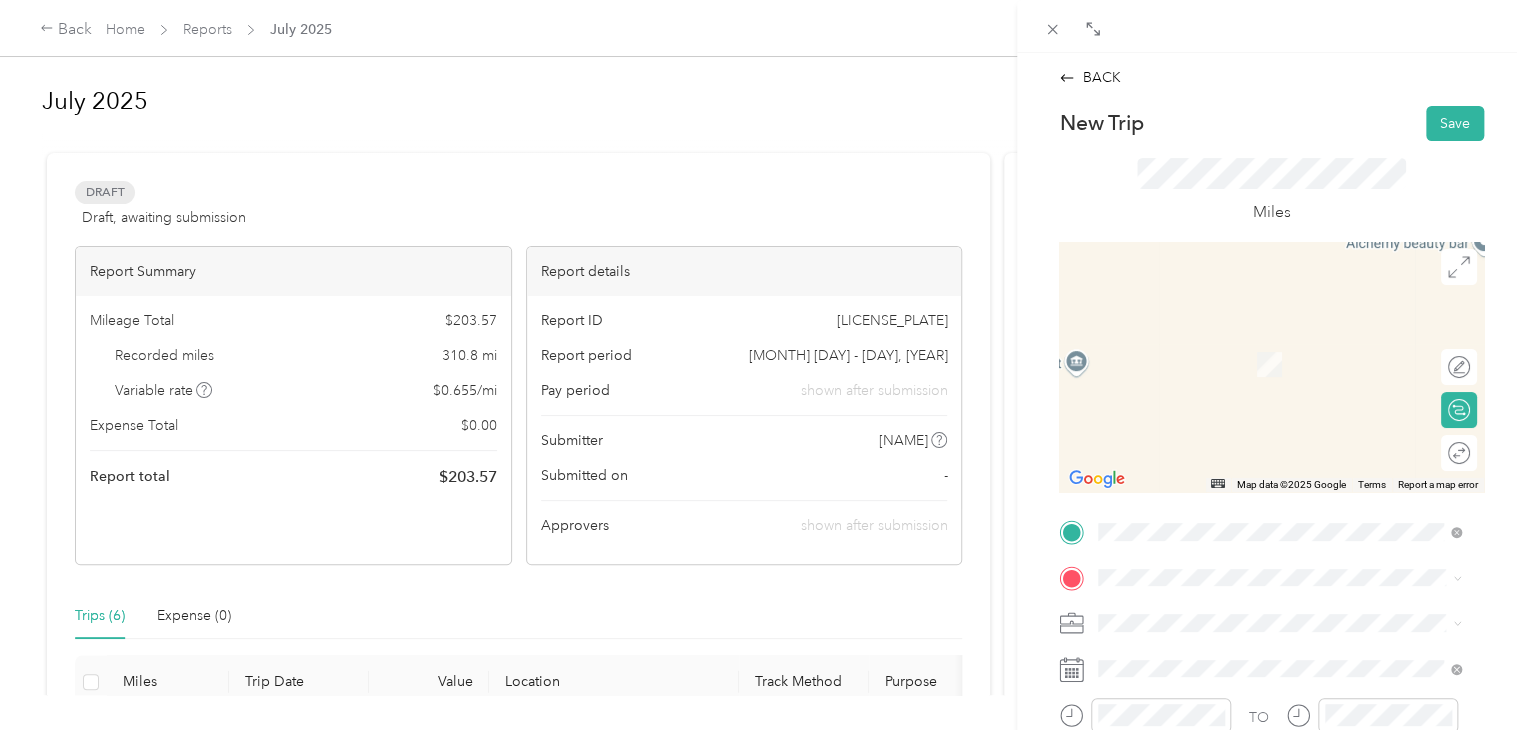 click on "[NUMBER] [STREET]
[CITY], [STATE] [POSTAL_CODE], [COUNTRY]" at bounding box center (1280, 340) 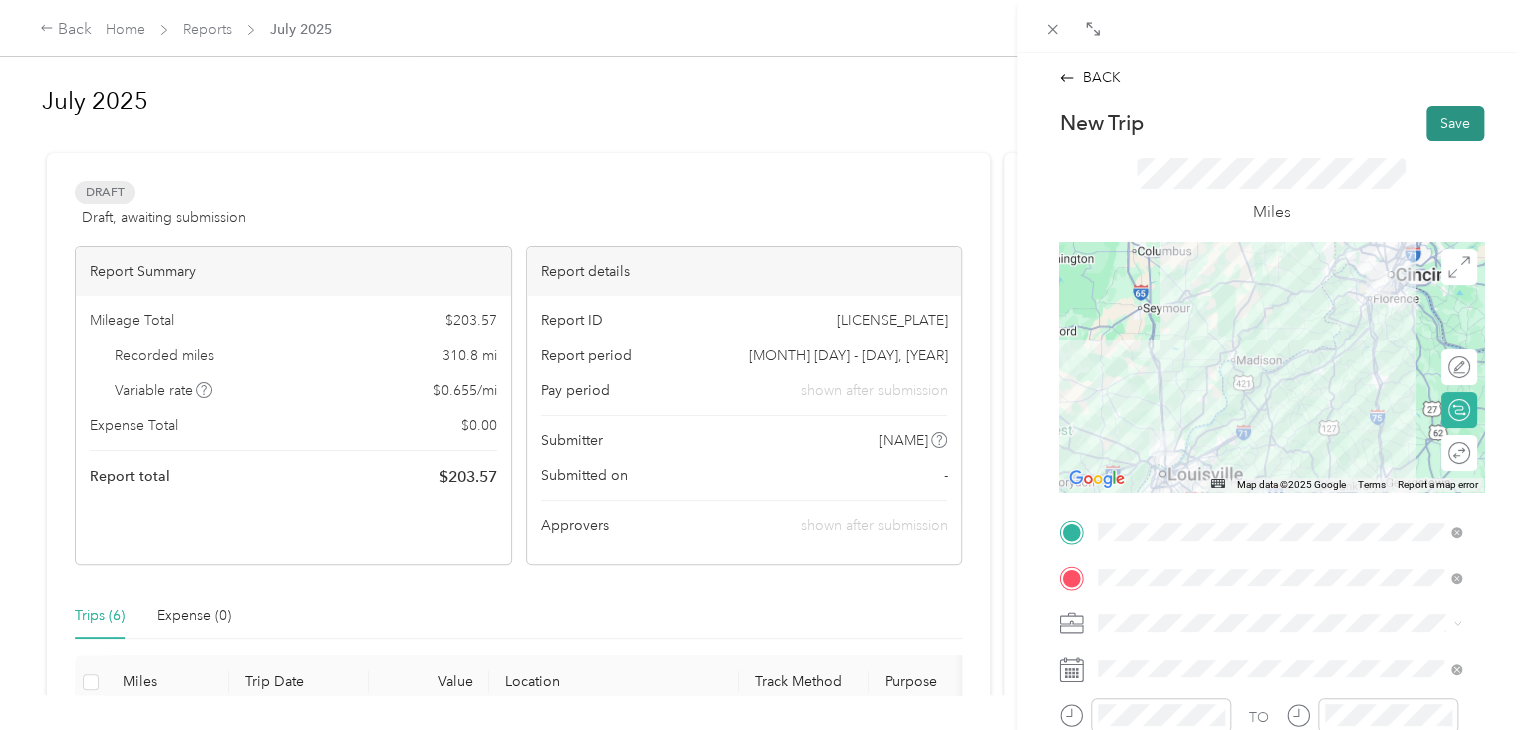 click on "Save" at bounding box center (1455, 123) 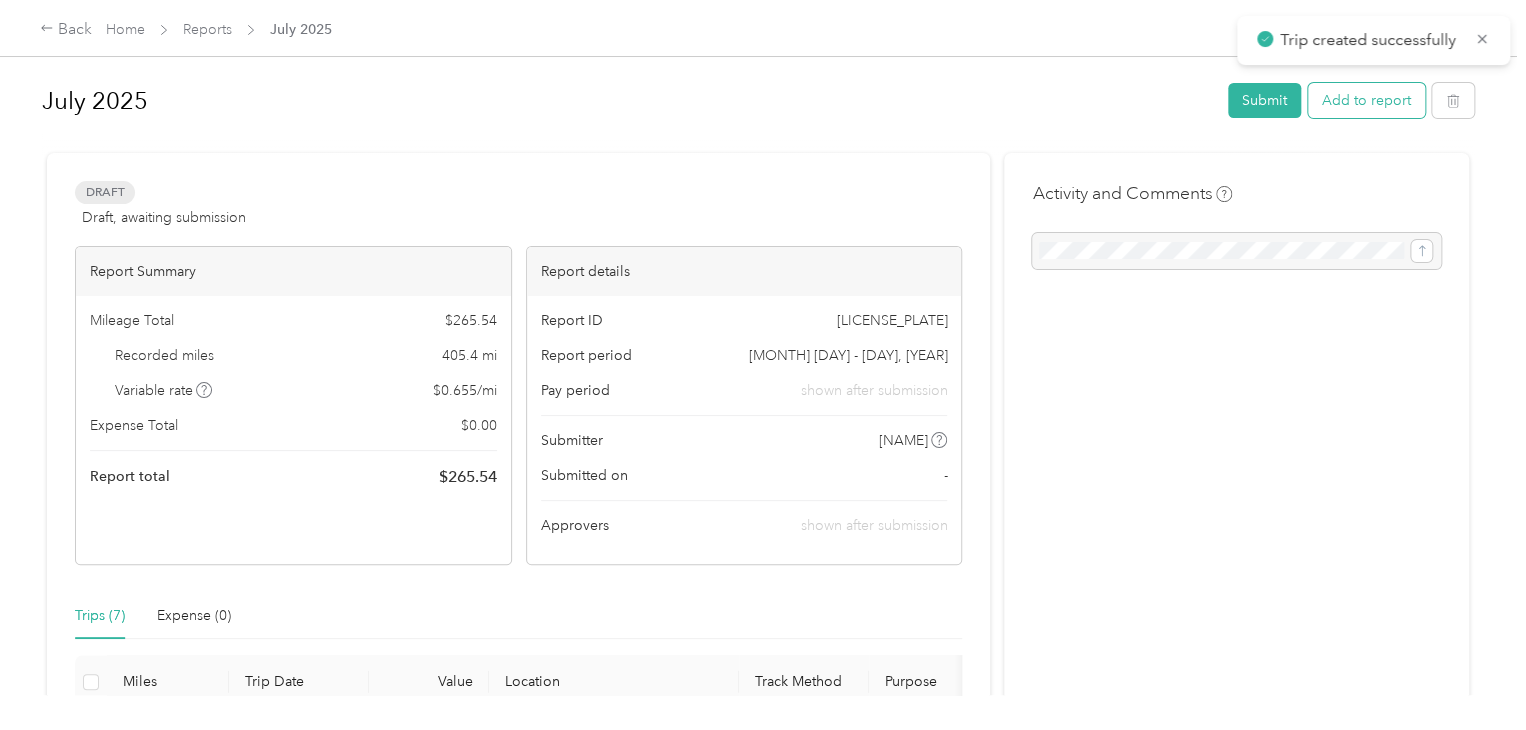 click on "Add to report" at bounding box center [1366, 100] 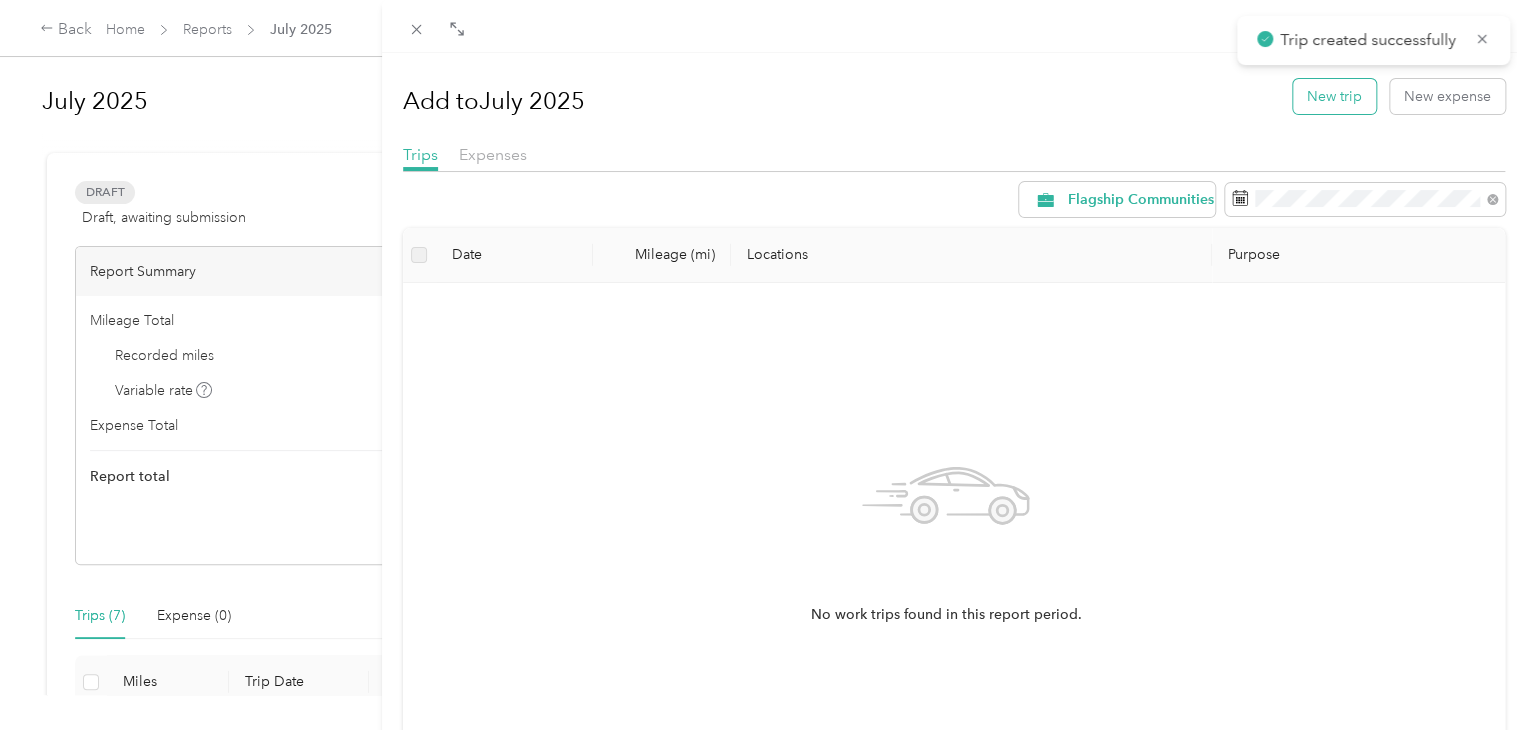 click on "New trip" at bounding box center [1334, 96] 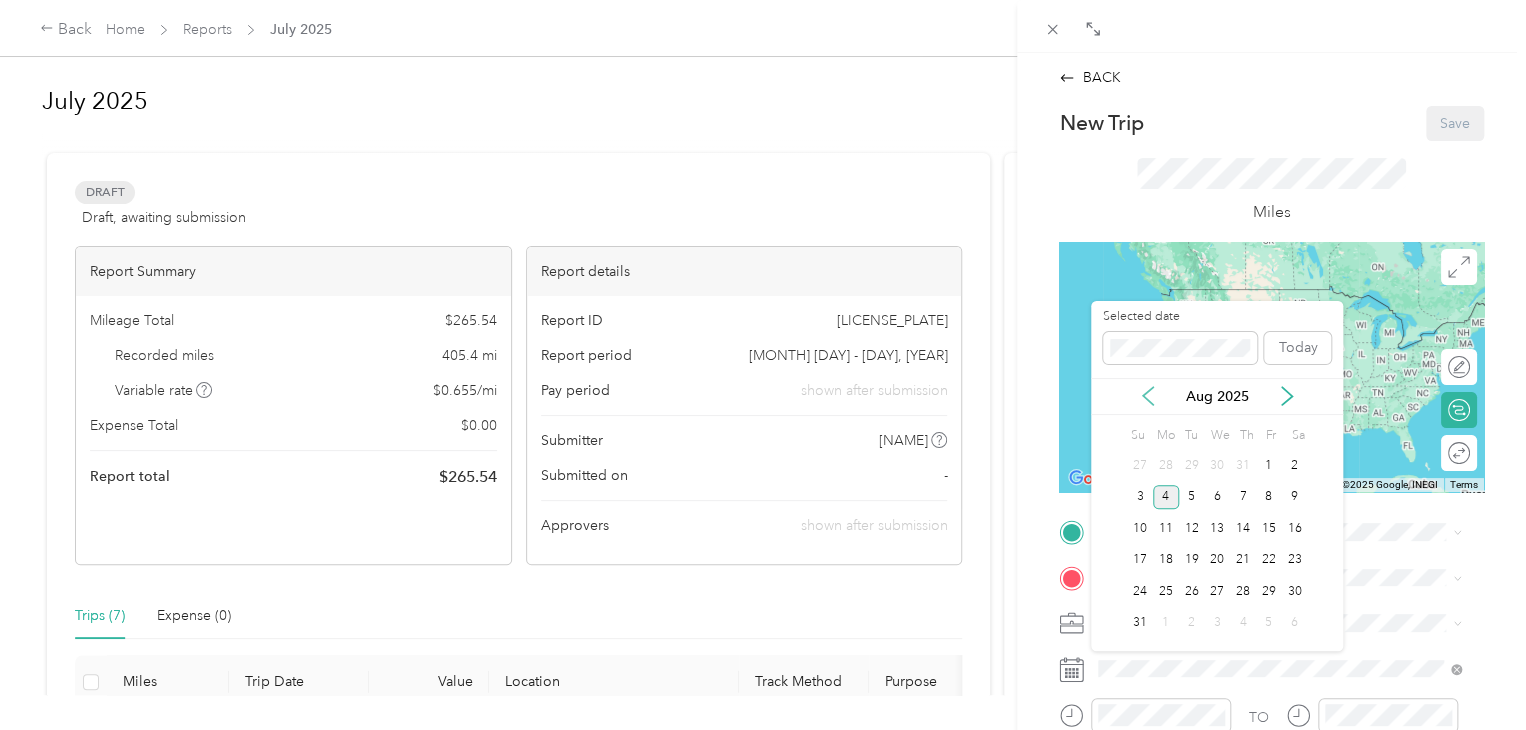 click 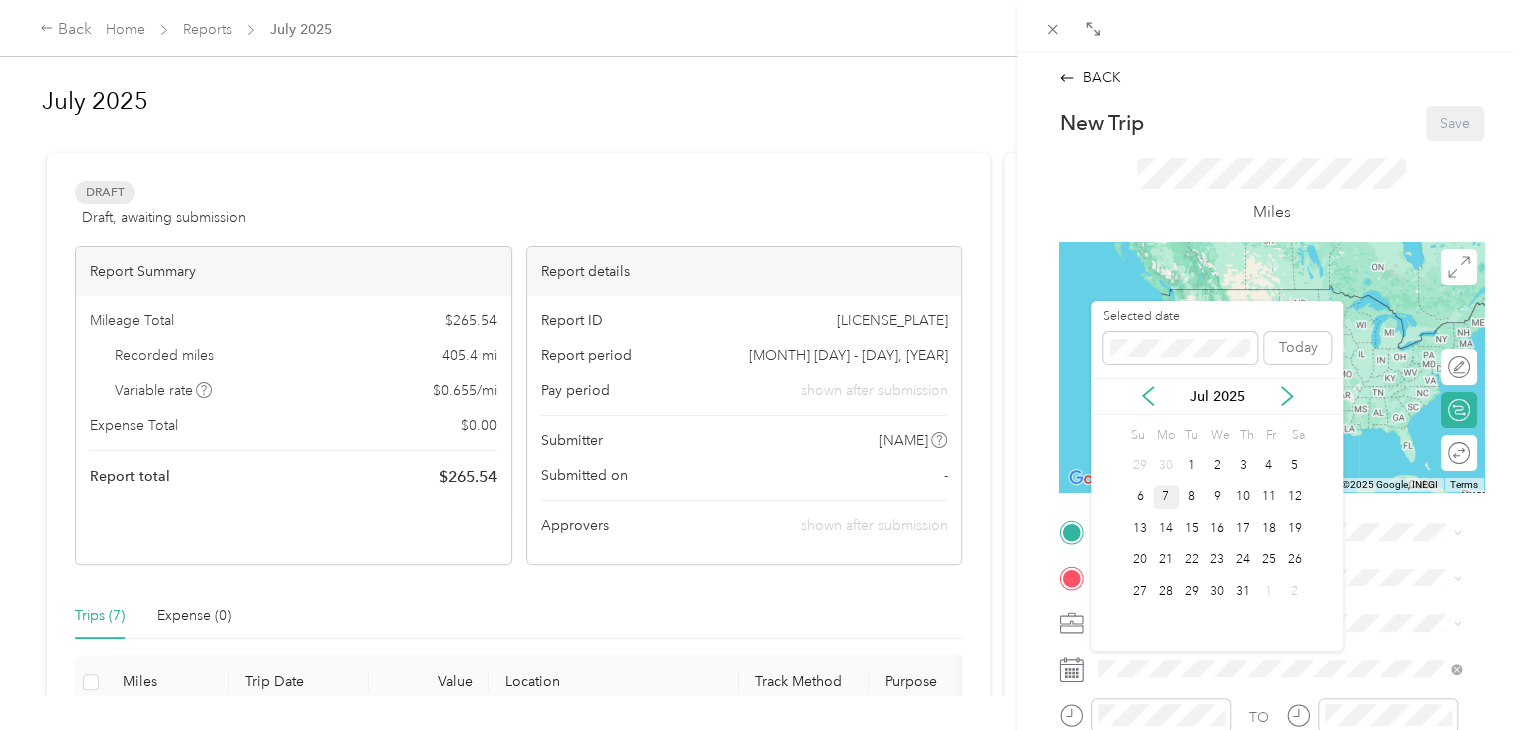 click on "7" at bounding box center (1166, 497) 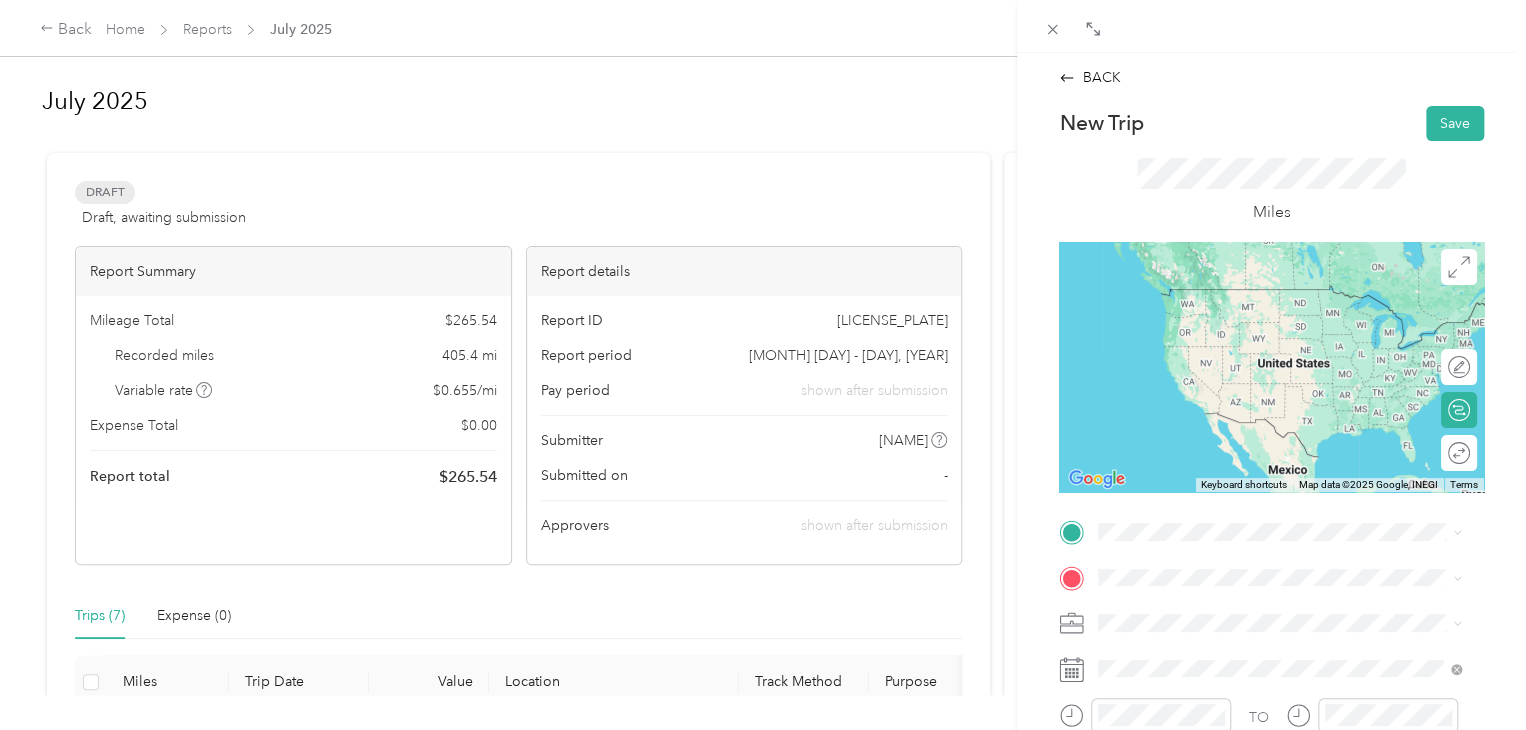 click on "[NUMBER] [STREET]
[CITY], [STATE] [POSTAL_CODE], [COUNTRY]" at bounding box center [1280, 289] 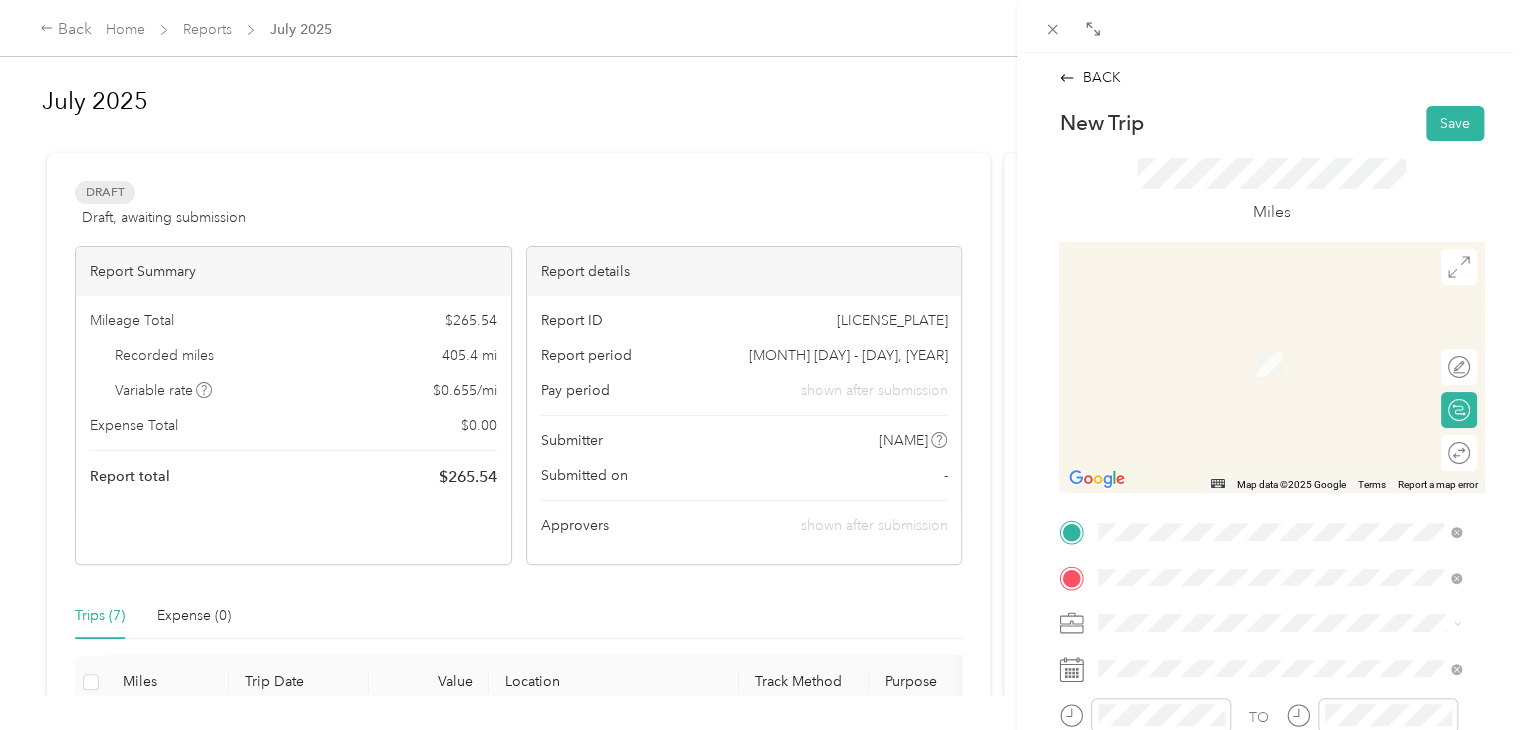 click on "[NUMBER] [STREET]
[CITY], [STATE] [POSTAL_CODE], [COUNTRY]" at bounding box center [1280, 342] 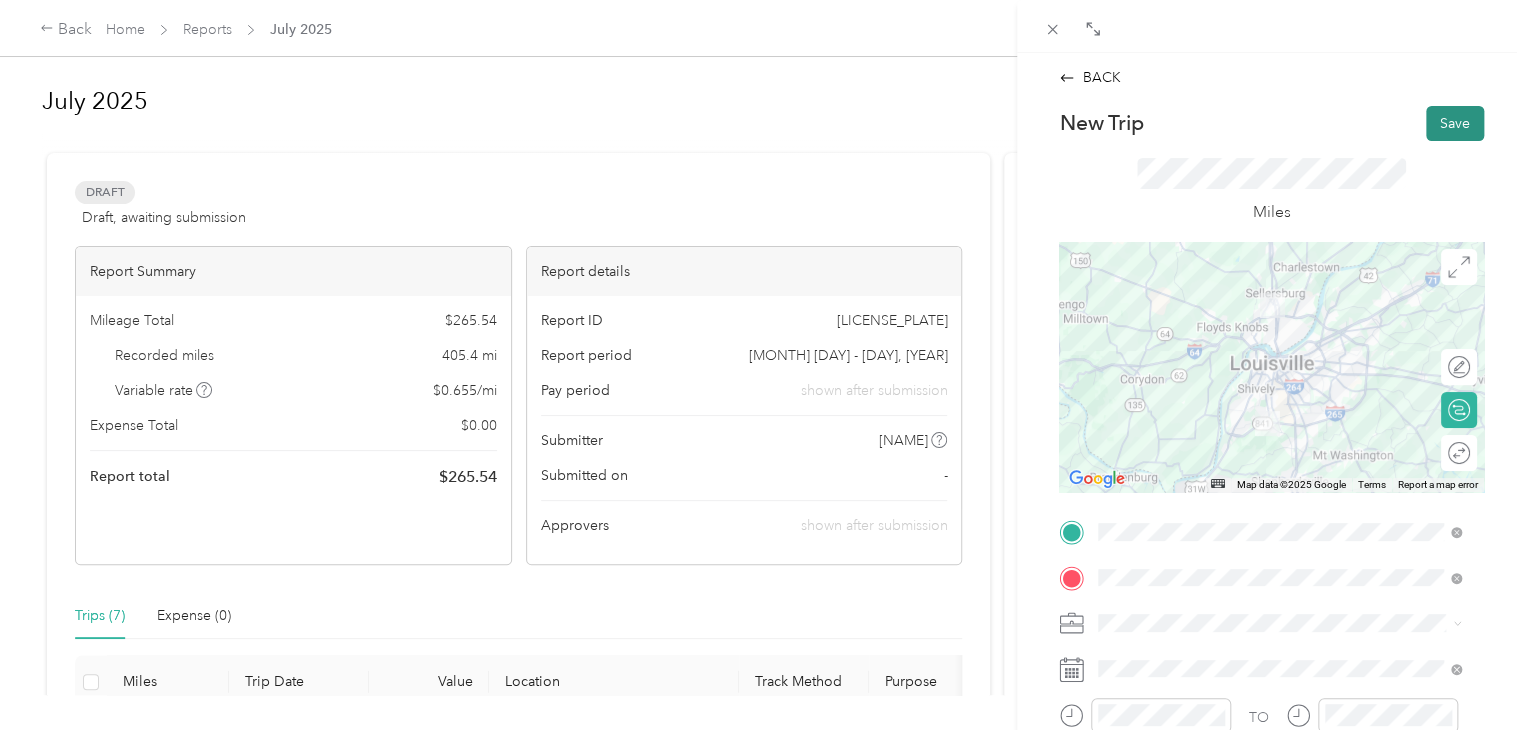 click on "Save" at bounding box center (1455, 123) 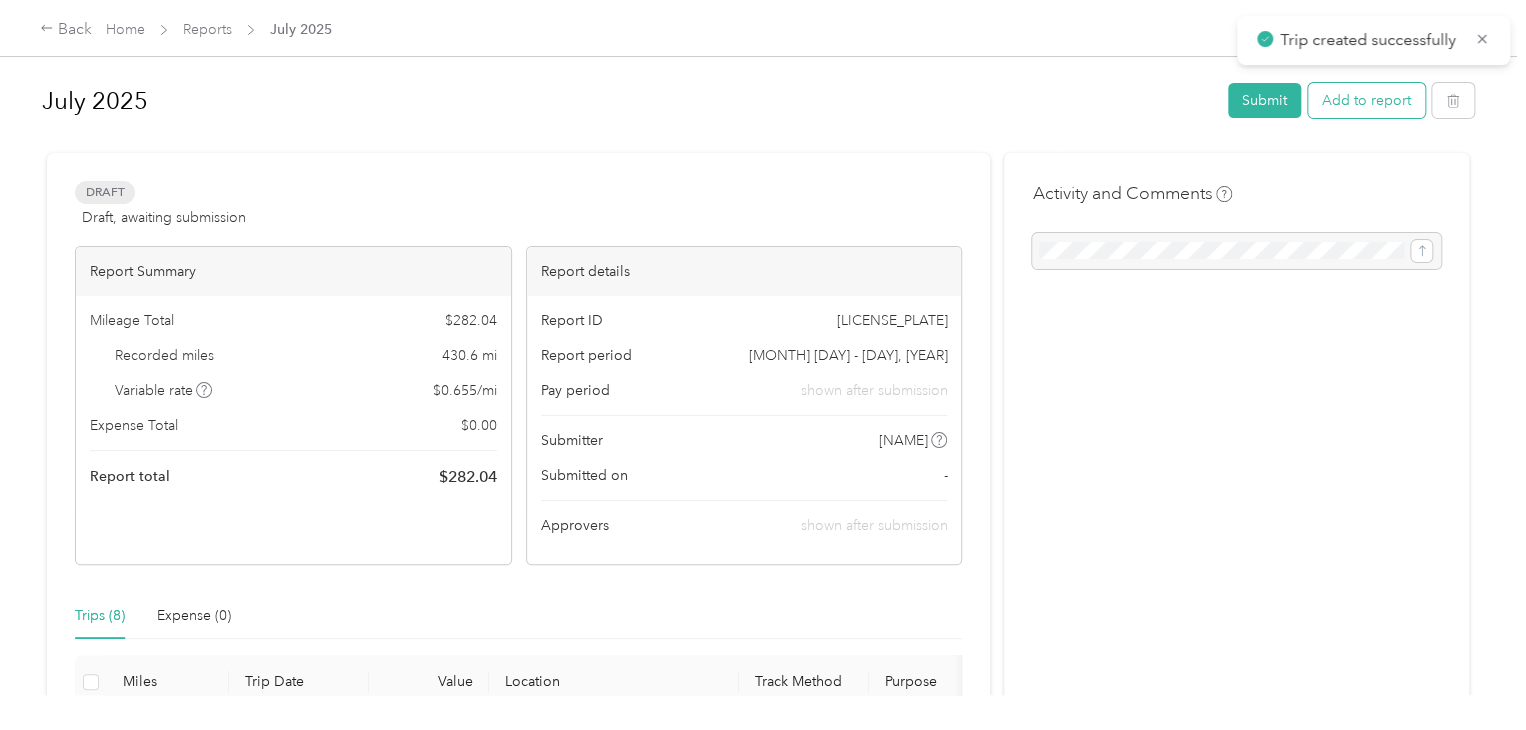 click on "Add to report" at bounding box center (1366, 100) 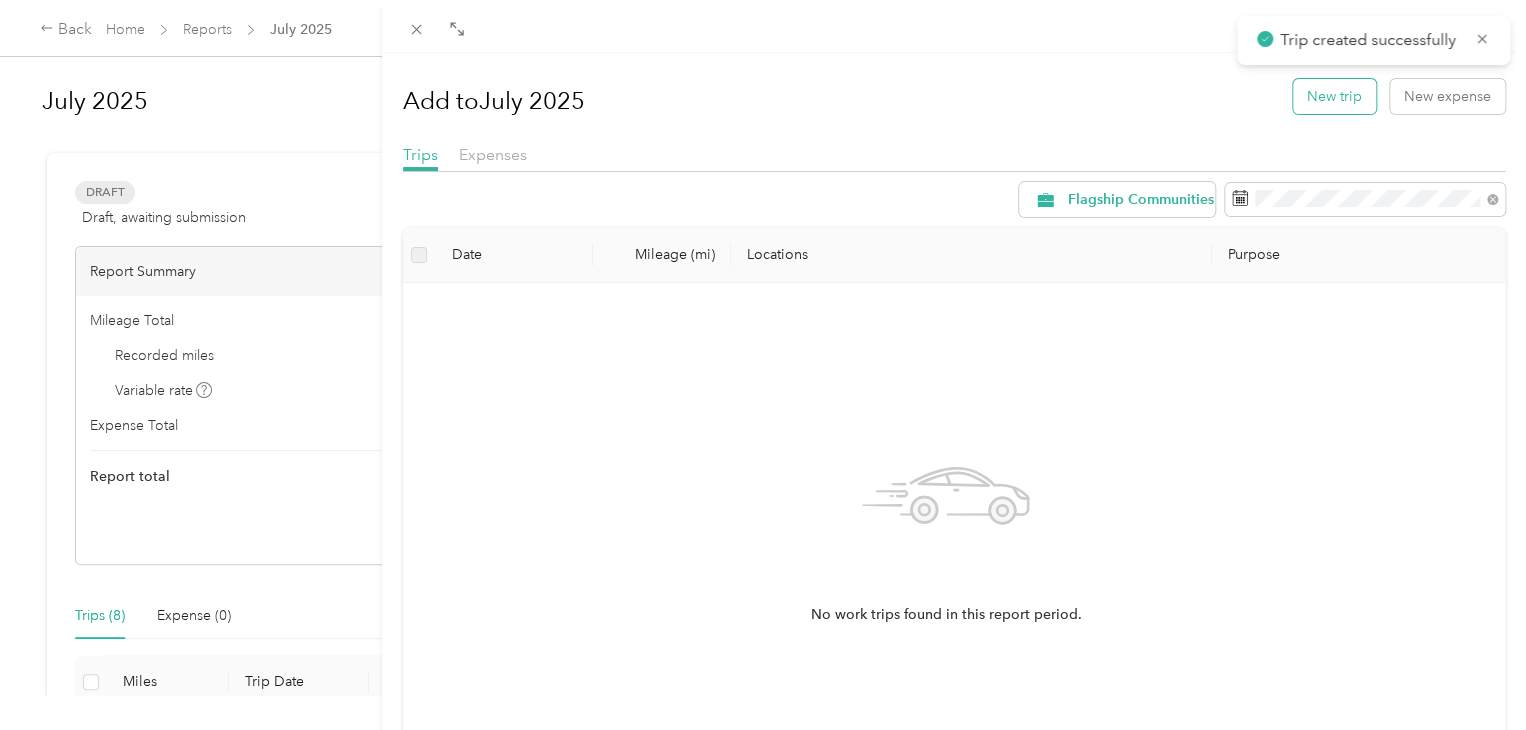 click on "New trip" at bounding box center (1334, 96) 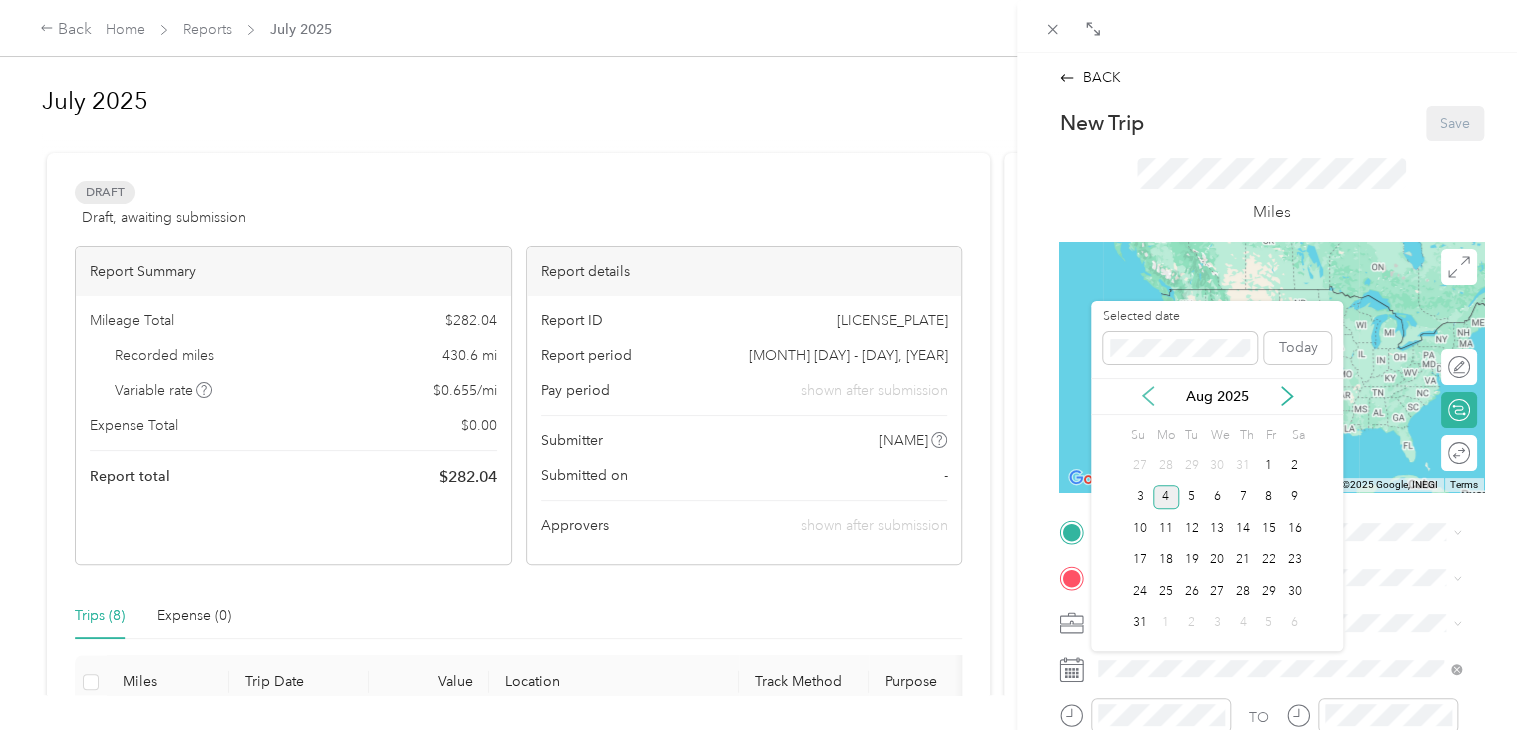 click 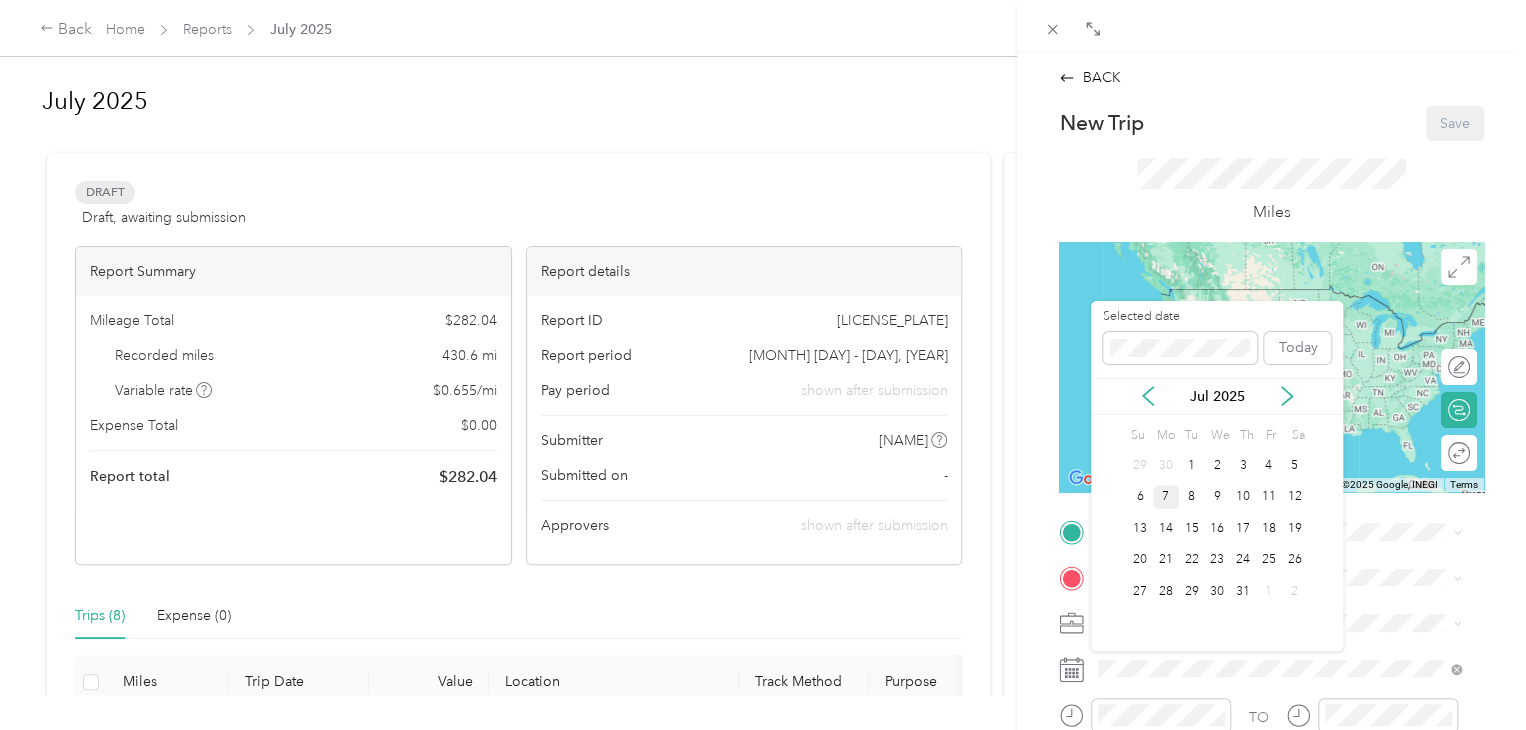 click on "7" at bounding box center (1166, 497) 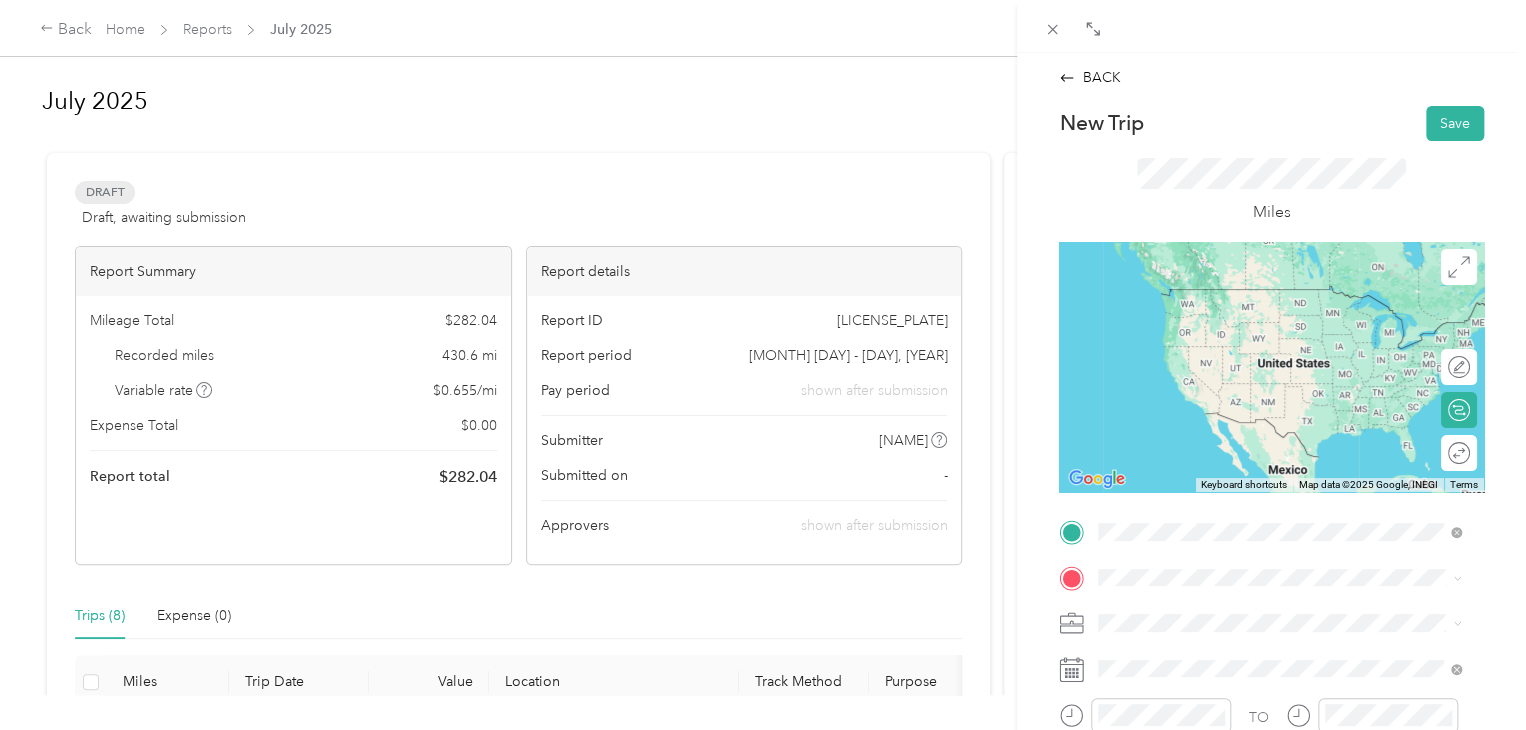click on "[NUMBER] [STREET]
[CITY], [STATE] [POSTAL_CODE], [COUNTRY]" at bounding box center (1280, 297) 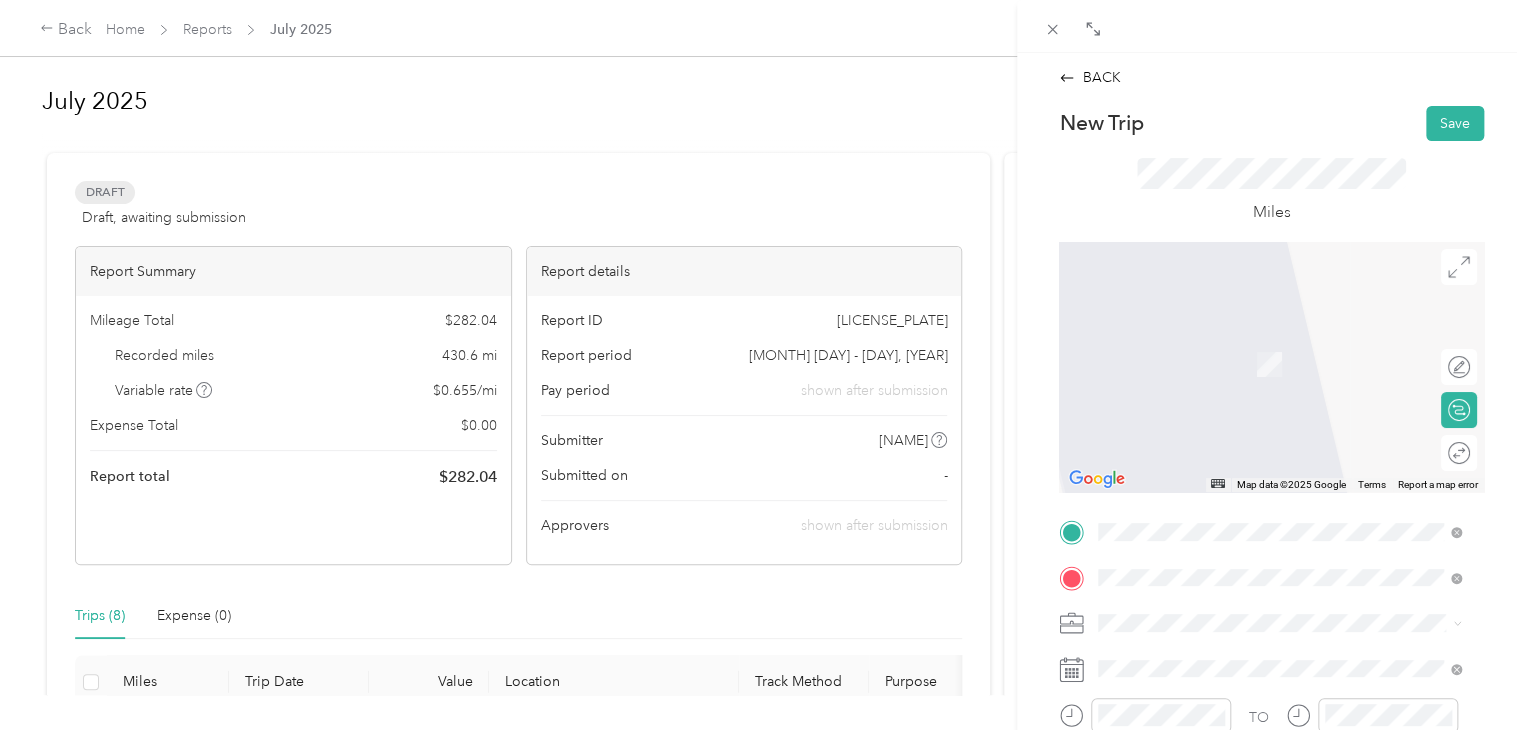 click on "[NUMBER] [STREET]
[CITY], [STATE] [POSTAL_CODE], [COUNTRY]" at bounding box center [1280, 342] 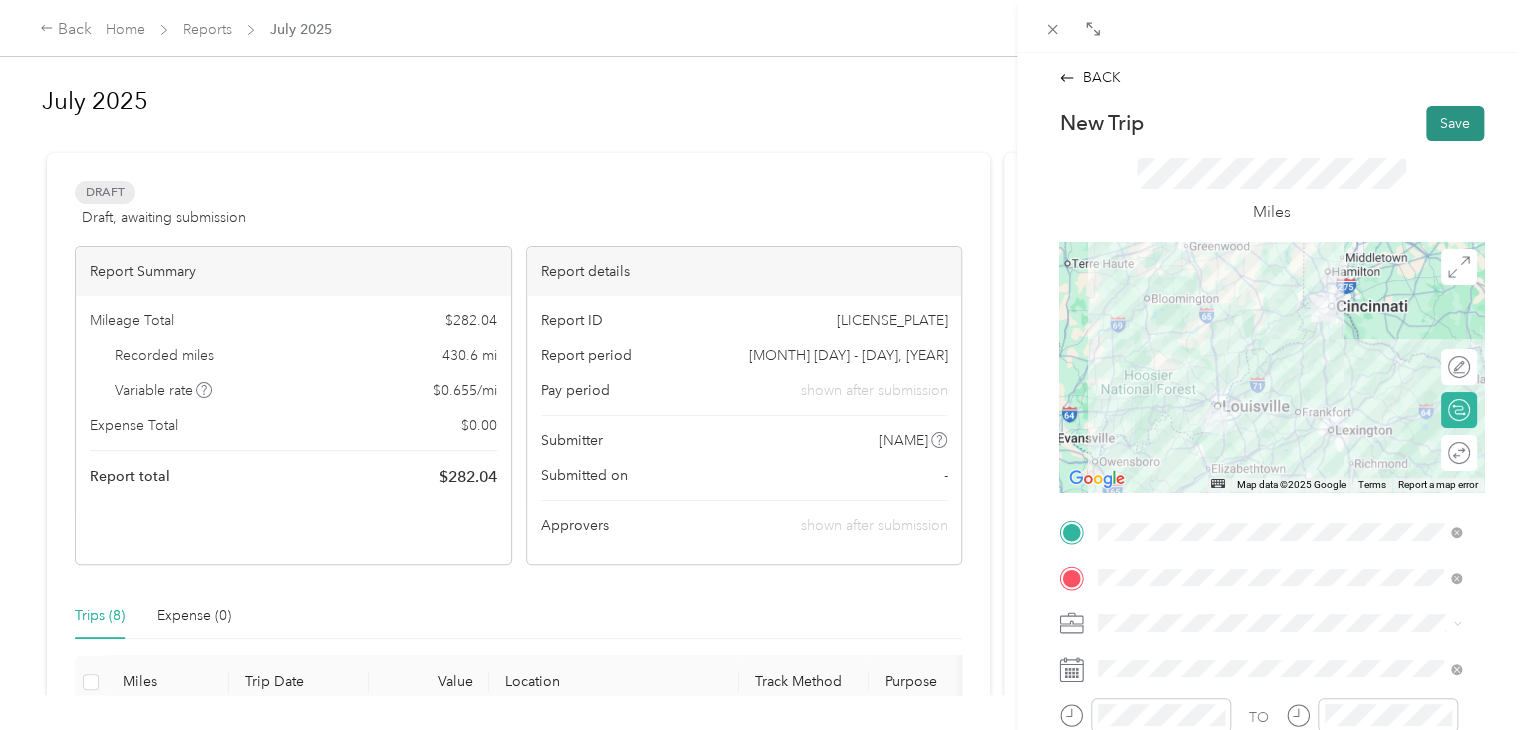 click on "Save" at bounding box center [1455, 123] 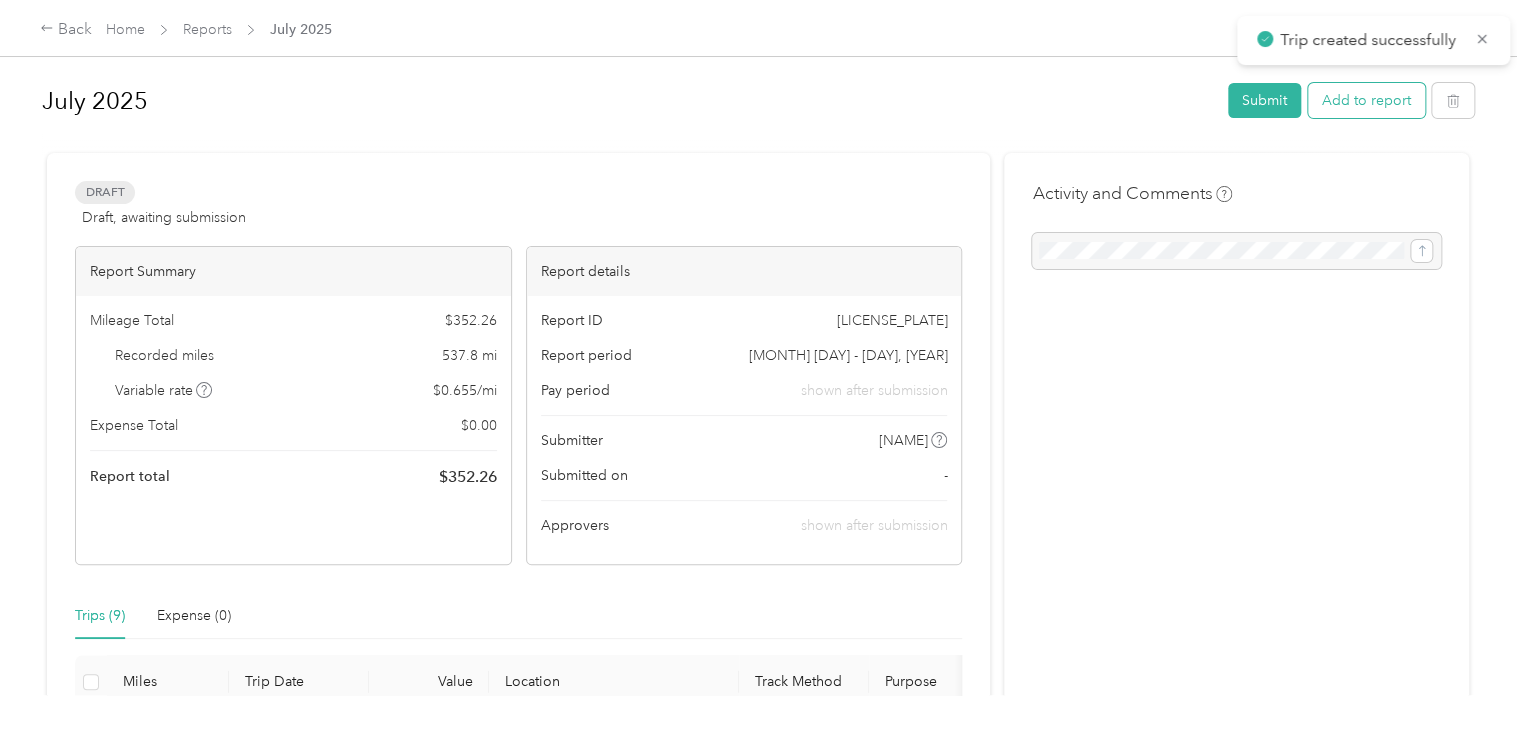 click on "Add to report" at bounding box center (1366, 100) 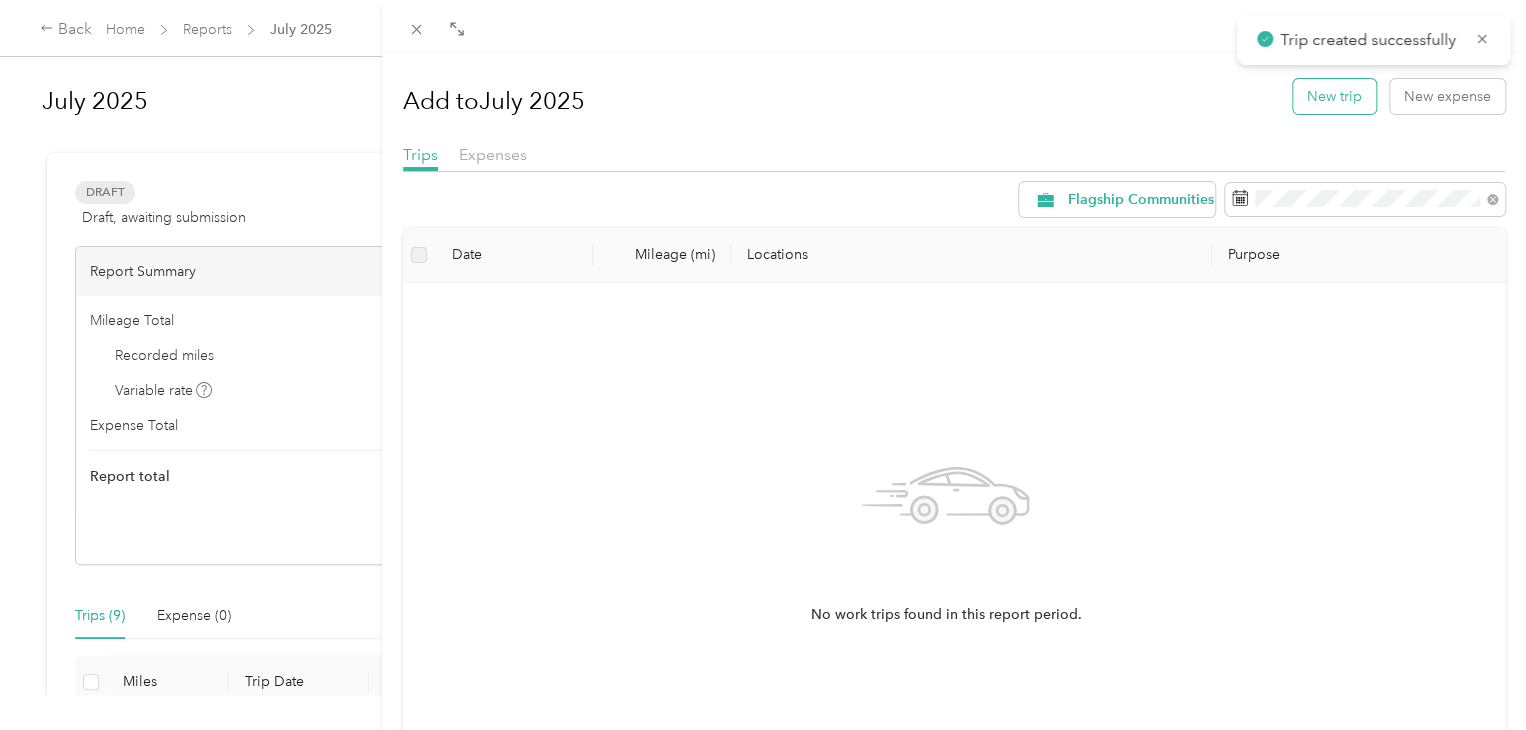 click on "New trip" at bounding box center (1334, 96) 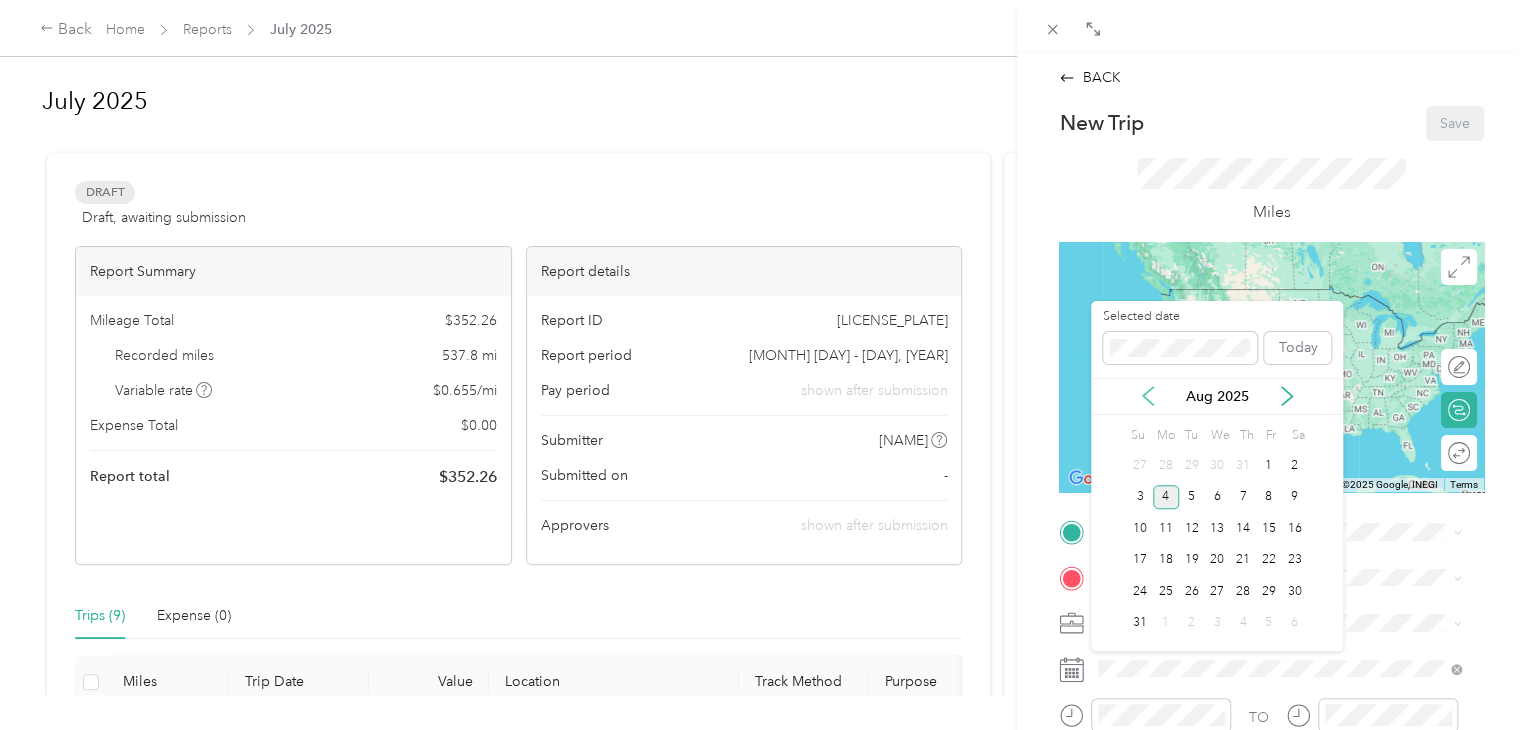 click 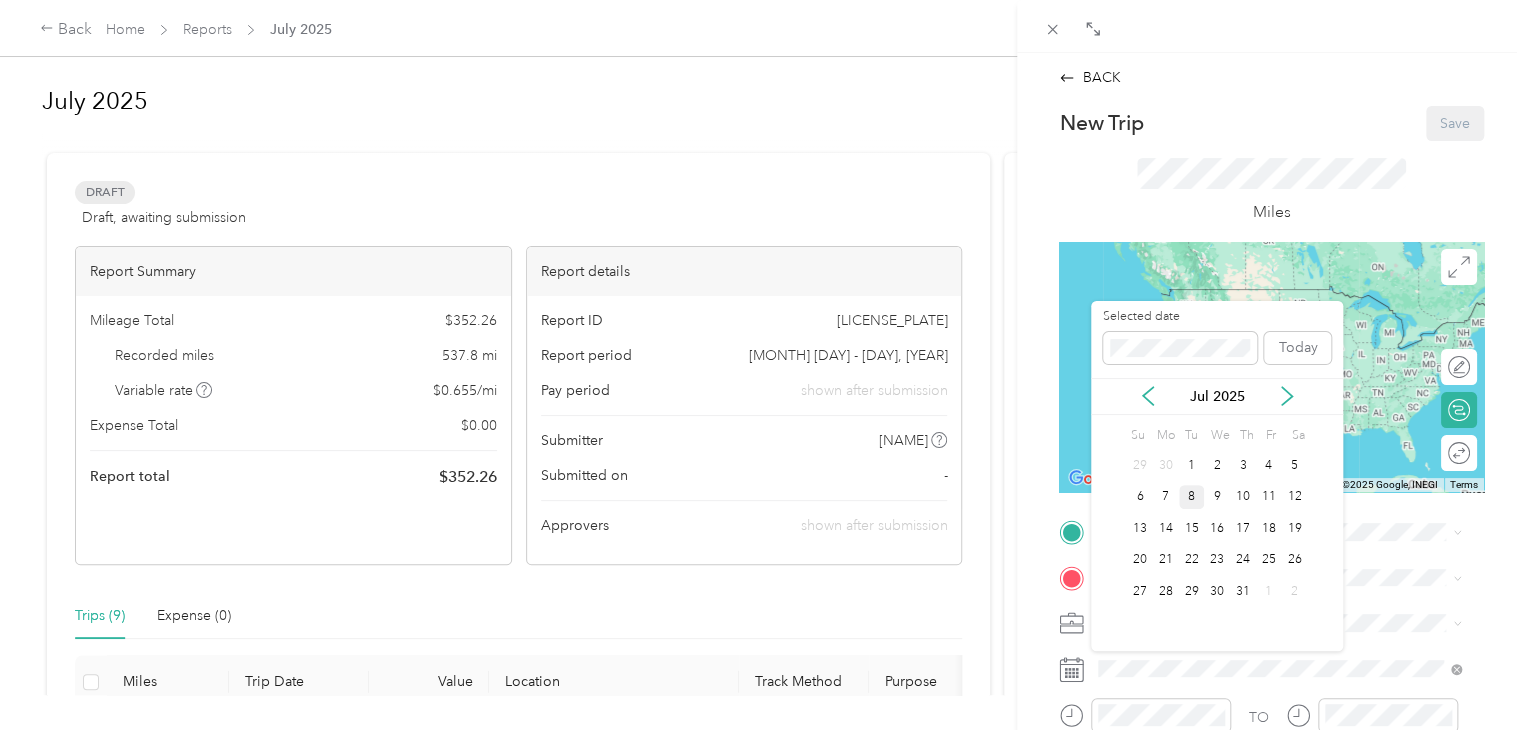 click on "8" at bounding box center (1192, 497) 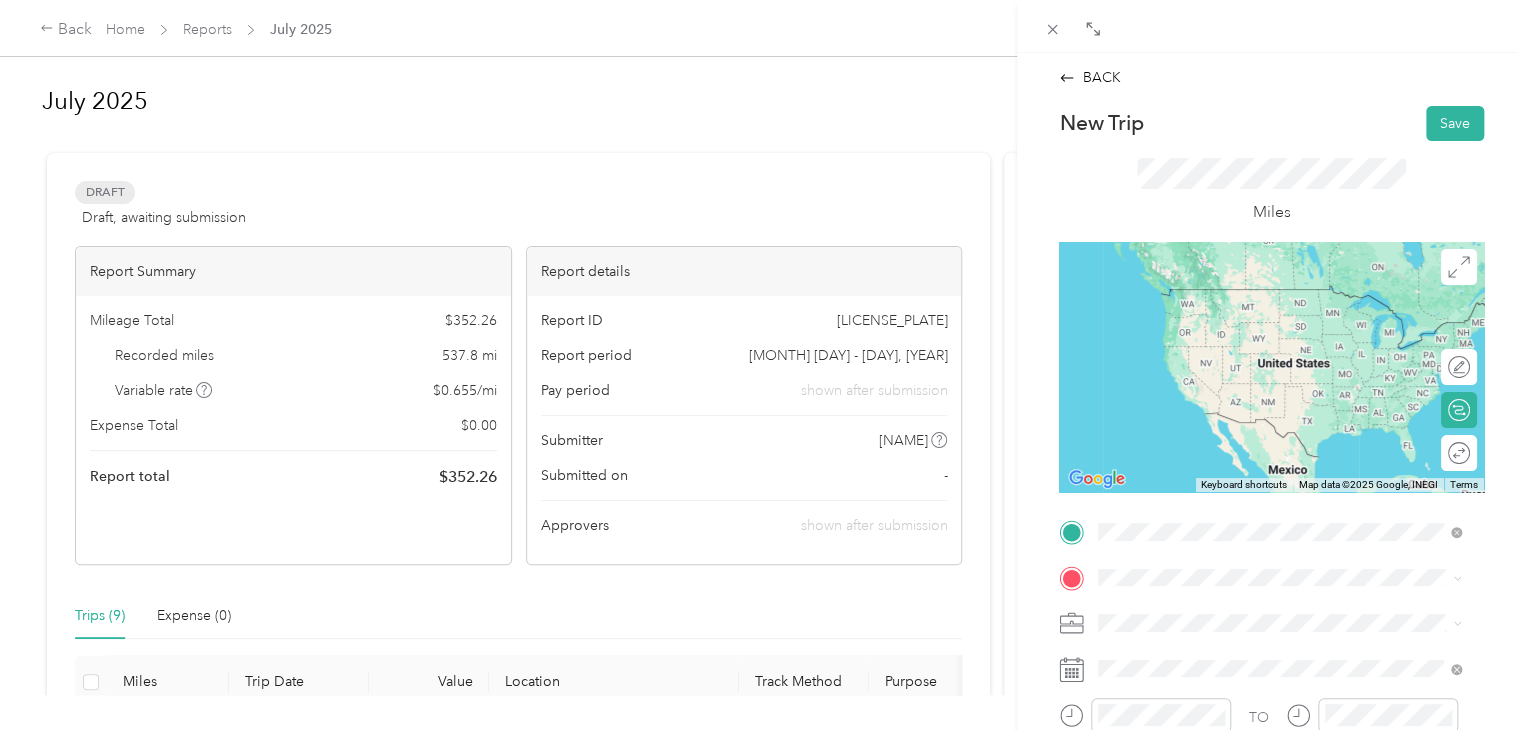 click on "[NUMBER] [STREET]
[CITY], [STATE] [POSTAL_CODE], [COUNTRY]" at bounding box center (1279, 297) 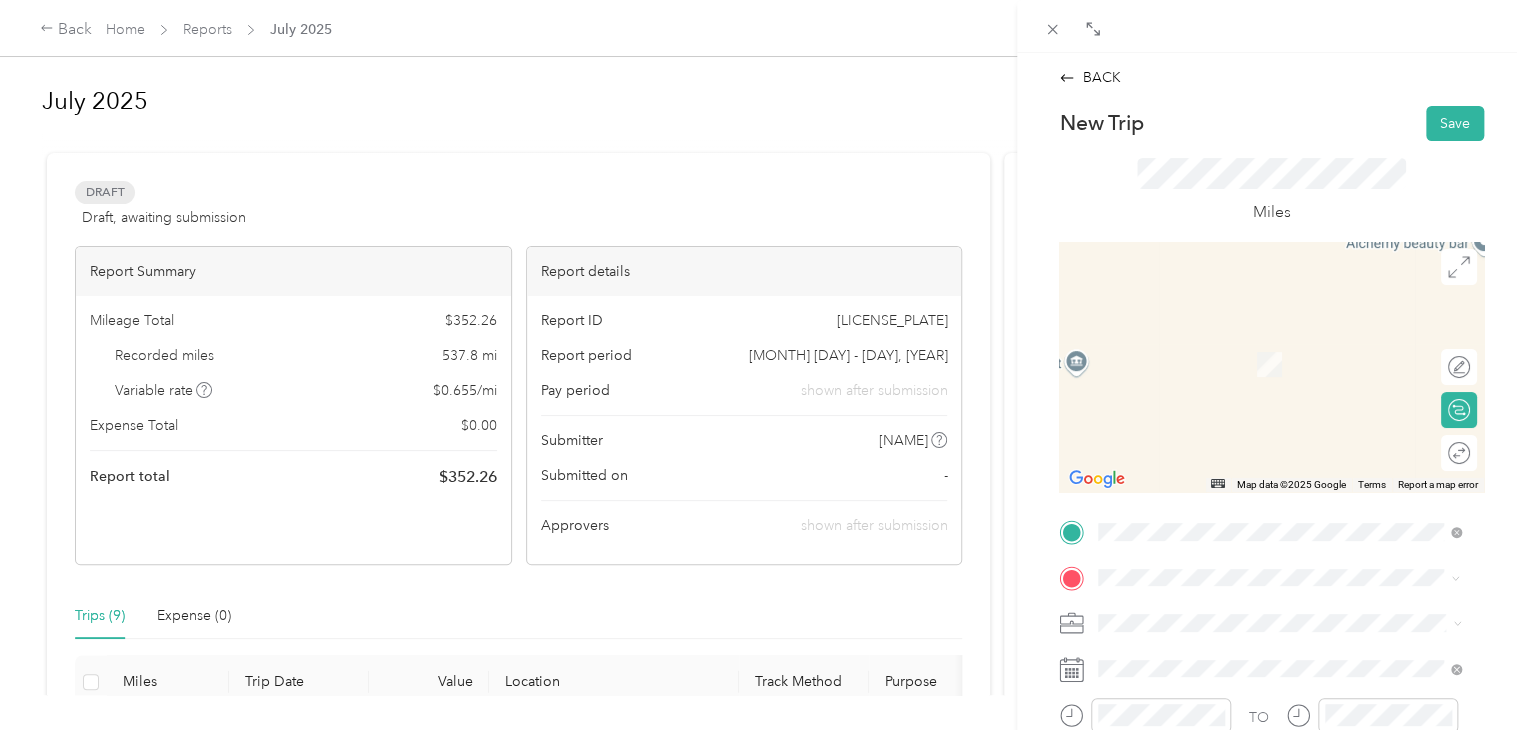 click on "[NUMBER] [STREET]
[CITY], [STATE] [POSTAL_CODE], [COUNTRY]" at bounding box center (1280, 342) 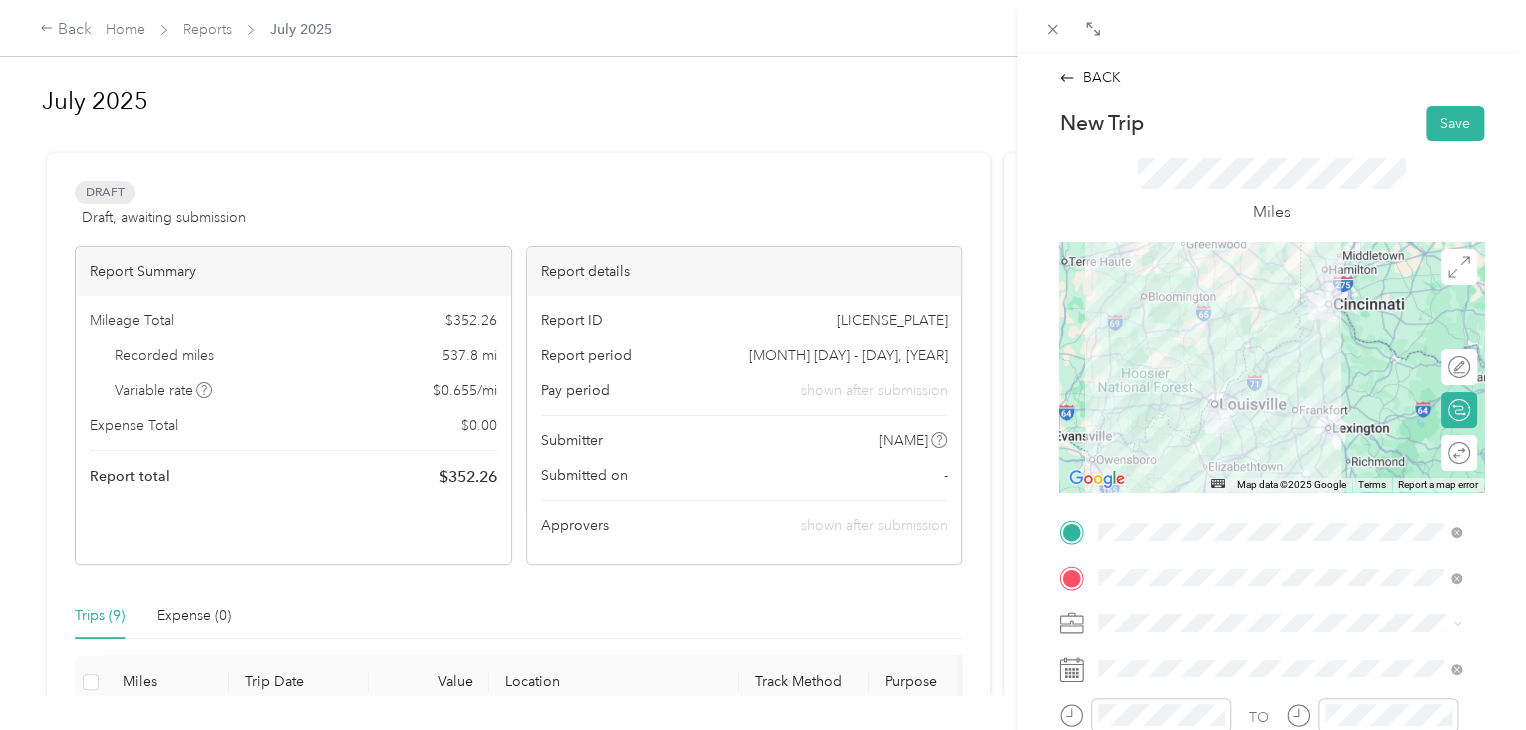 click on "BACK New Trip Save This trip cannot be edited because it is either under review, approved, or paid. Contact your Team Manager to edit it. Miles ← Move left → Move right ↑ Move up ↓ Move down + Zoom in - Zoom out Home Jump left by 75% End Jump right by 75% Page Up Jump up by 75% Page Down Jump down by 75% Map Data Map data ©2025 Google Map data ©2025 Google 50 km  Click to toggle between metric and imperial units Terms Report a map error Edit route Calculate route Round trip TO Add photo" at bounding box center [1271, 533] 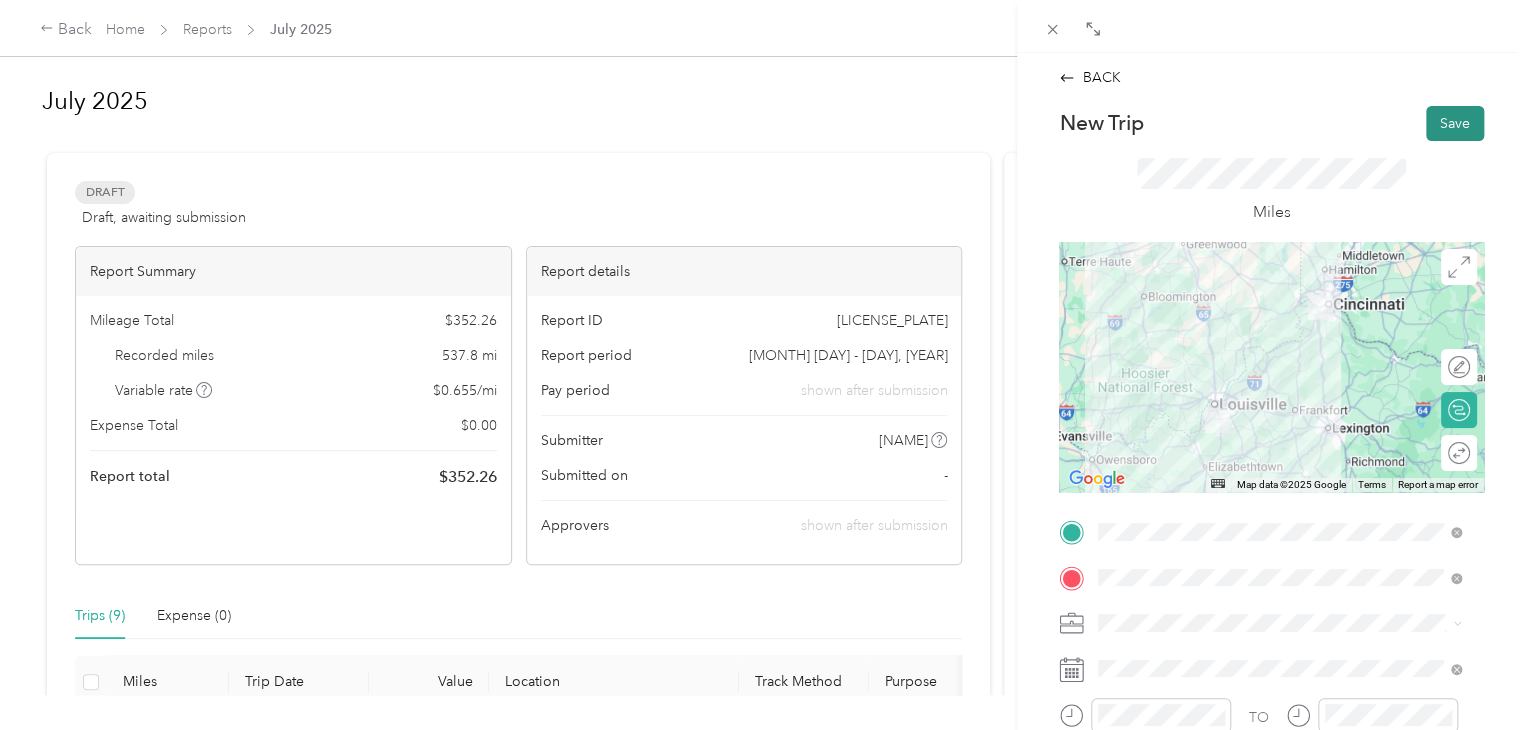 click on "Save" at bounding box center (1455, 123) 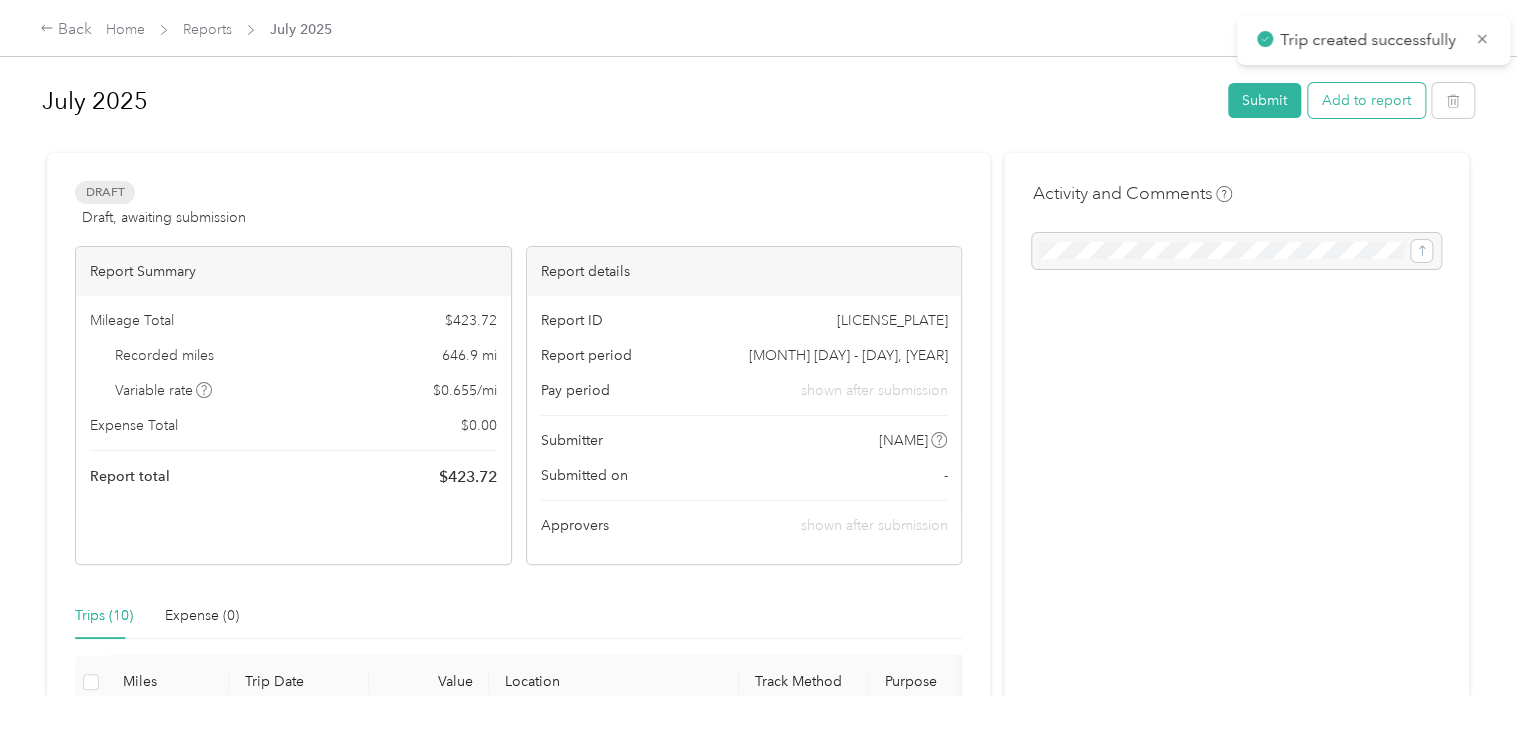 click on "Add to report" at bounding box center (1366, 100) 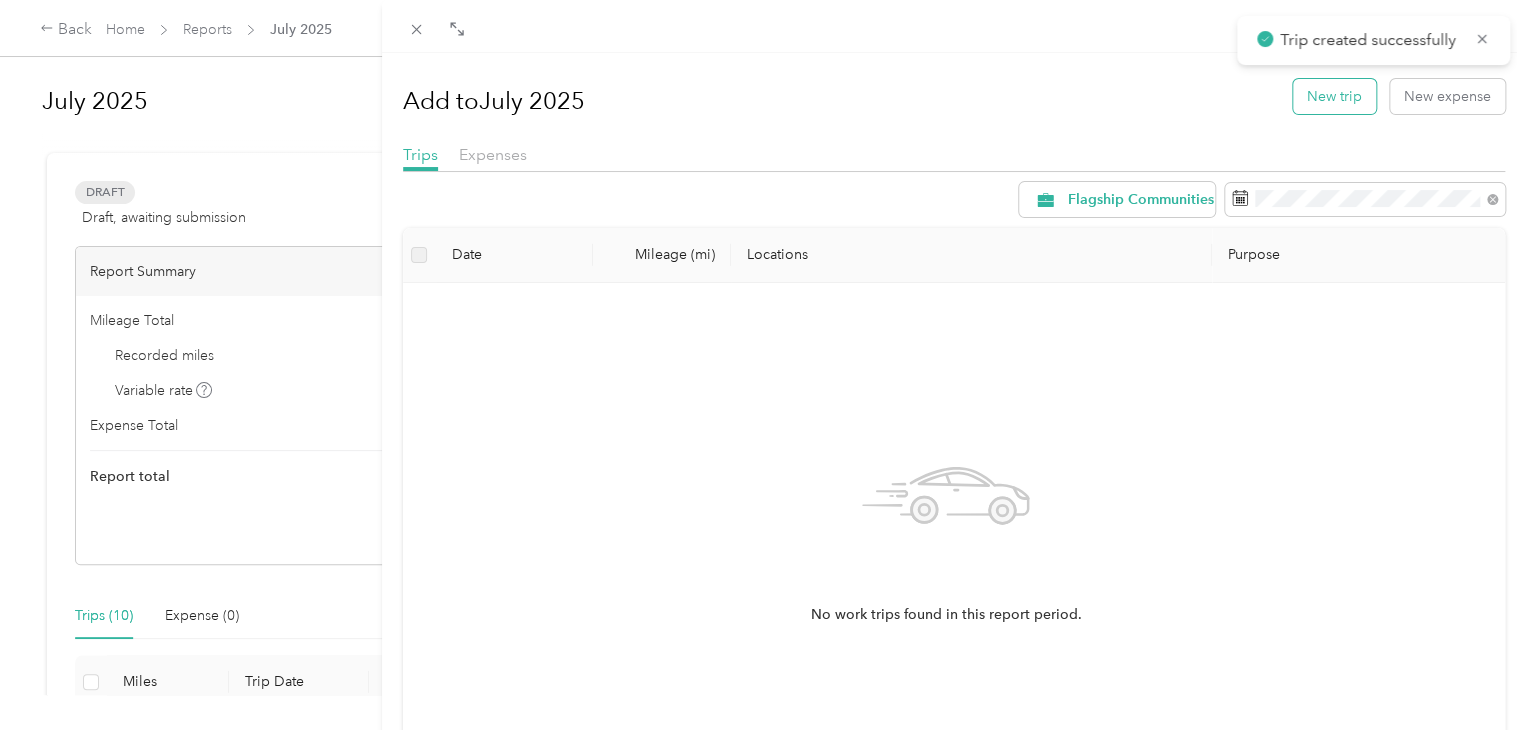click on "New trip" at bounding box center (1334, 96) 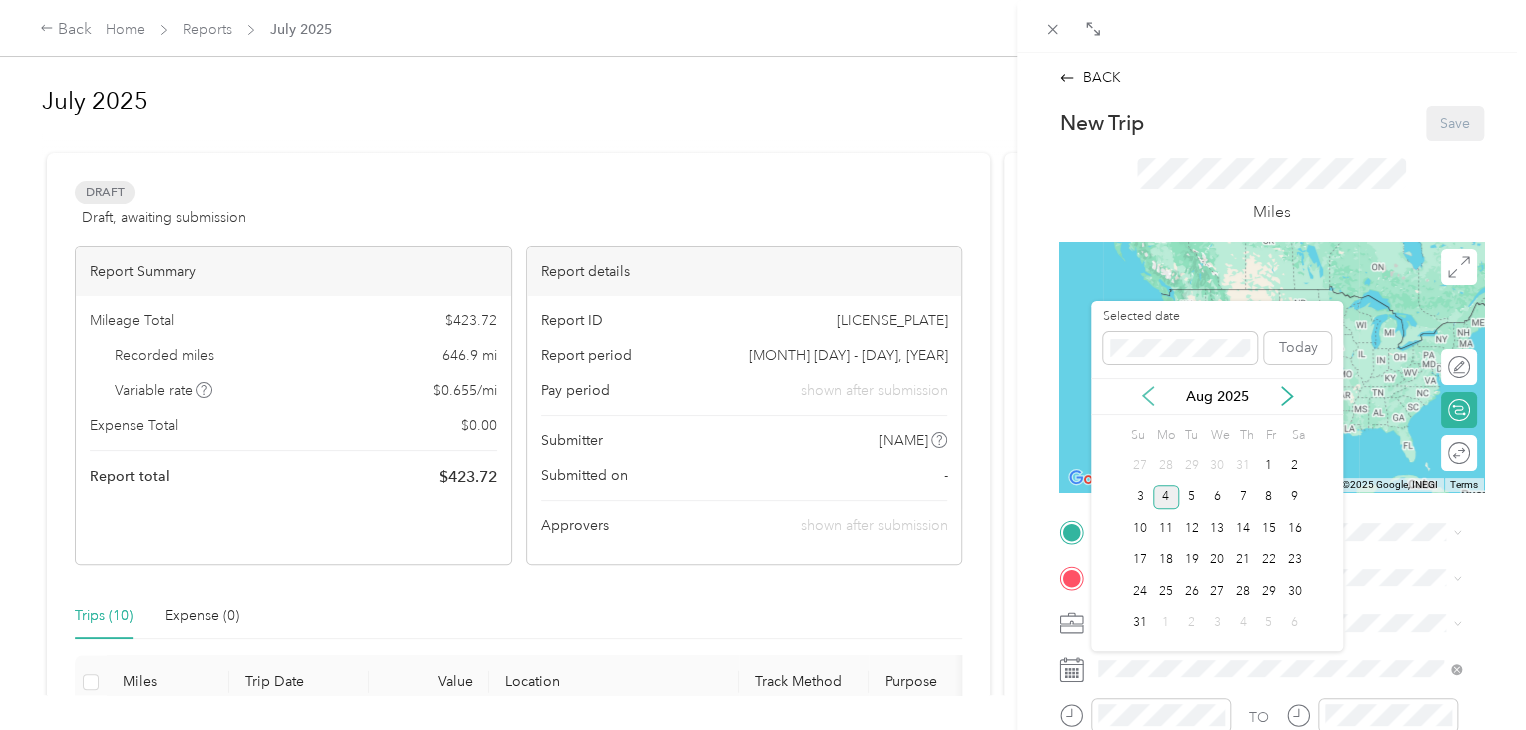 click 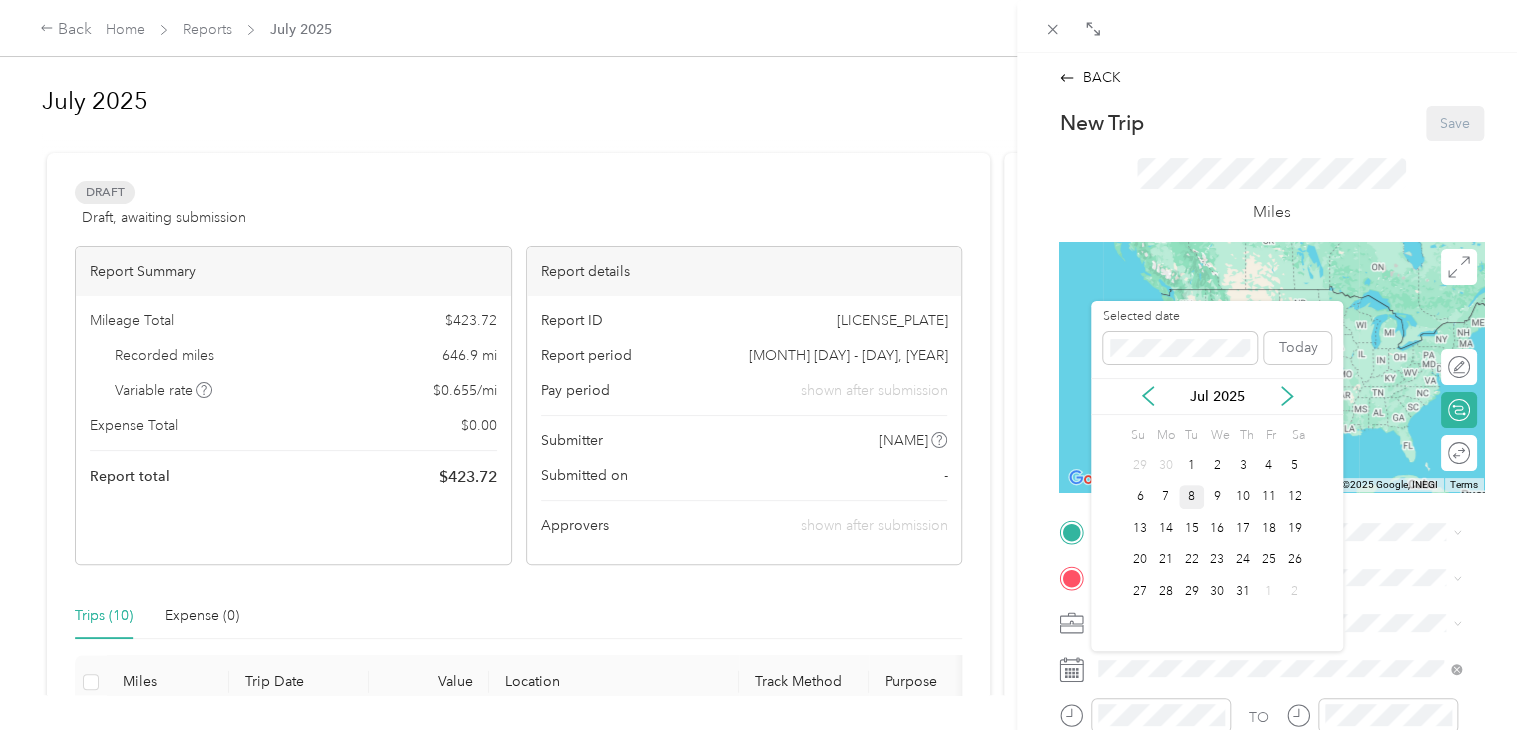 click on "8" at bounding box center (1192, 497) 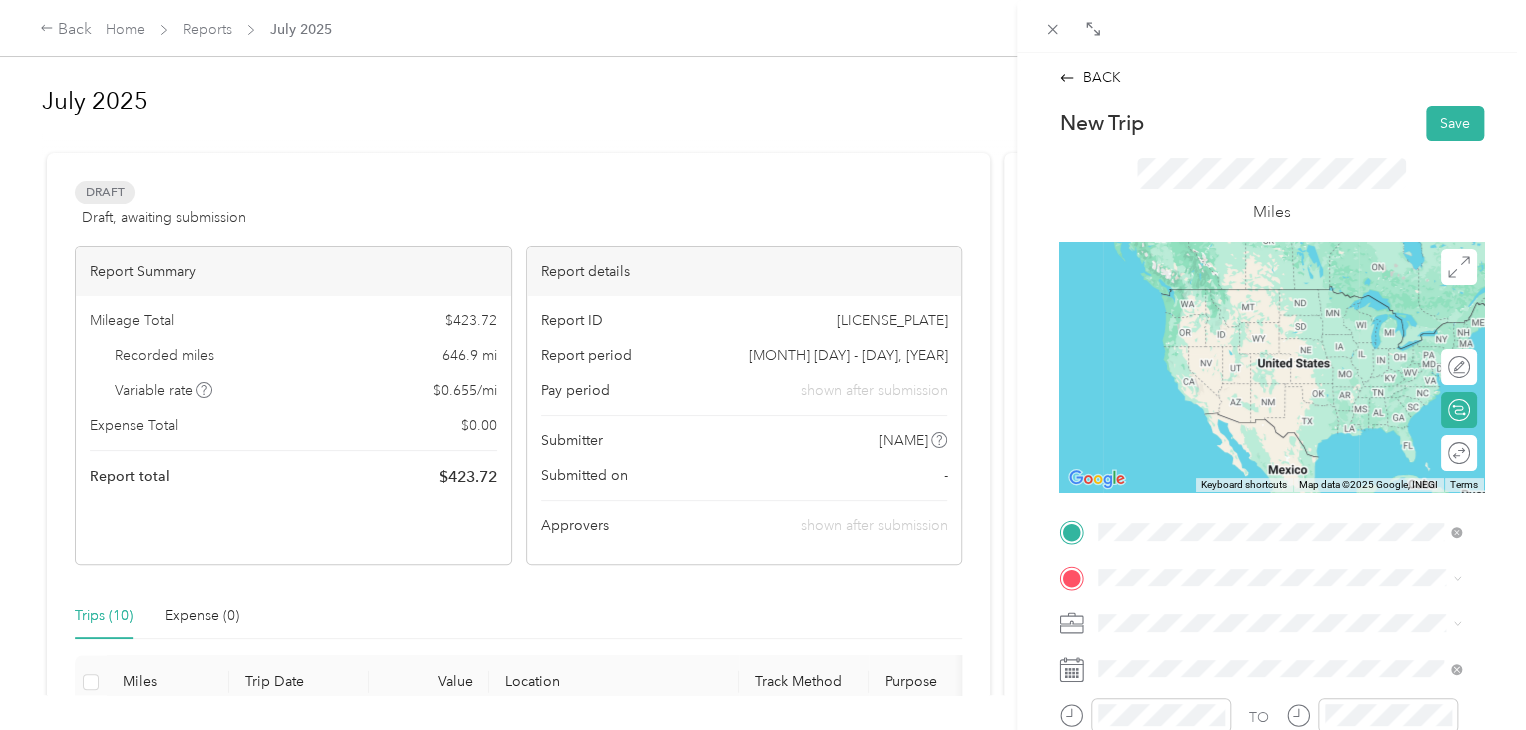 click on "[NUMBER] [STREET]
[CITY], [STATE] [POSTAL_CODE], [COUNTRY]" at bounding box center (1279, 297) 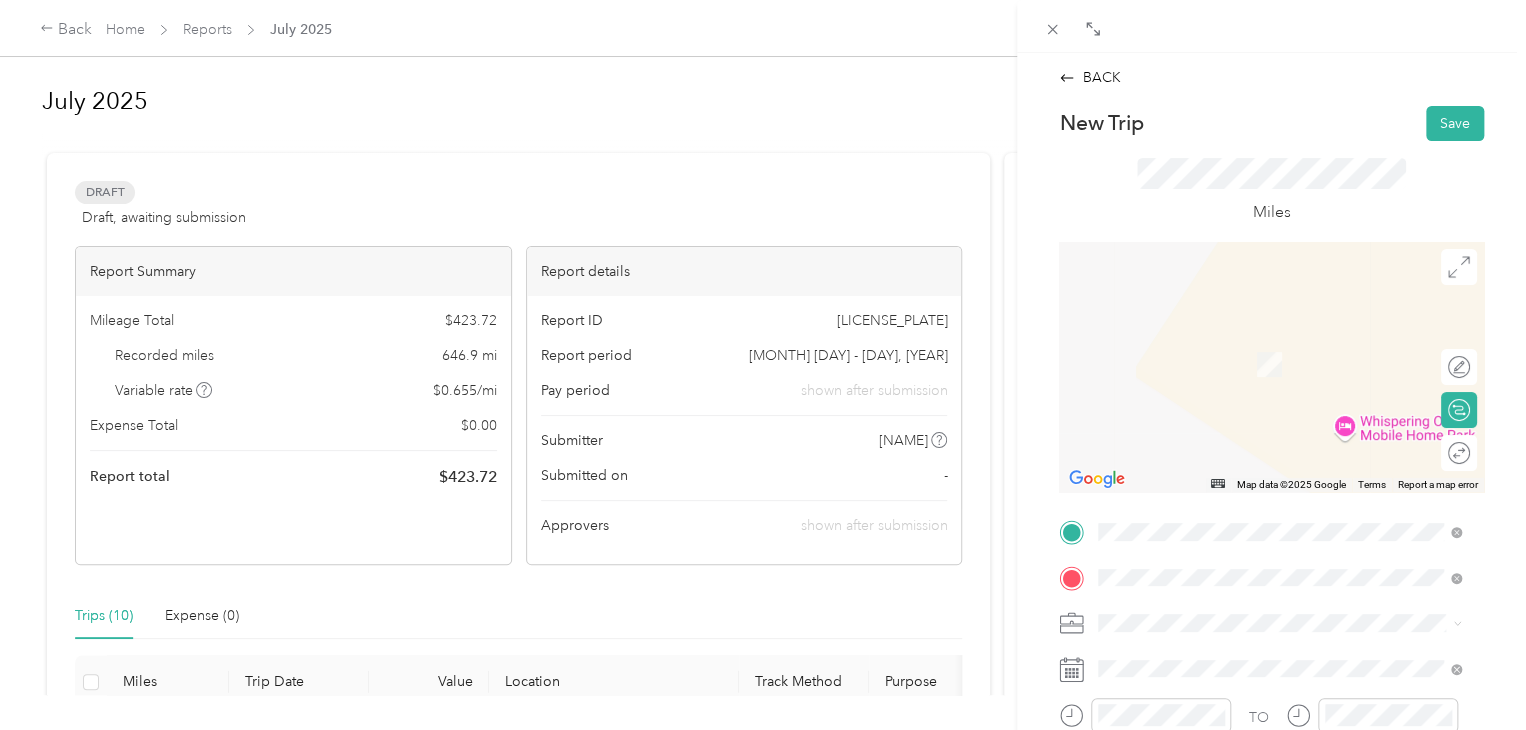 click on "[NUMBER] [STREET]
[CITY], [STATE] [POSTAL_CODE], [COUNTRY]" at bounding box center [1280, 342] 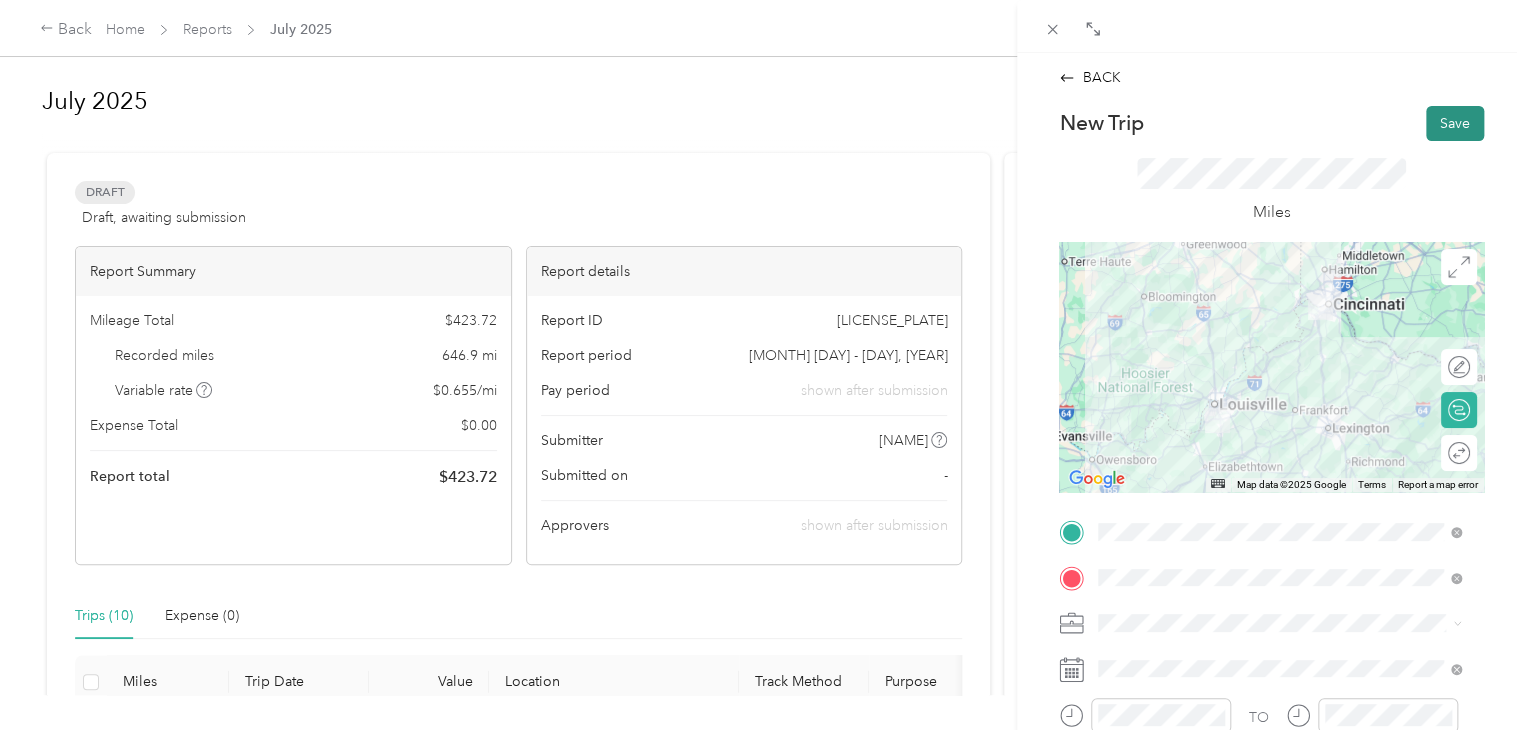 click on "Save" at bounding box center [1455, 123] 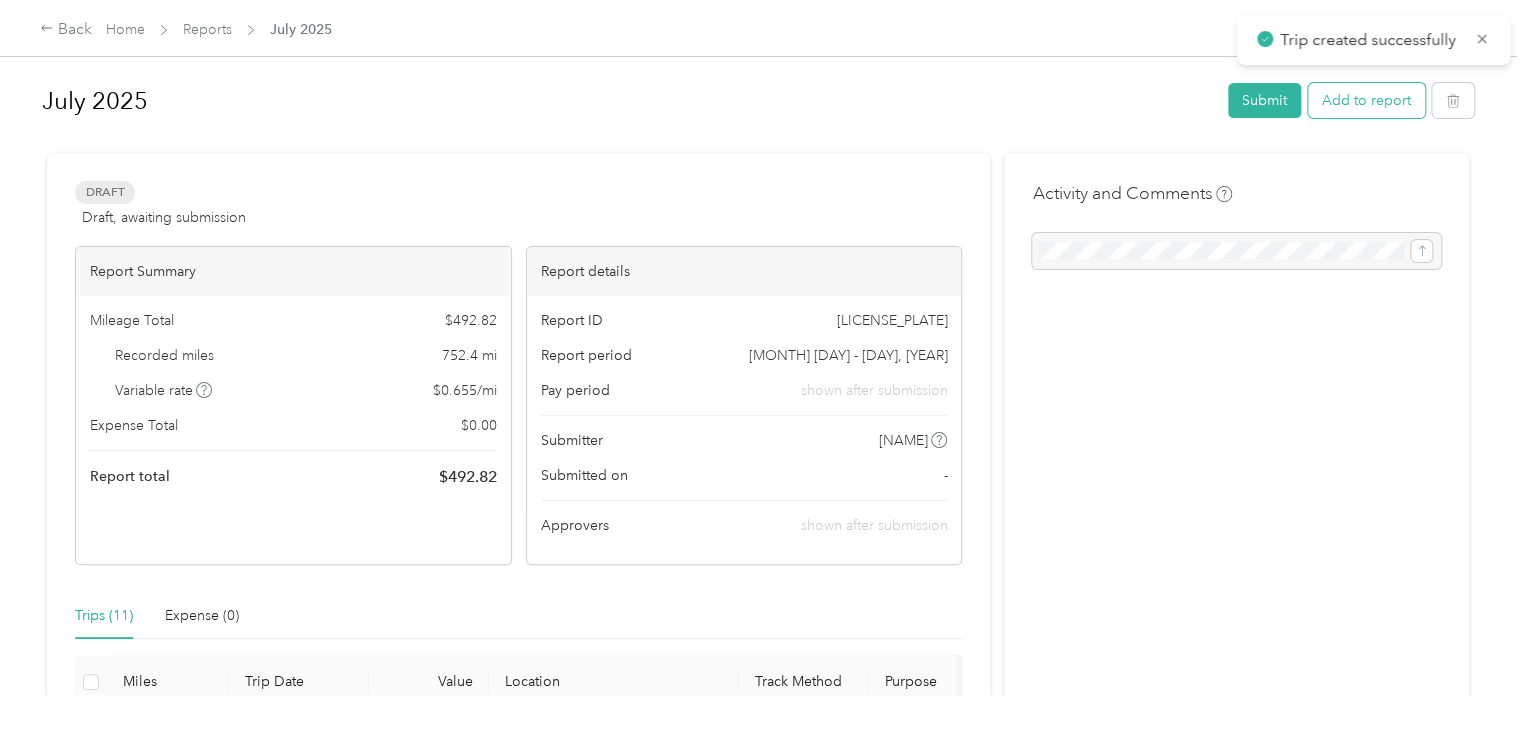 click on "Add to report" at bounding box center (1366, 100) 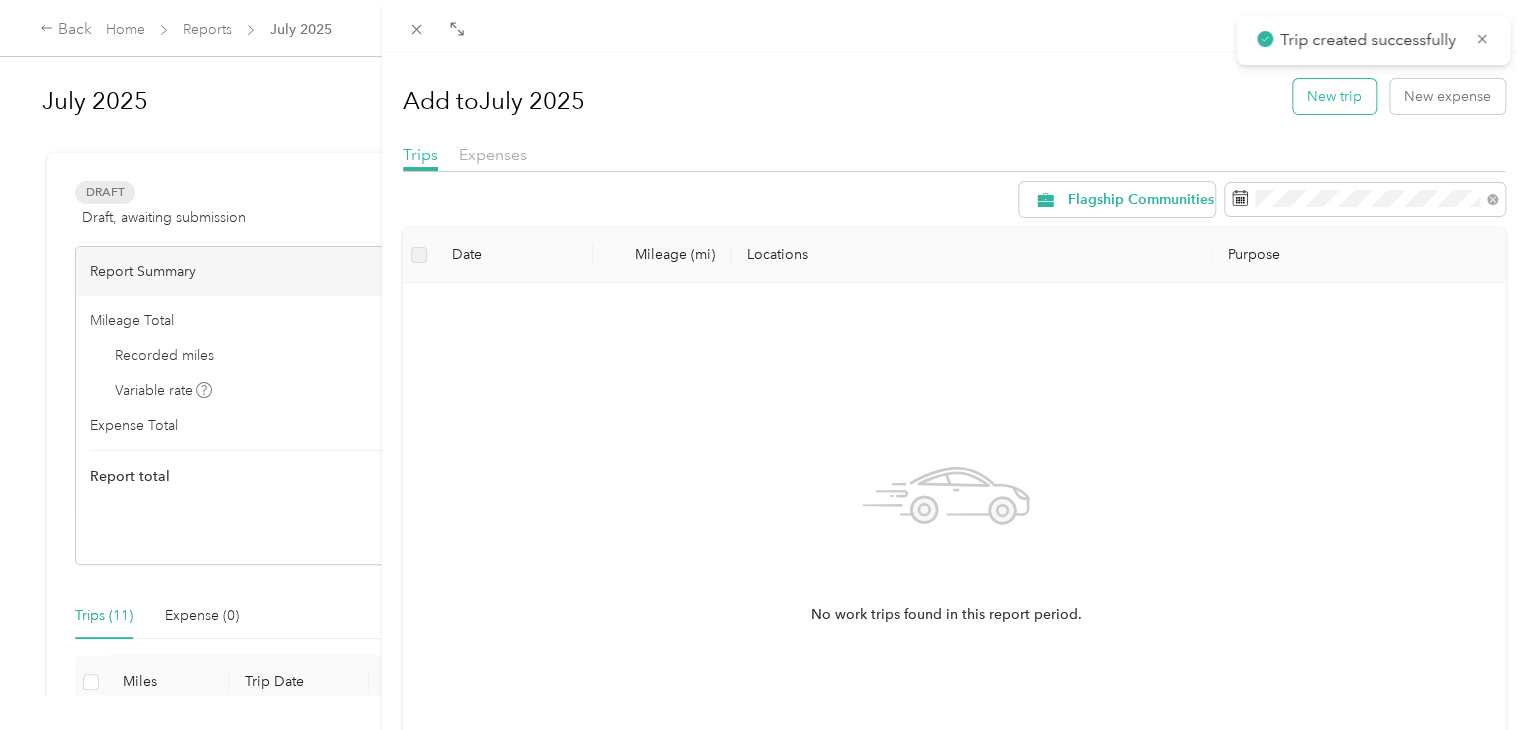 click on "New trip" at bounding box center (1334, 96) 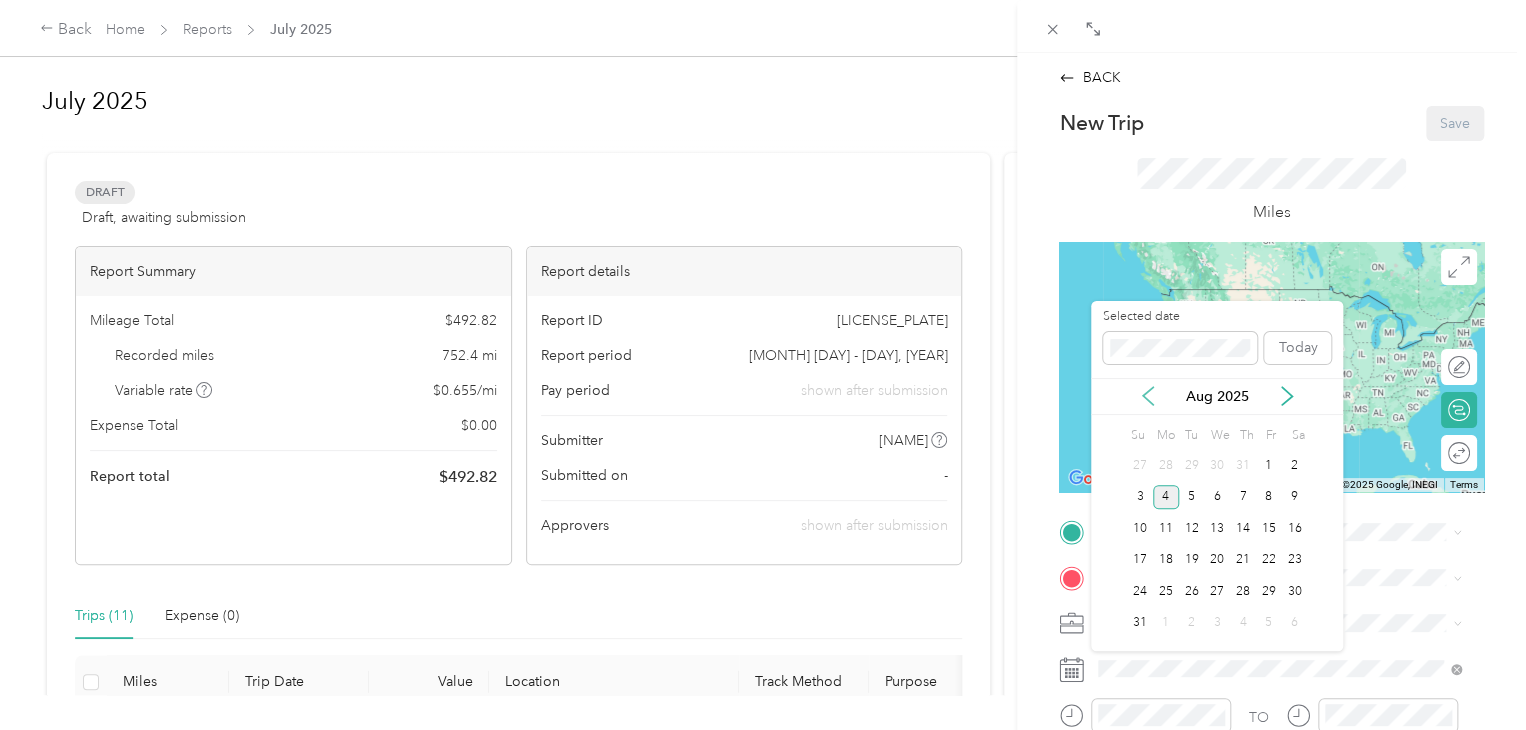 click 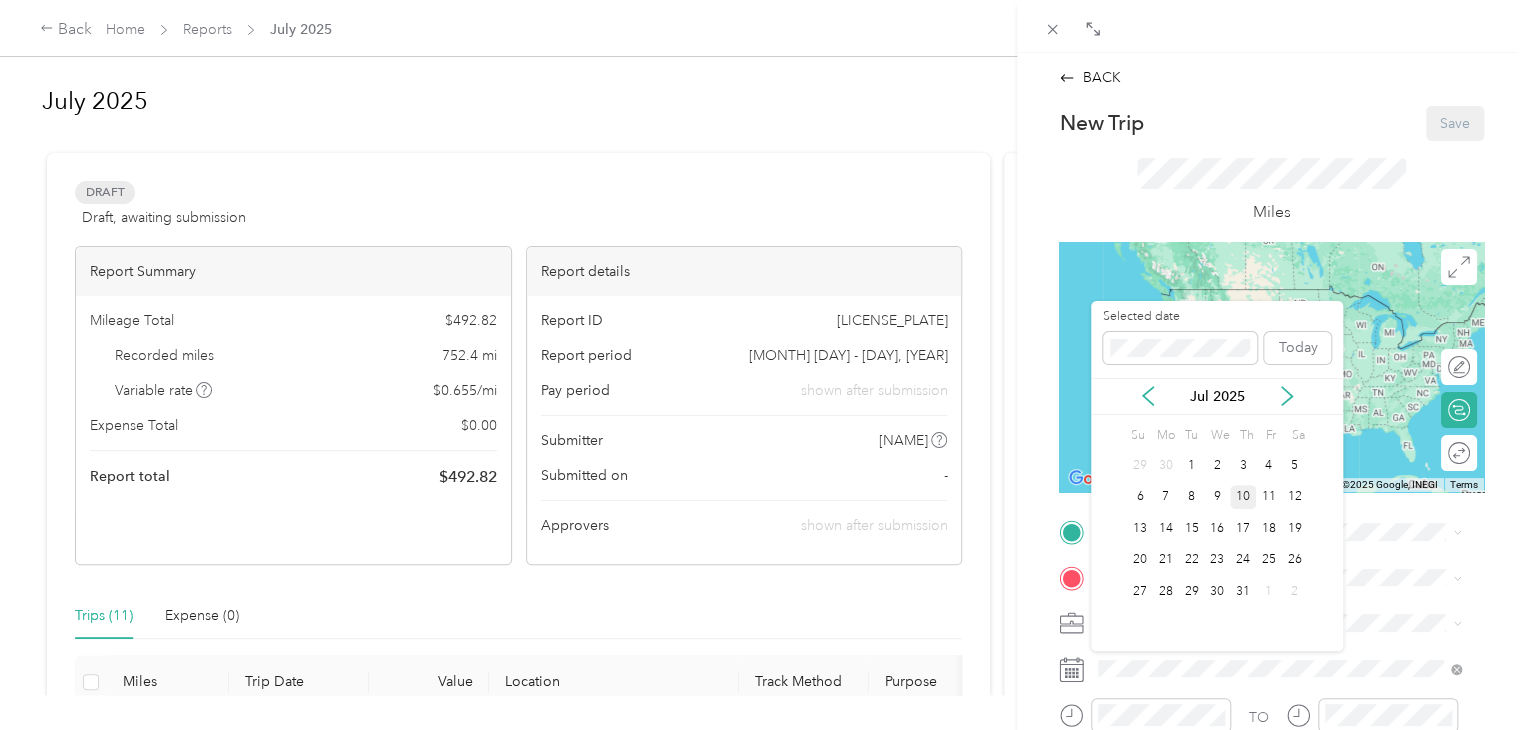 click on "10" at bounding box center (1243, 497) 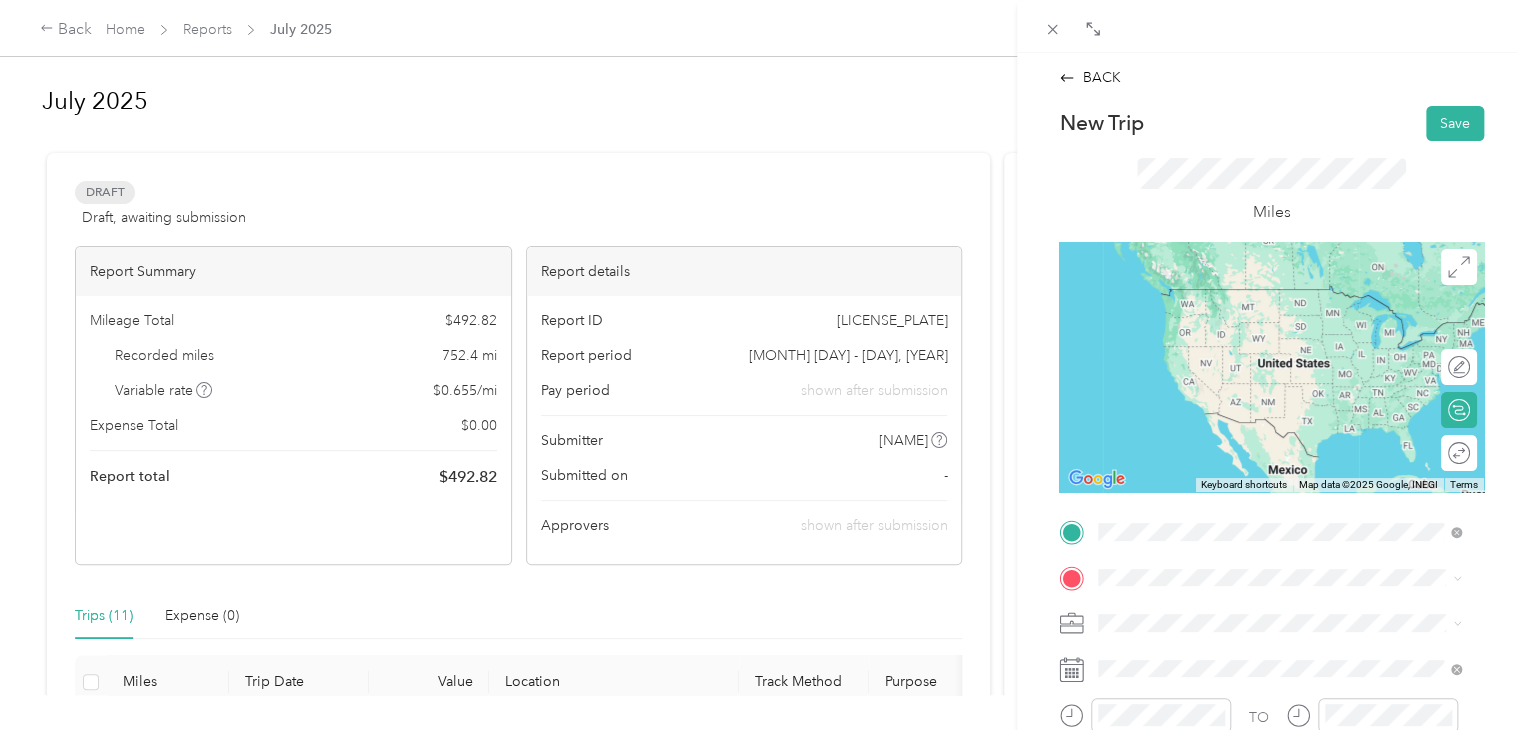click on "[NUMBER] [STREET]
[CITY], [STATE] [POSTAL_CODE], [COUNTRY]" at bounding box center [1280, 297] 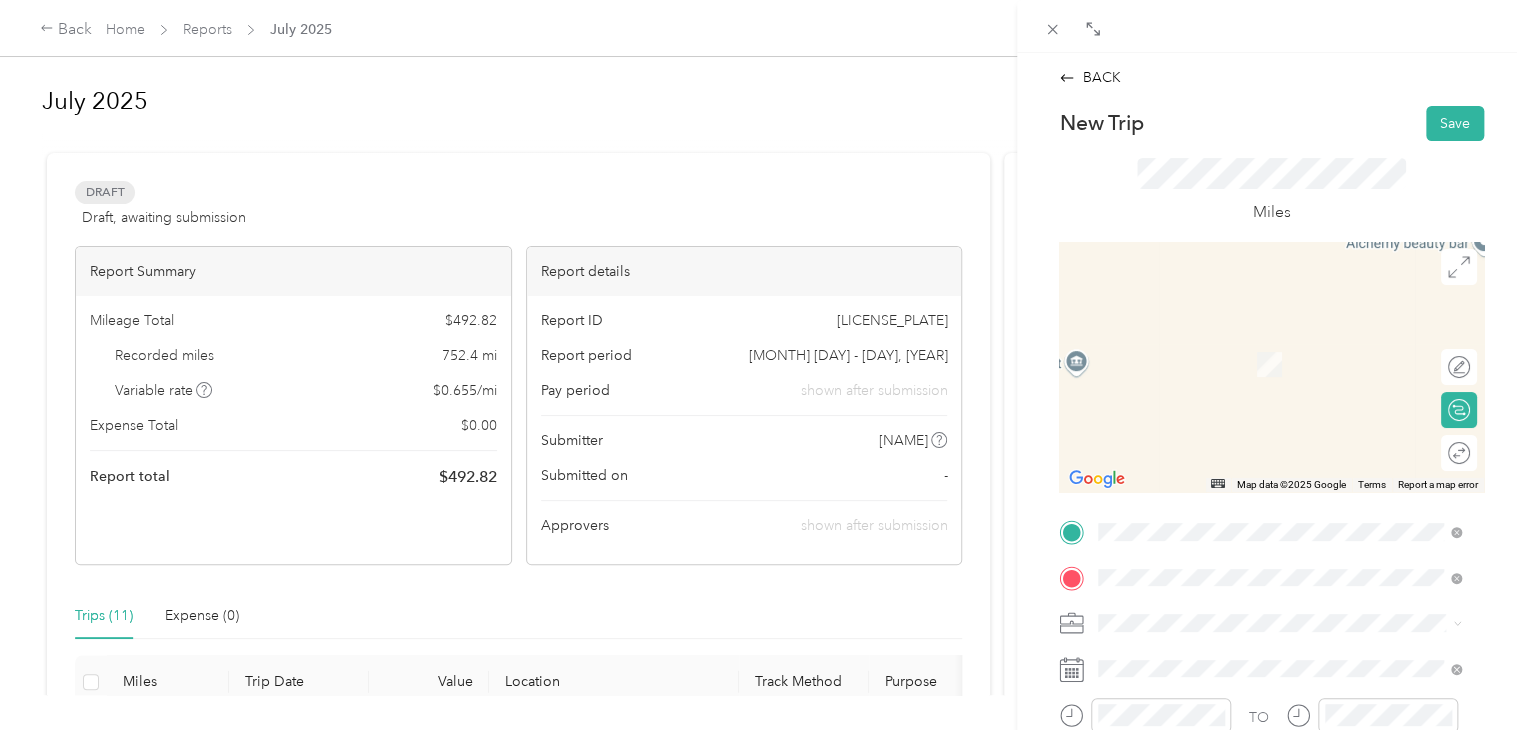 click on "[NUMBER] [STREET]
[CITY], [STATE] [POSTAL_CODE], [COUNTRY]" at bounding box center (1280, 342) 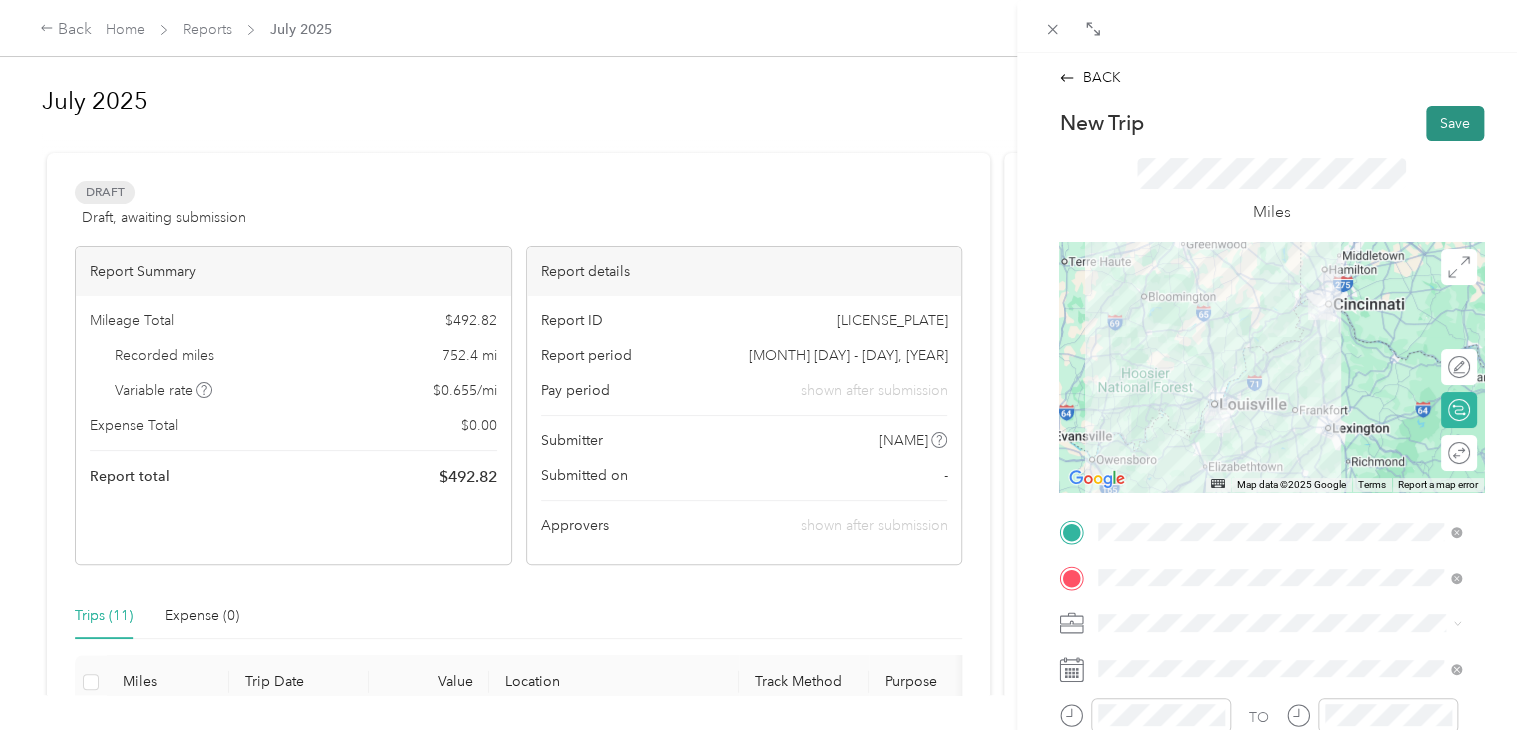 click on "Save" at bounding box center (1455, 123) 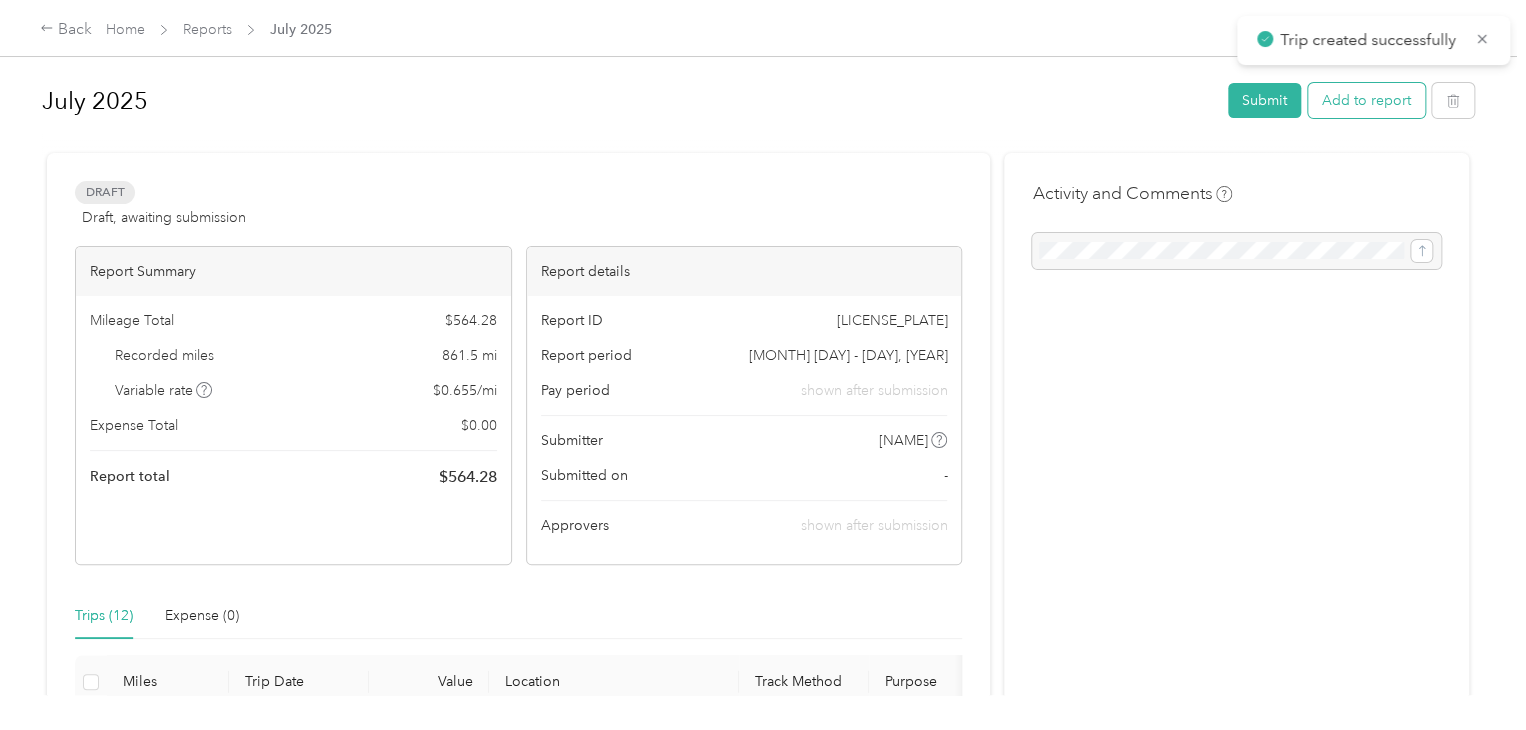 click on "Add to report" at bounding box center (1366, 100) 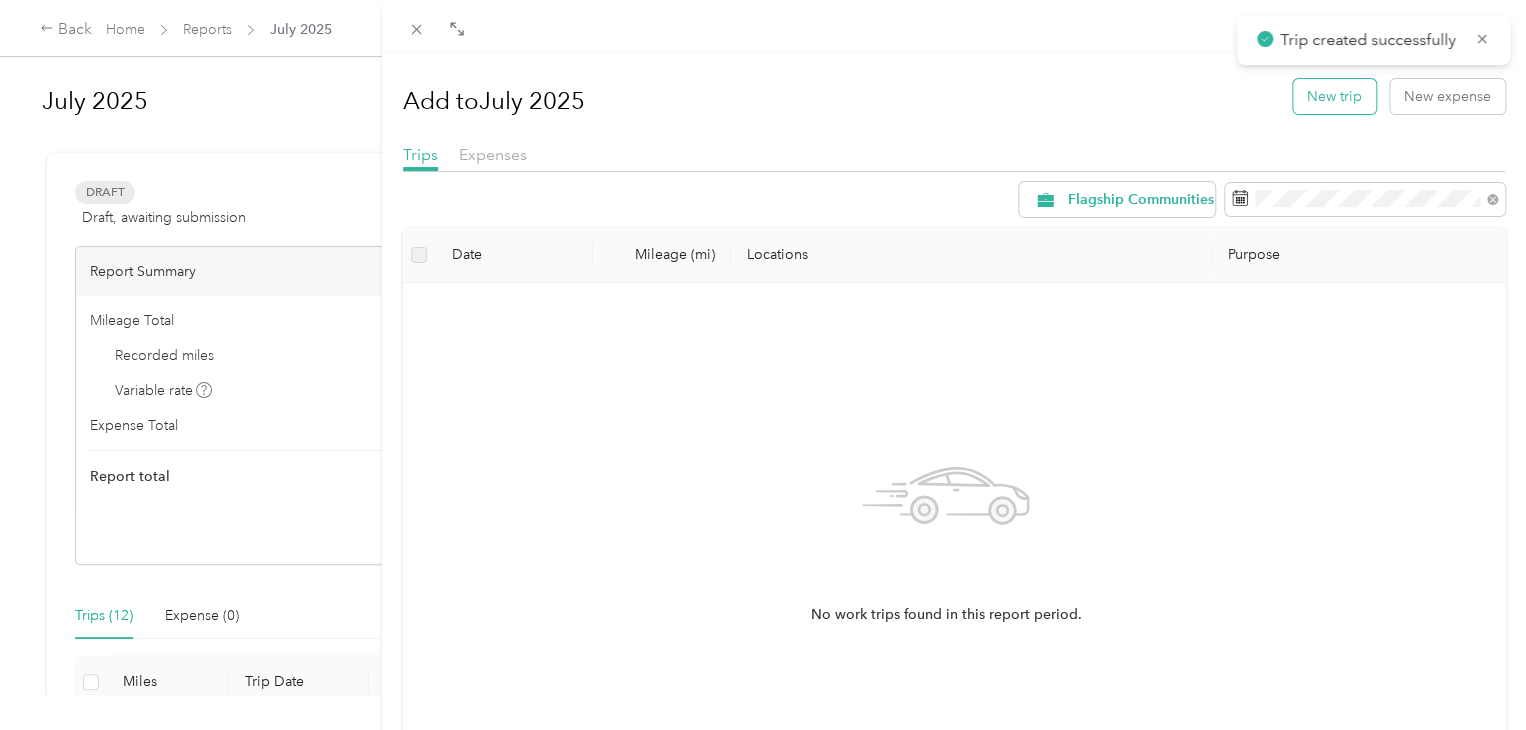 click on "New trip" at bounding box center (1334, 96) 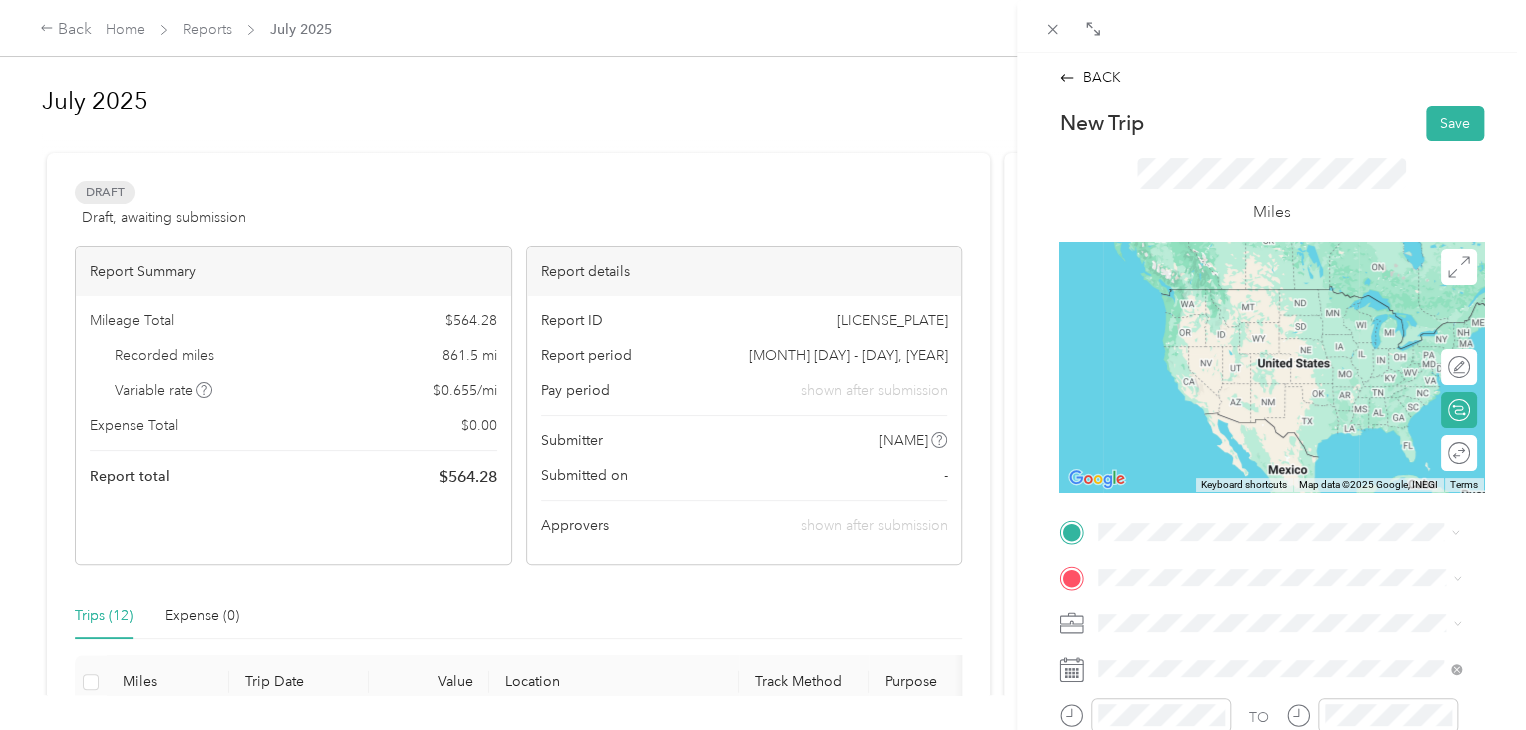 click on "[NUMBER] [STREET]
[CITY], [STATE] [POSTAL_CODE], [COUNTRY]" at bounding box center (1280, 297) 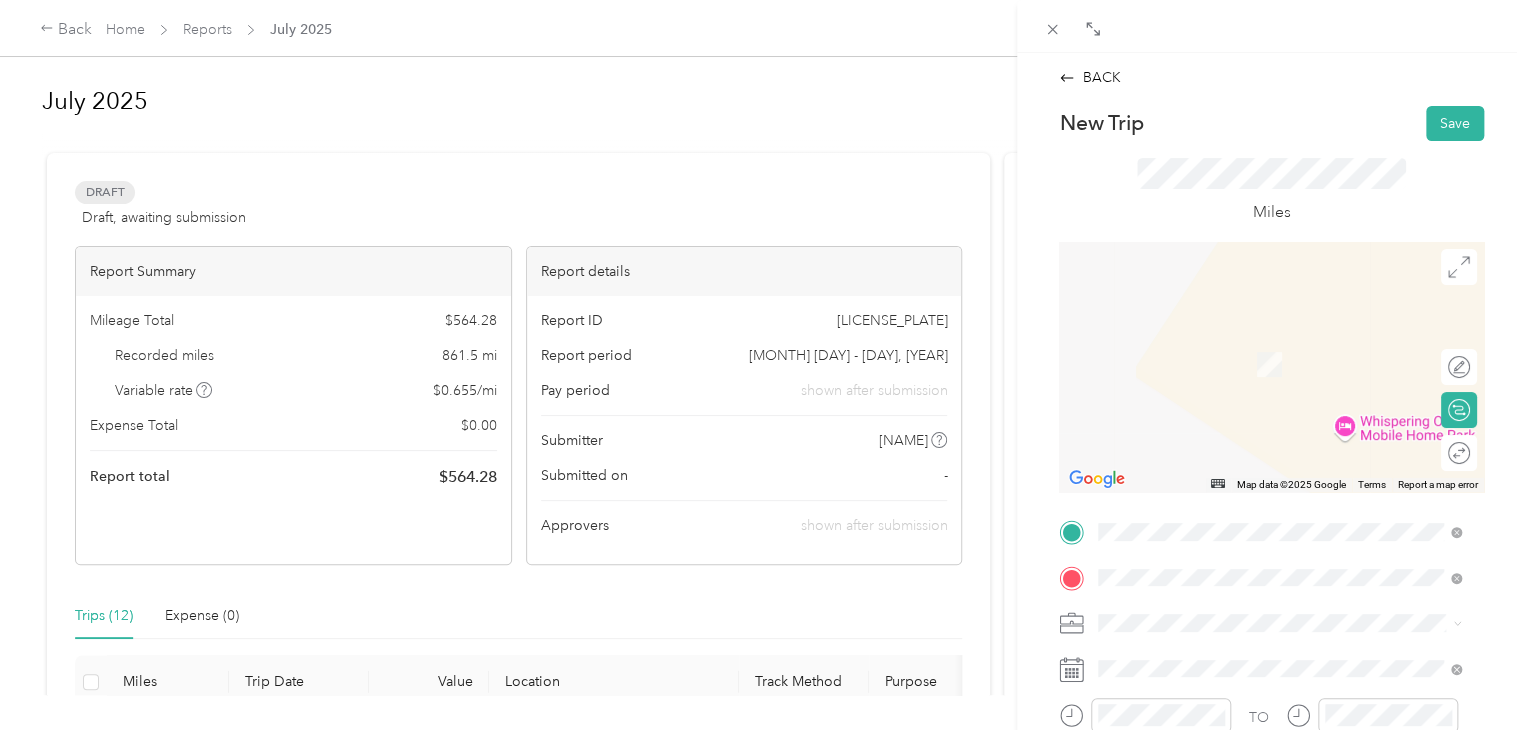 click on "[NUMBER] [STREET]
[CITY], [STATE] [POSTAL_CODE], [COUNTRY]" at bounding box center [1280, 342] 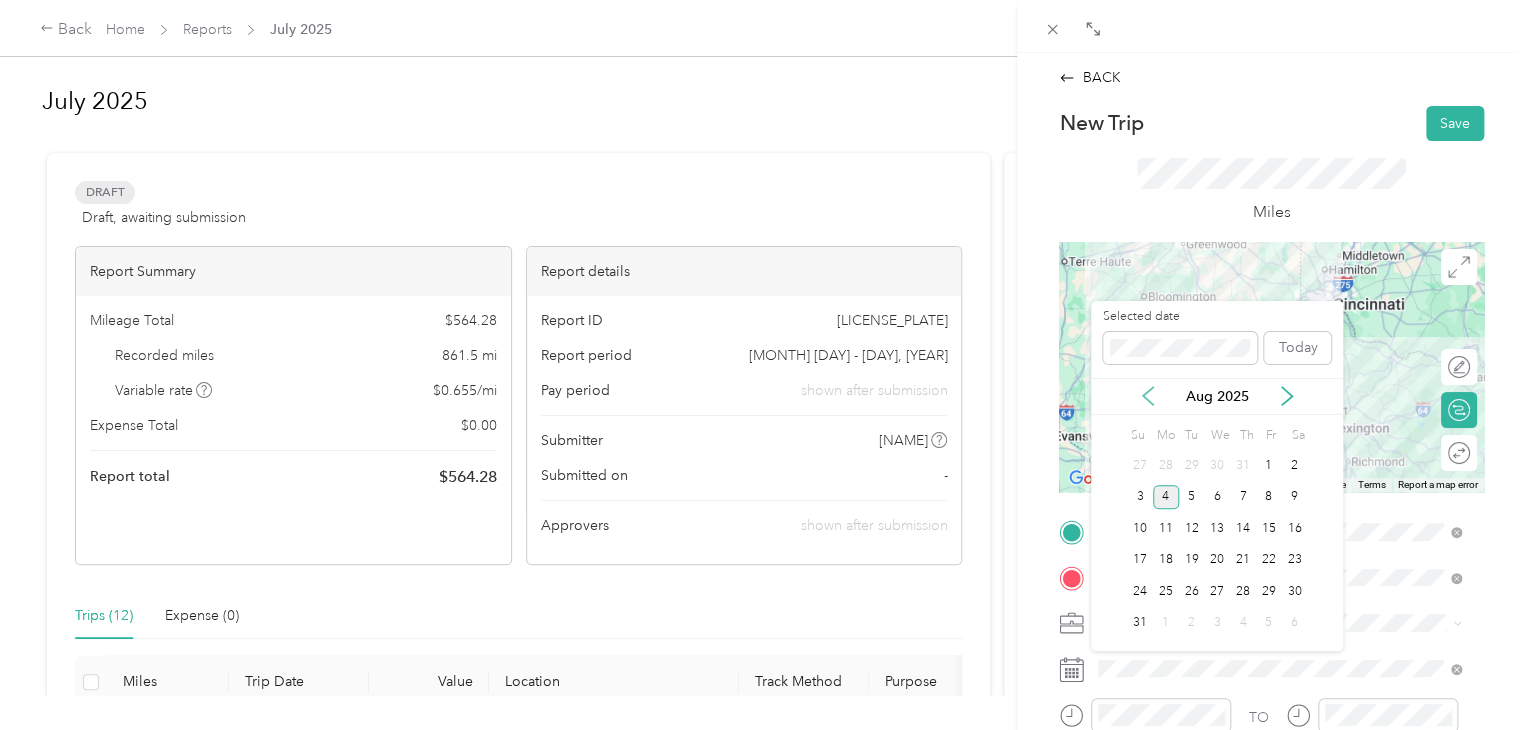 click 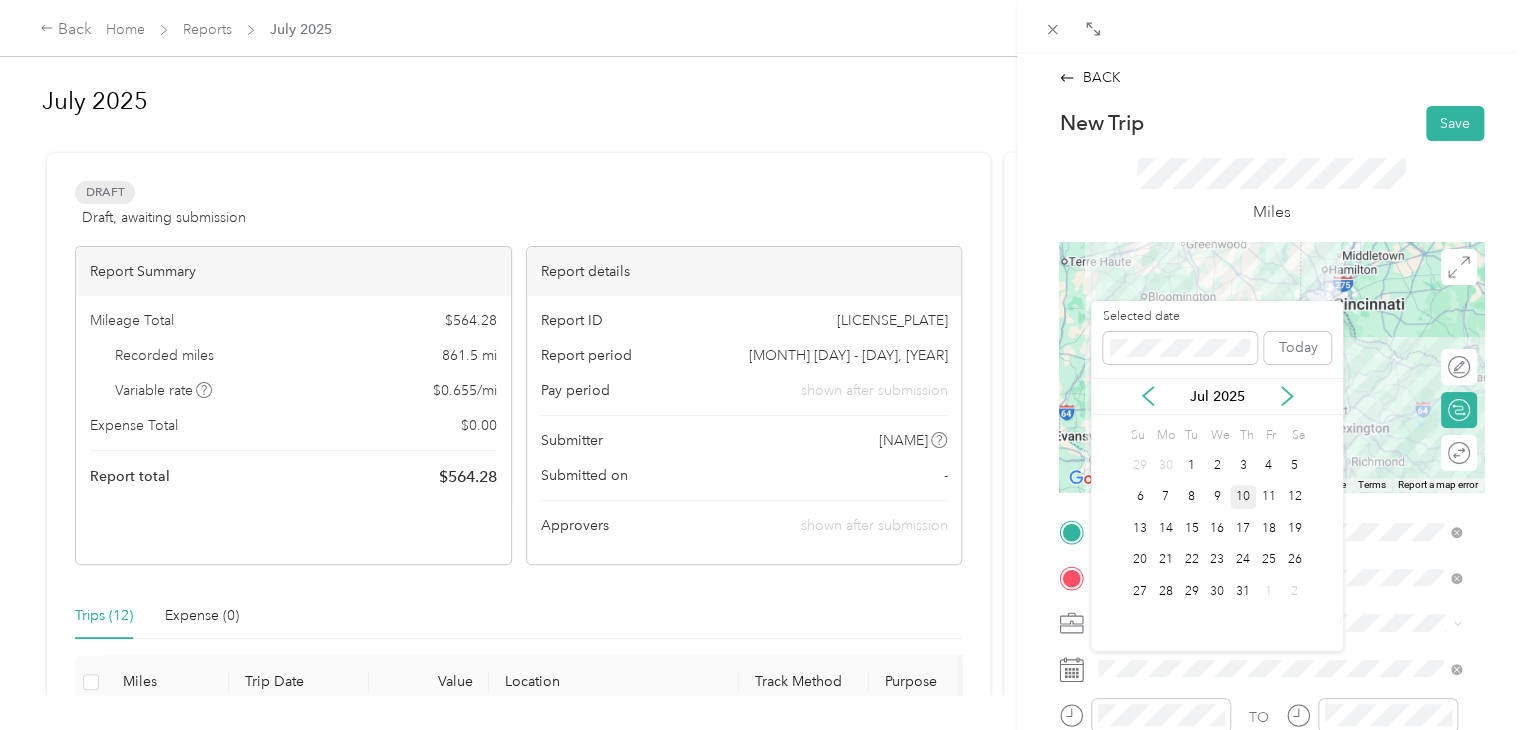 click on "10" at bounding box center (1243, 497) 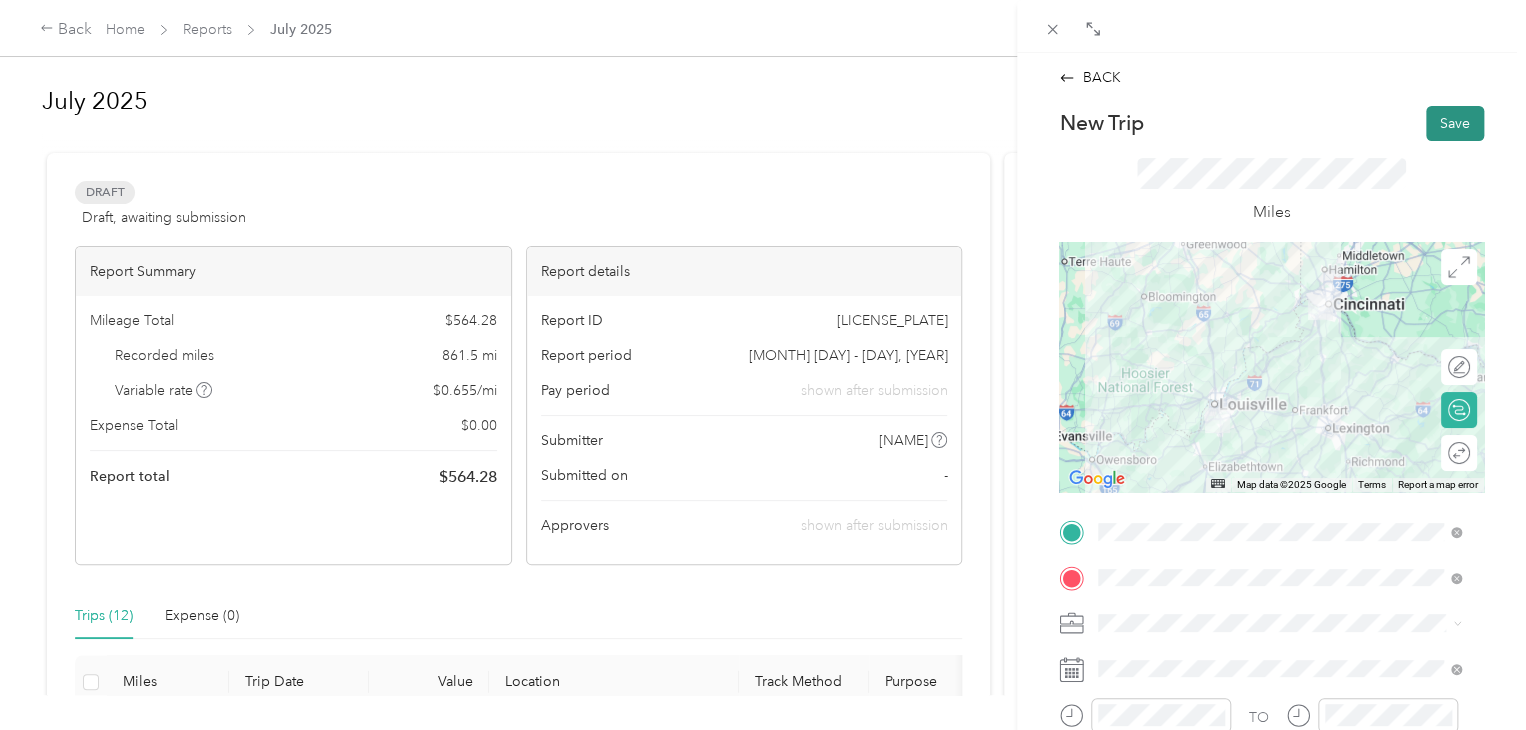 click on "Save" at bounding box center [1455, 123] 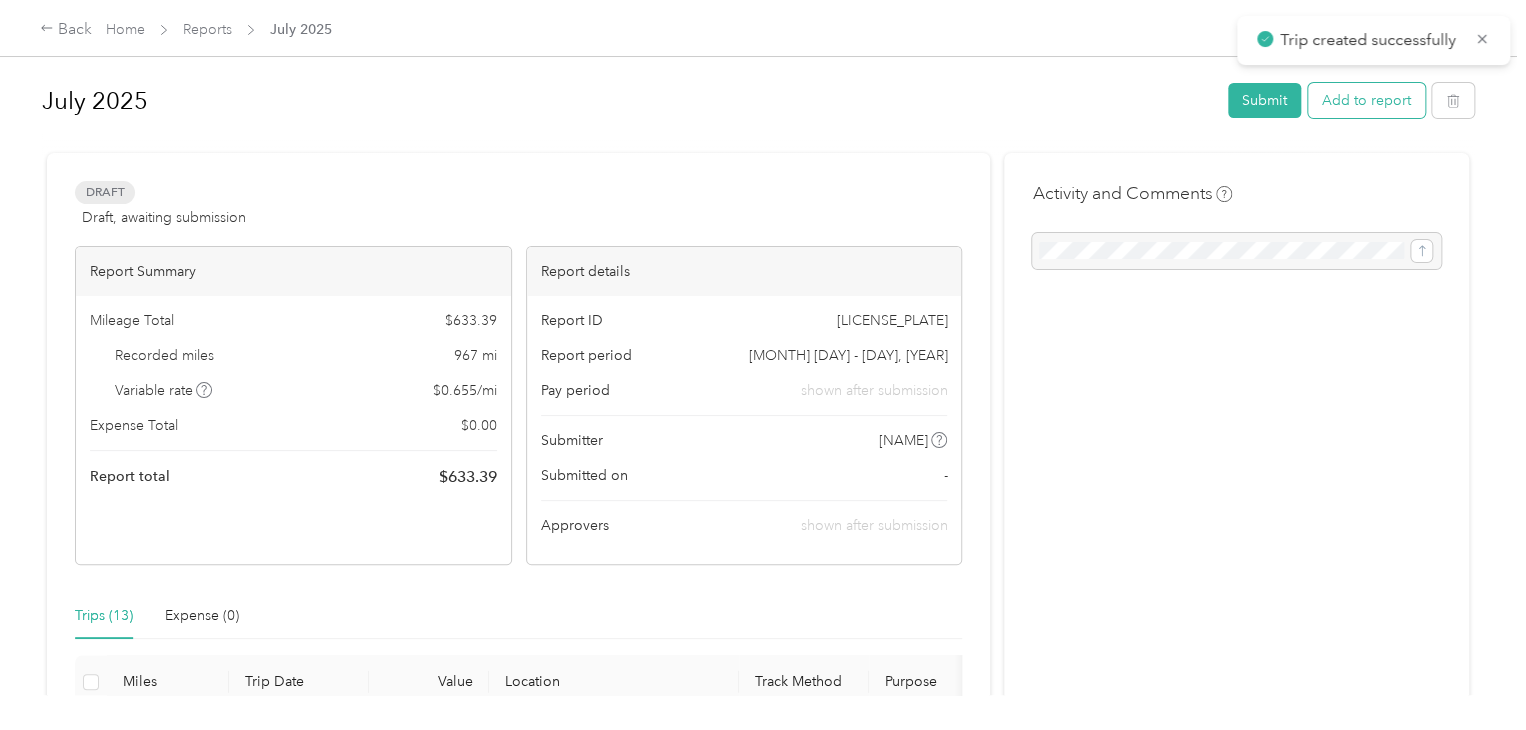 click on "Add to report" at bounding box center (1366, 100) 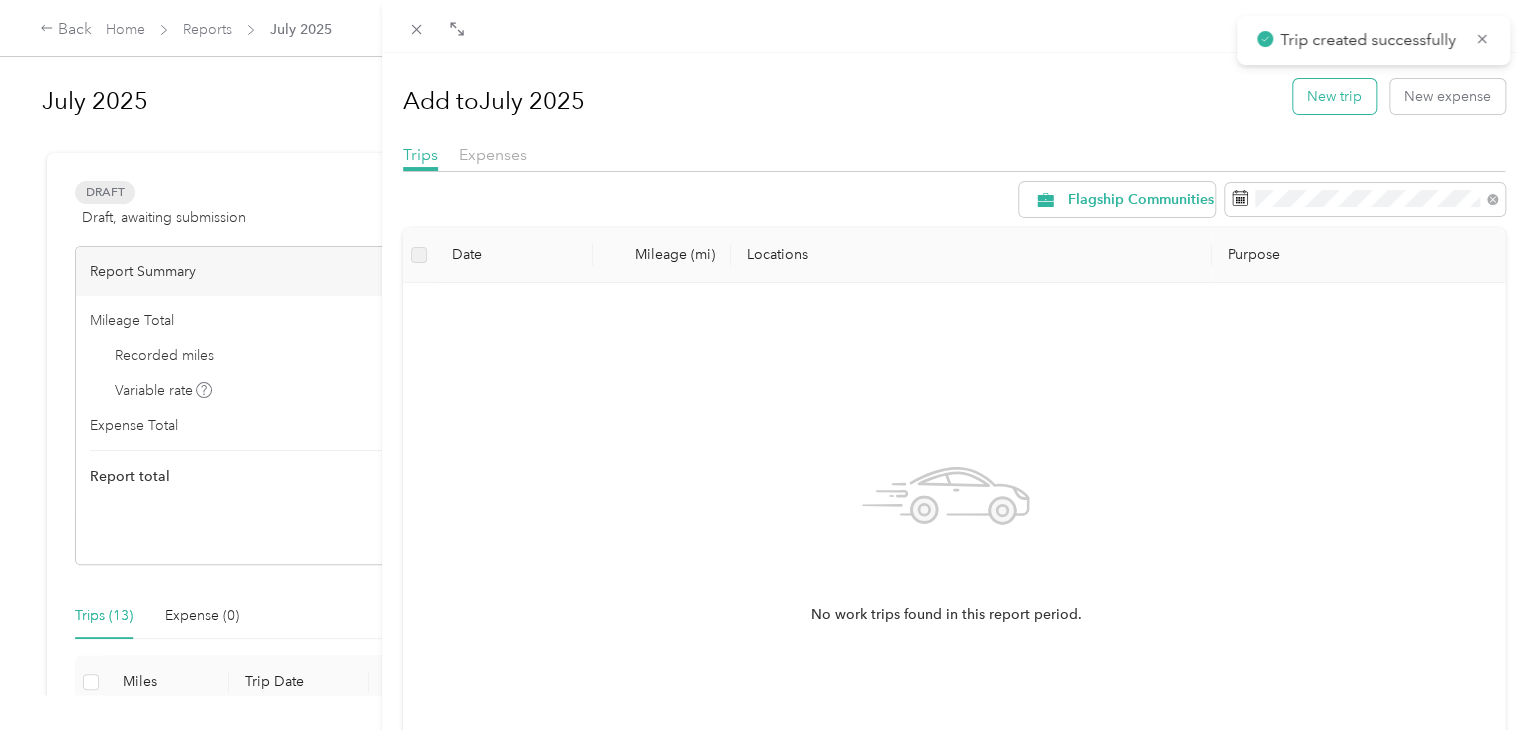 click on "New trip" at bounding box center (1334, 96) 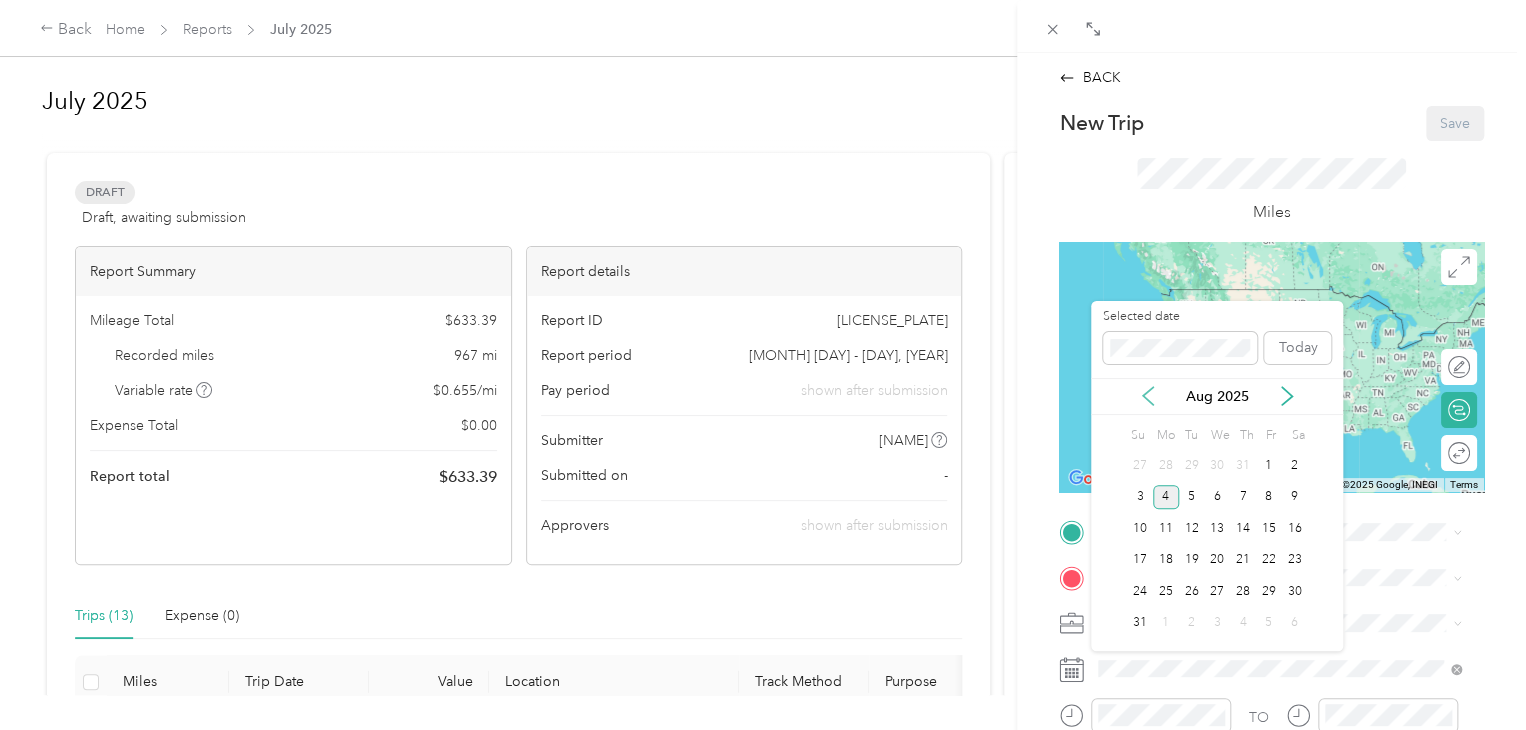 click 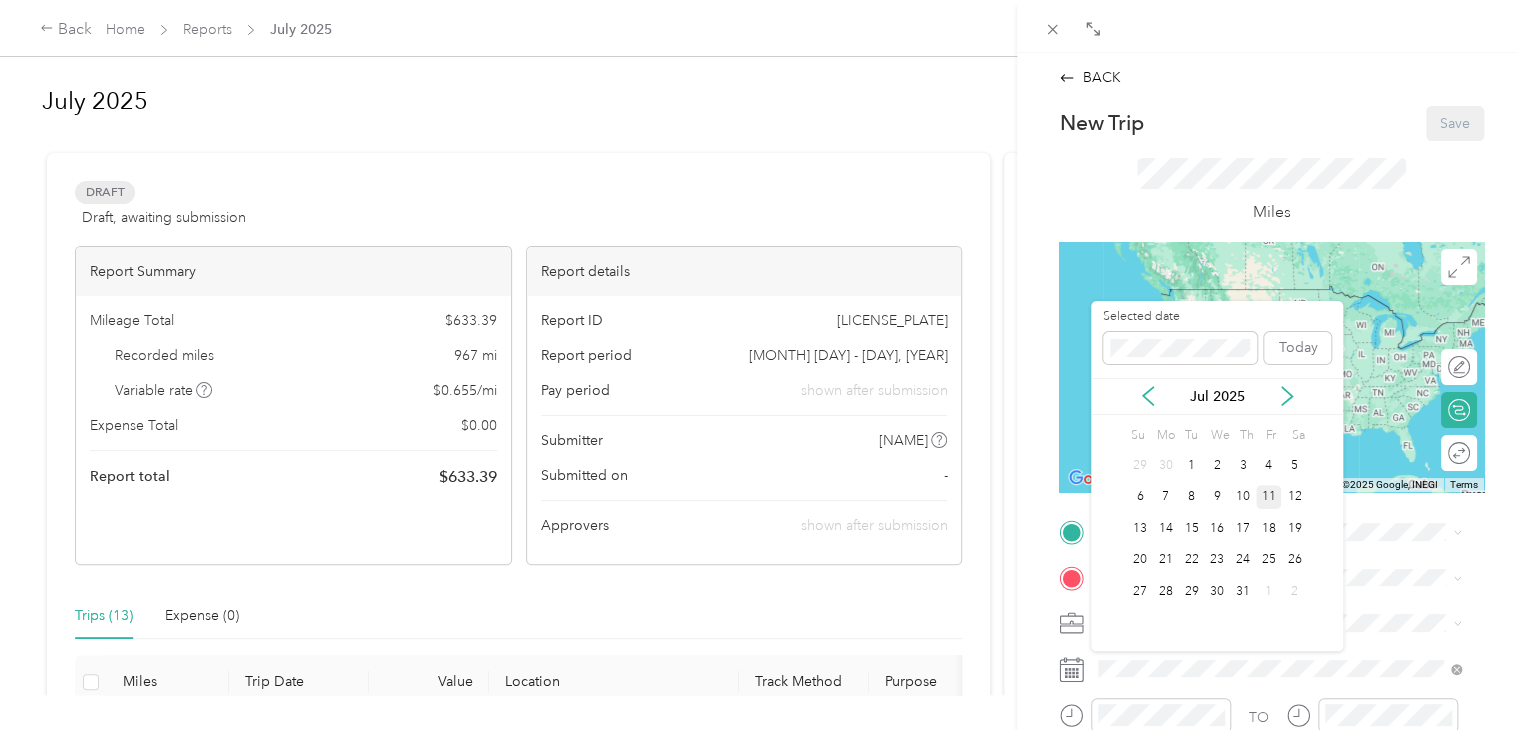 click on "11" at bounding box center [1269, 497] 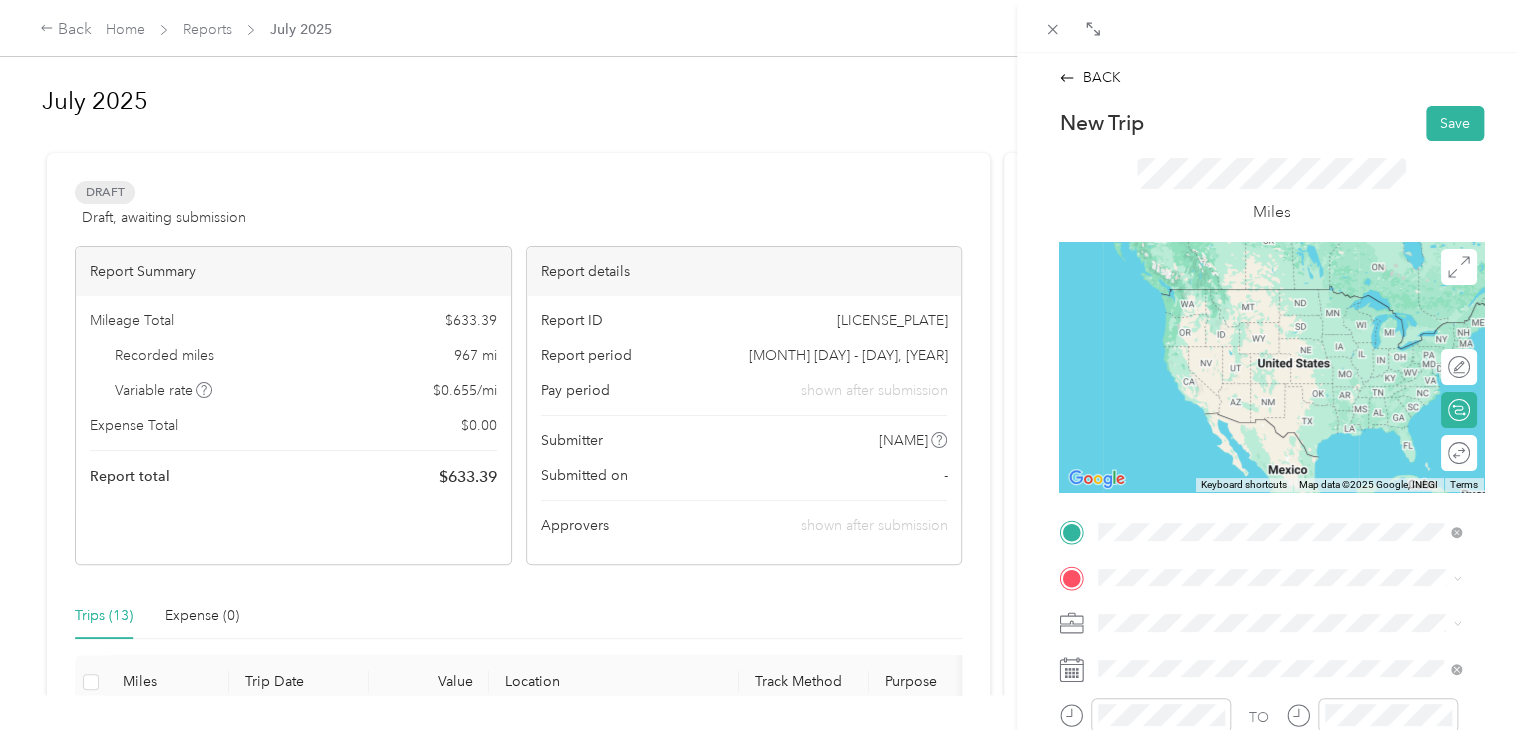 click on "[NUMBER] [STREET]
[CITY], [STATE] [POSTAL_CODE], [COUNTRY]" at bounding box center [1280, 297] 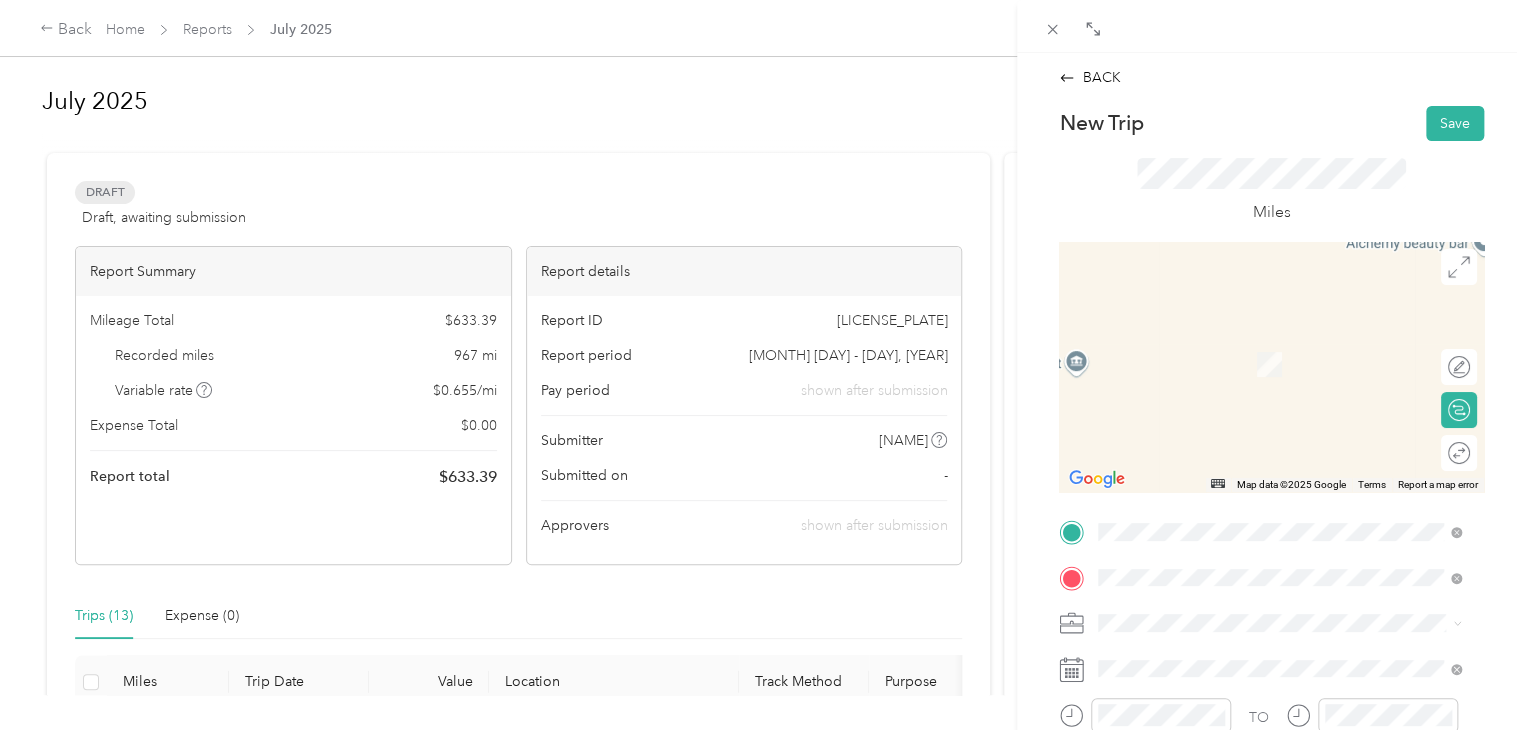 click on "[NUMBER] [STREET]
[CITY], [STATE] [POSTAL_CODE], [COUNTRY]" at bounding box center (1280, 342) 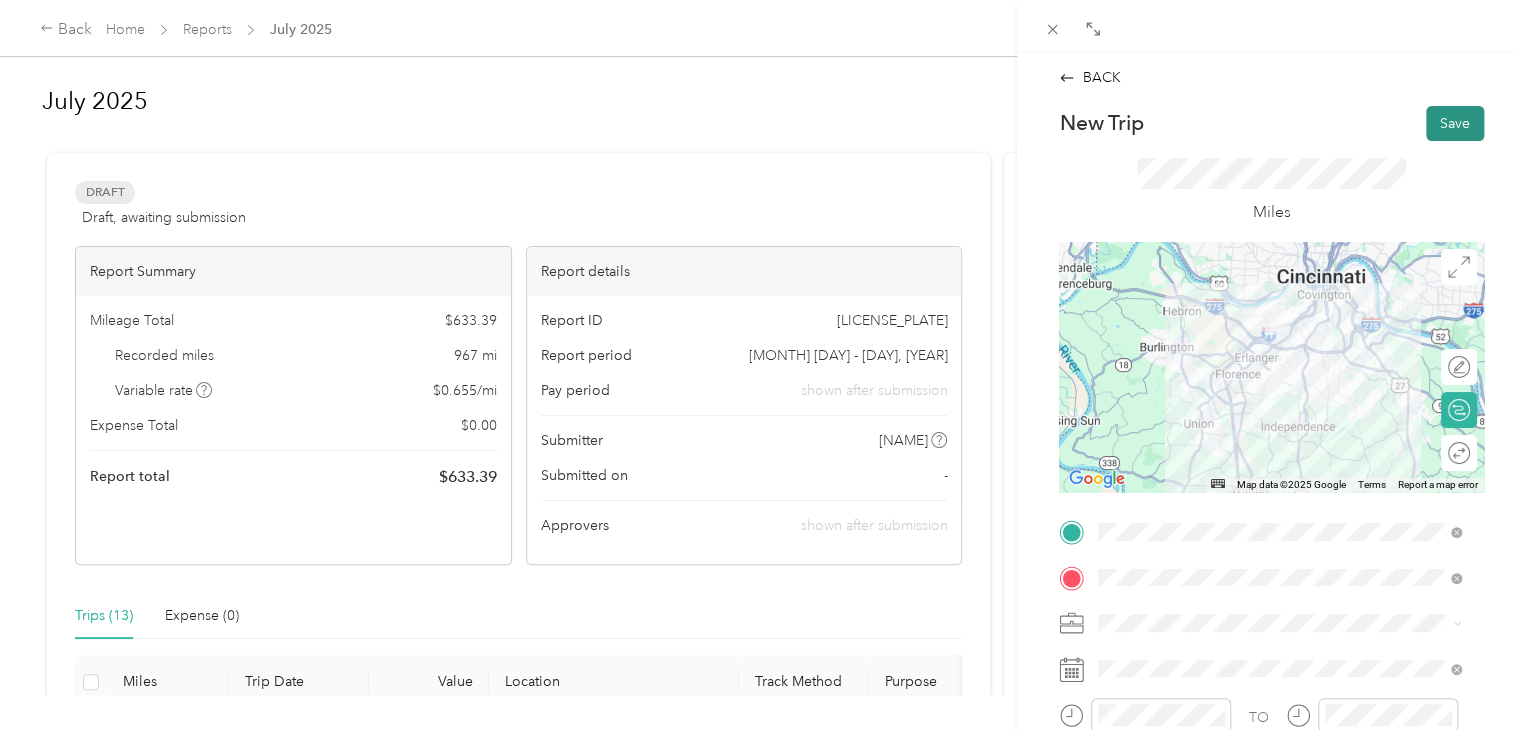 click on "Save" at bounding box center [1455, 123] 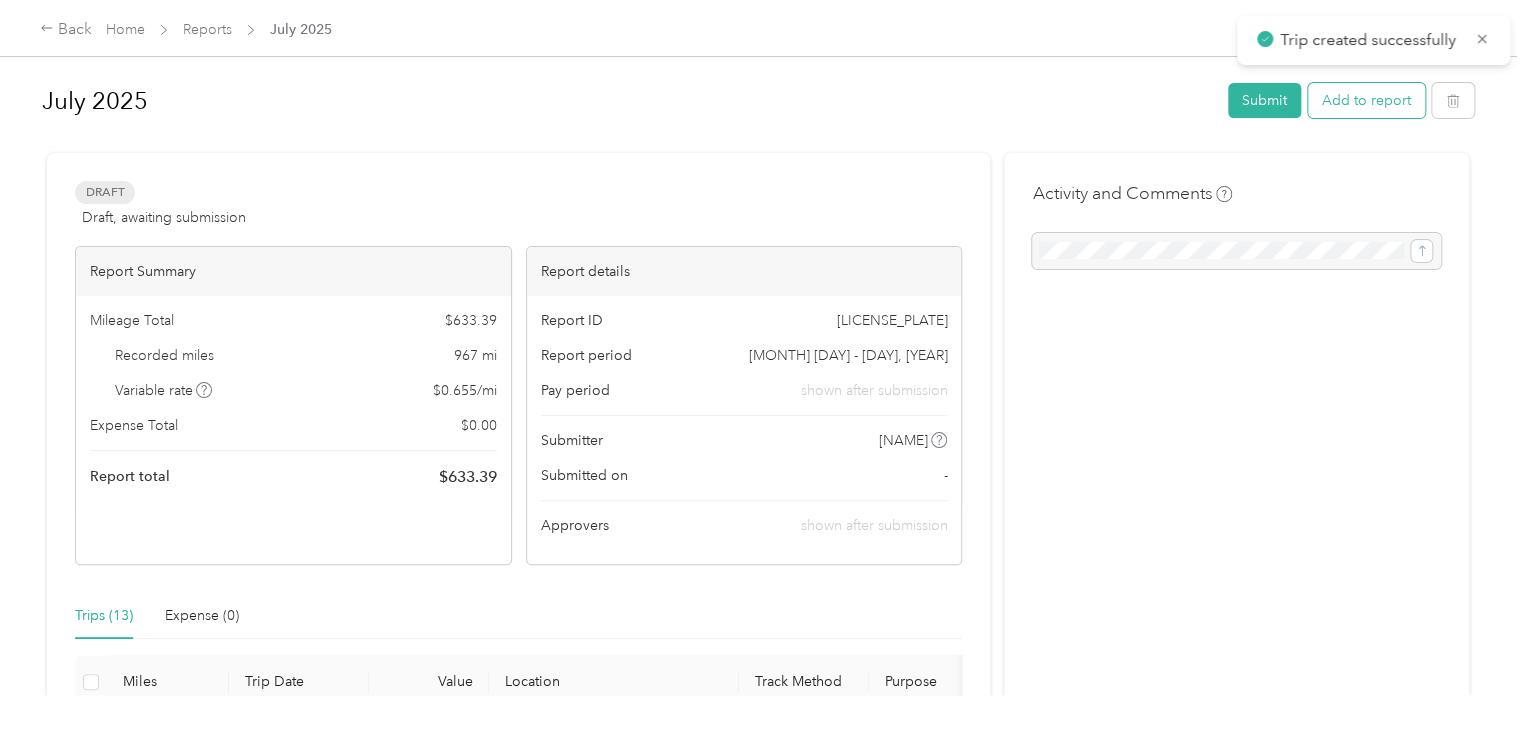 click on "Add to report" at bounding box center (1366, 100) 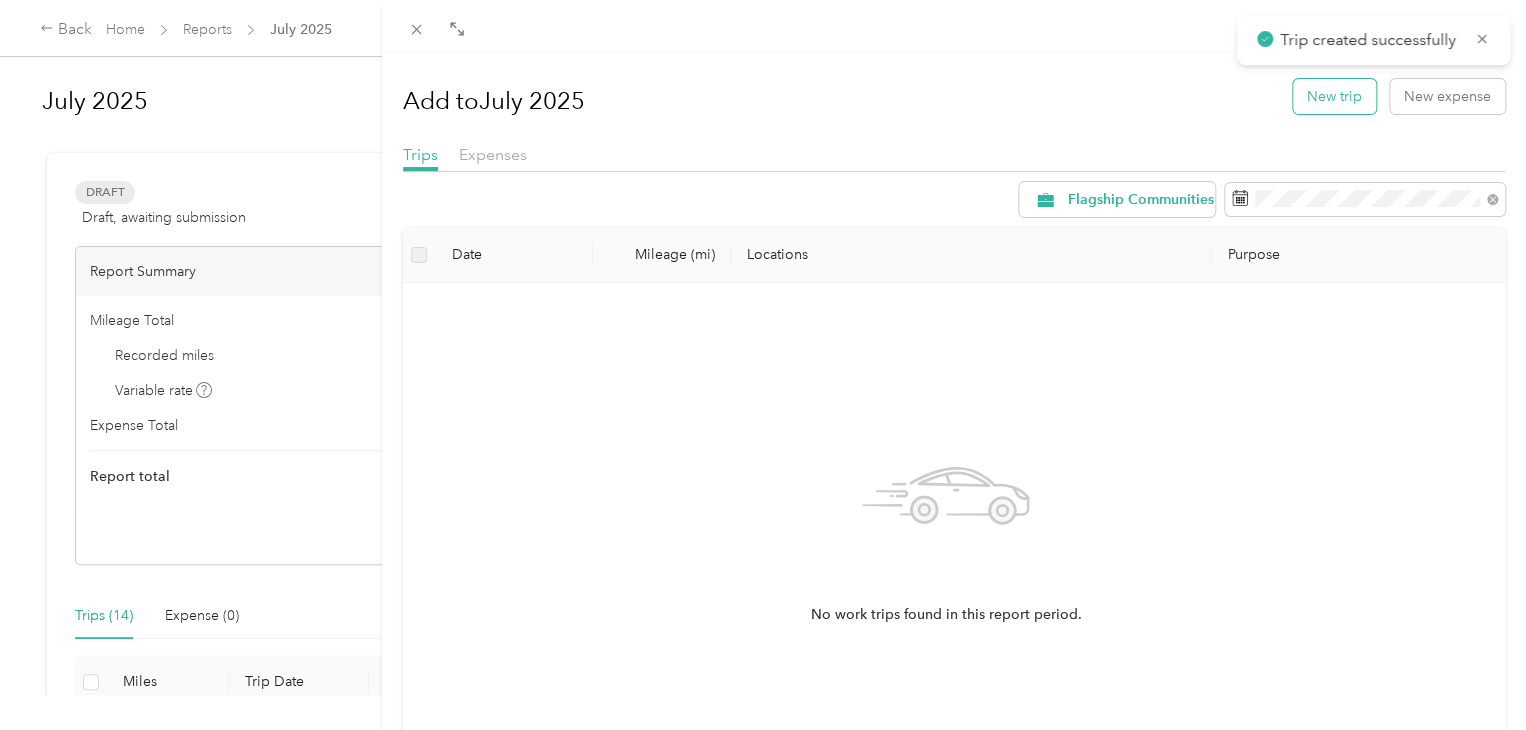 click on "New trip" at bounding box center (1334, 96) 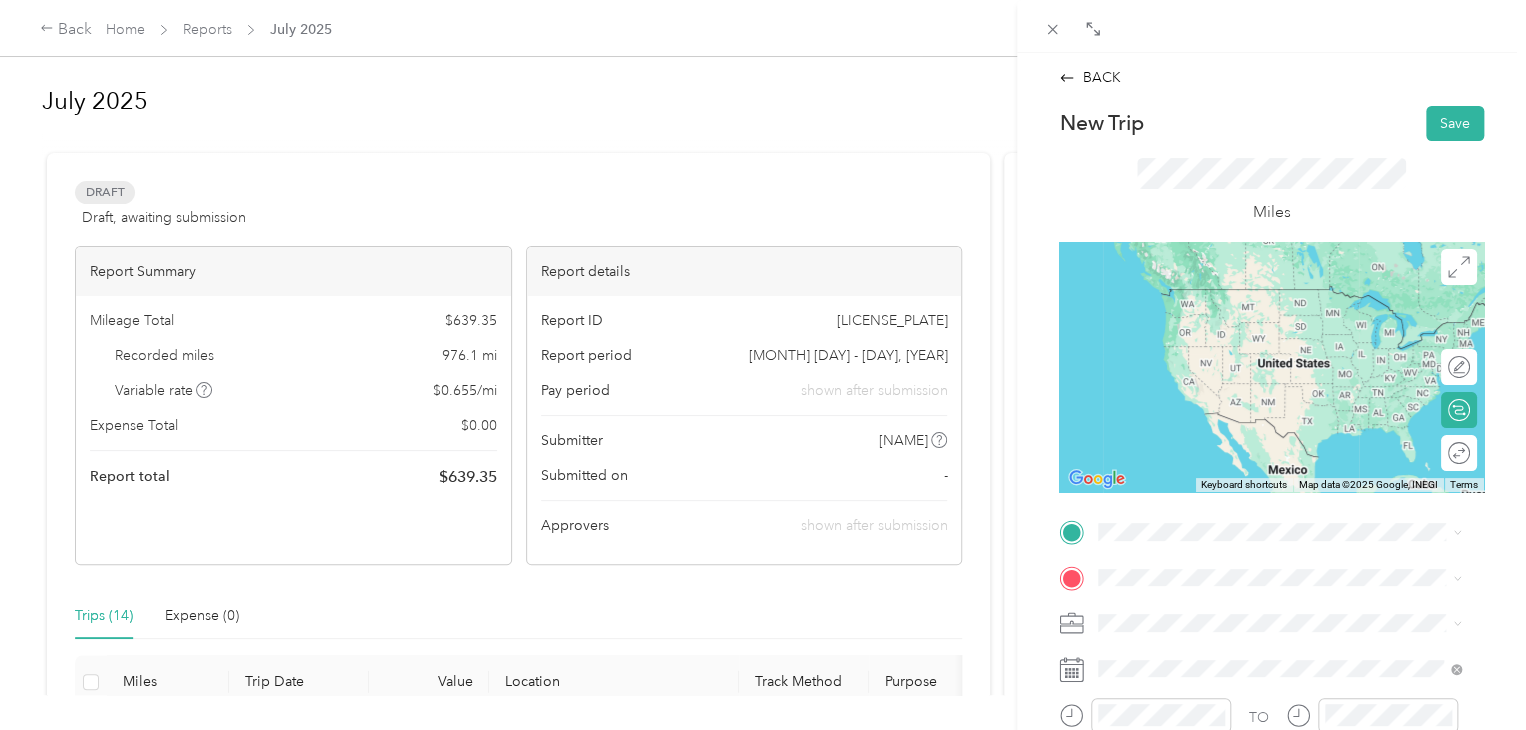 click on "[NUMBER] [STREET]
[CITY], [STATE] [POSTAL_CODE], [COUNTRY]" at bounding box center [1279, 291] 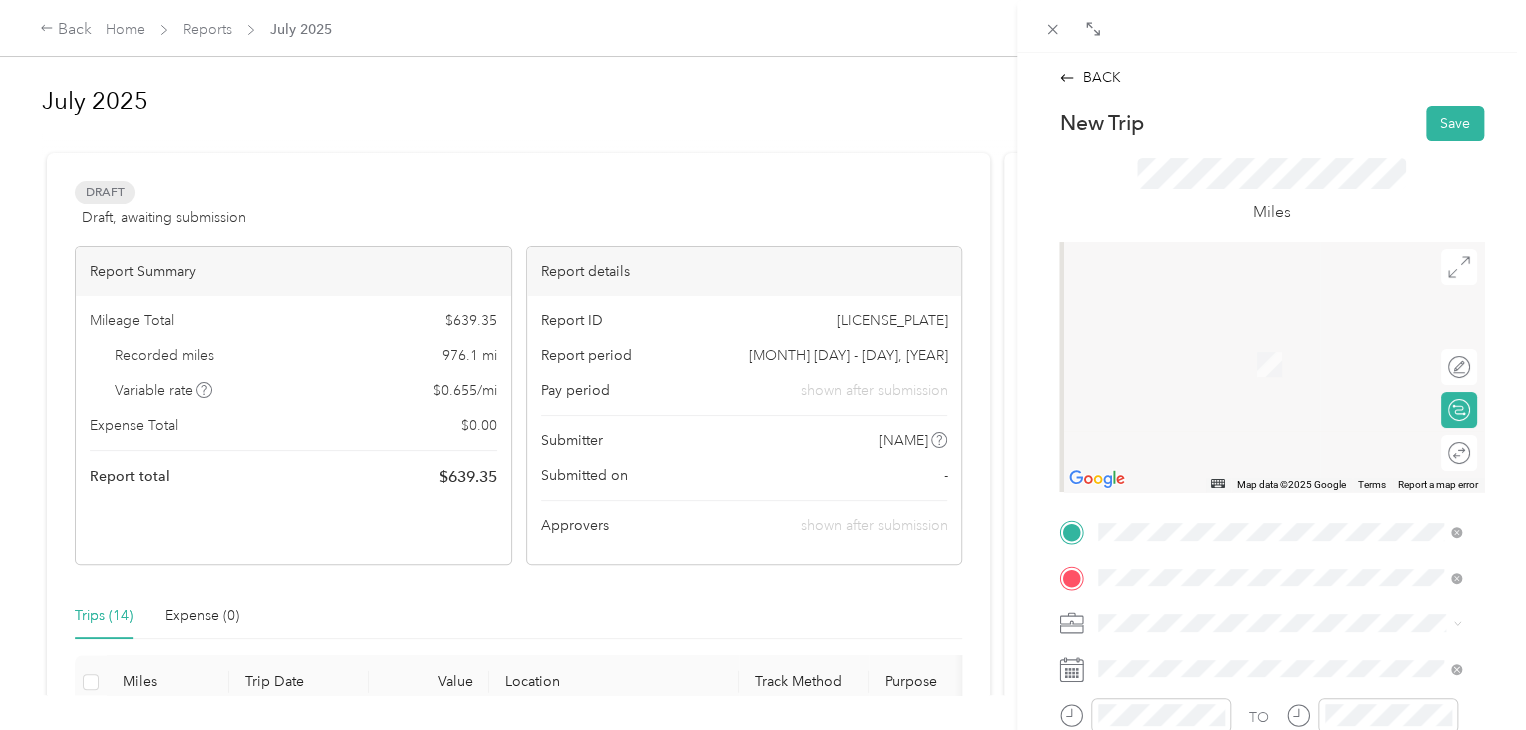 click on "[NUMBER] [STREET]
[CITY], [STATE] [POSTAL_CODE], [COUNTRY]" at bounding box center (1280, 342) 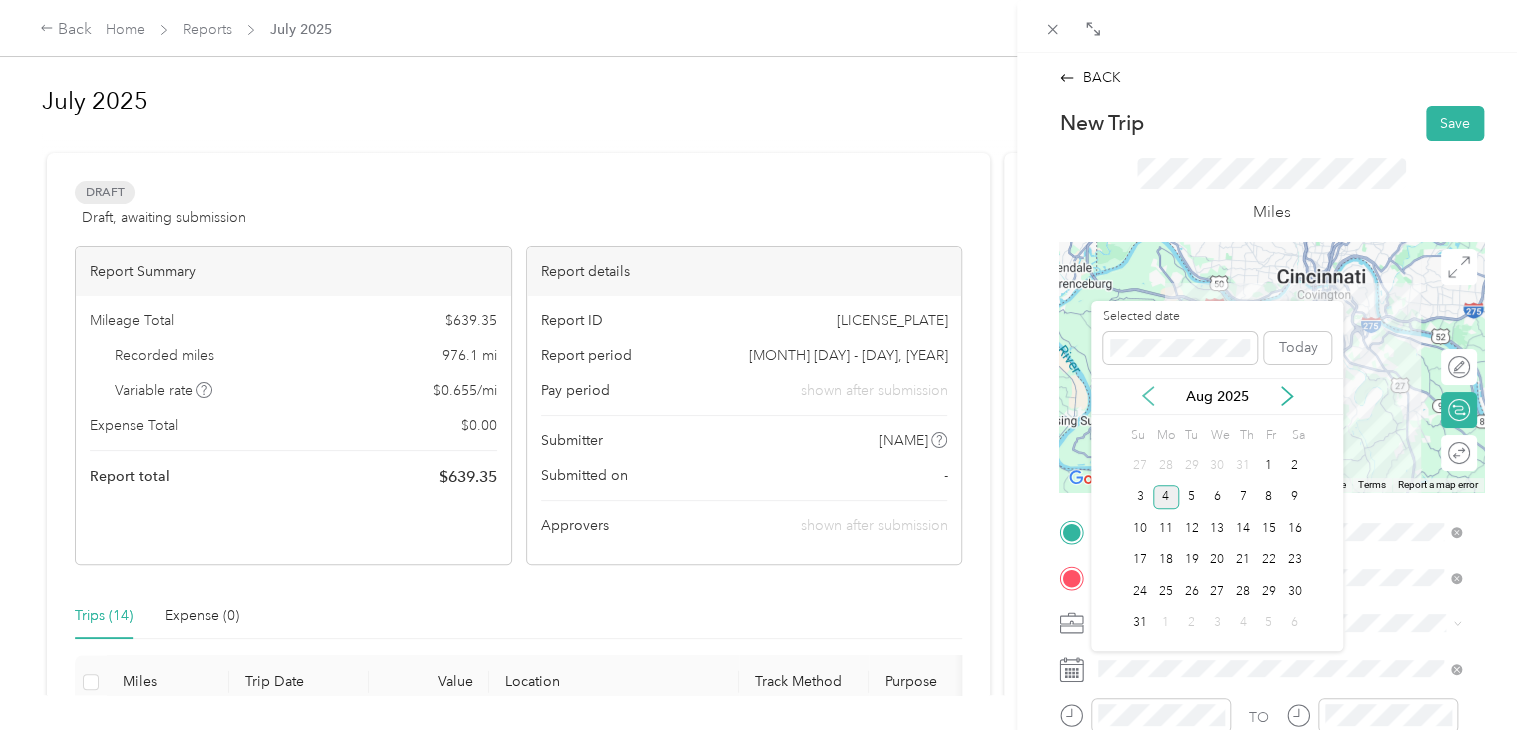 click 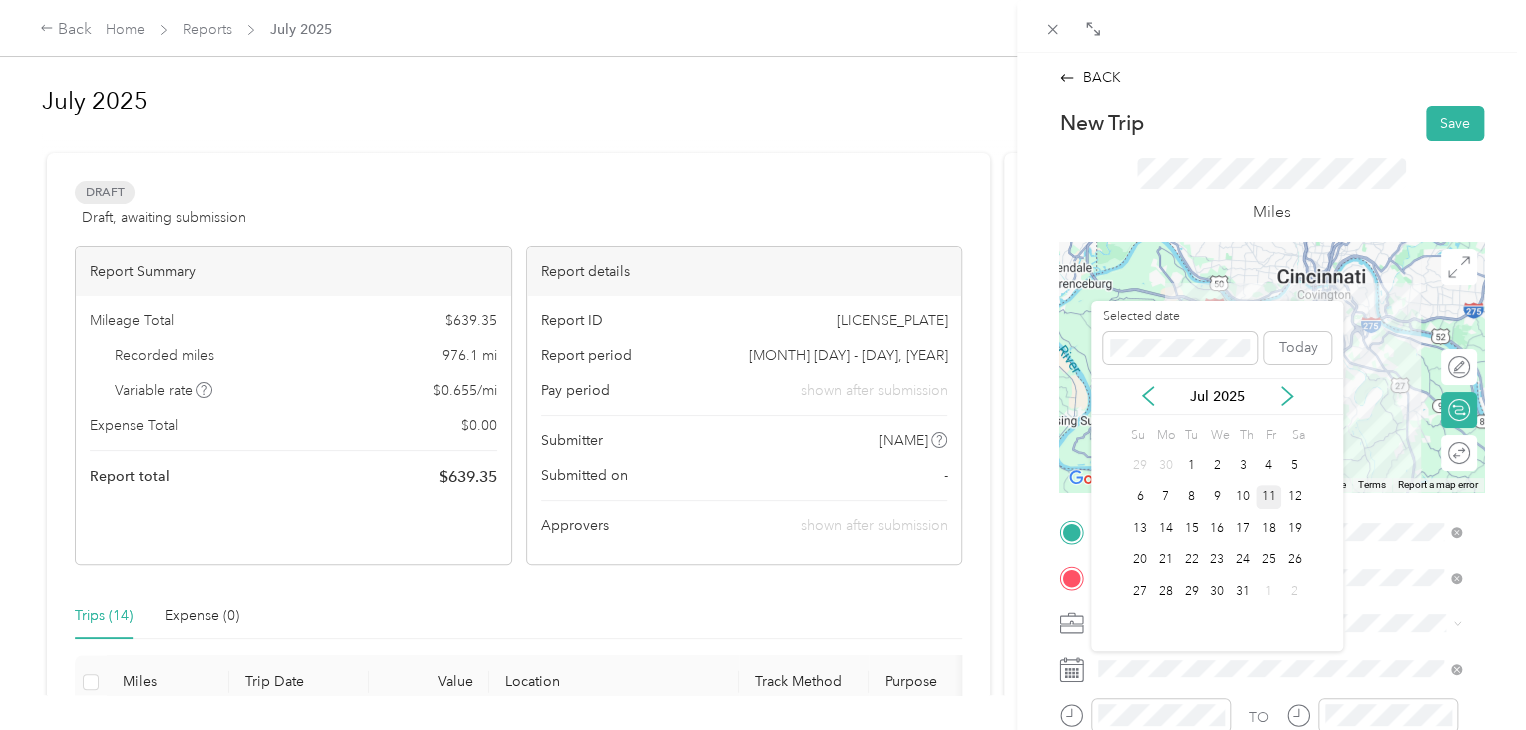 click on "11" at bounding box center [1269, 497] 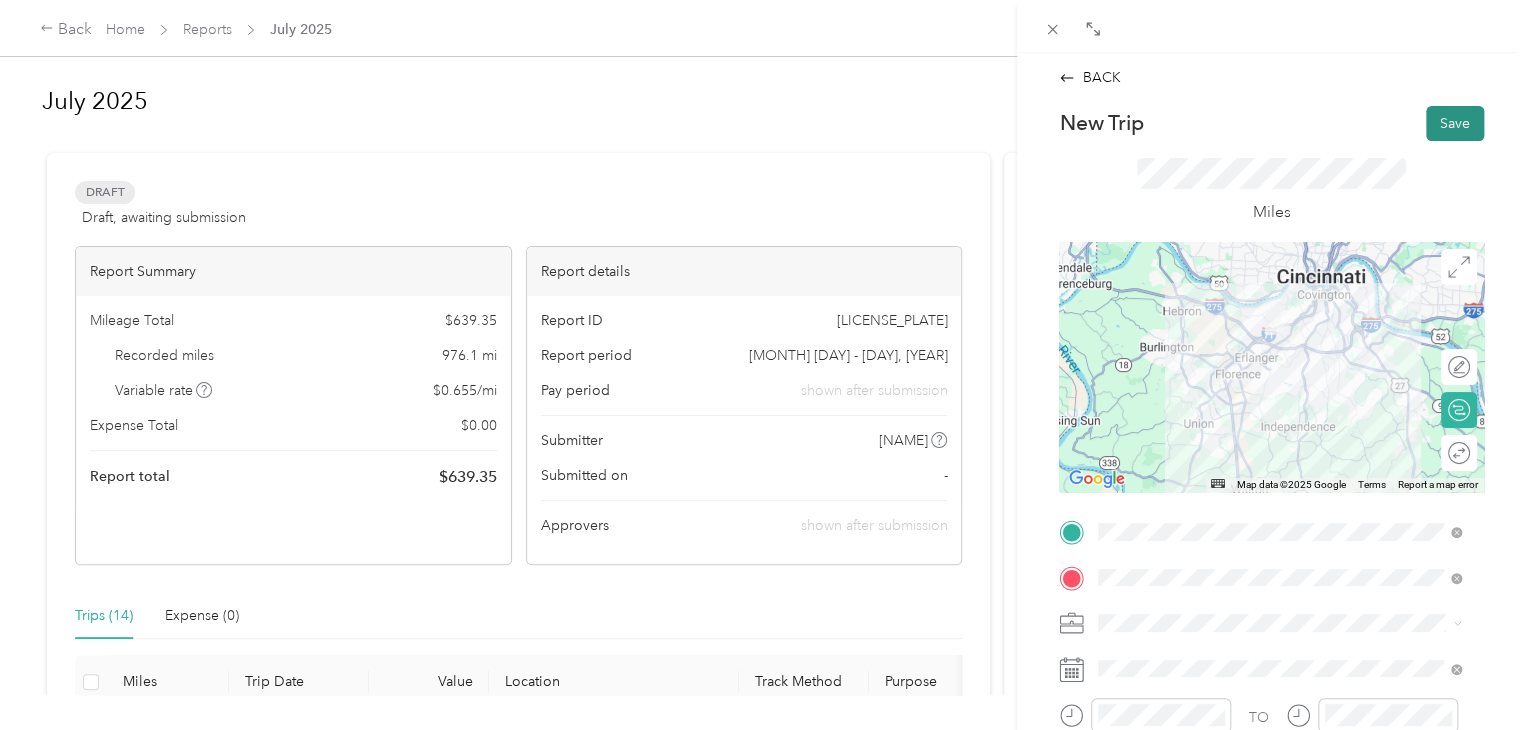 click on "Save" at bounding box center (1455, 123) 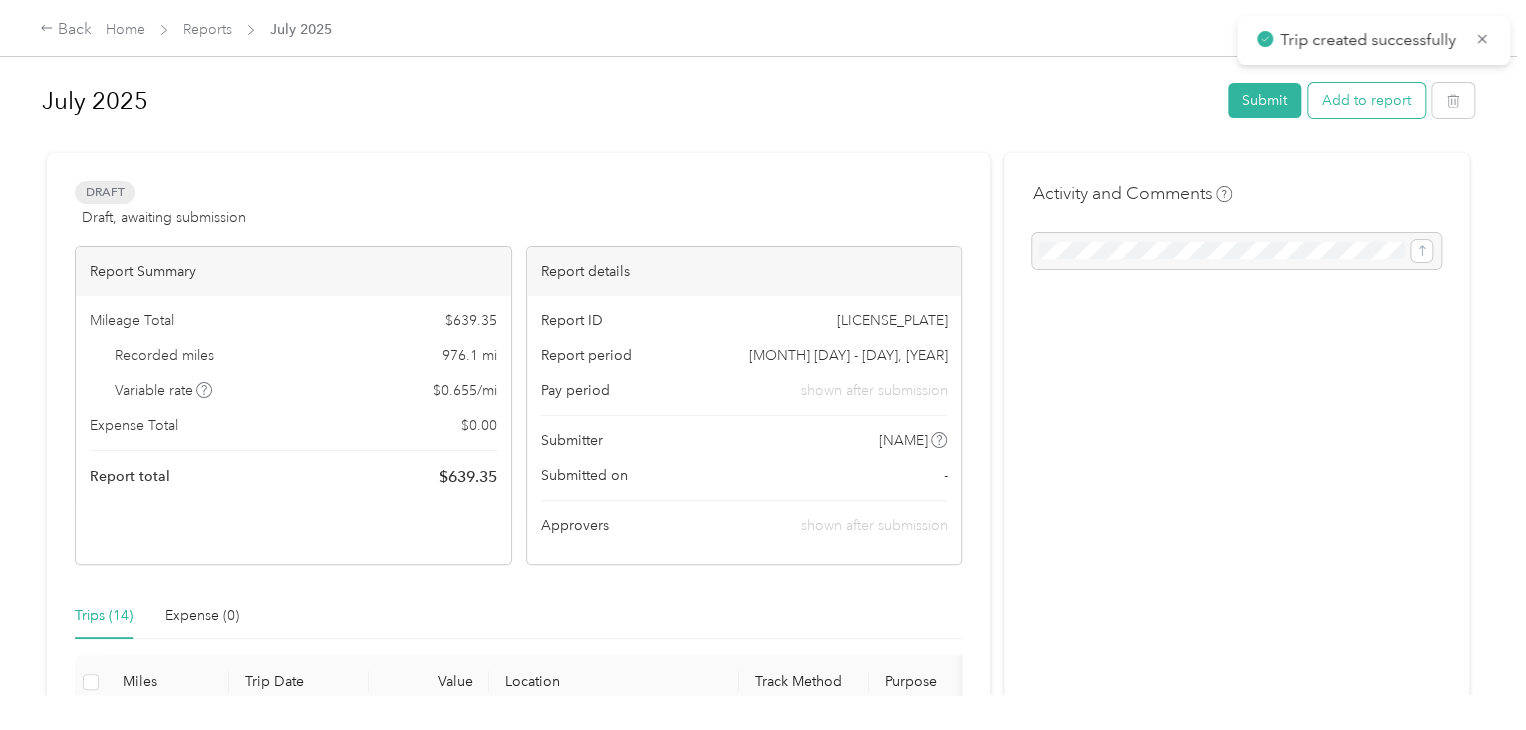 click on "Add to report" at bounding box center [1366, 100] 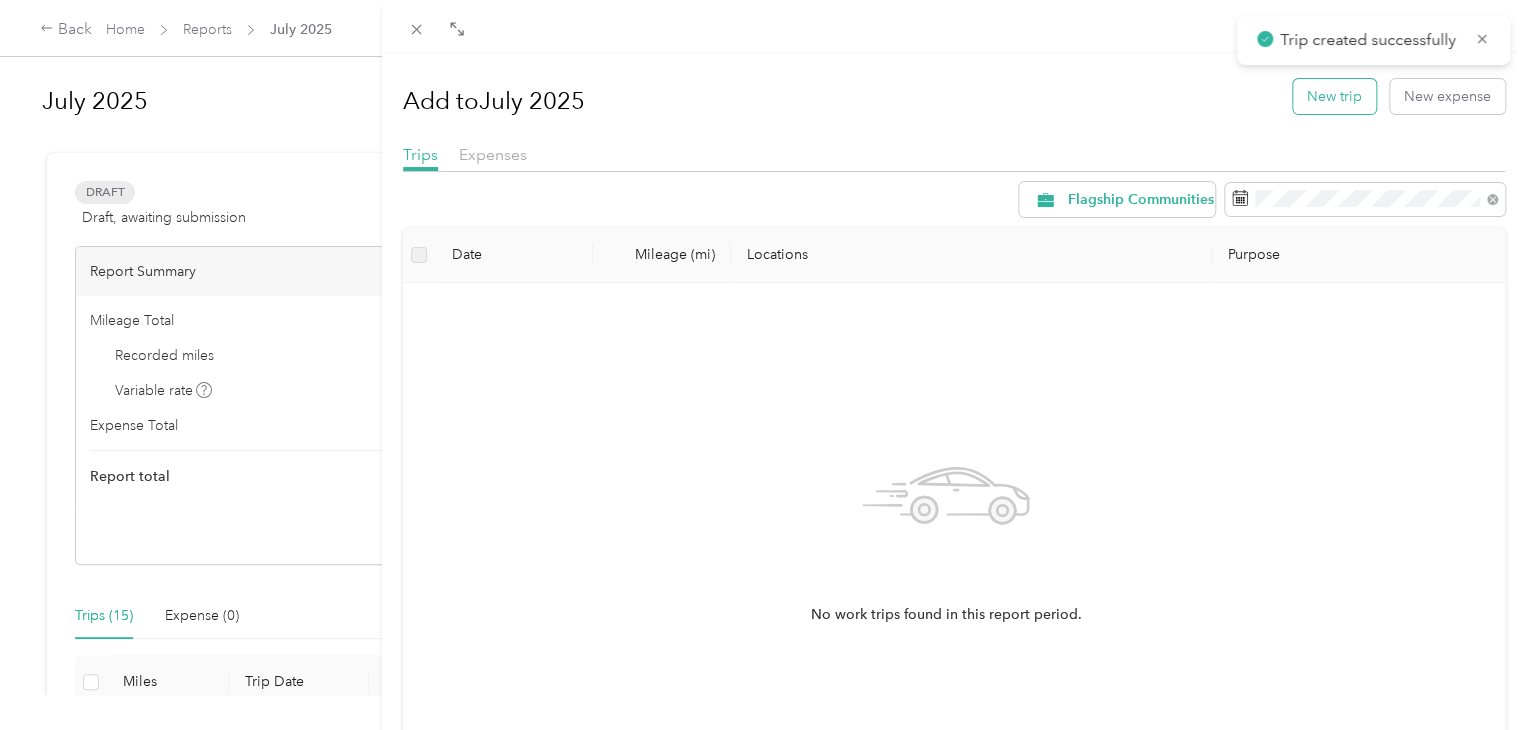 click on "New trip" at bounding box center [1334, 96] 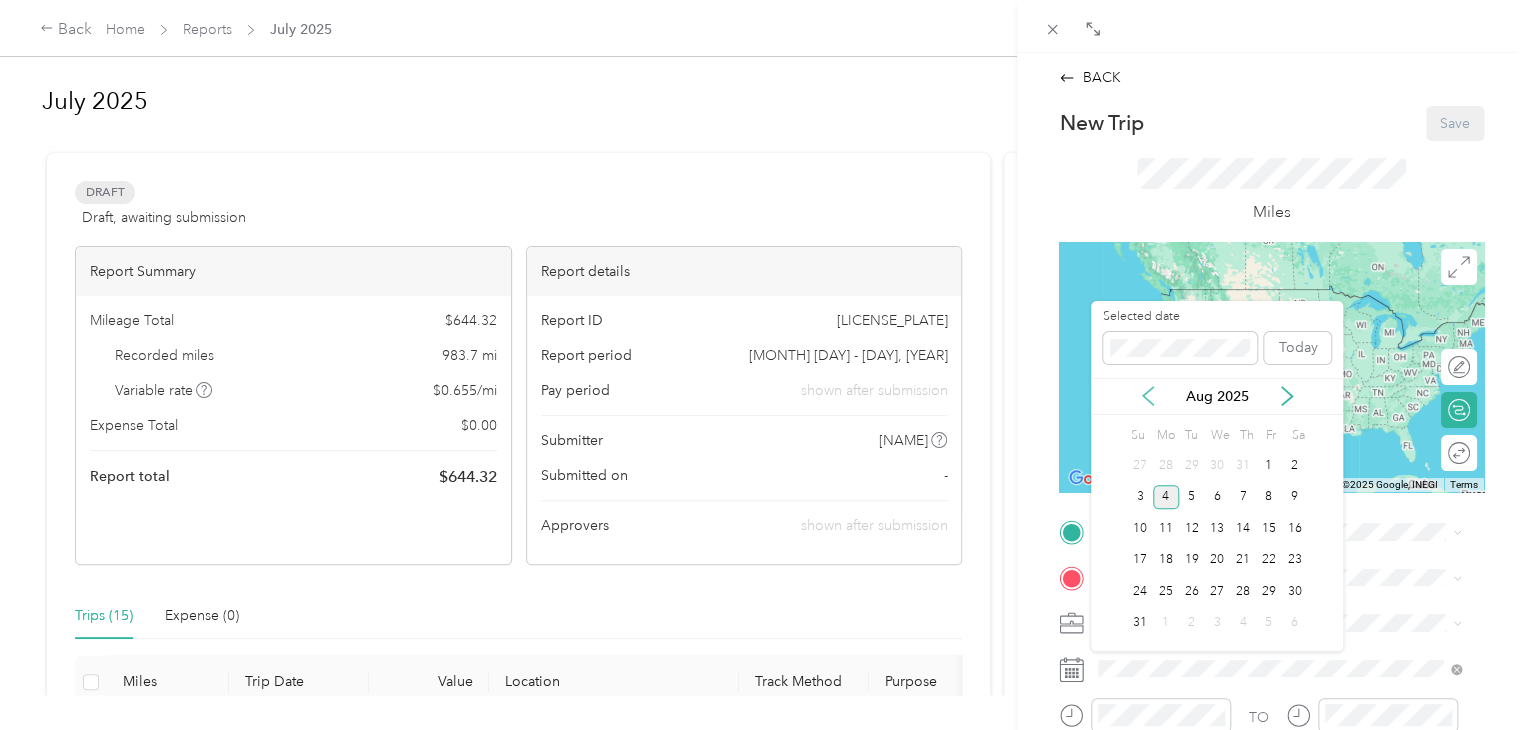 click 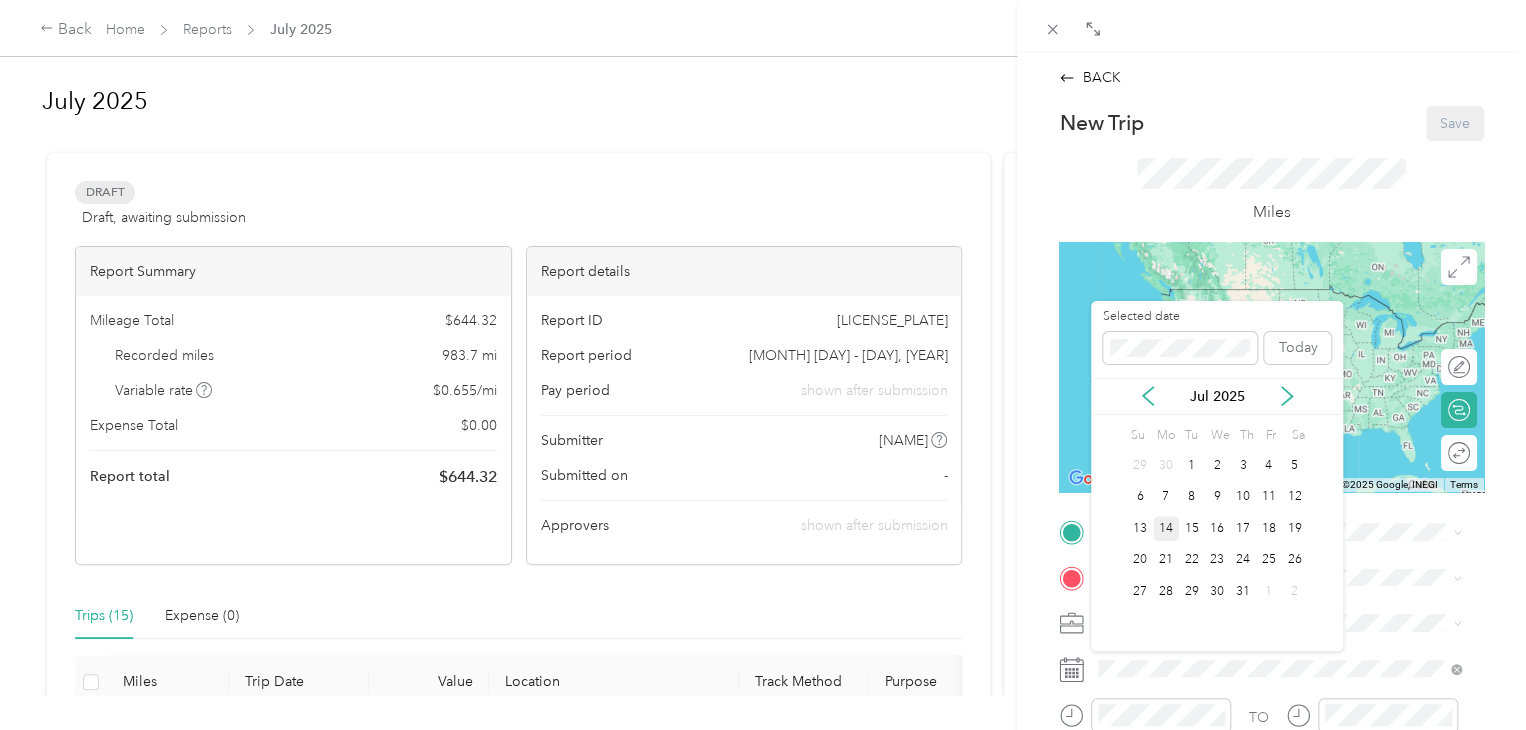 click on "14" at bounding box center (1166, 528) 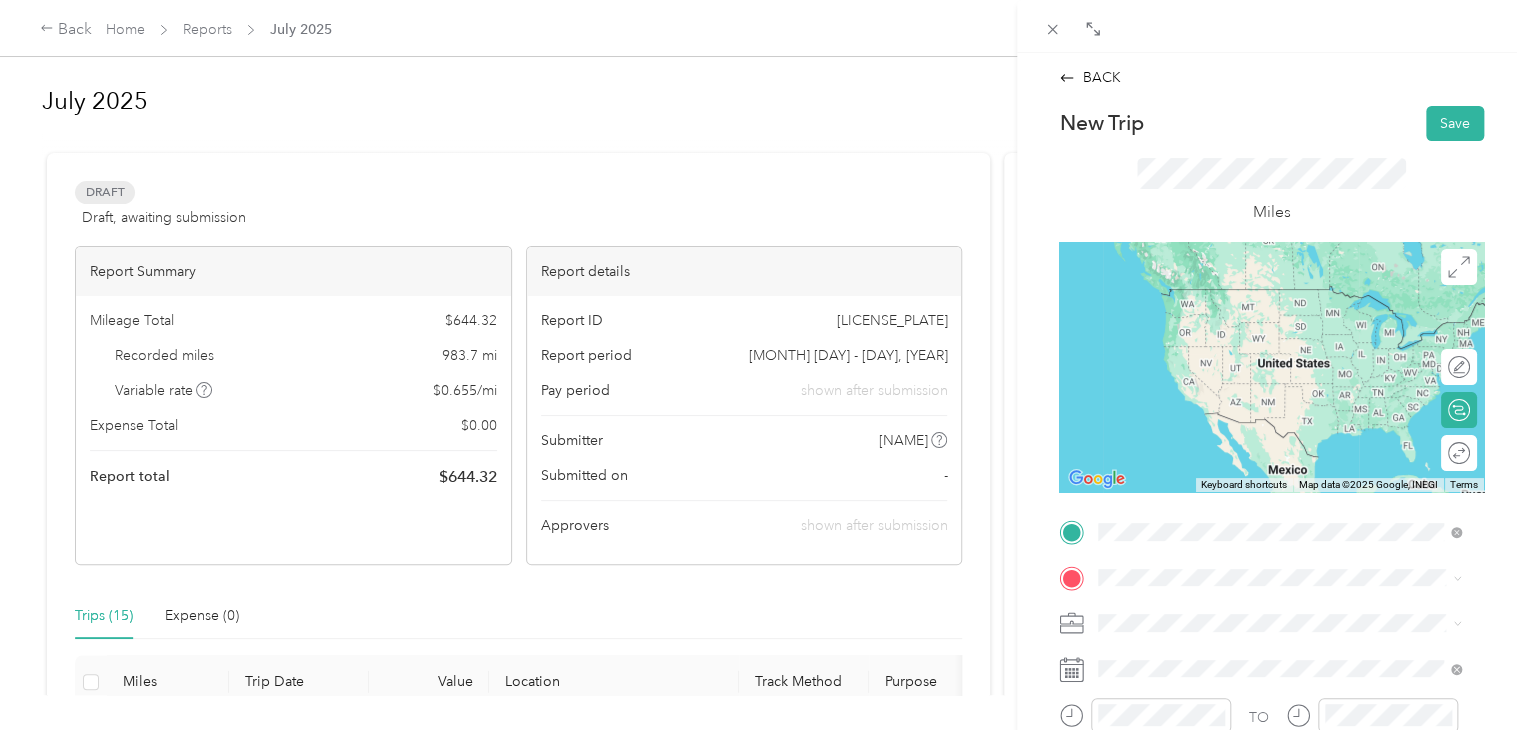 click on "[NUMBER] [STREET]
[CITY], [STATE] [POSTAL_CODE], [COUNTRY]" at bounding box center [1279, 297] 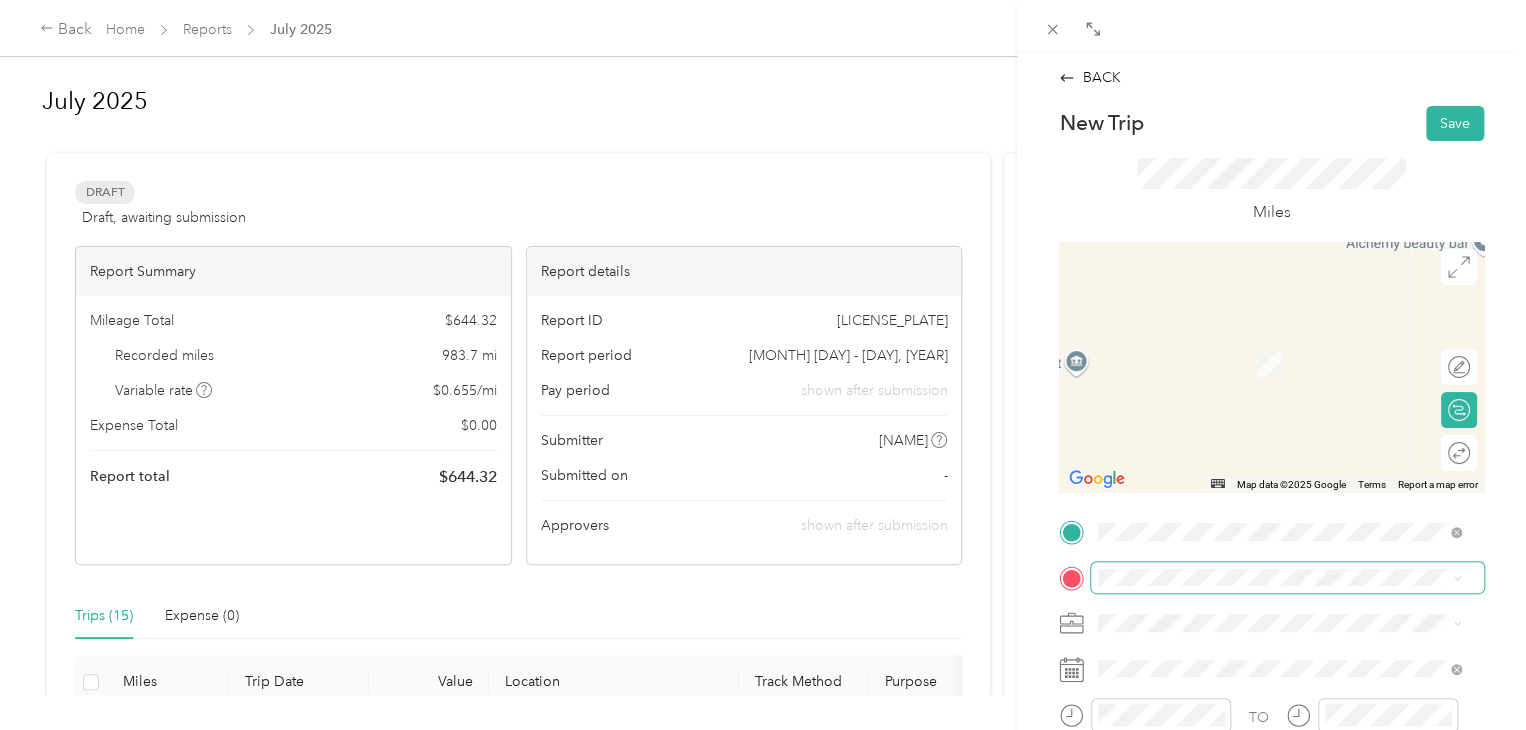 click at bounding box center [1287, 578] 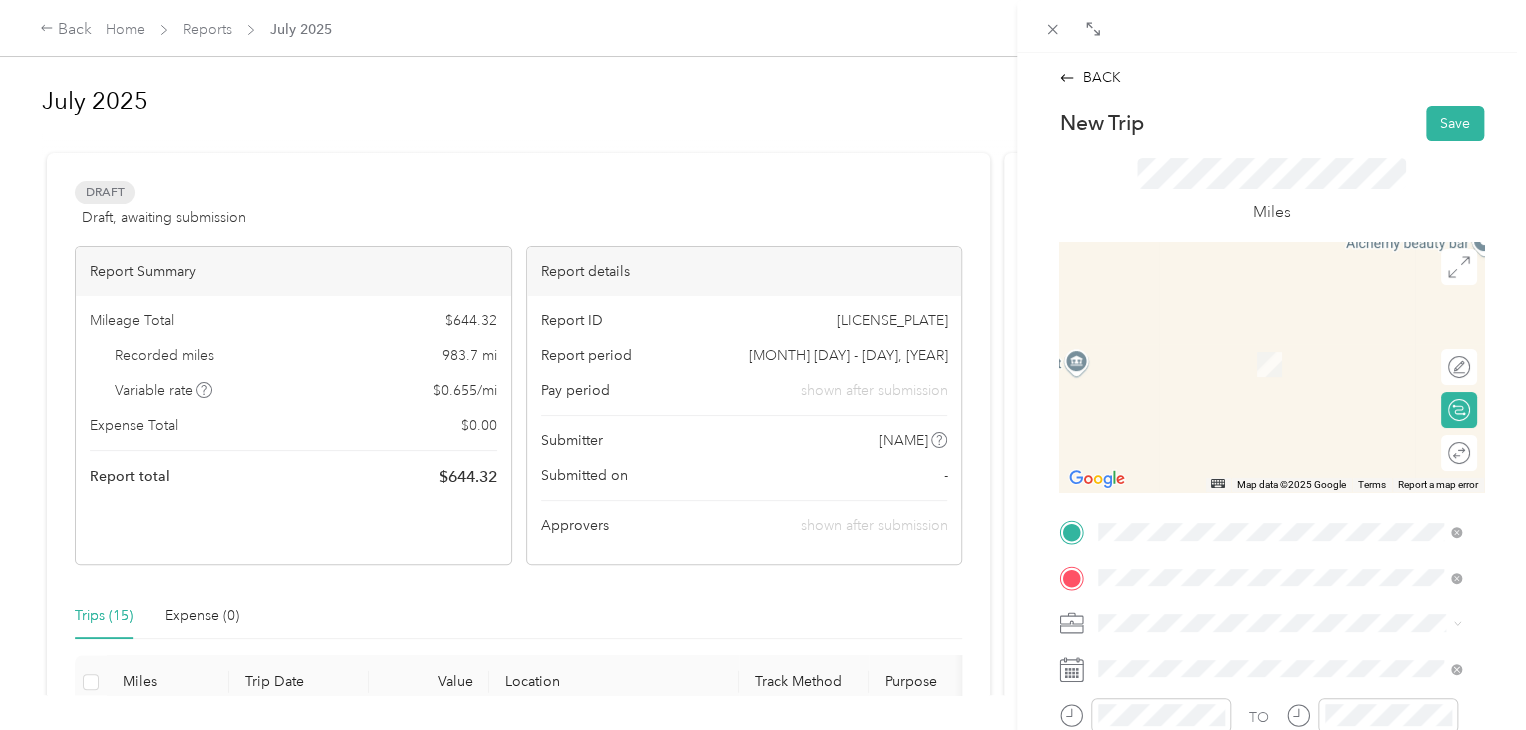 click on "[NUMBER] [STREET]
[CITY], [STATE] [POSTAL_CODE], [COUNTRY]" at bounding box center [1280, 342] 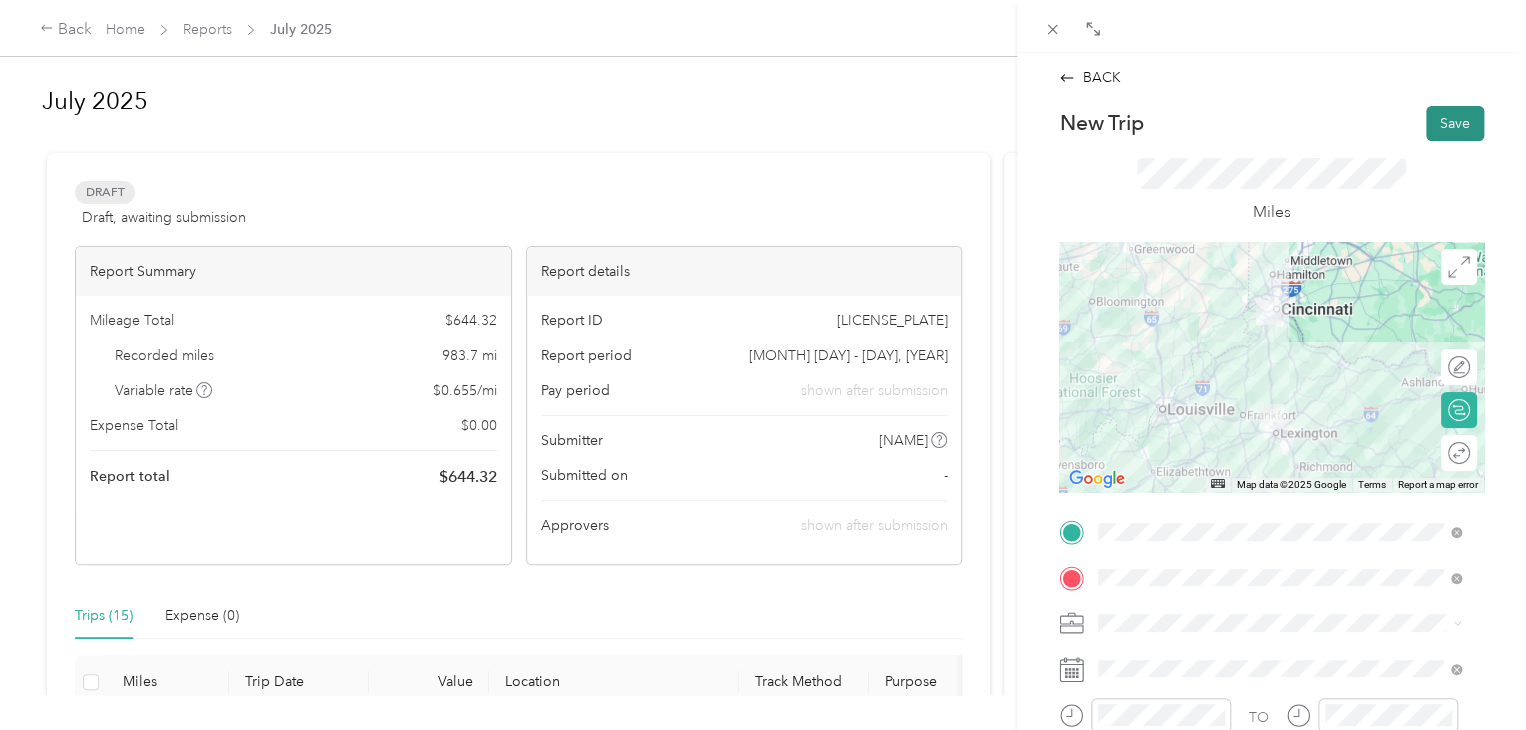 click on "Save" at bounding box center (1455, 123) 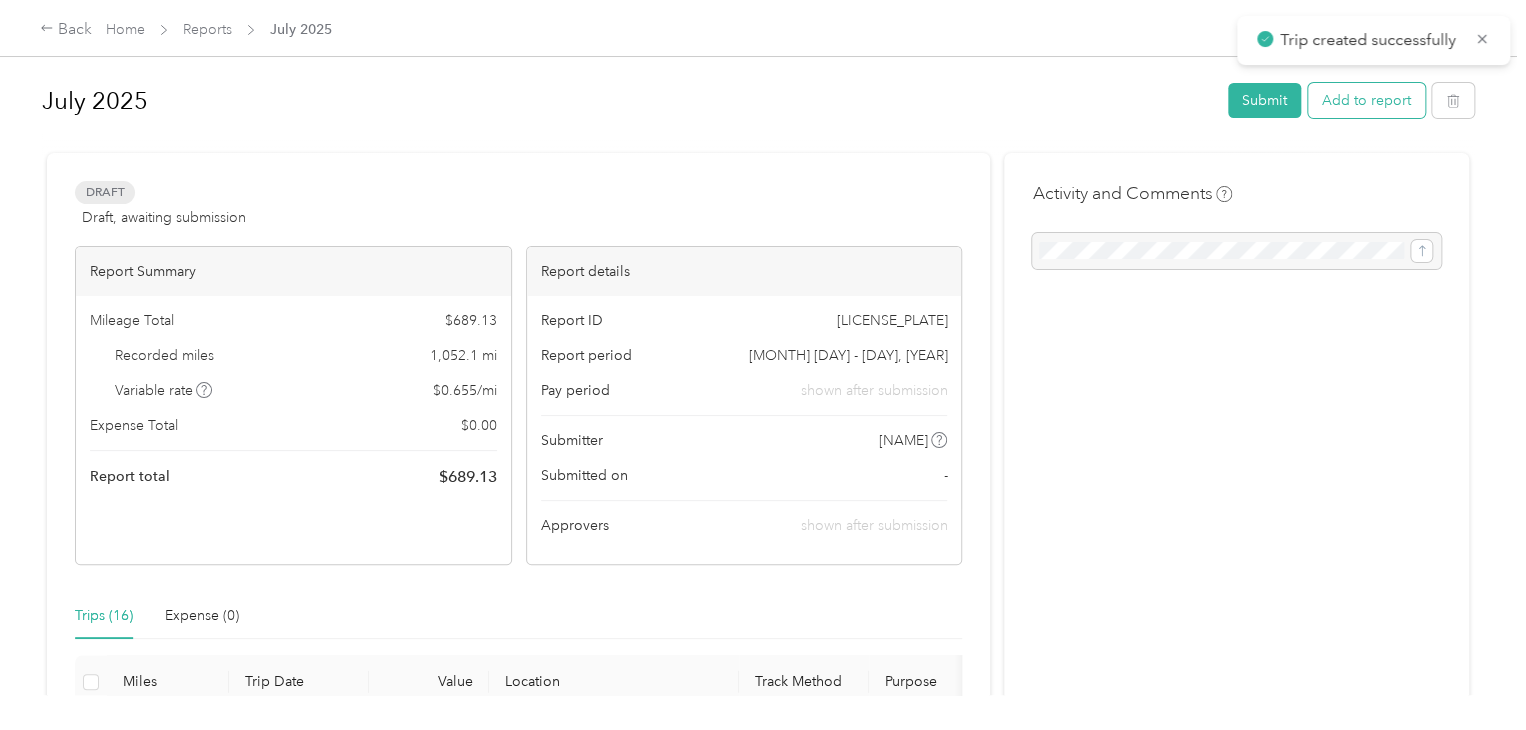click on "Add to report" at bounding box center (1366, 100) 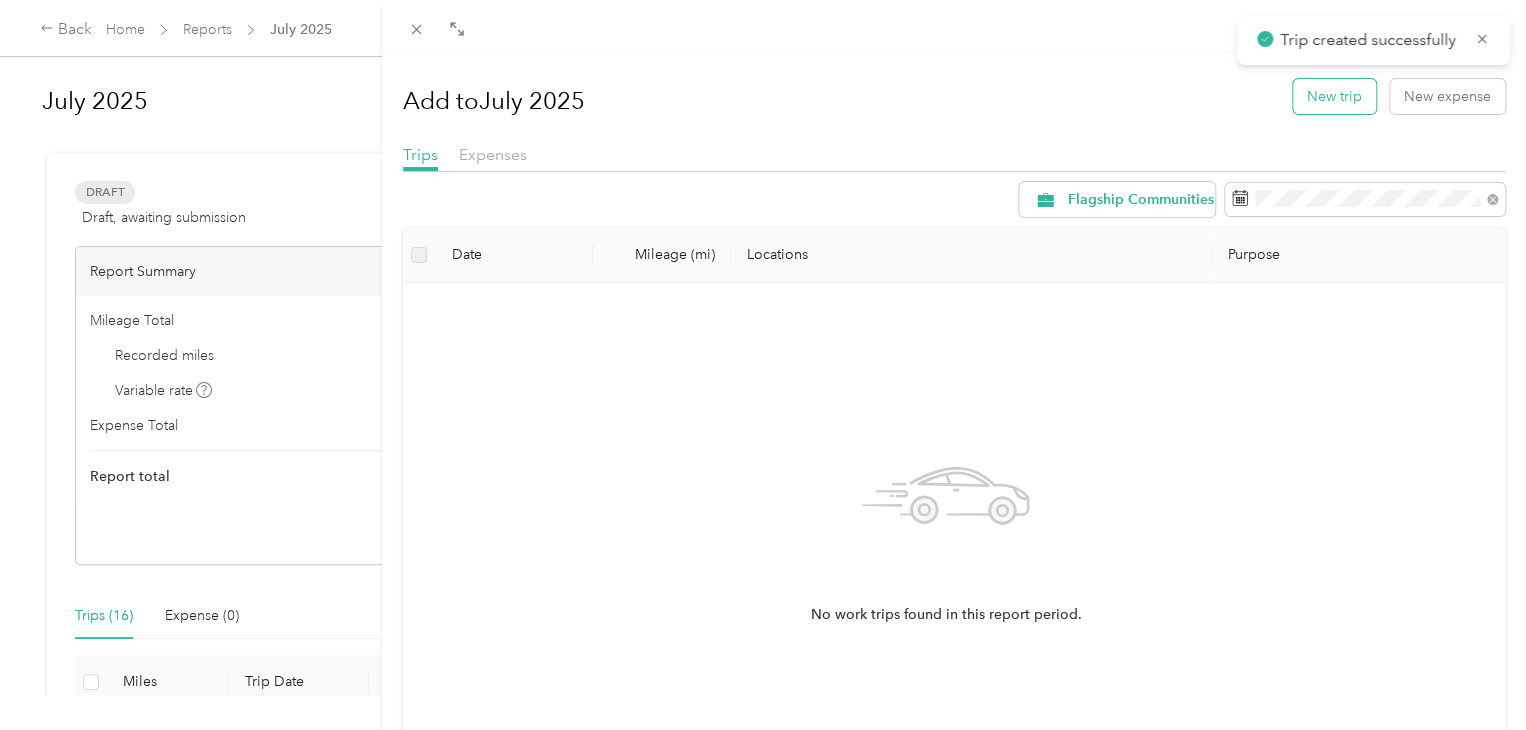 click on "New trip" at bounding box center (1334, 96) 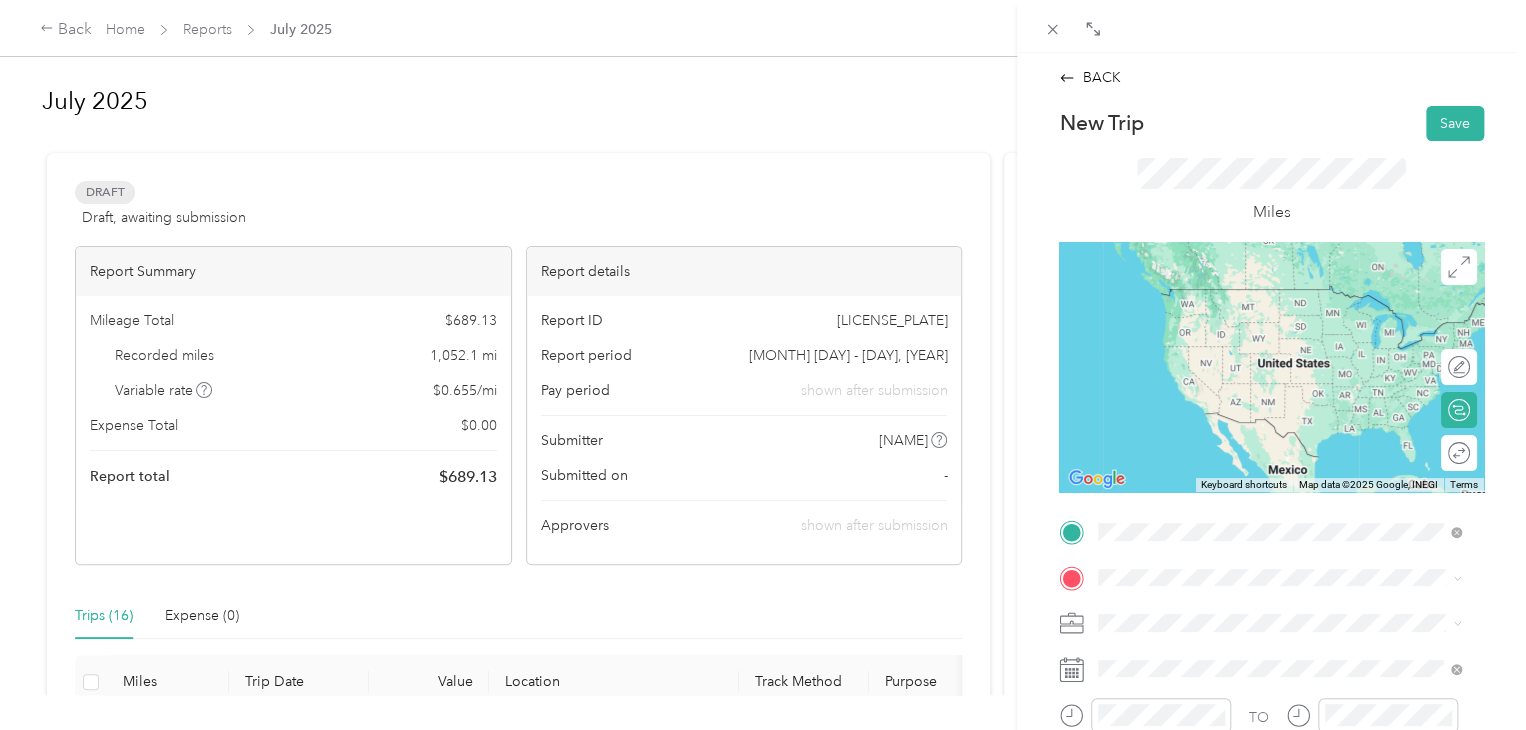 click on "[NUMBER] [STREET]
[CITY], [STATE] [POSTAL_CODE], [COUNTRY]" at bounding box center (1280, 297) 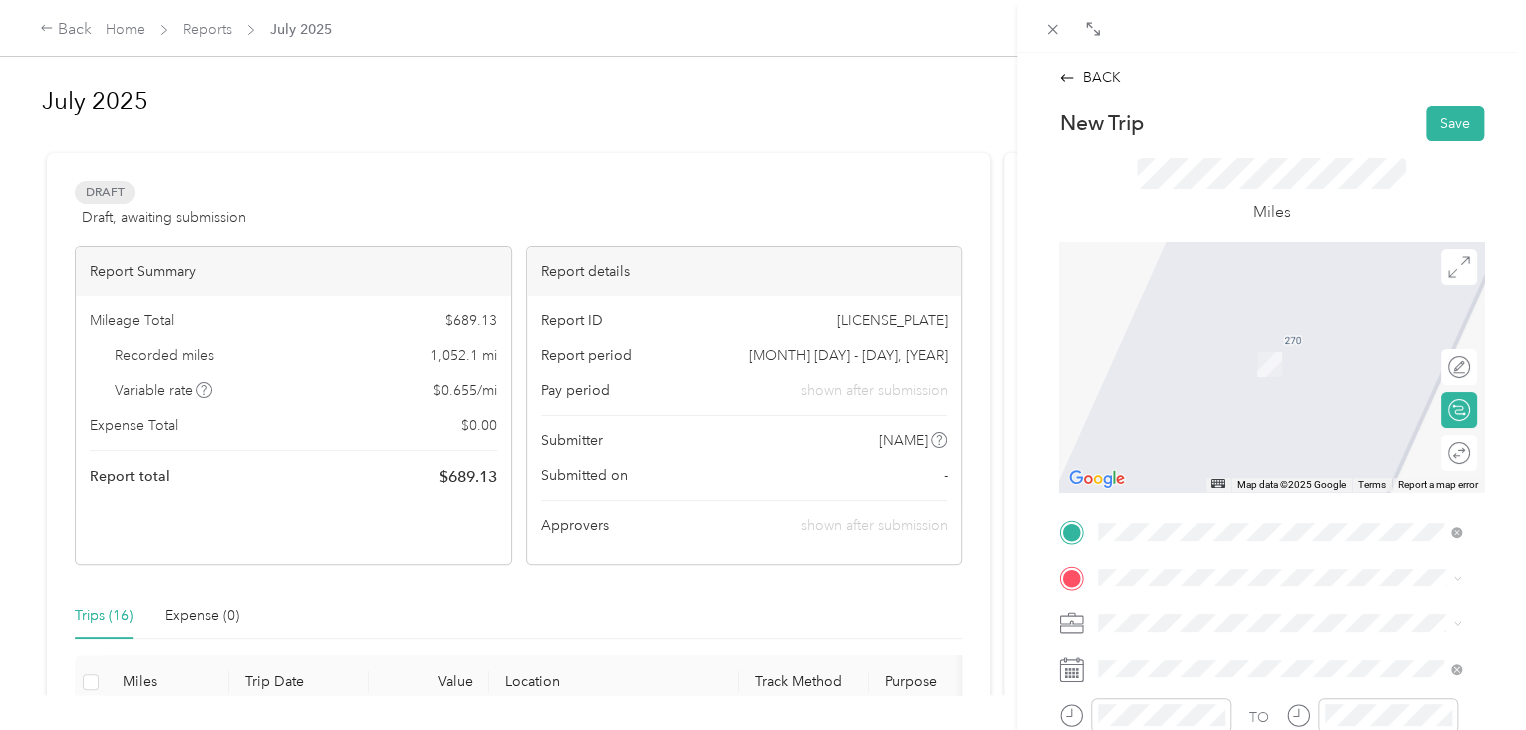 click on "[NUMBER] [STREET]
[CITY], [STATE] [POSTAL_CODE], [COUNTRY]" at bounding box center [1280, 335] 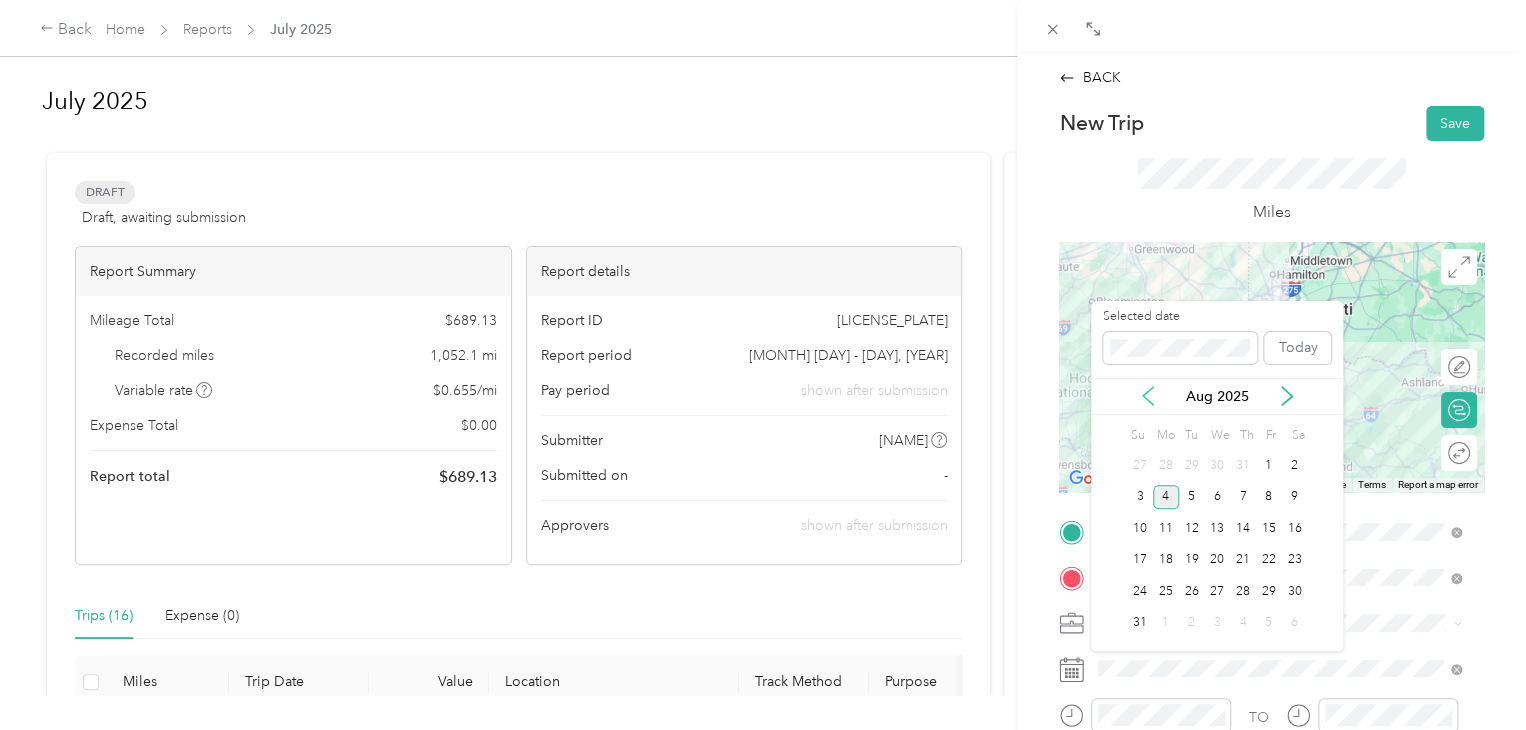 click 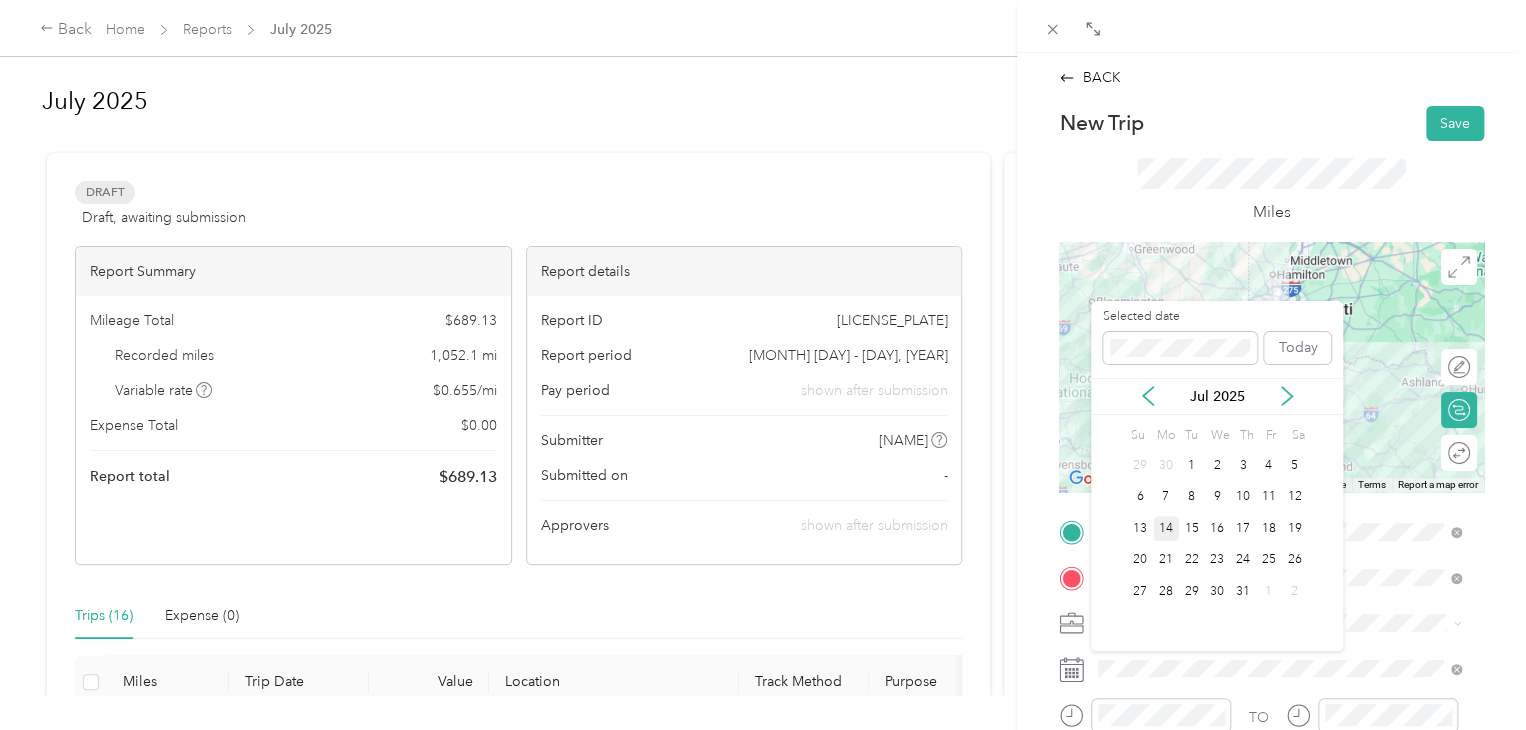 click on "14" at bounding box center [1166, 528] 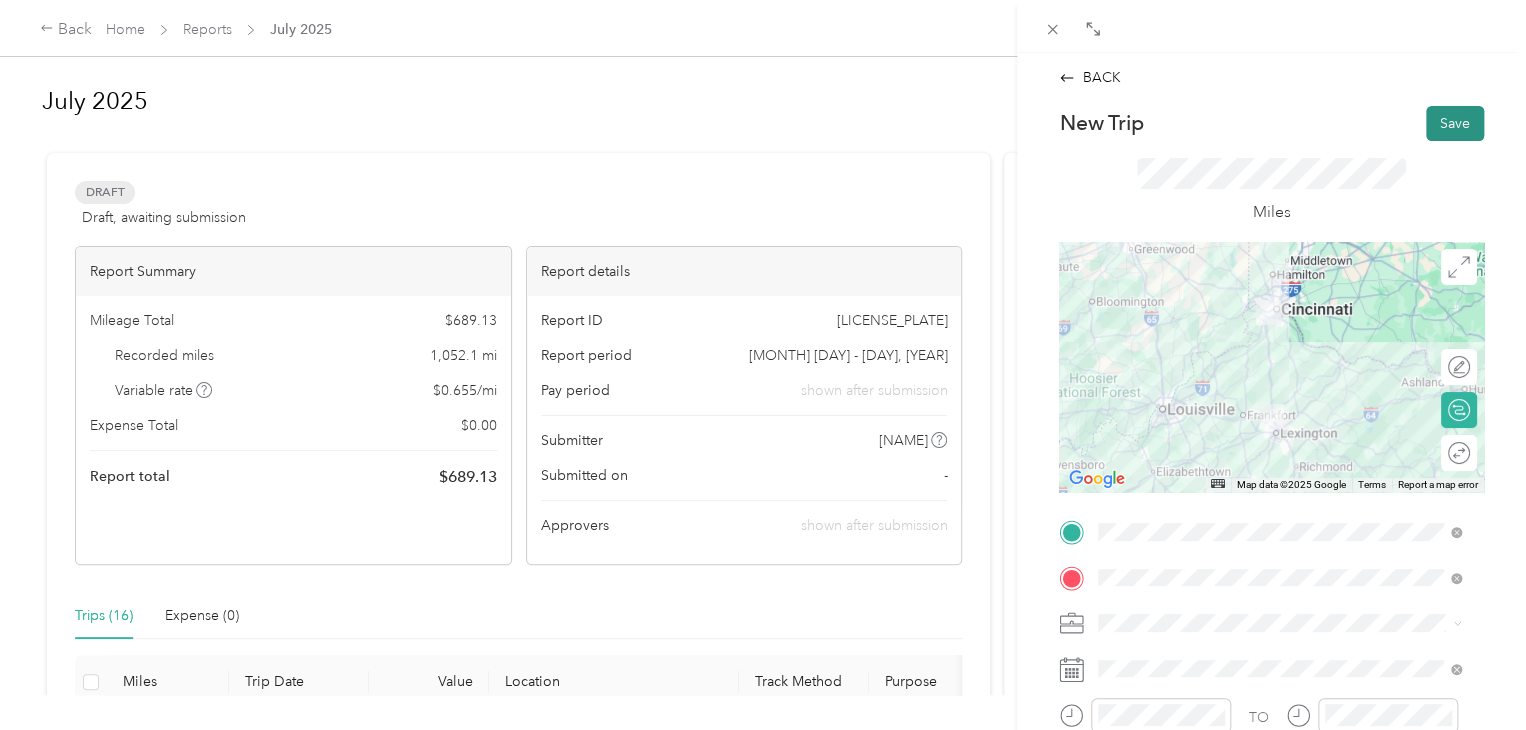 click on "Save" at bounding box center [1455, 123] 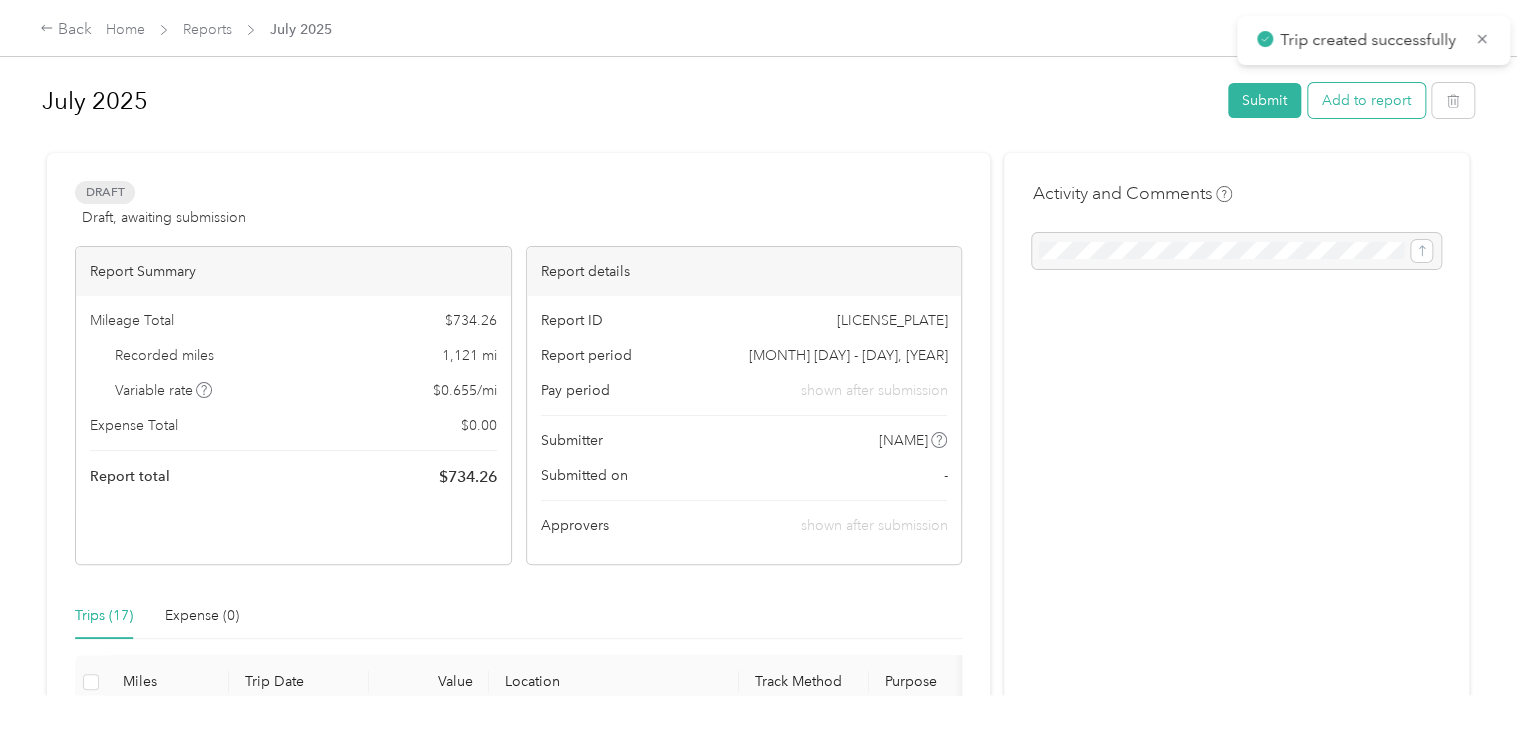 click on "Add to report" at bounding box center [1366, 100] 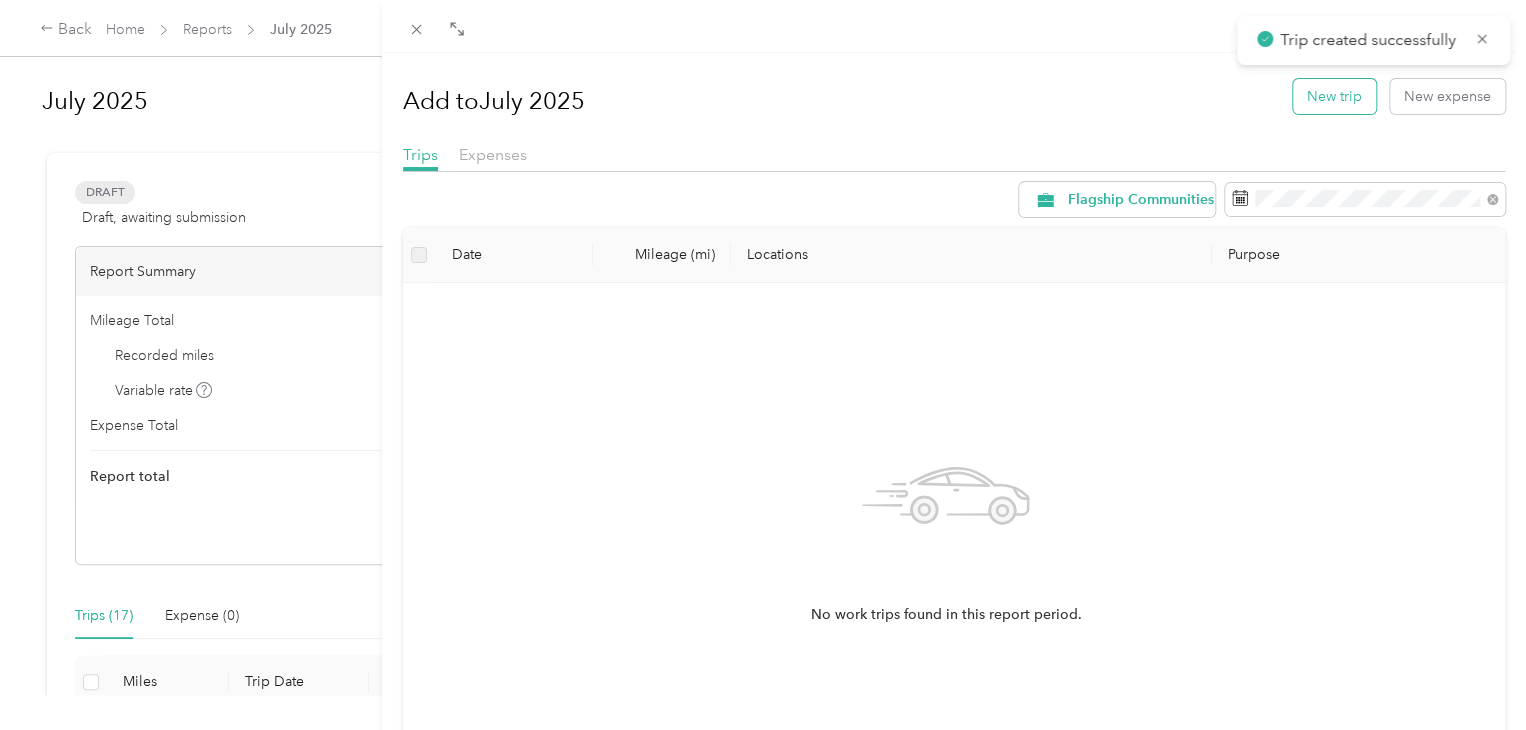 click on "New trip" at bounding box center [1334, 96] 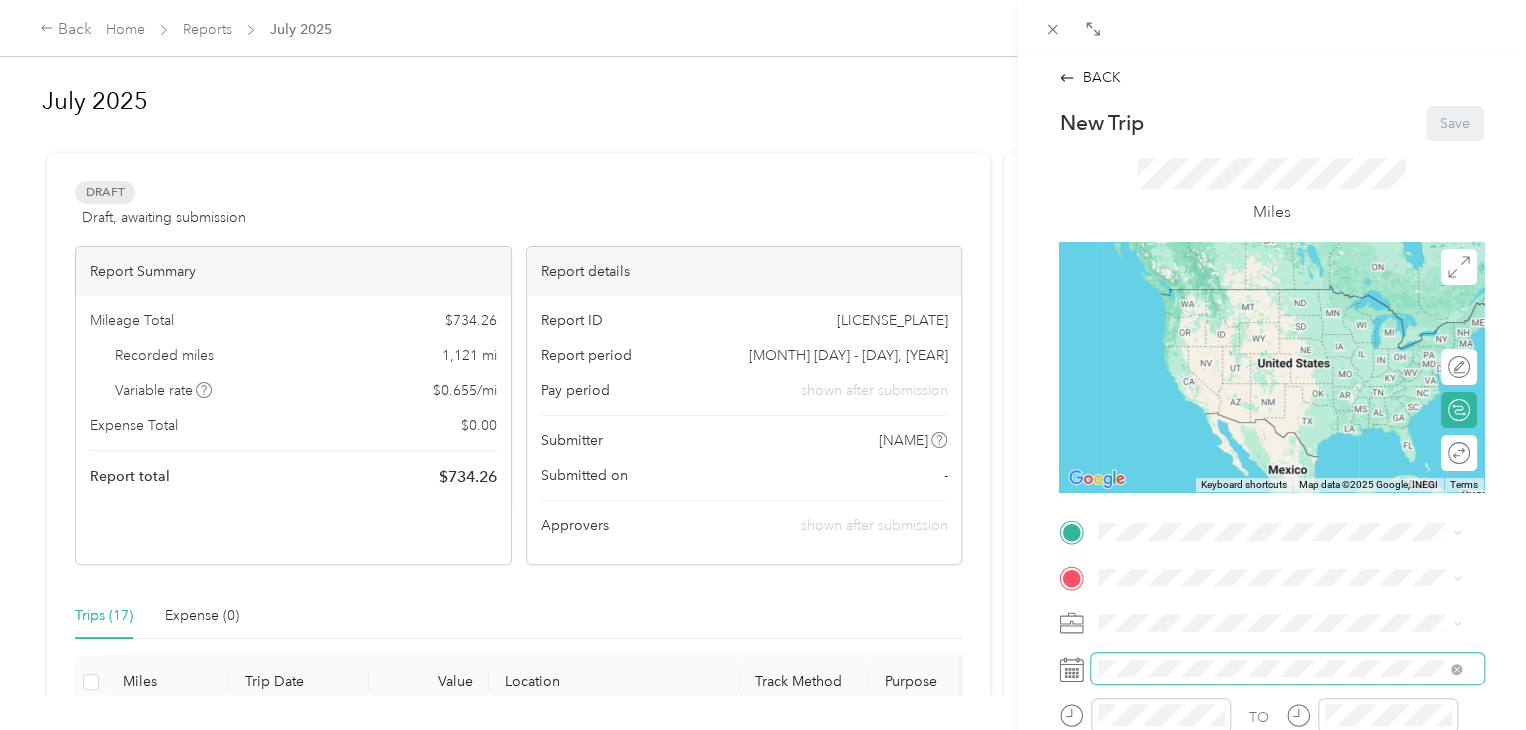click at bounding box center (1287, 669) 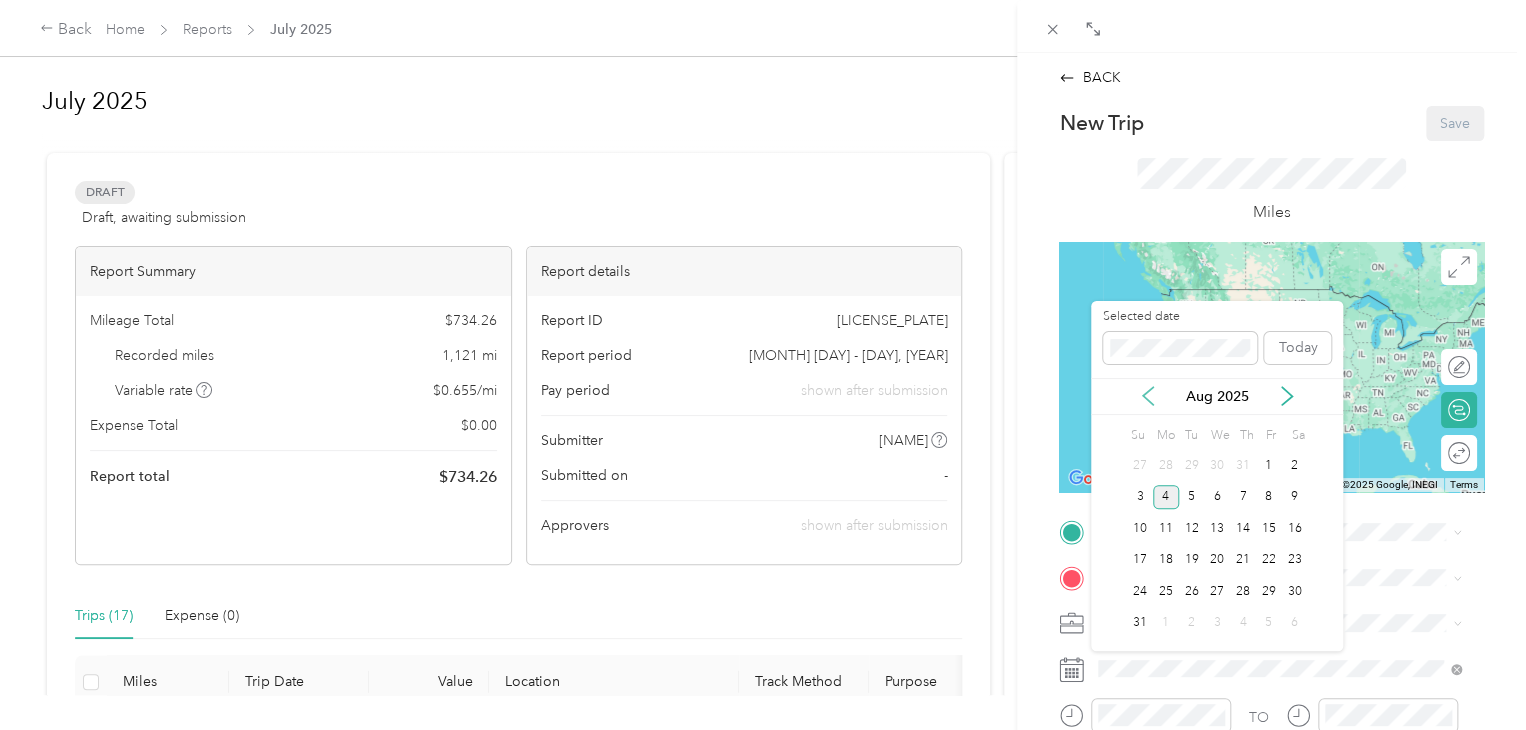 click 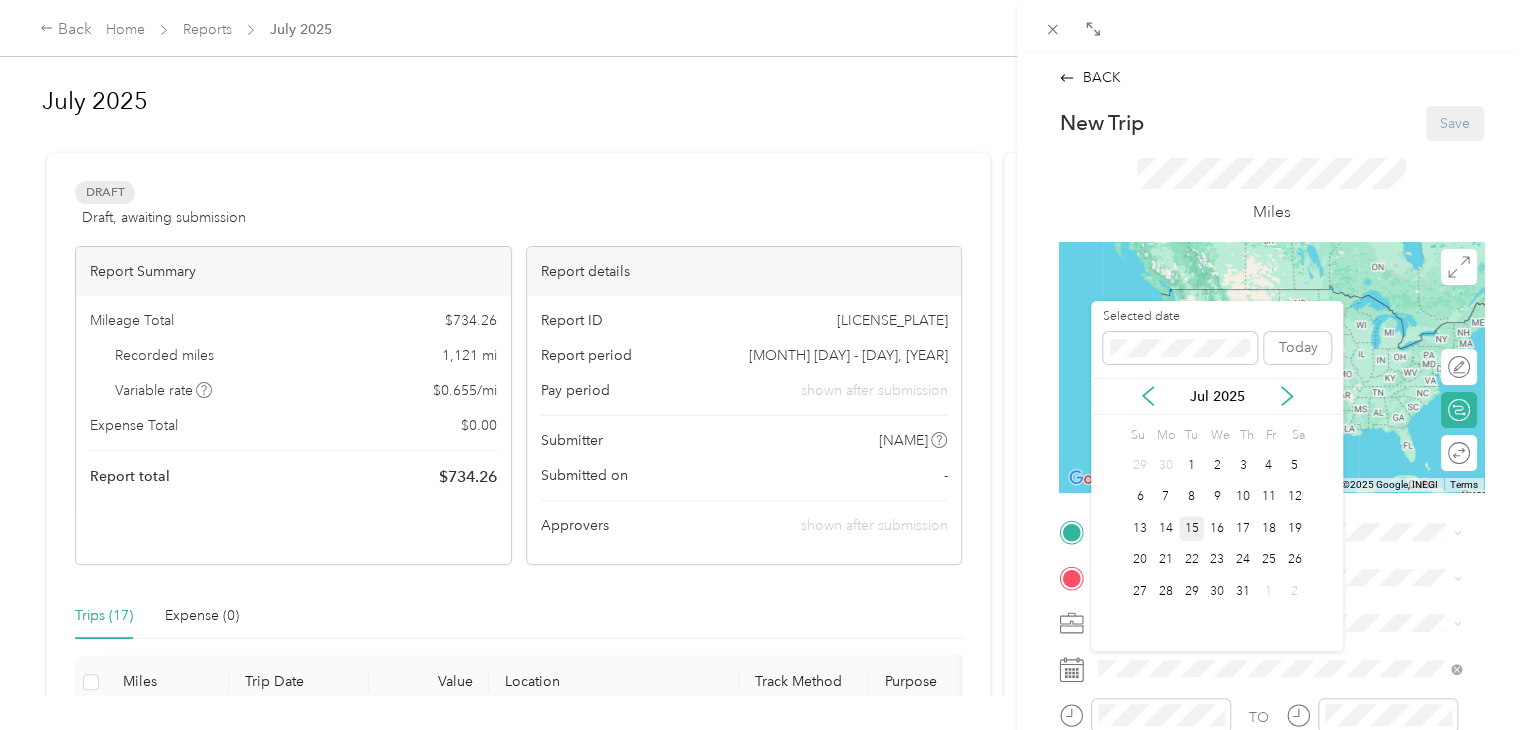 click on "15" at bounding box center [1192, 528] 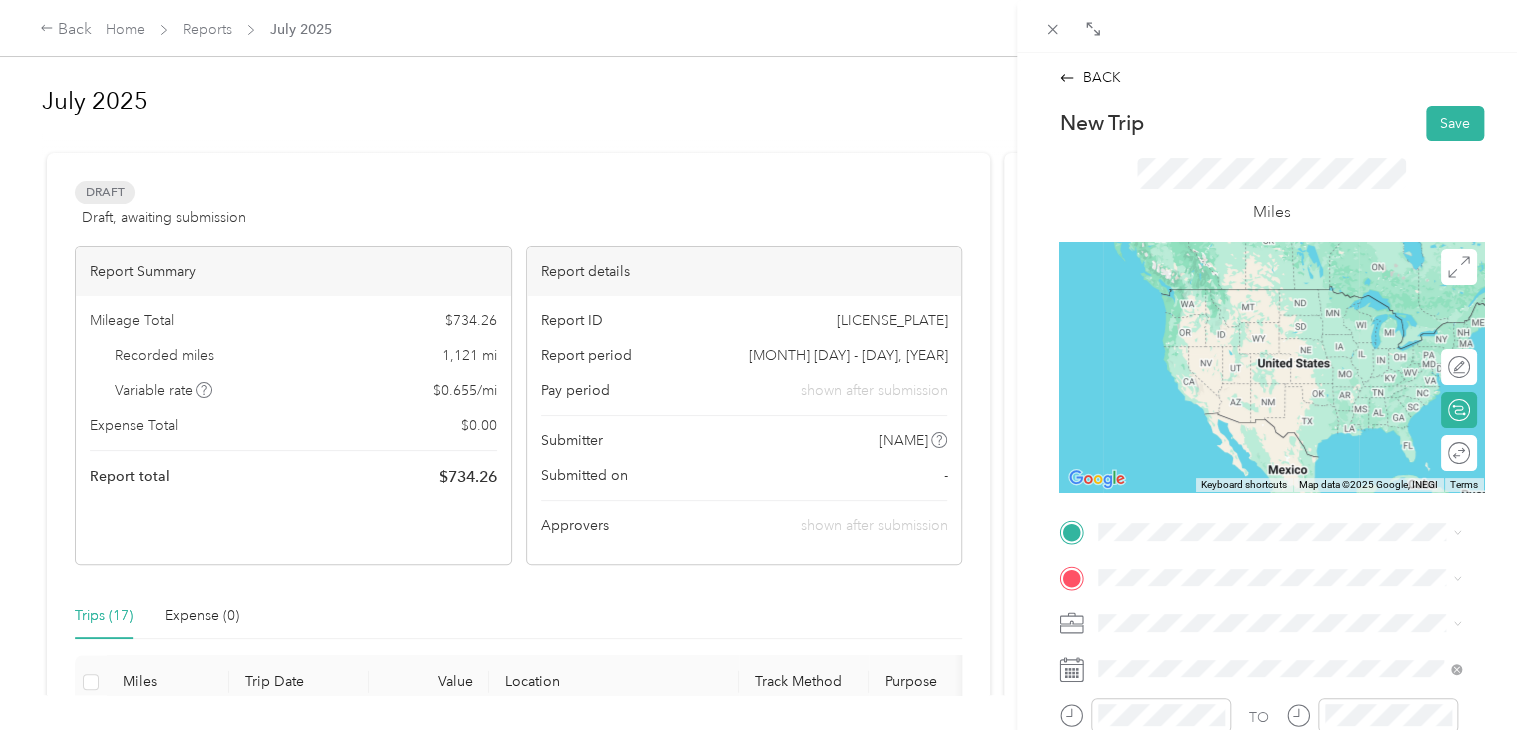 click on "[NUMBER] [STREET]
[CITY], [STATE] [POSTAL_CODE], [COUNTRY]" at bounding box center [1280, 293] 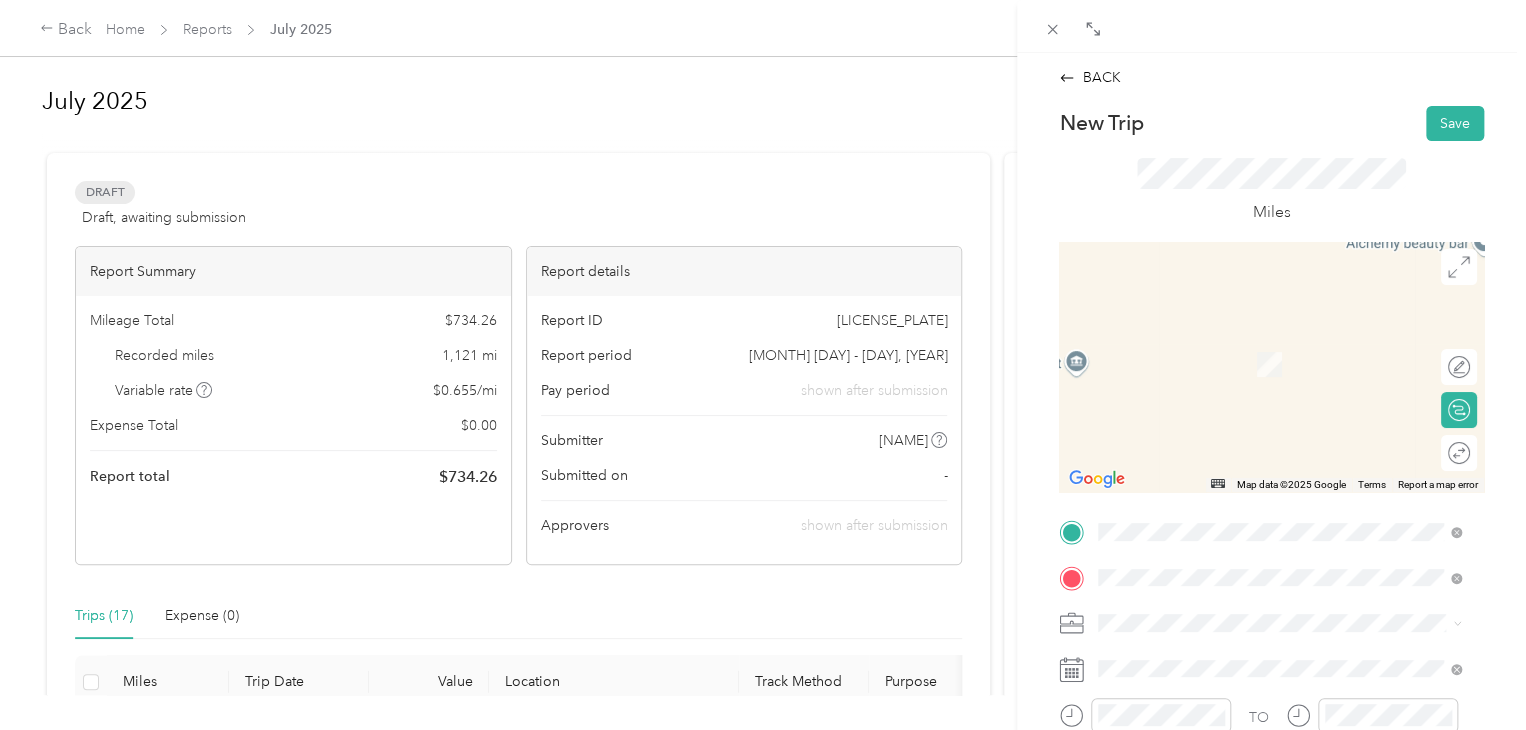 click on "[NUMBER] [STREET]
[CITY], [STATE] [POSTAL_CODE], [COUNTRY]" at bounding box center [1279, 343] 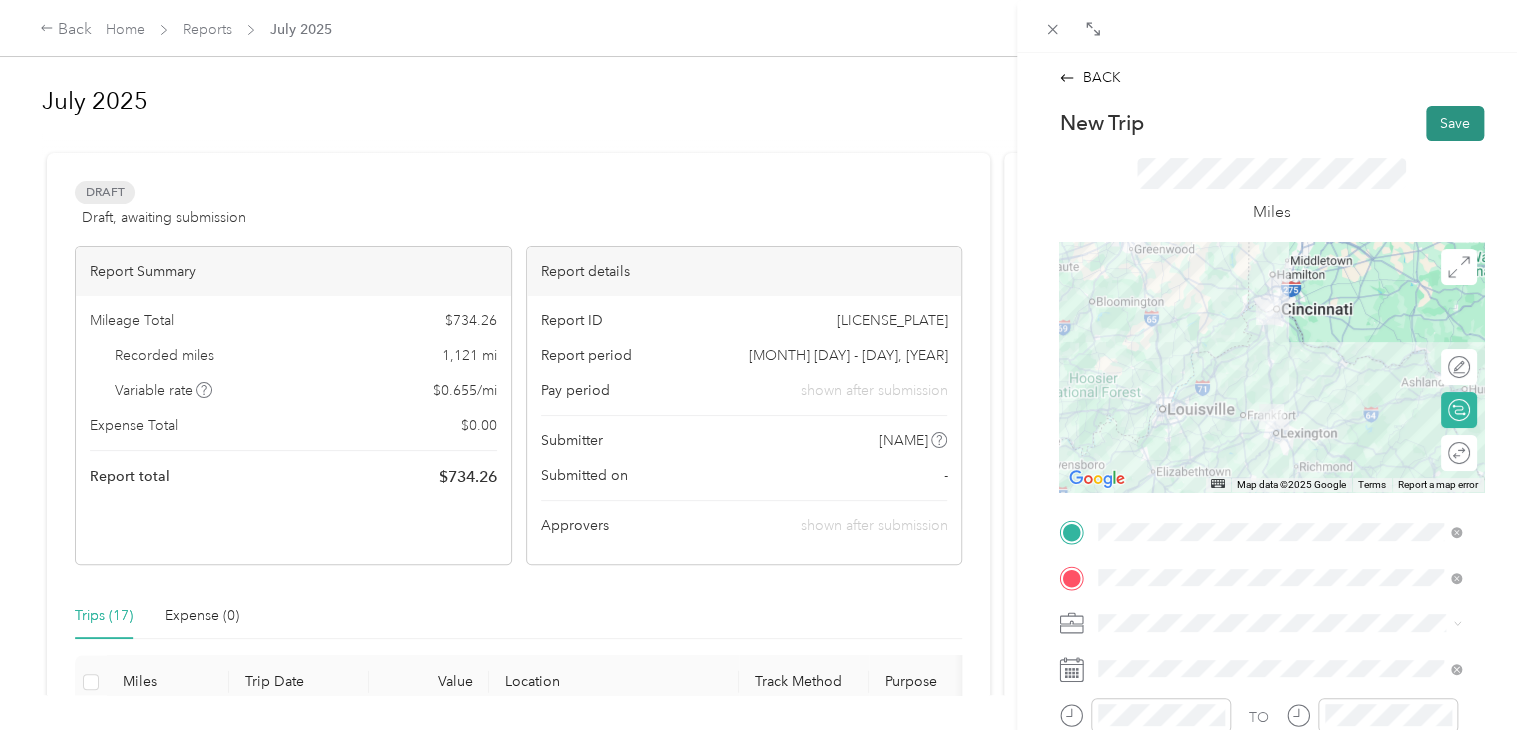 click on "Save" at bounding box center (1455, 123) 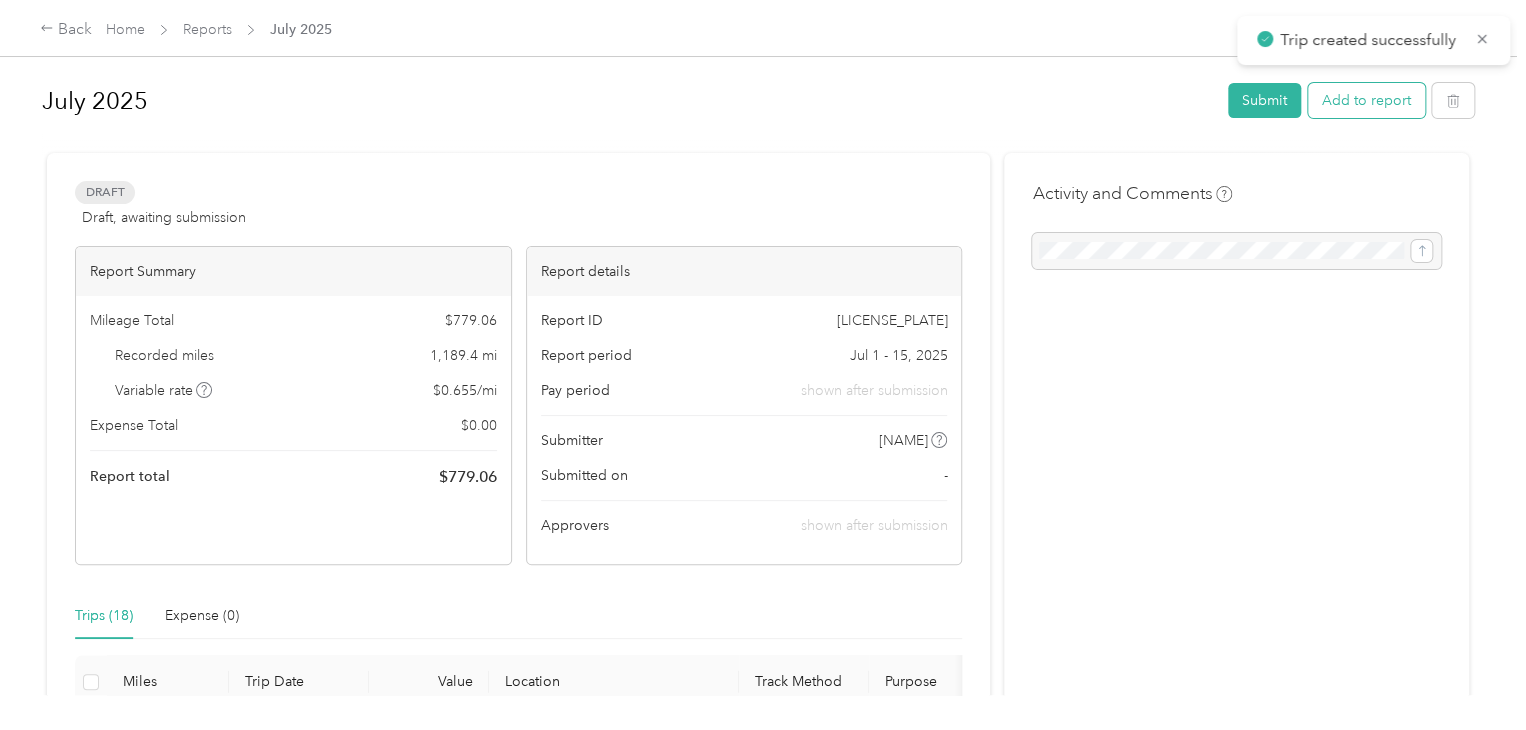 click on "Add to report" at bounding box center (1366, 100) 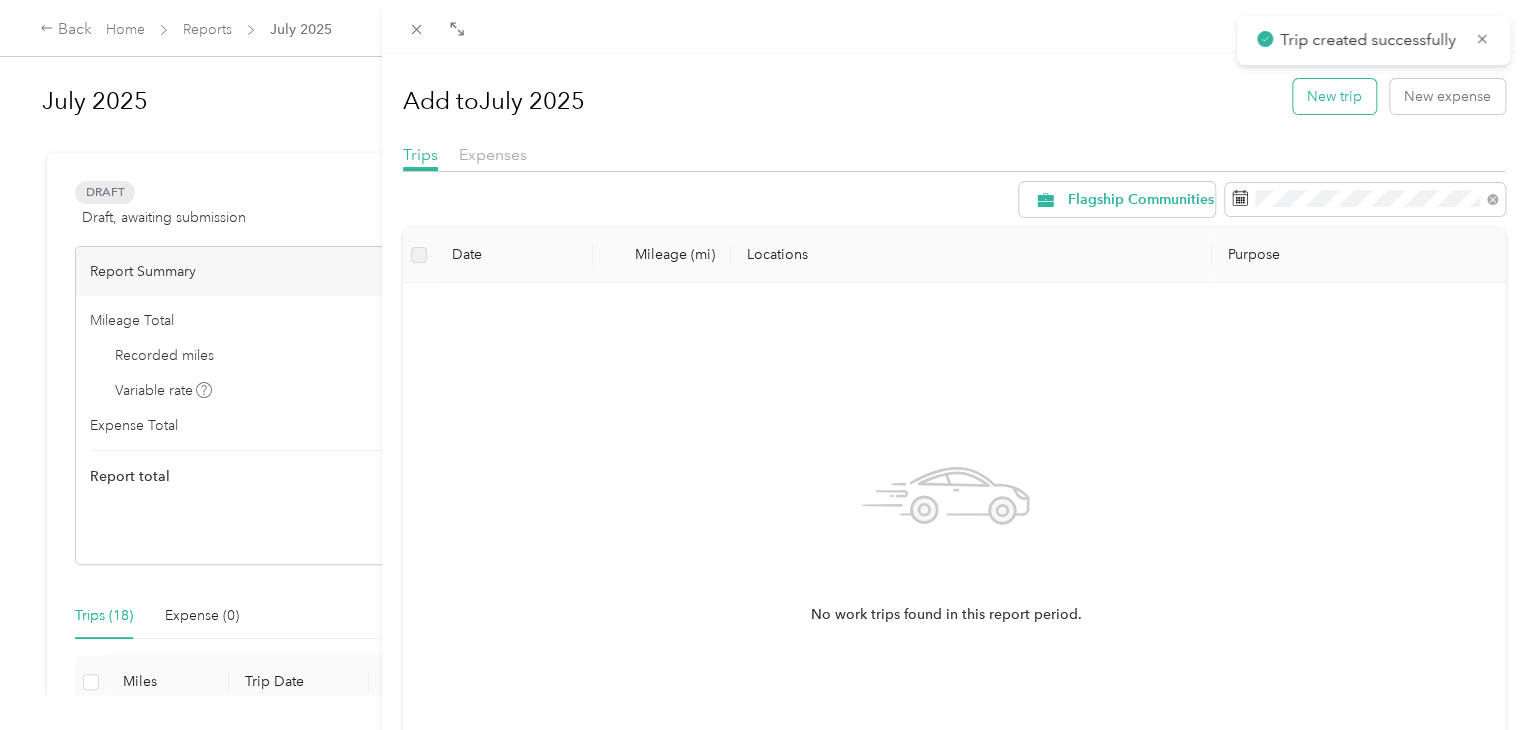 click on "New trip" at bounding box center (1334, 96) 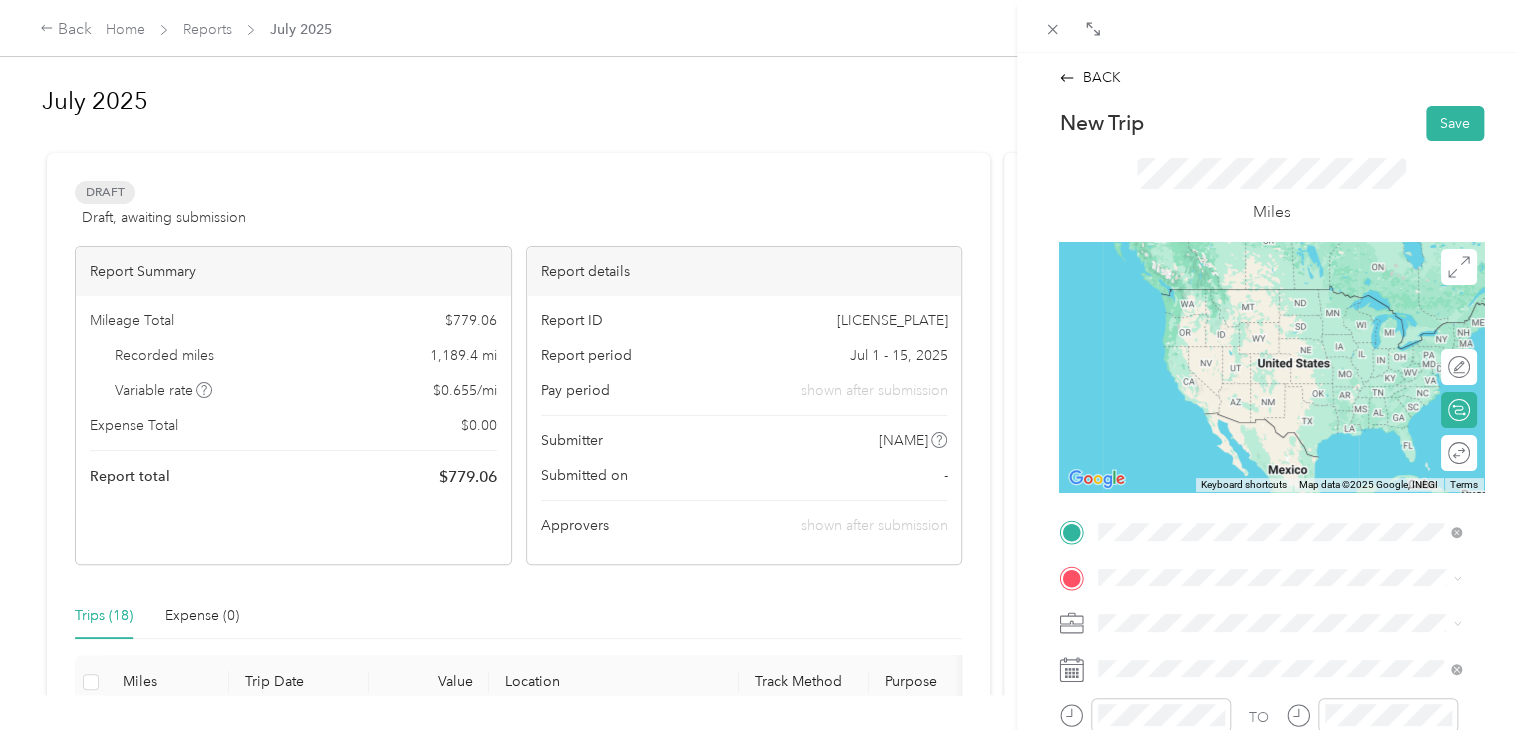 click on "[NUMBER] [STREET]
[CITY], [STATE] [POSTAL_CODE], [COUNTRY]" at bounding box center [1280, 297] 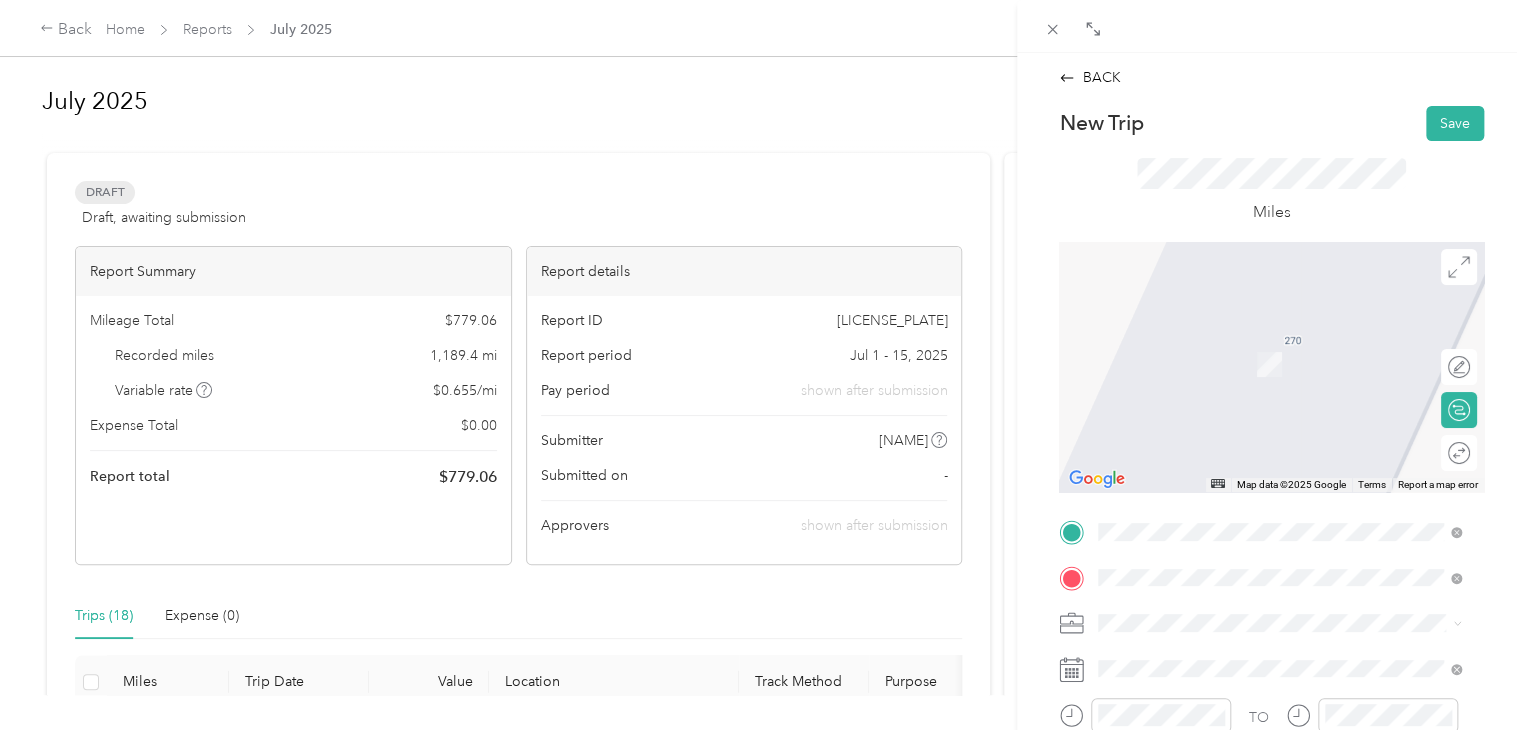 click on "[NUMBER] [STREET]
[CITY], [STATE] [POSTAL_CODE], [COUNTRY]" at bounding box center (1280, 342) 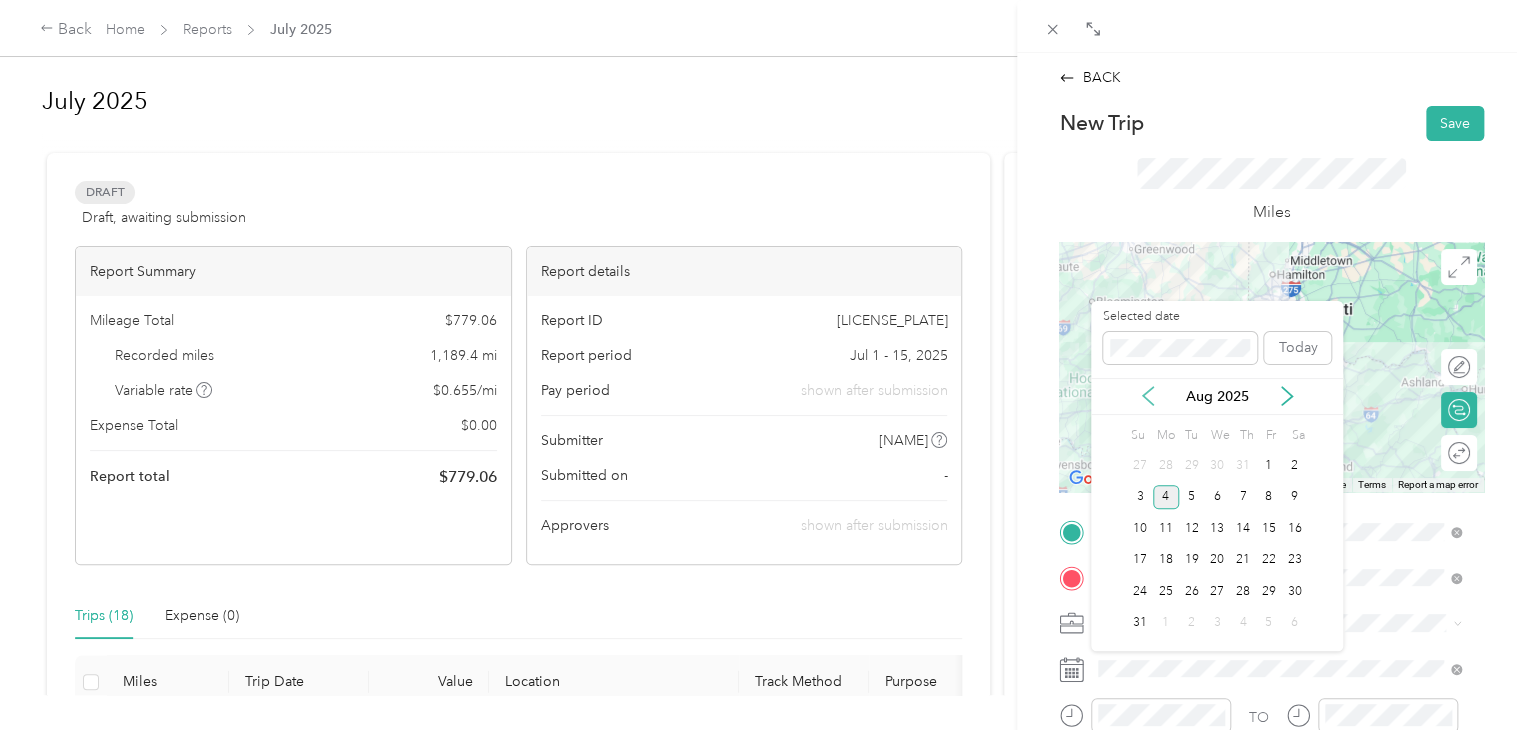 click 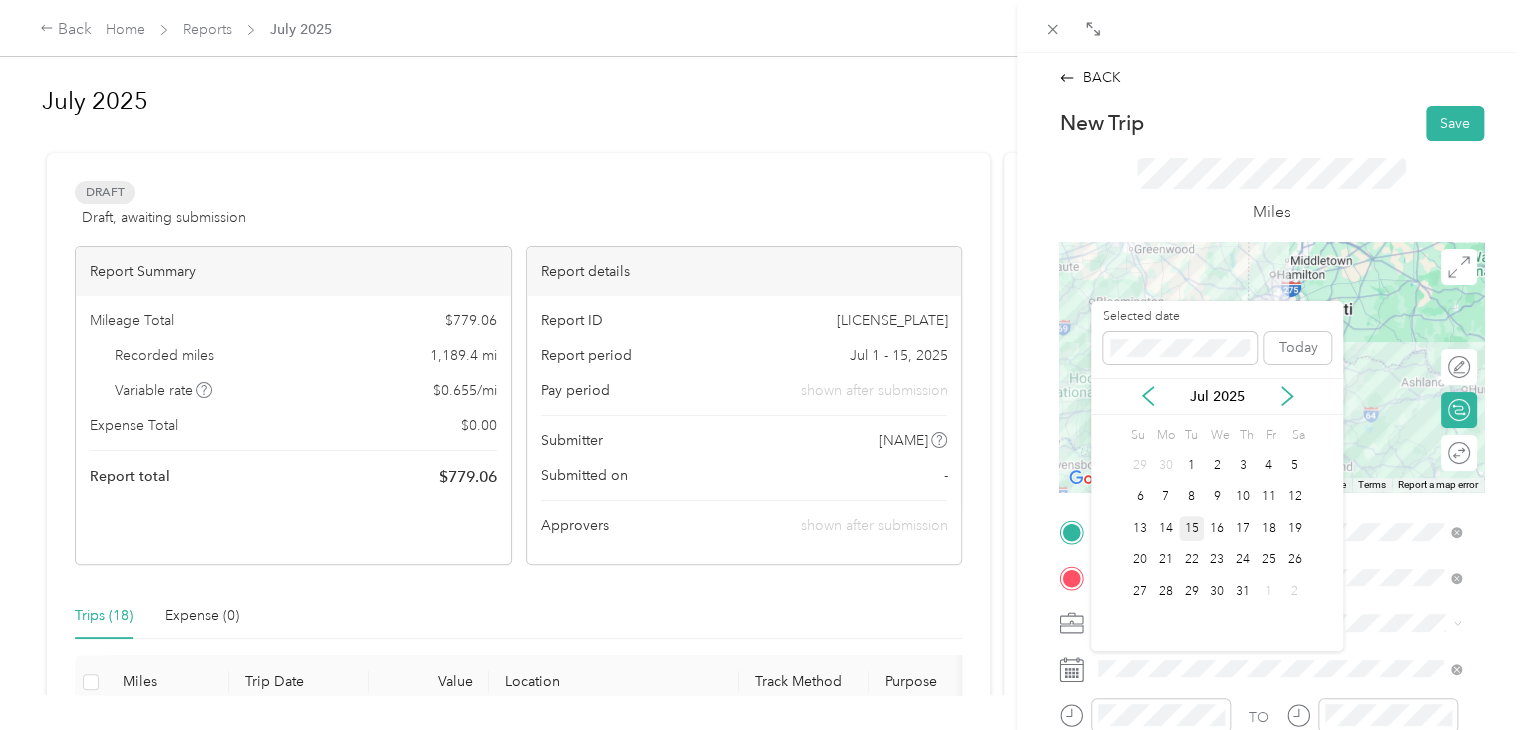 click on "15" at bounding box center (1192, 528) 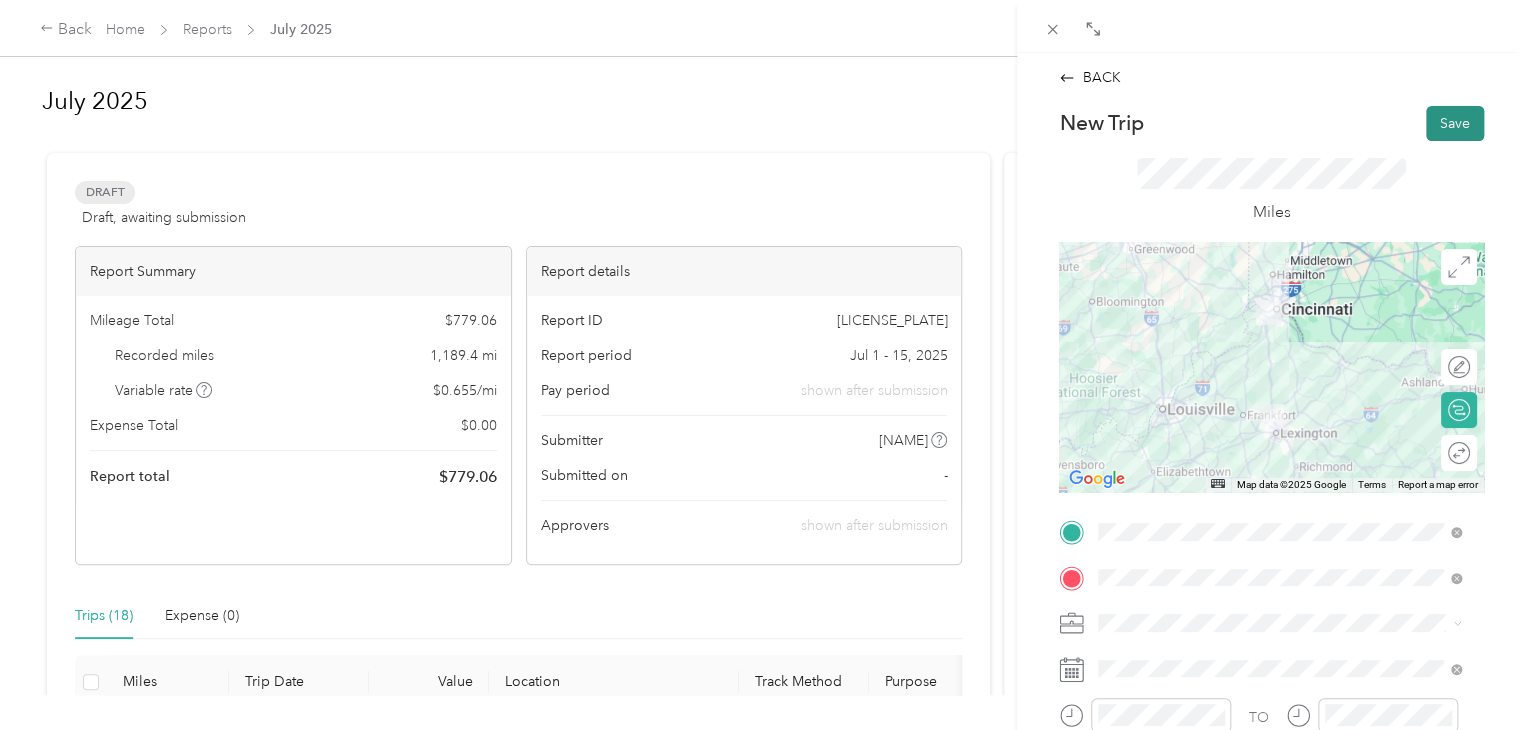click on "Save" at bounding box center [1455, 123] 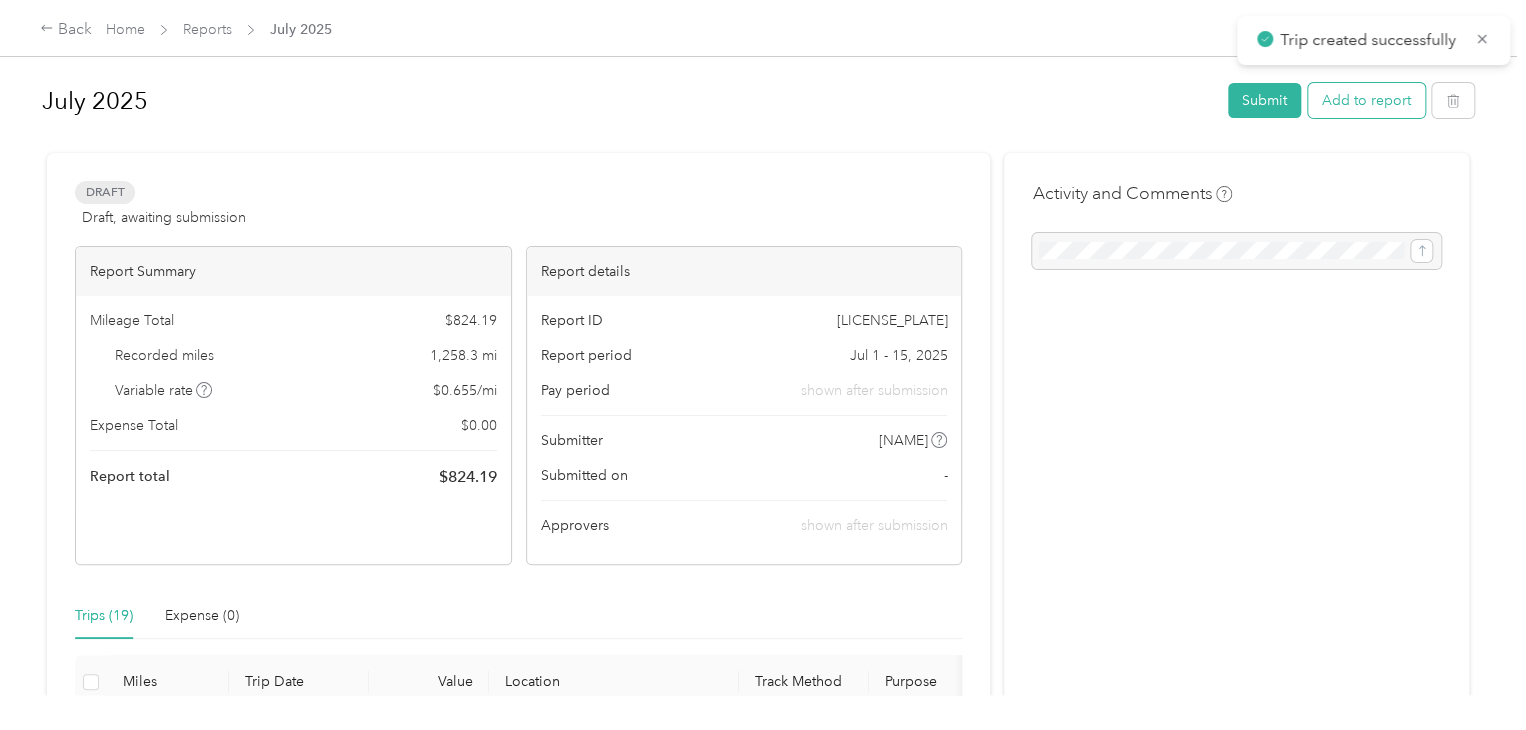 click on "Add to report" at bounding box center [1366, 100] 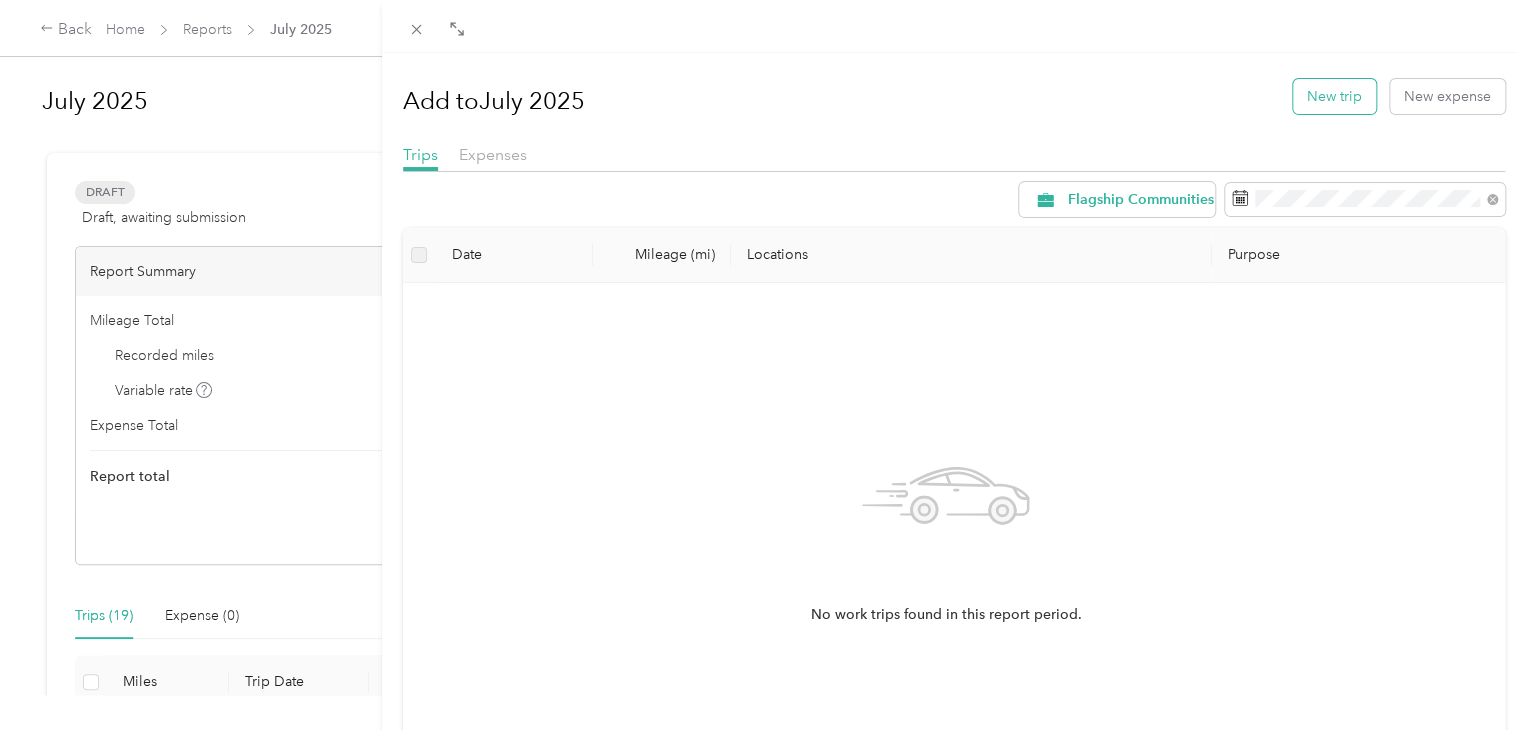 click on "New trip" at bounding box center (1334, 96) 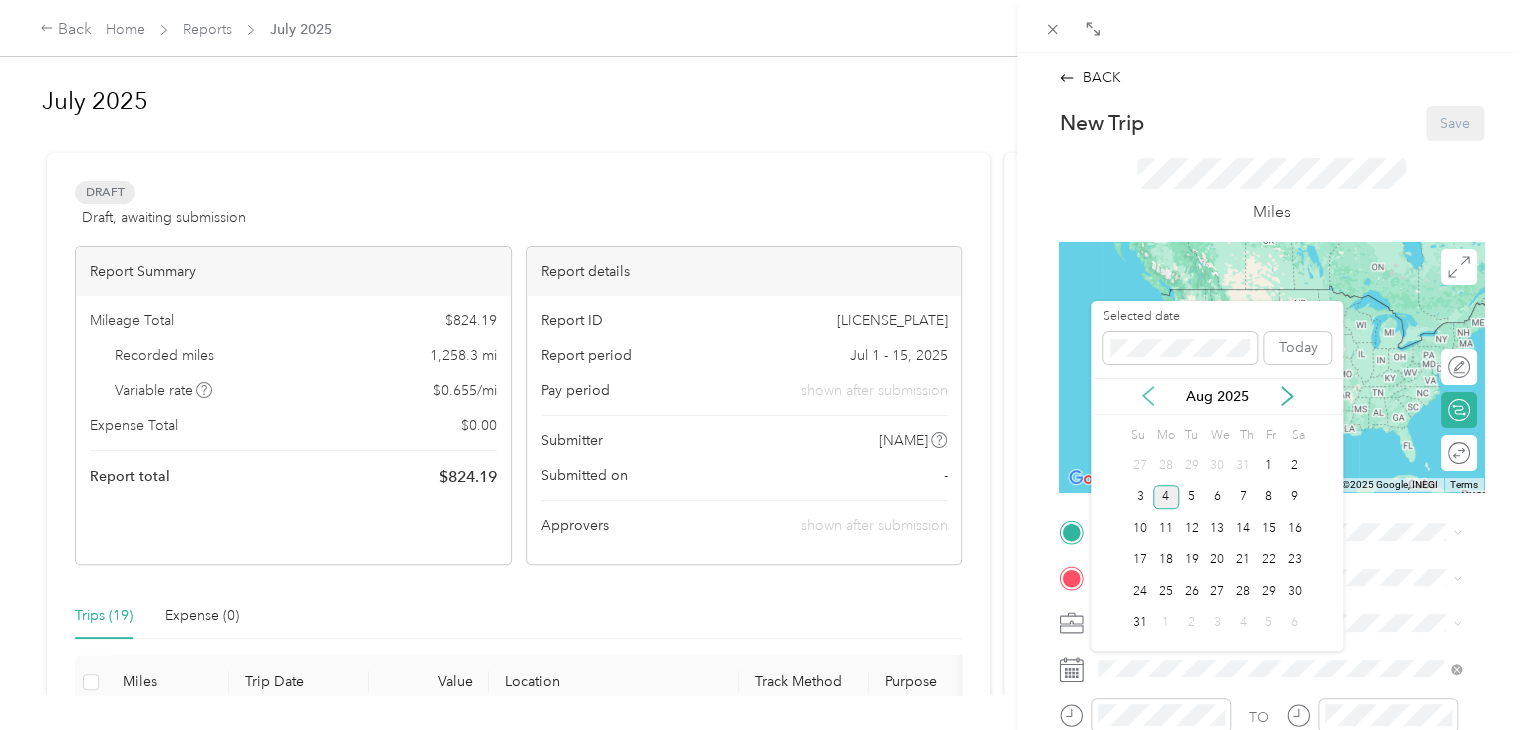 click 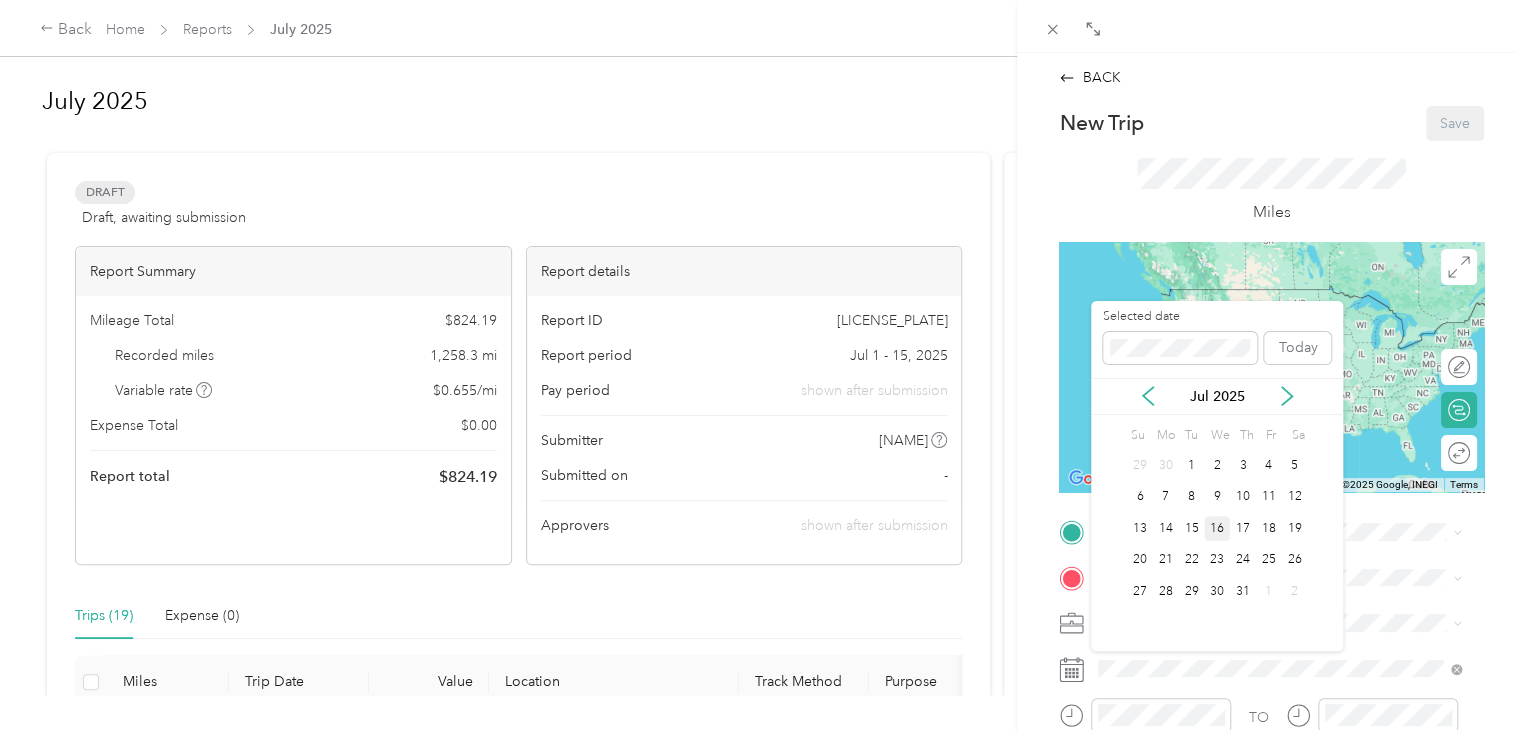 click on "16" at bounding box center (1217, 528) 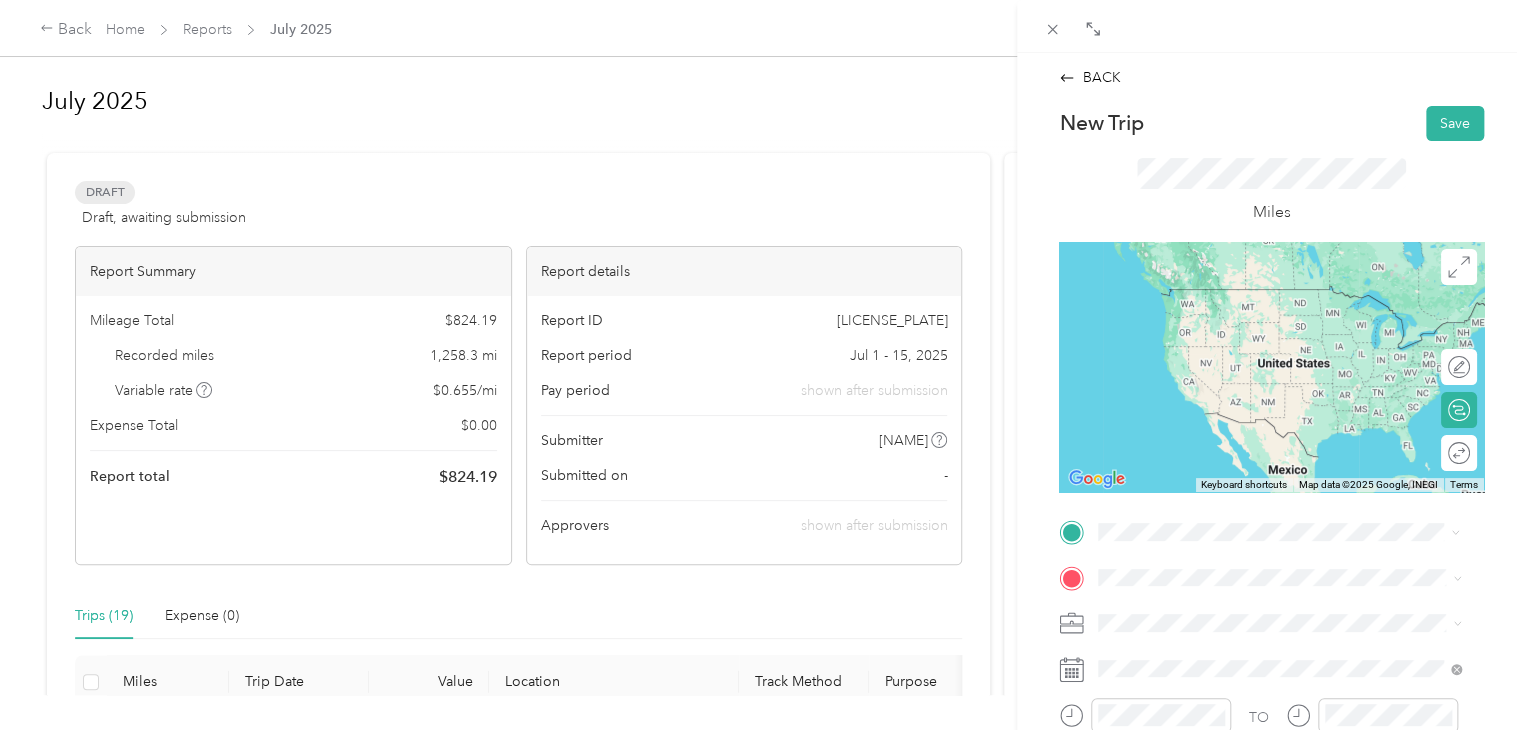 click on "[NUMBER] [STREET]
[CITY], [STATE] [POSTAL_CODE], [COUNTRY]" at bounding box center [1280, 297] 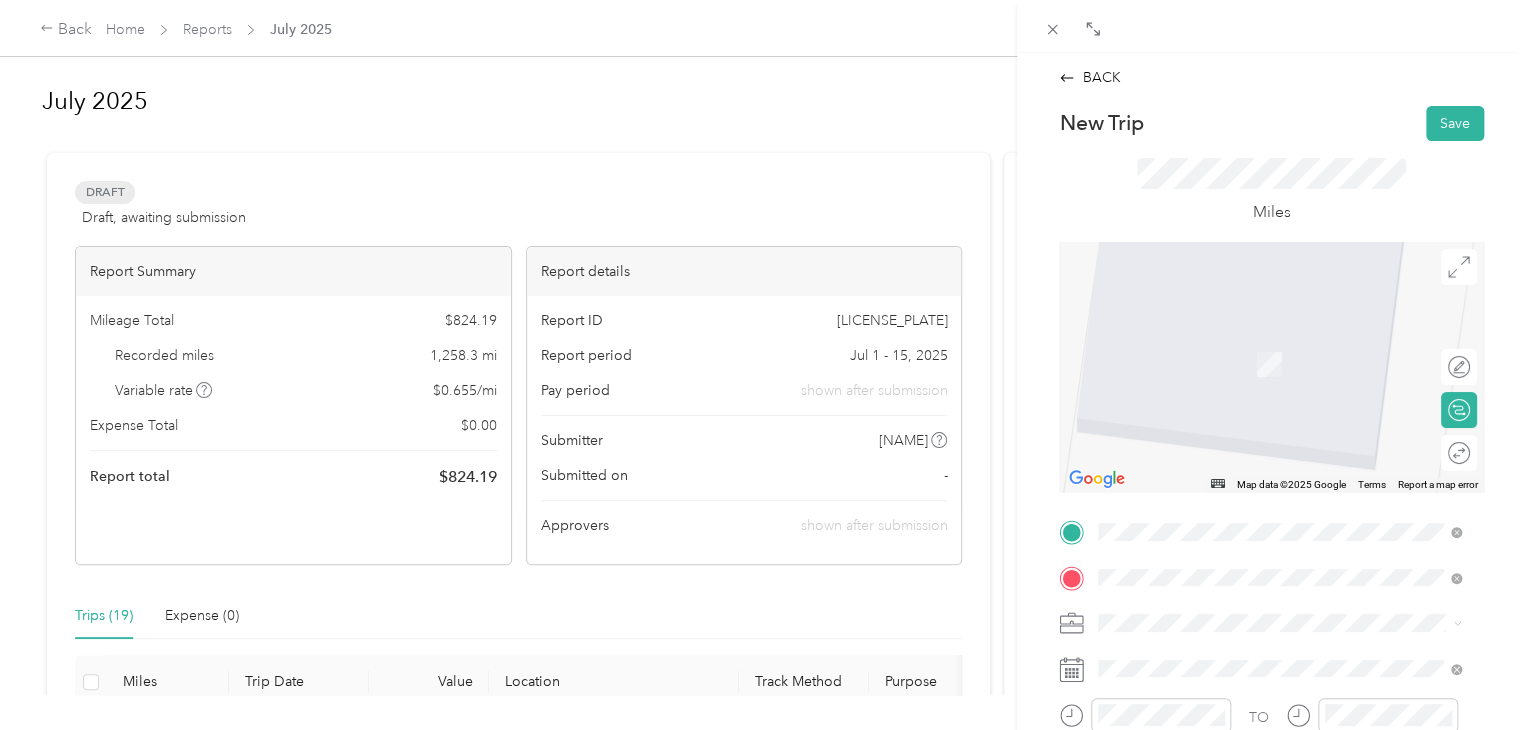 click on "[NUMBER] [STREET]
[CITY], [STATE] [POSTAL_CODE], [COUNTRY]" at bounding box center (1280, 342) 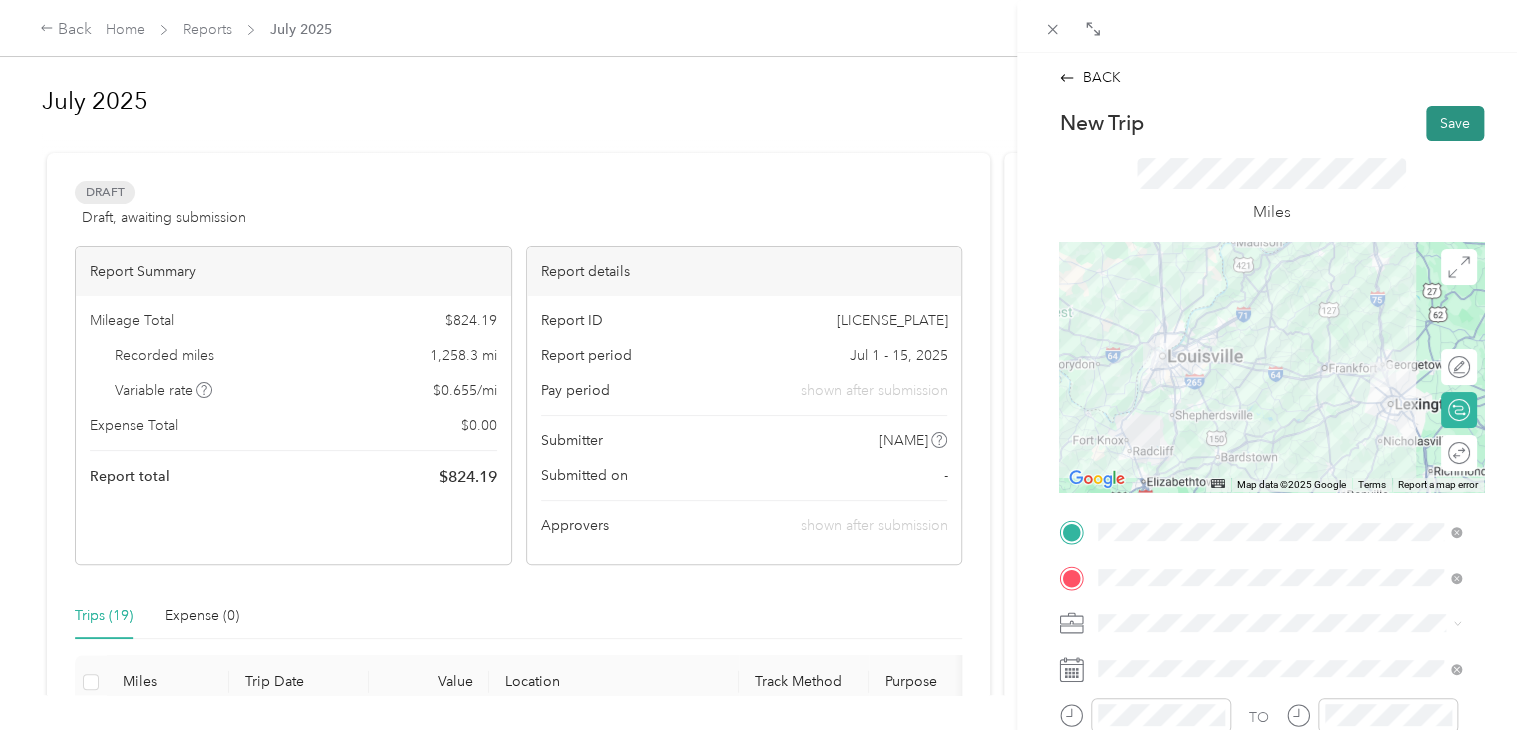 click on "Save" at bounding box center (1455, 123) 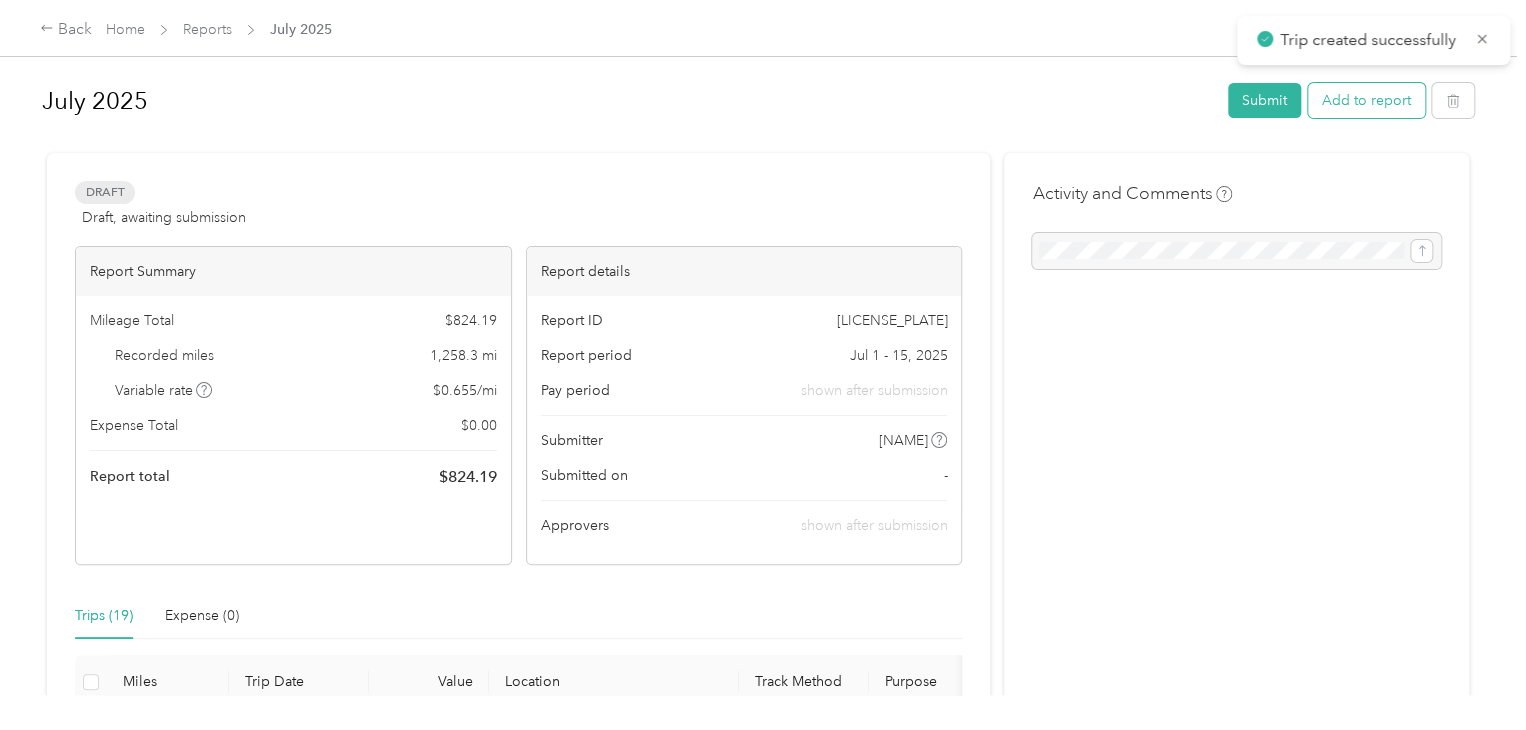 click on "Add to report" at bounding box center (1366, 100) 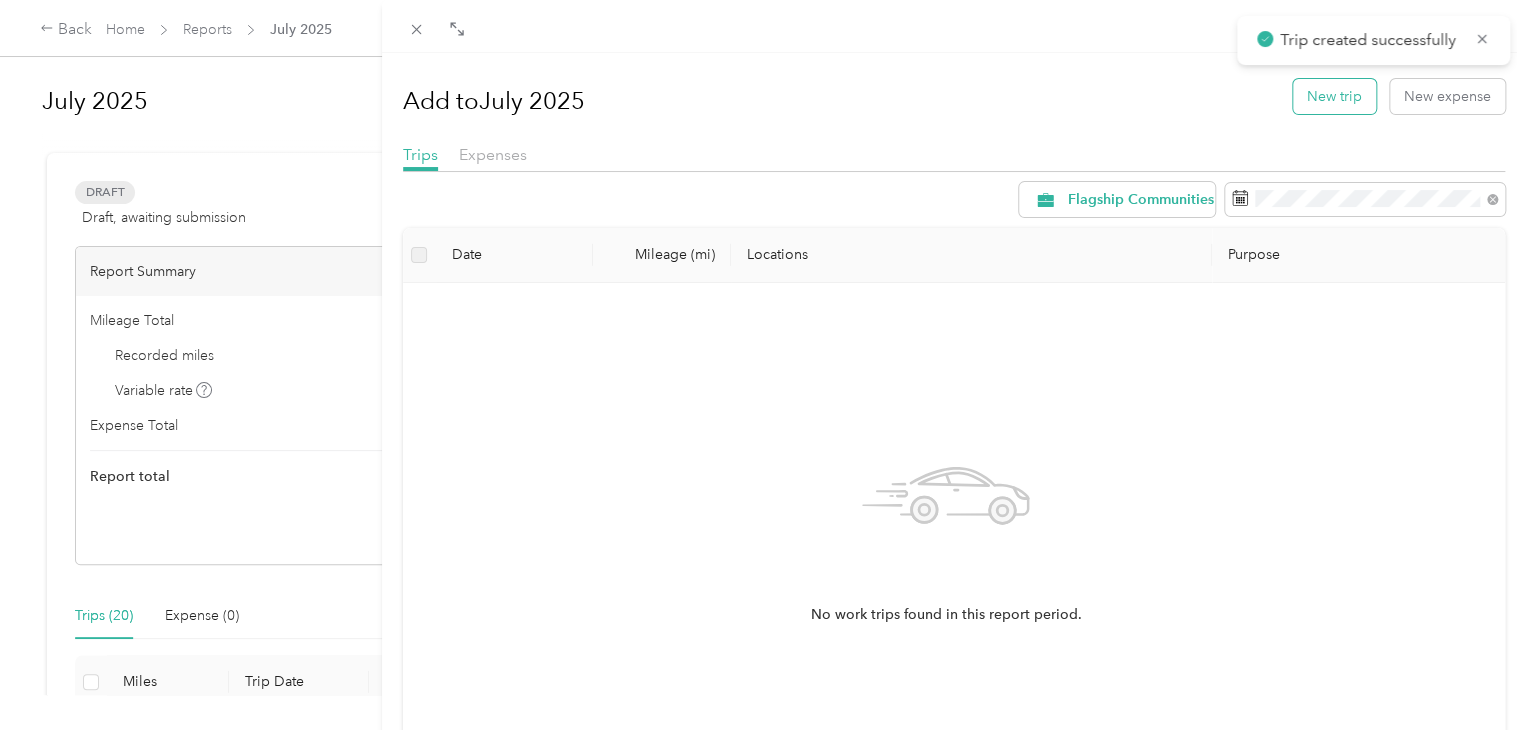 click on "New trip" at bounding box center [1334, 96] 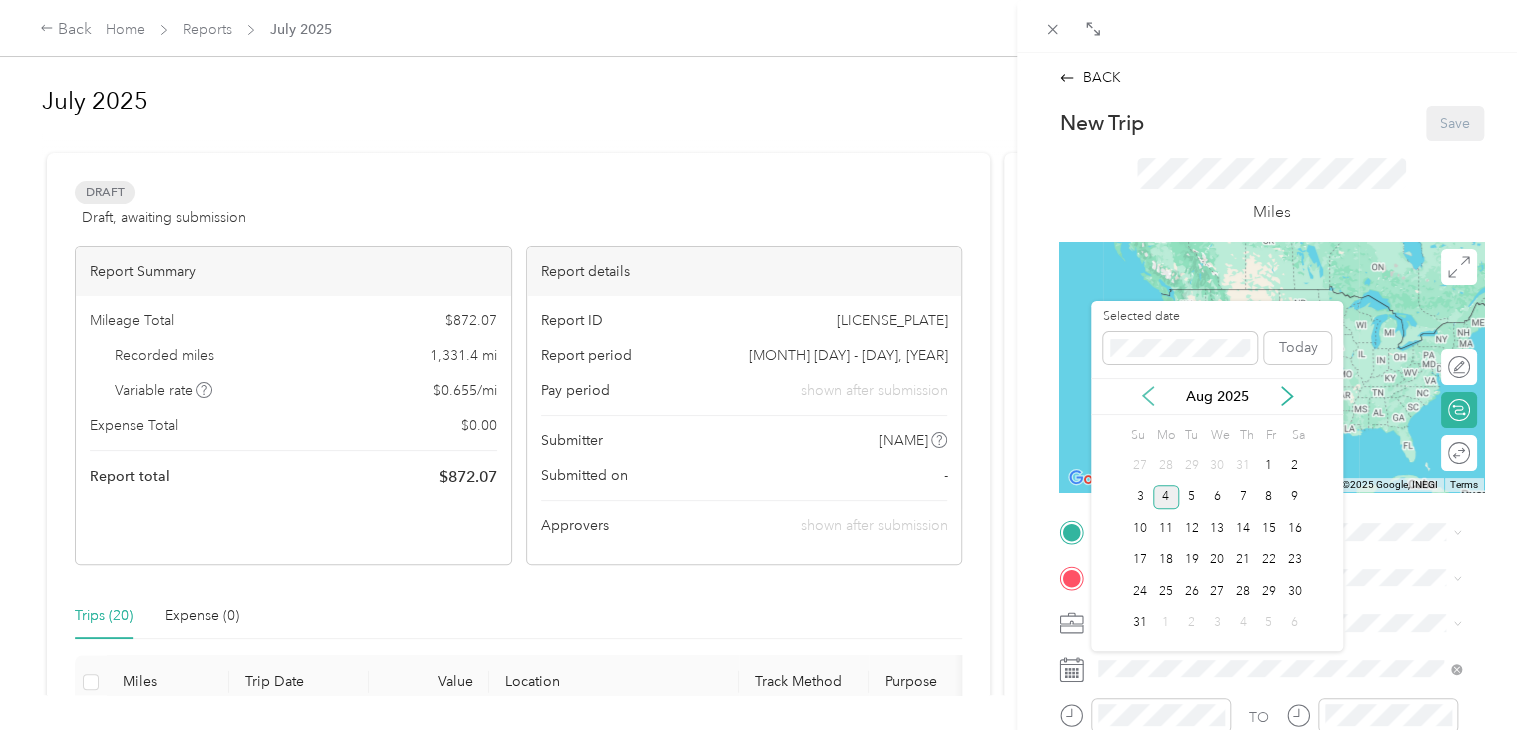 click 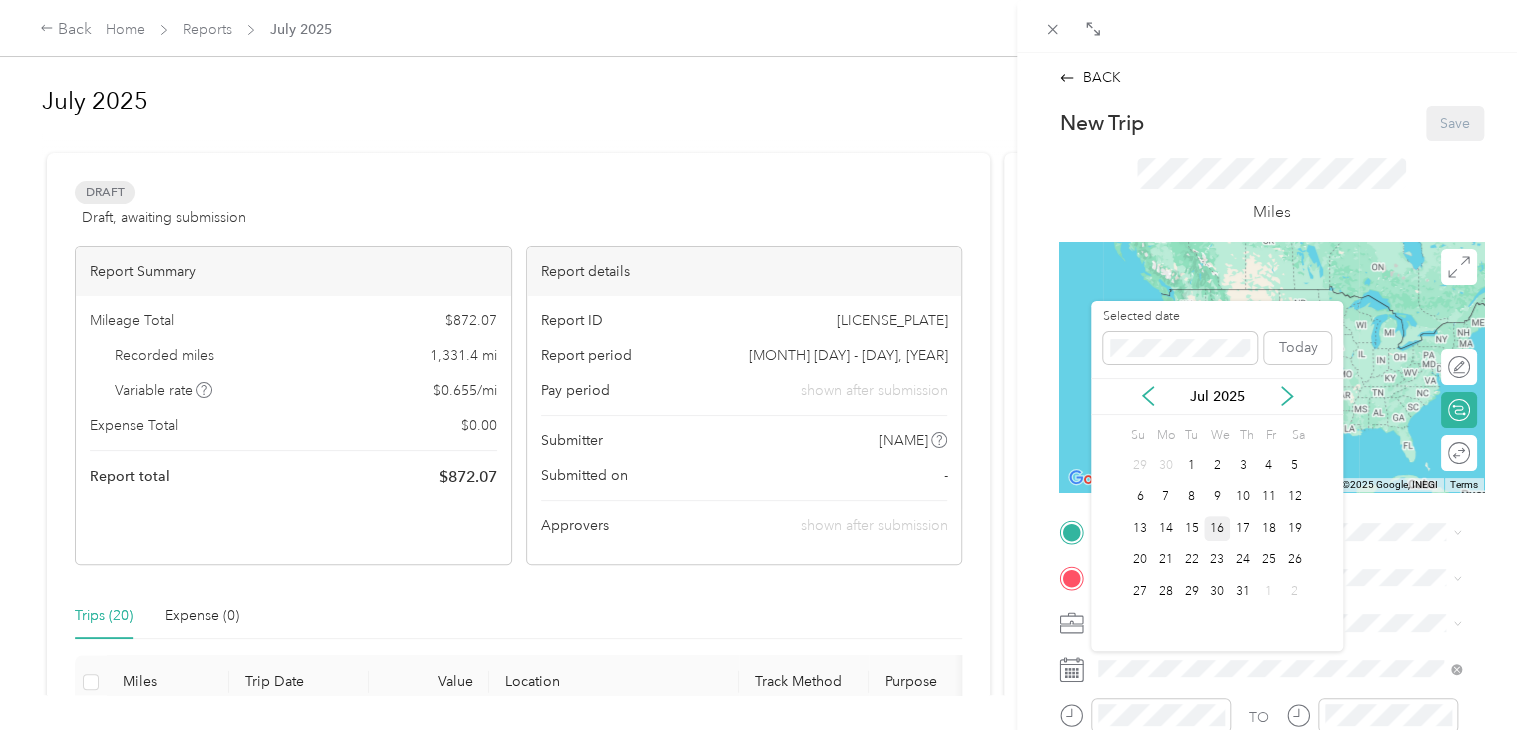 click on "16" at bounding box center [1217, 528] 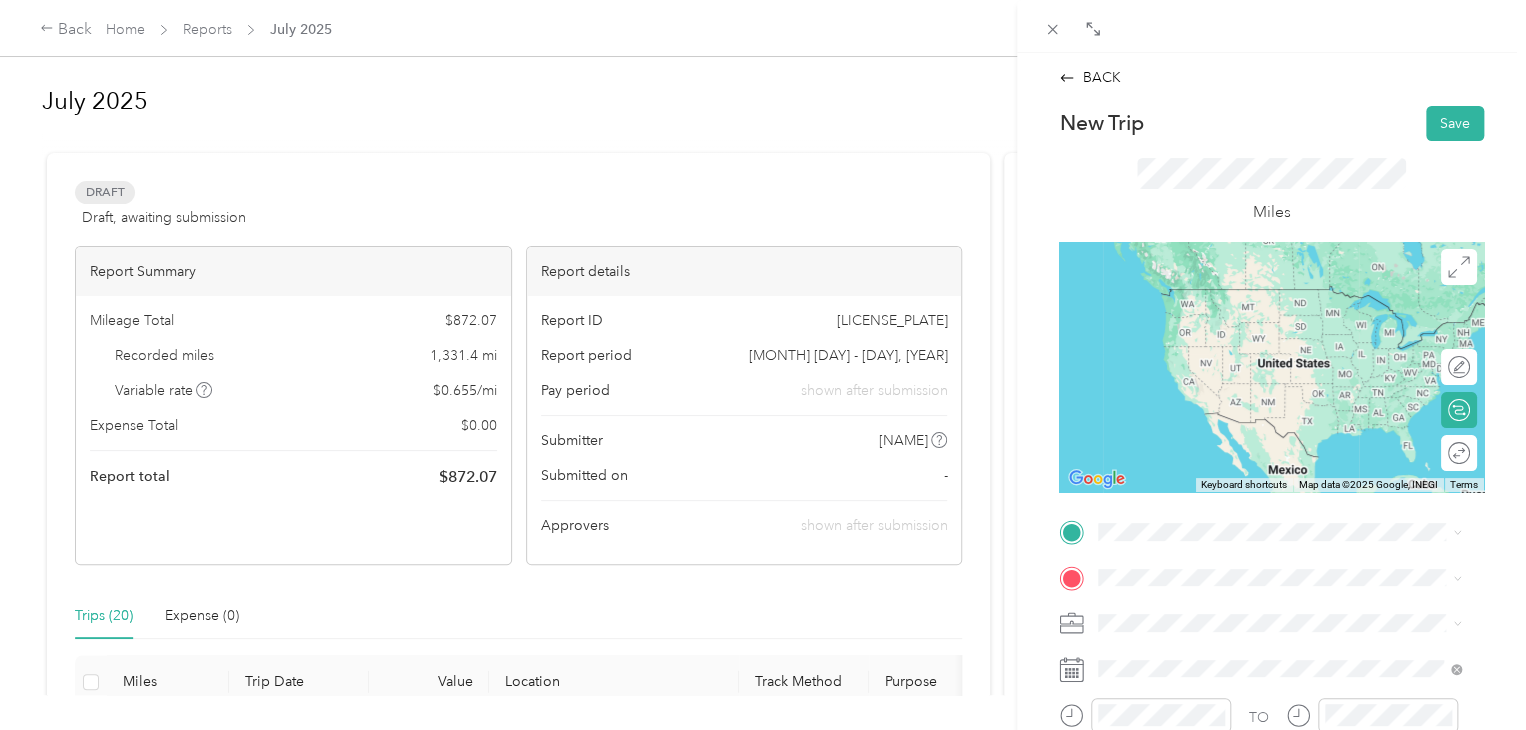 click on "[NUMBER] [STREET]
[CITY], [STATE] [POSTAL_CODE], [COUNTRY]" at bounding box center [1280, 289] 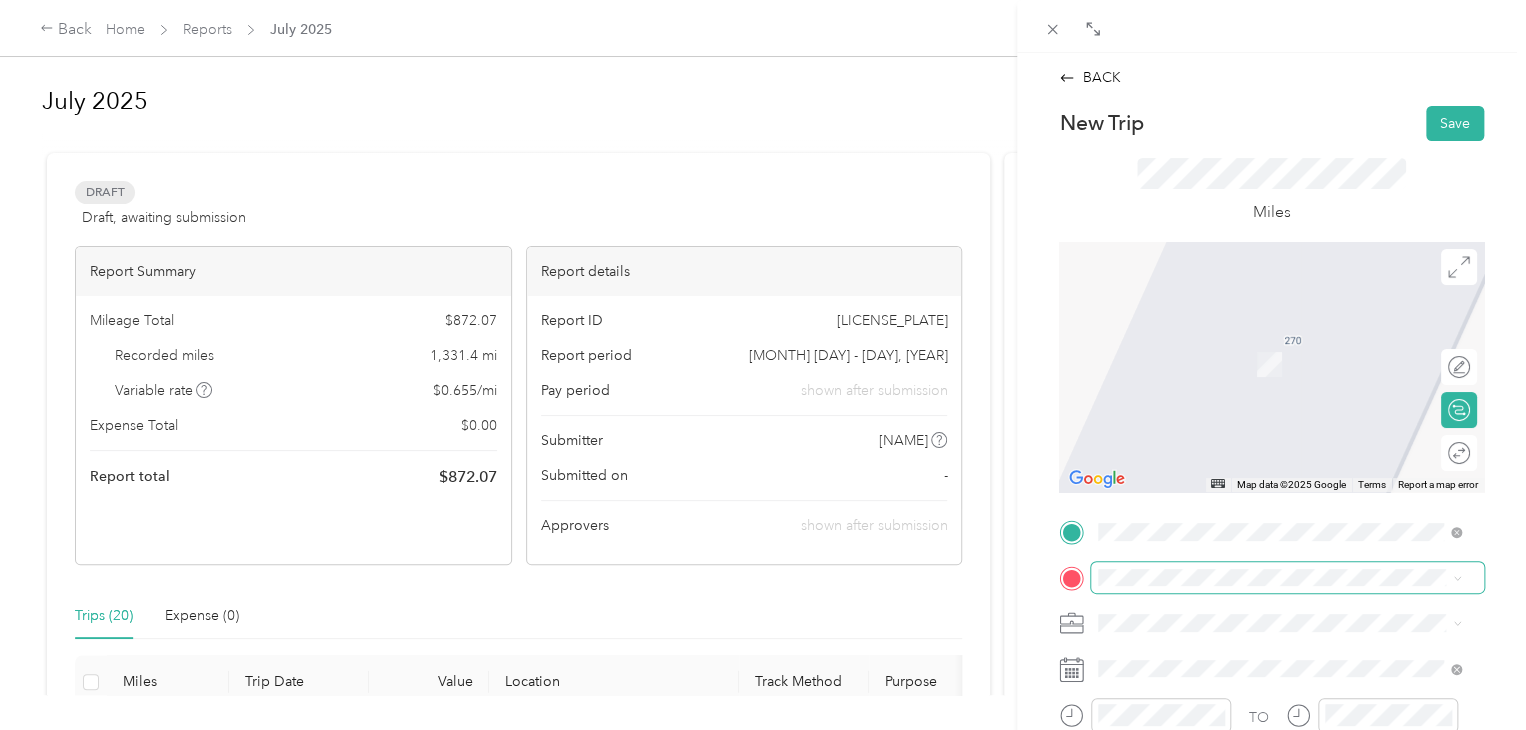 click at bounding box center [1287, 578] 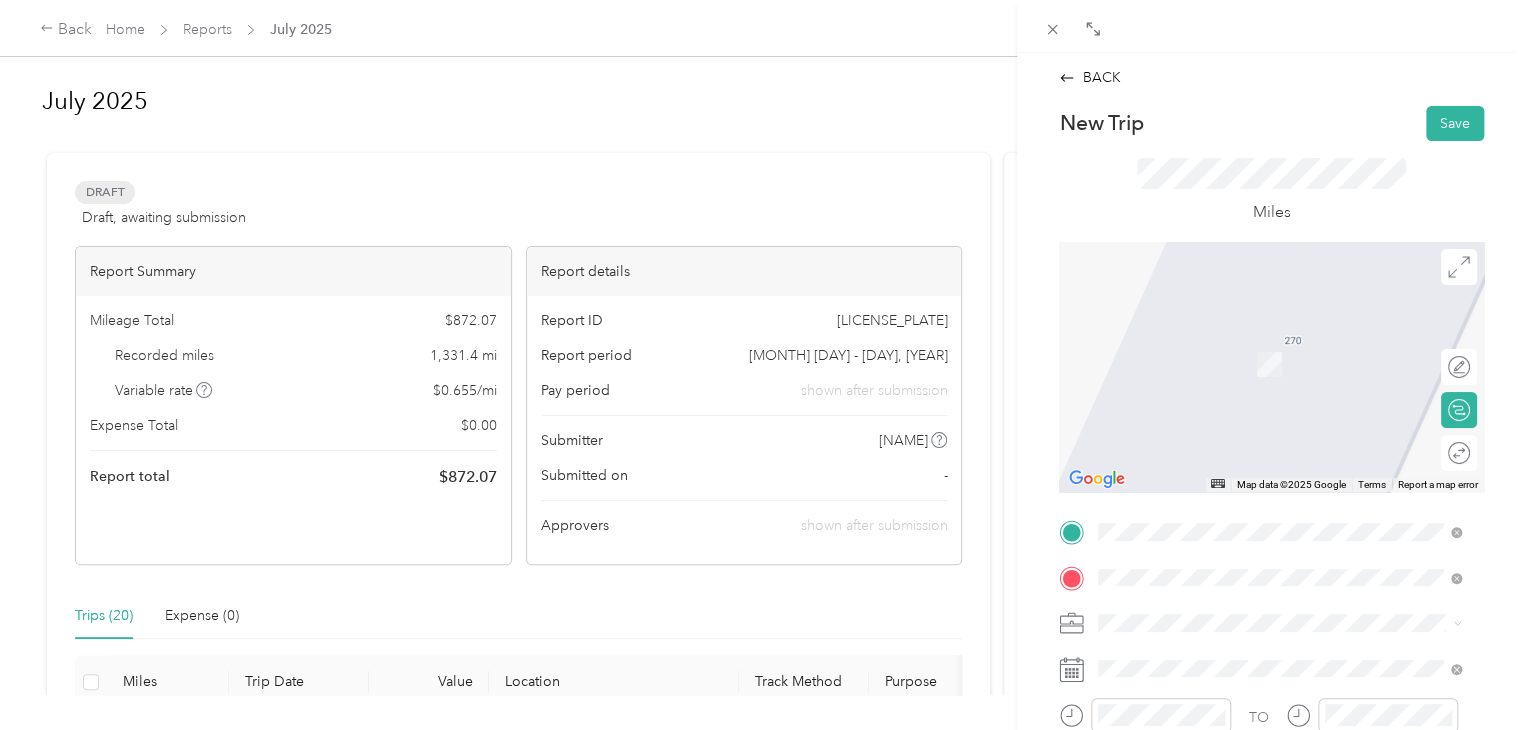 click on "[NUMBER] [STREET]
[CITY], [STATE] [POSTAL_CODE], [COUNTRY]" at bounding box center (1279, 343) 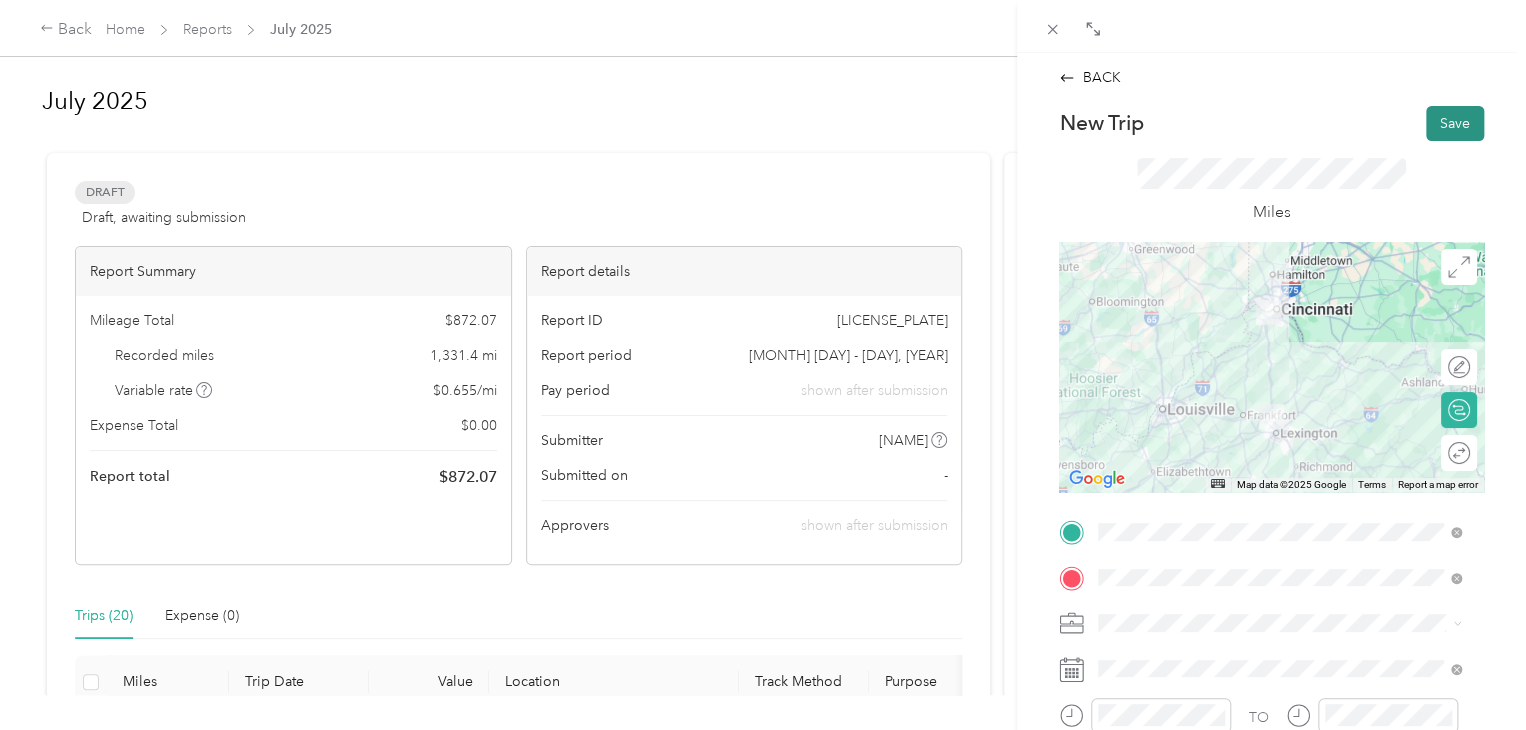 click on "Save" at bounding box center (1455, 123) 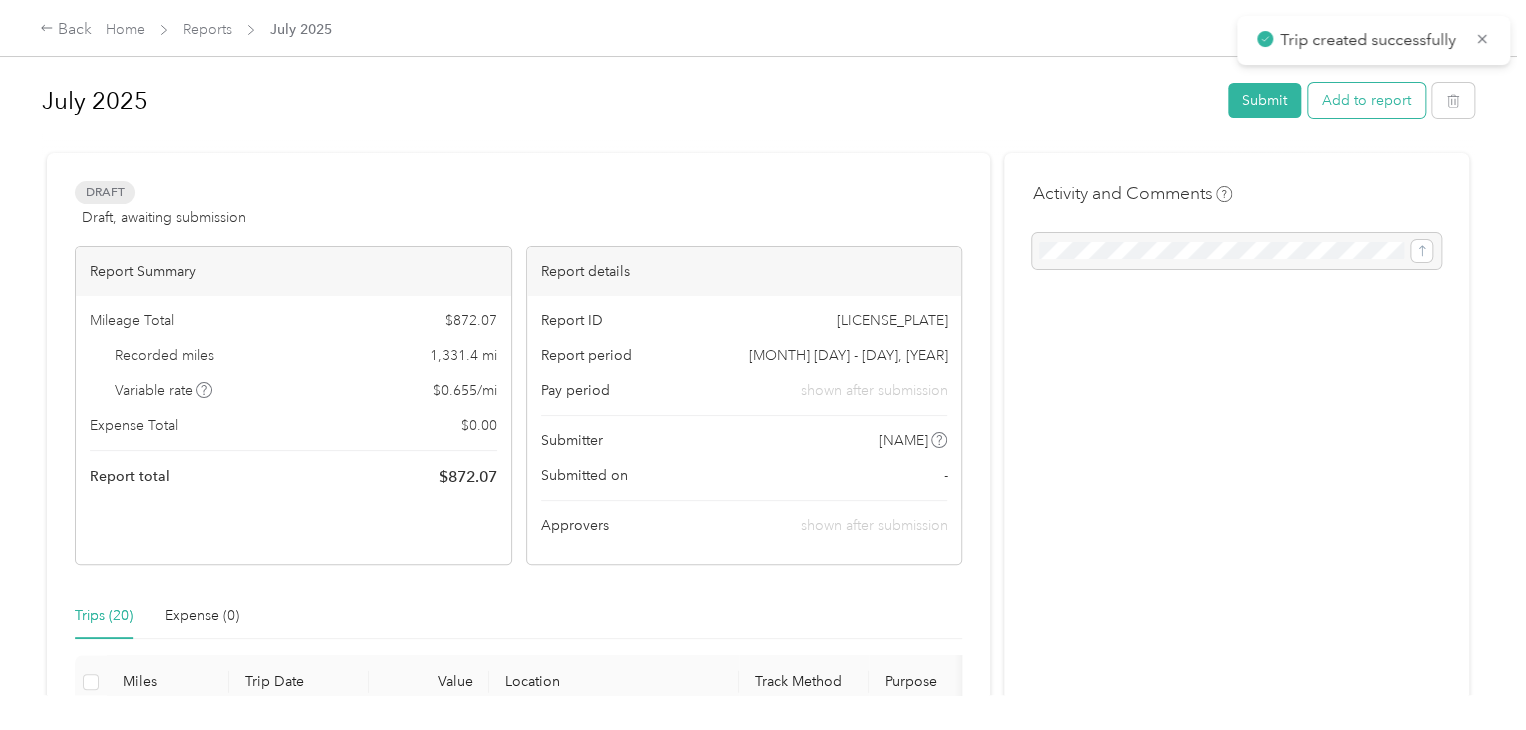 click on "Add to report" at bounding box center [1366, 100] 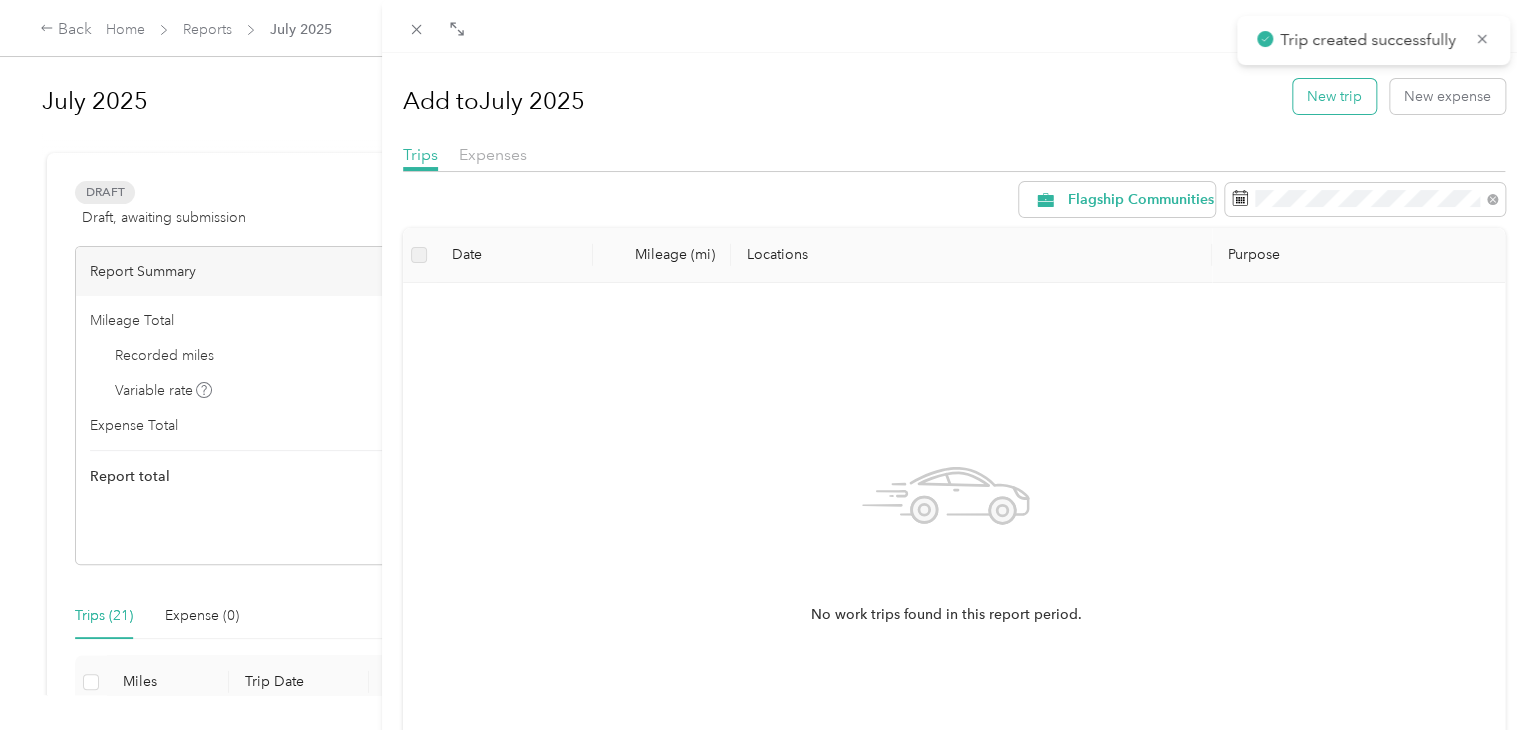 click on "New trip" at bounding box center [1334, 96] 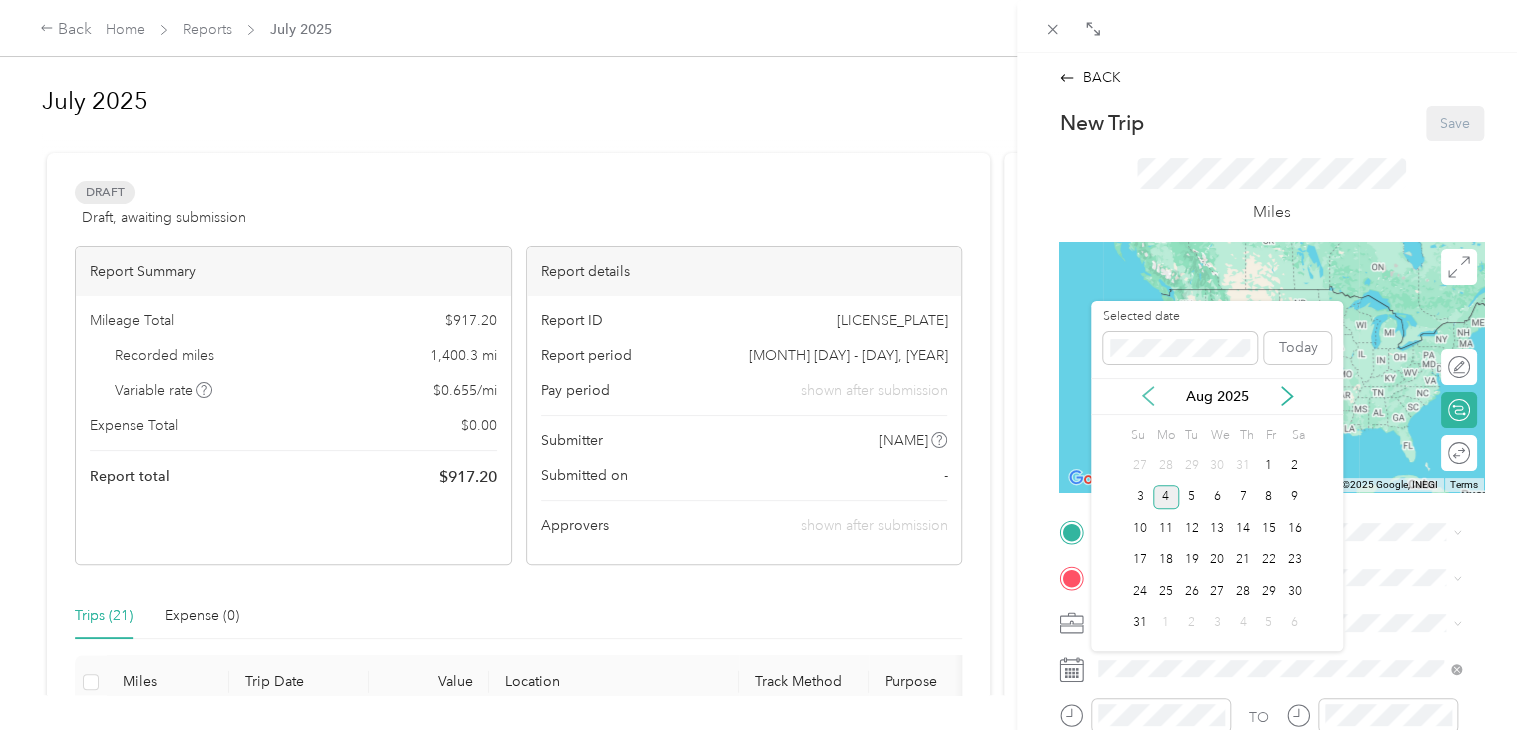 click 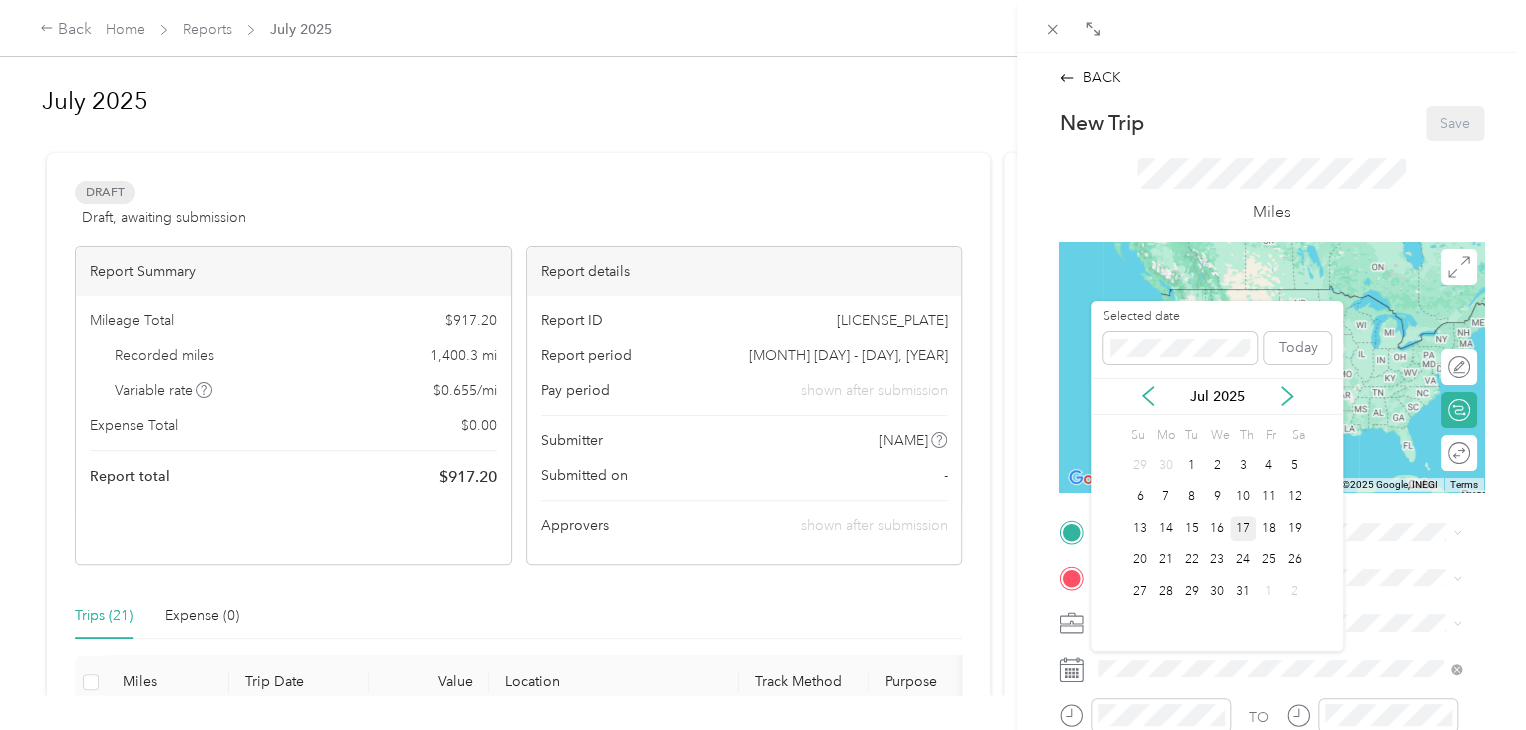 click on "17" at bounding box center (1243, 528) 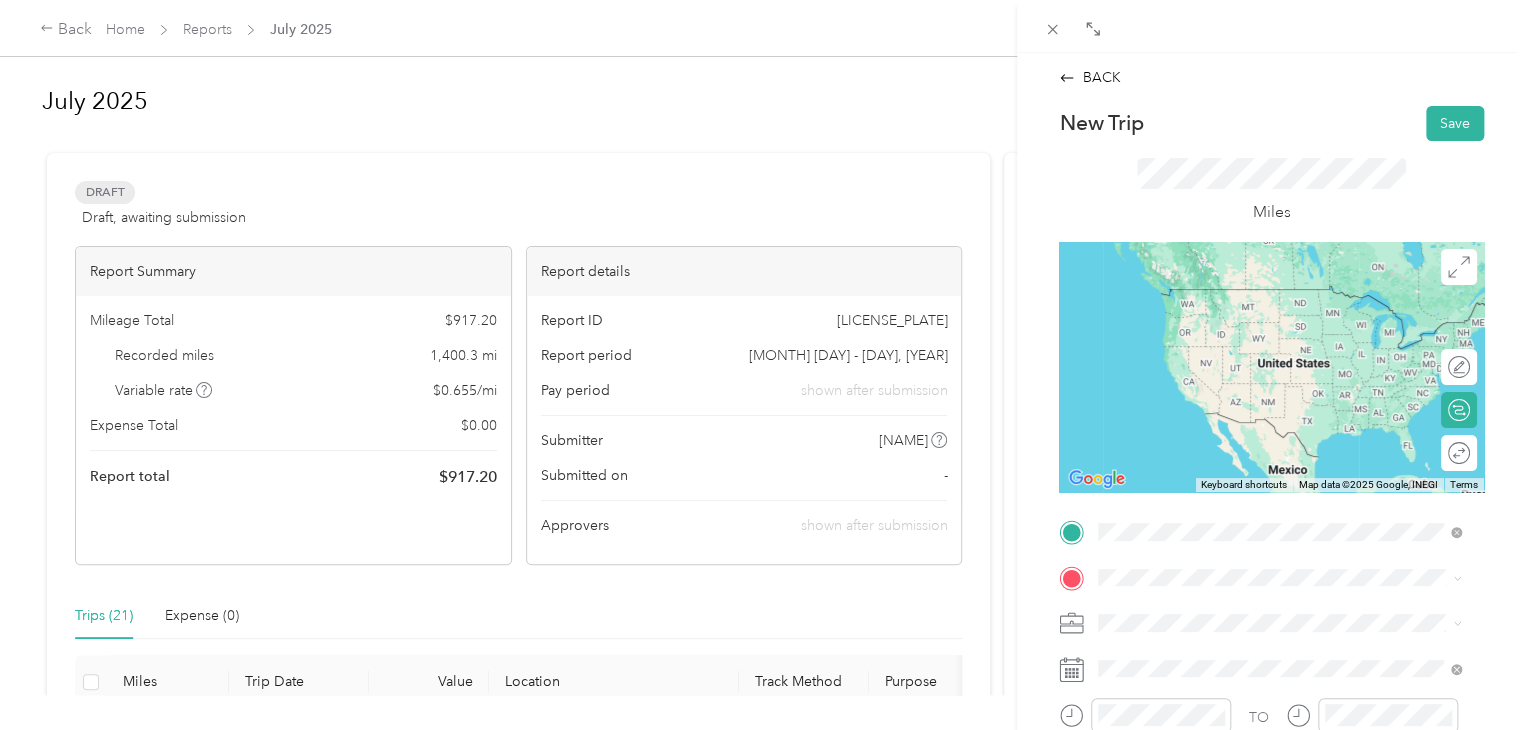 click on "[NUMBER] [STREET]
[CITY], [STATE] [POSTAL_CODE], [COUNTRY]" at bounding box center [1280, 297] 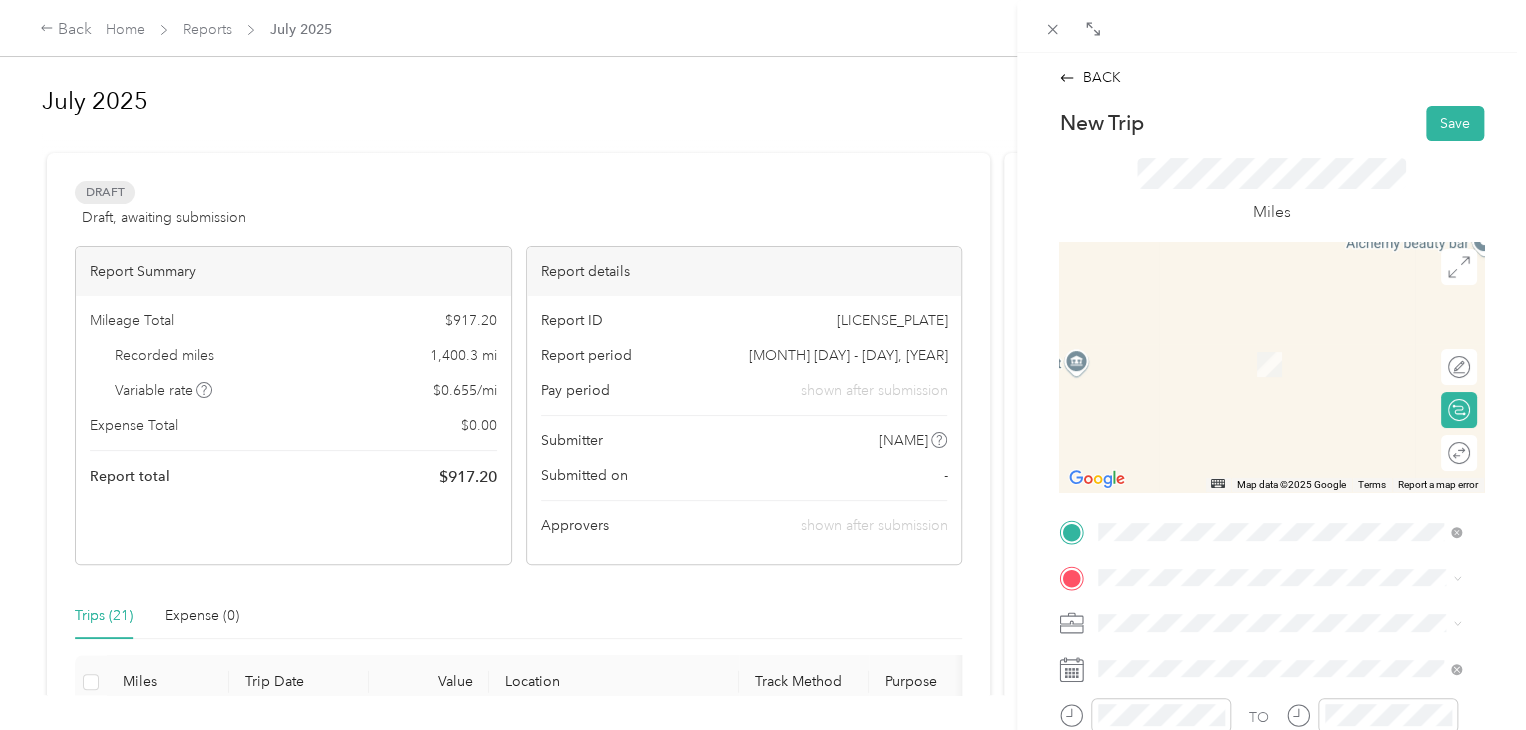 click on "[NUMBER] [STREET]
[CITY], [STATE] [POSTAL_CODE], [COUNTRY]" at bounding box center (1280, 338) 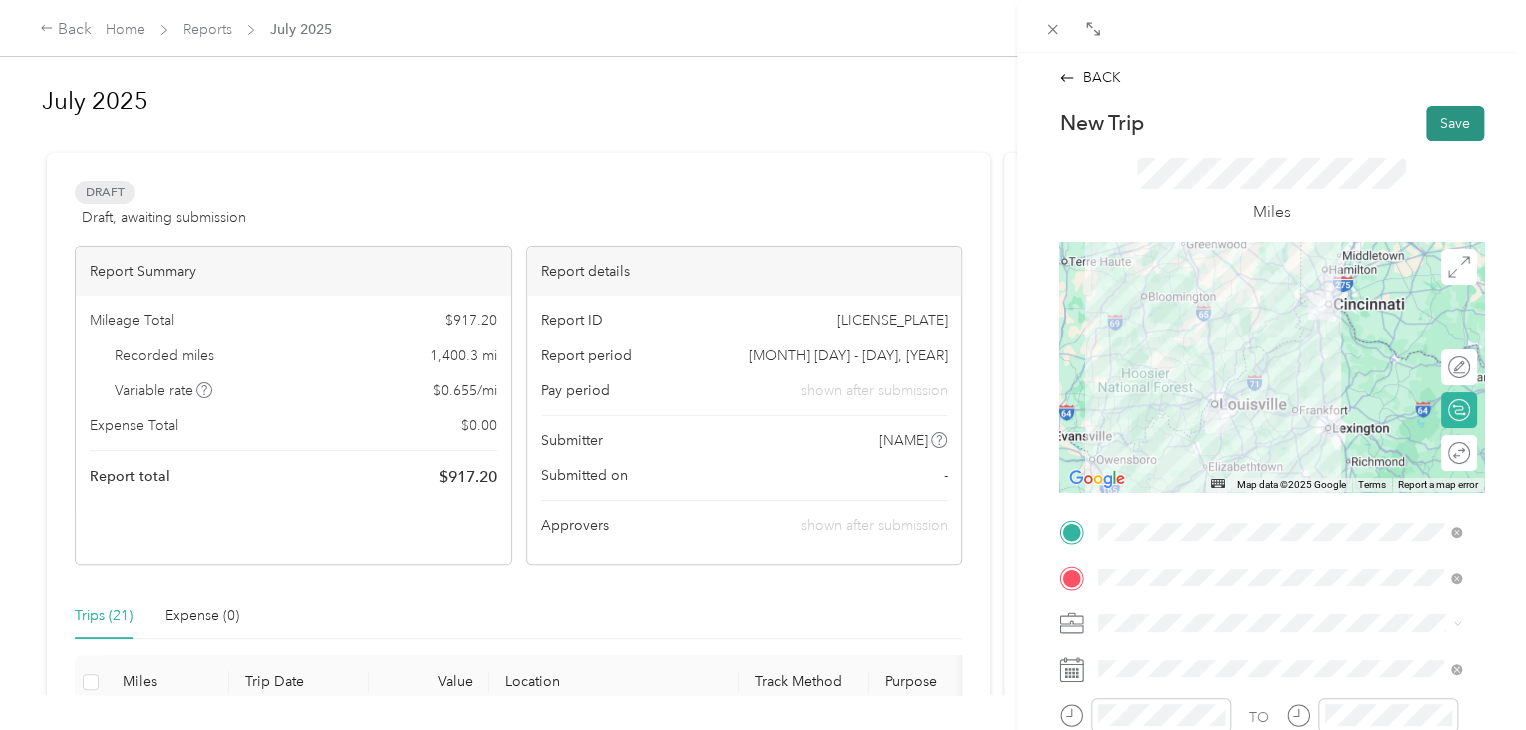 click on "Save" at bounding box center (1455, 123) 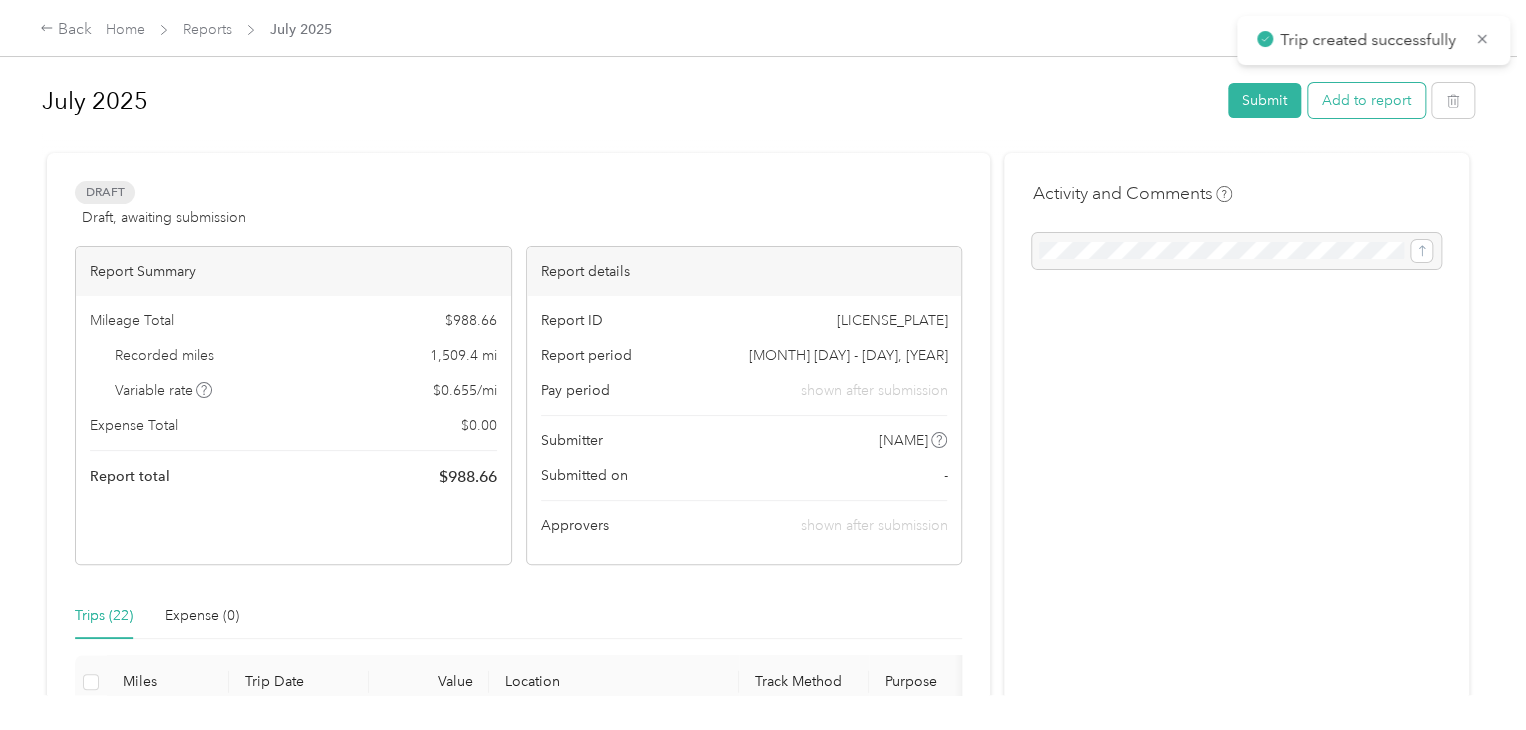 click on "Add to report" at bounding box center (1366, 100) 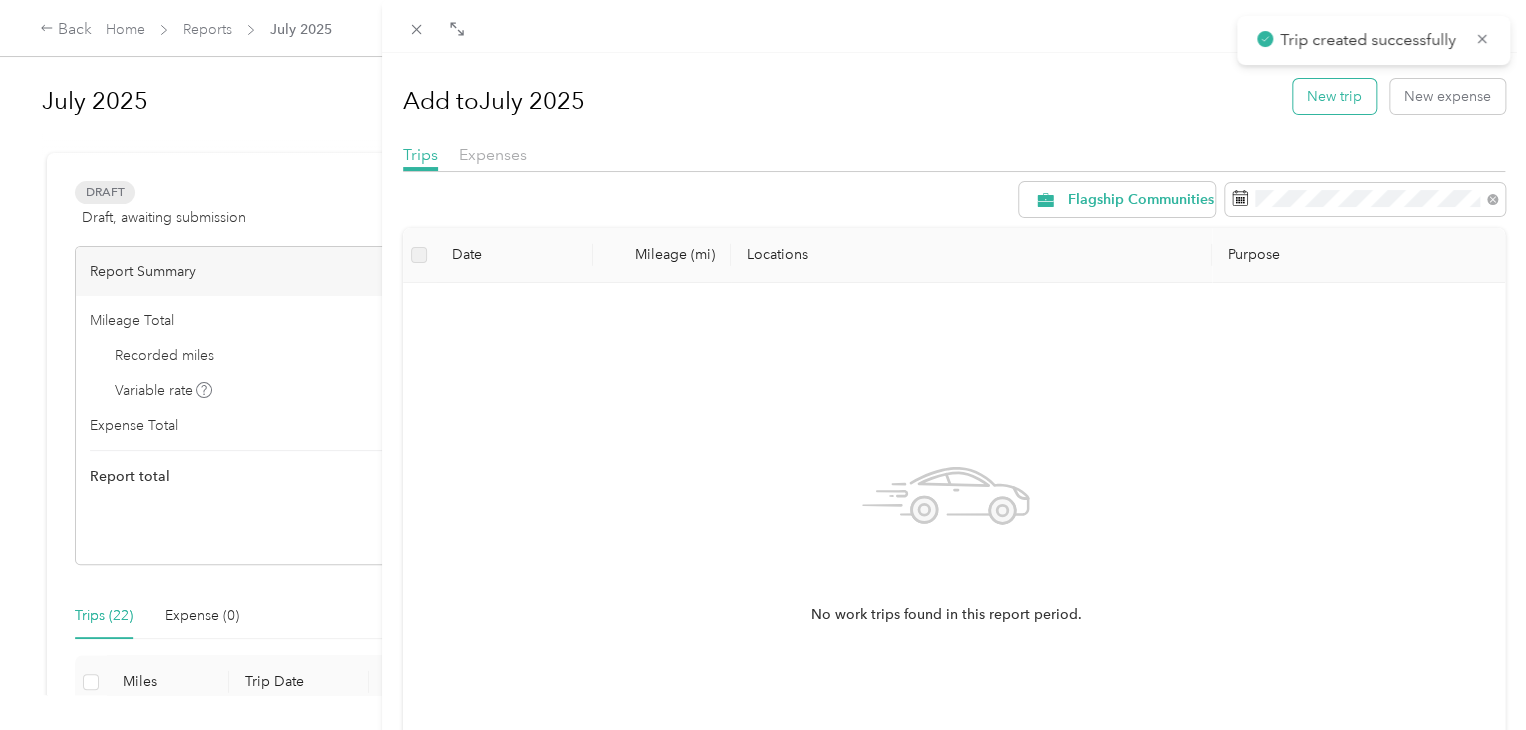 click on "New trip" at bounding box center (1334, 96) 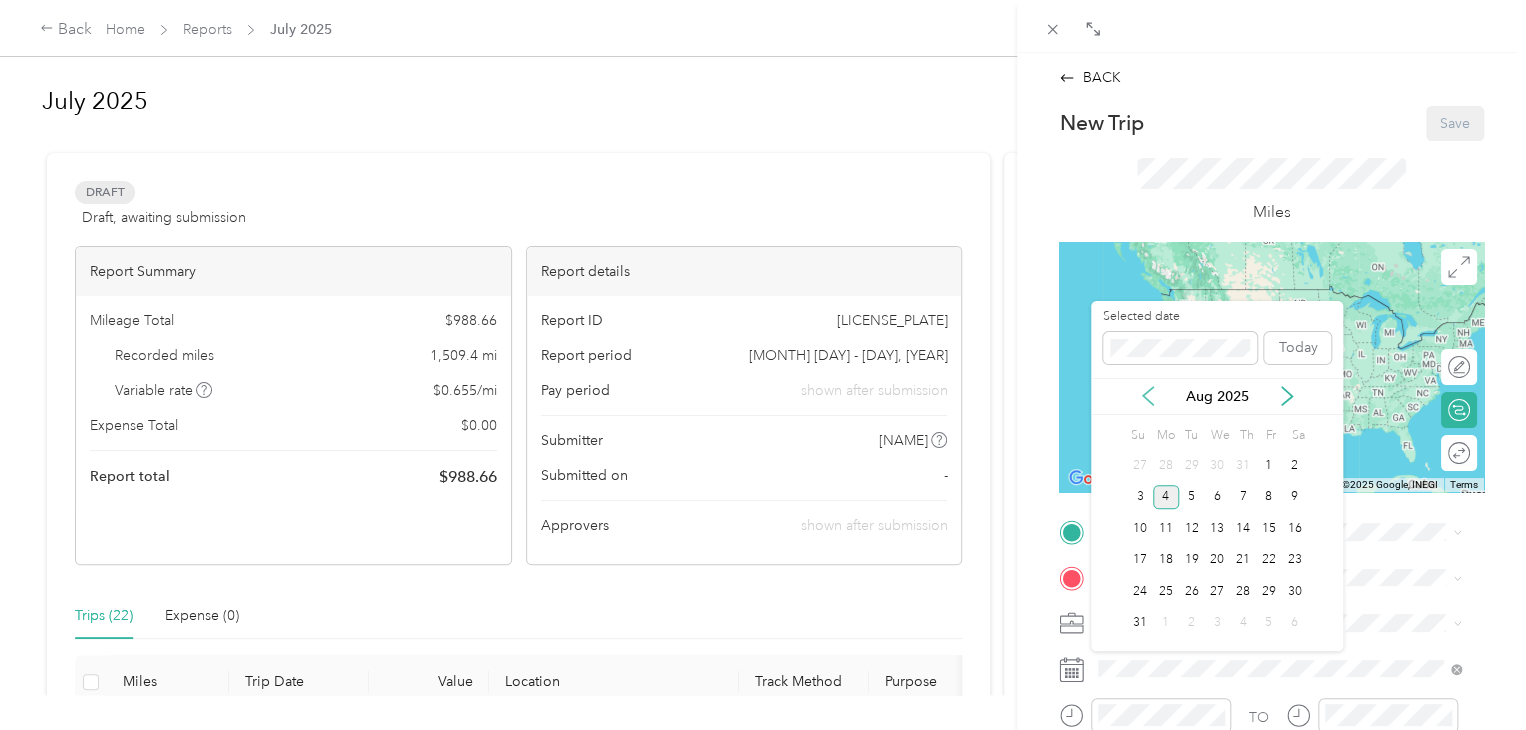 click 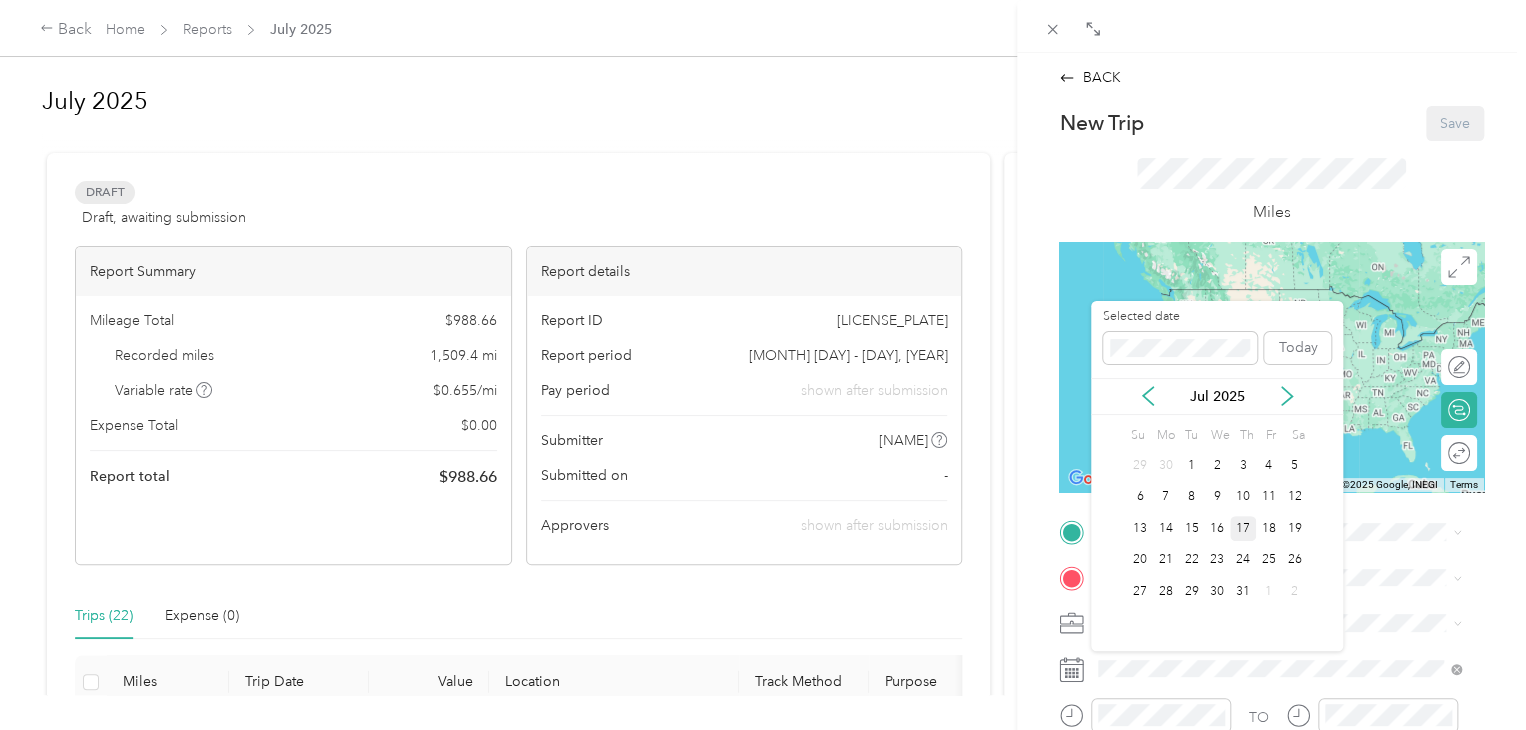 click on "17" at bounding box center (1243, 528) 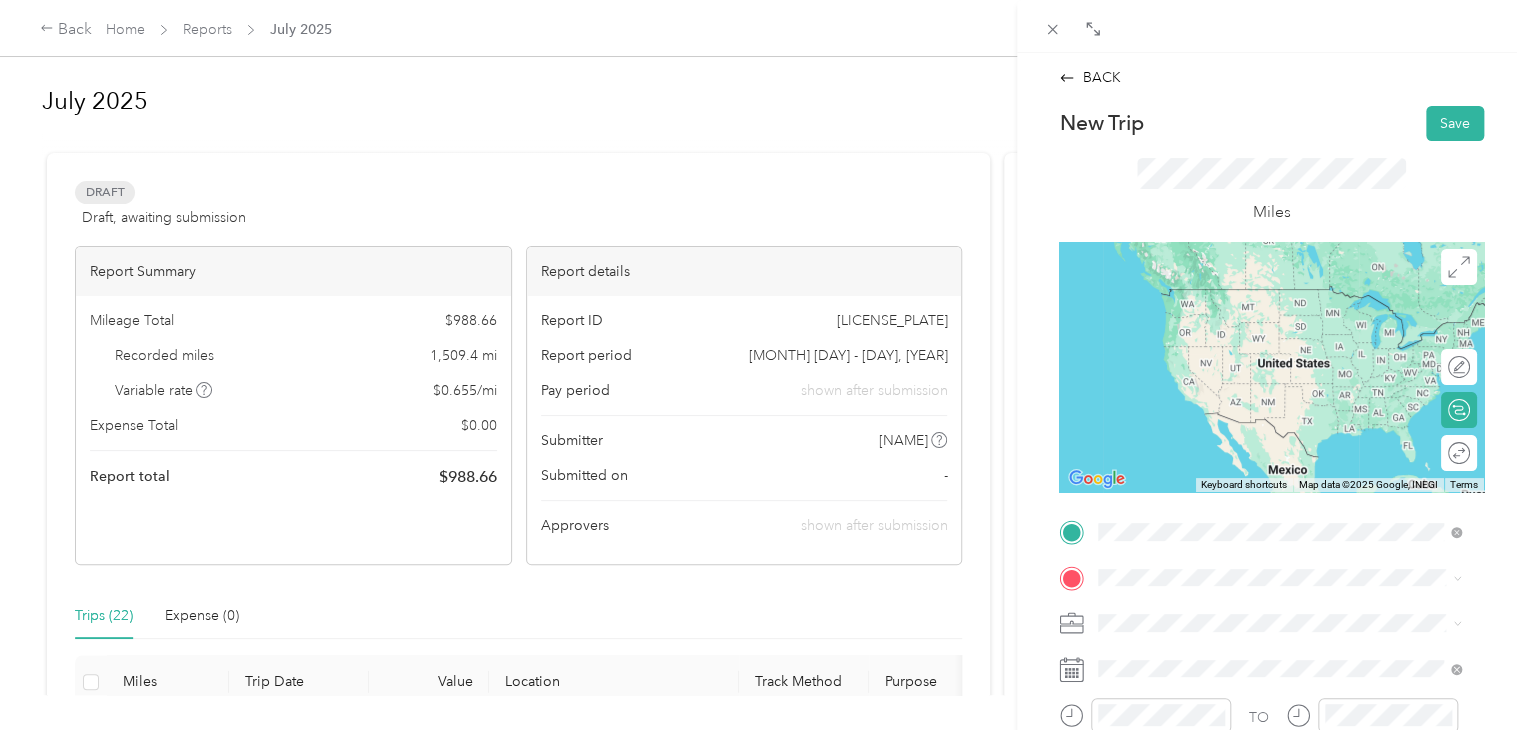 click on "[NUMBER] [STREET]
[CITY], [STATE] [POSTAL_CODE], [COUNTRY]" at bounding box center (1279, 297) 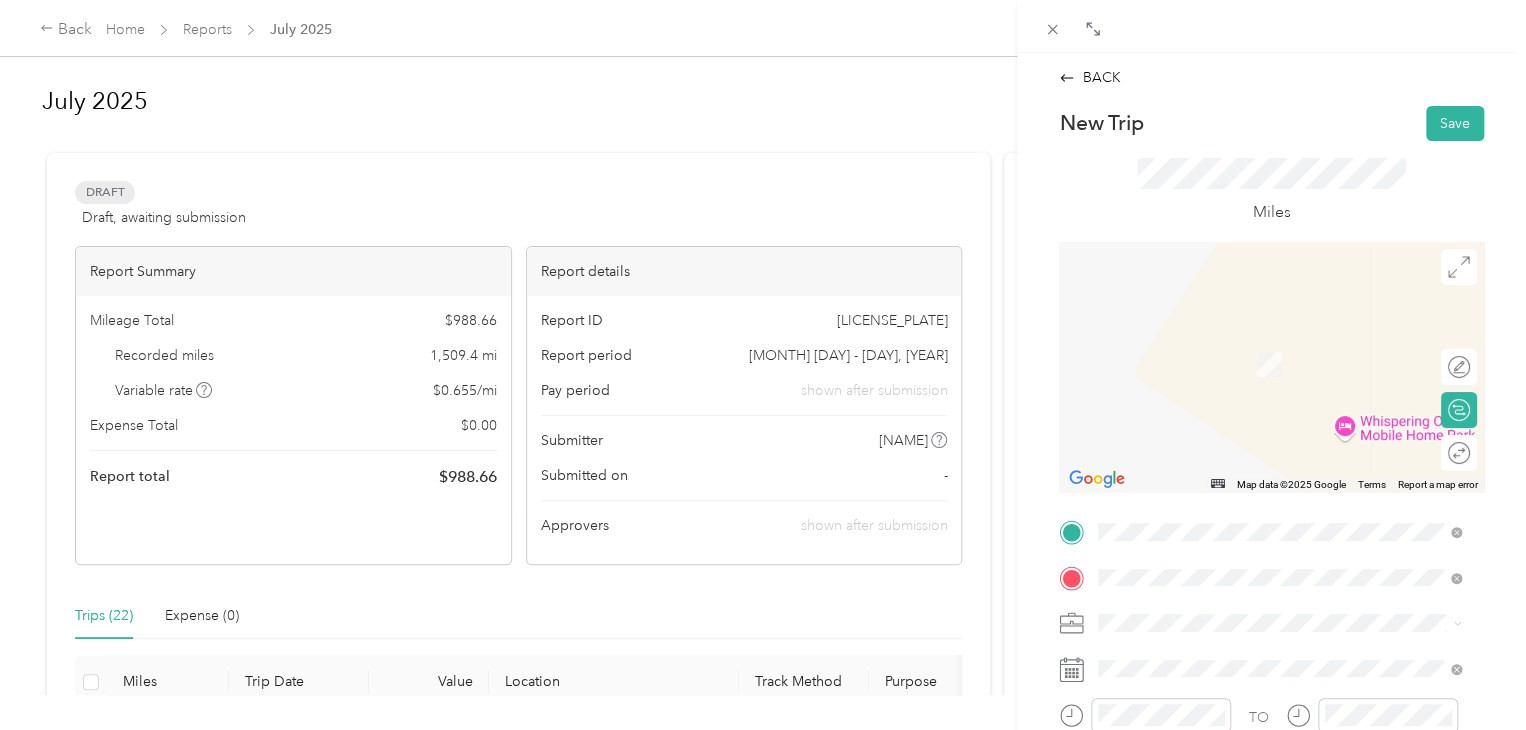 click on "[NUMBER] [STREET]
[CITY], [STATE] [POSTAL_CODE], [COUNTRY]" at bounding box center (1279, 343) 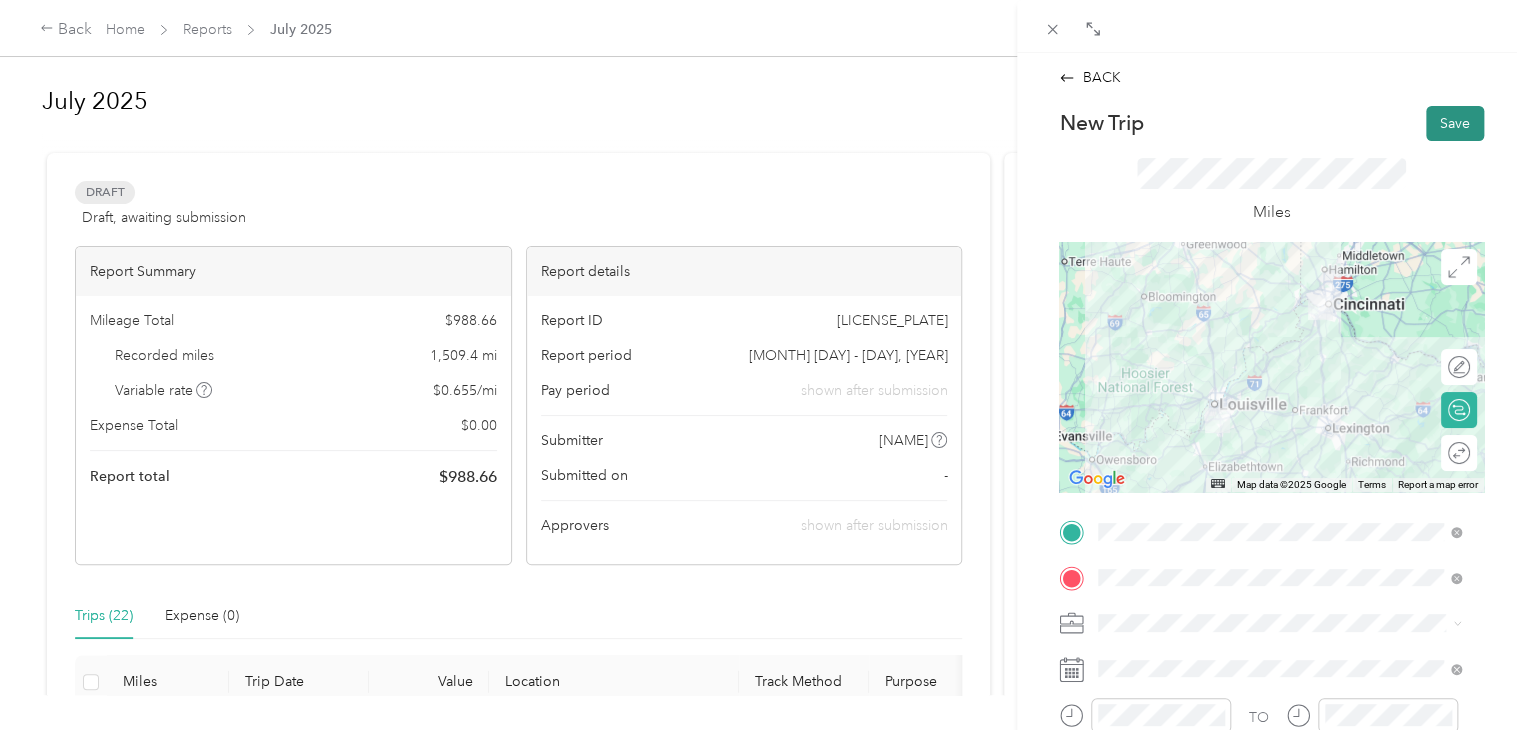 click on "Save" at bounding box center (1455, 123) 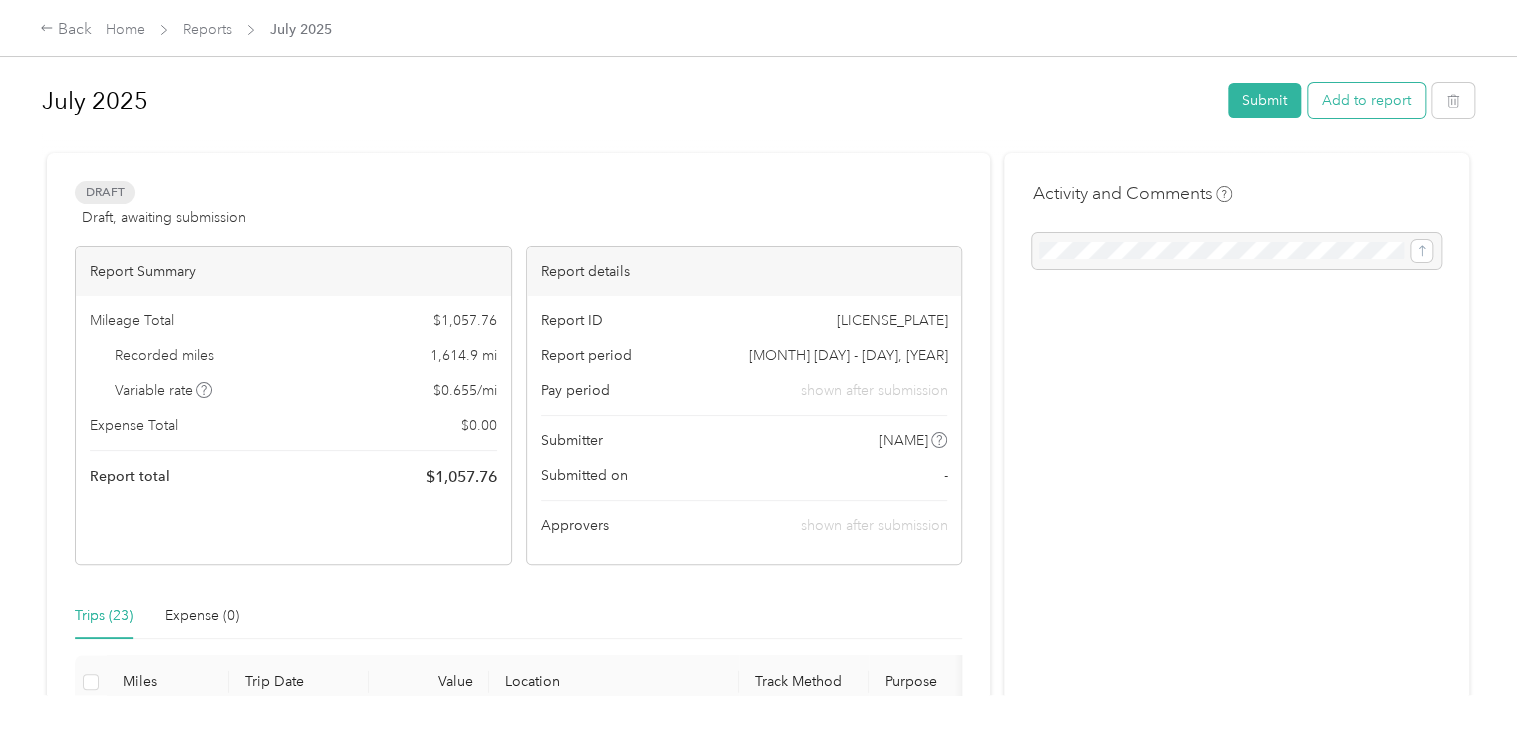 click on "Add to report" at bounding box center (1366, 100) 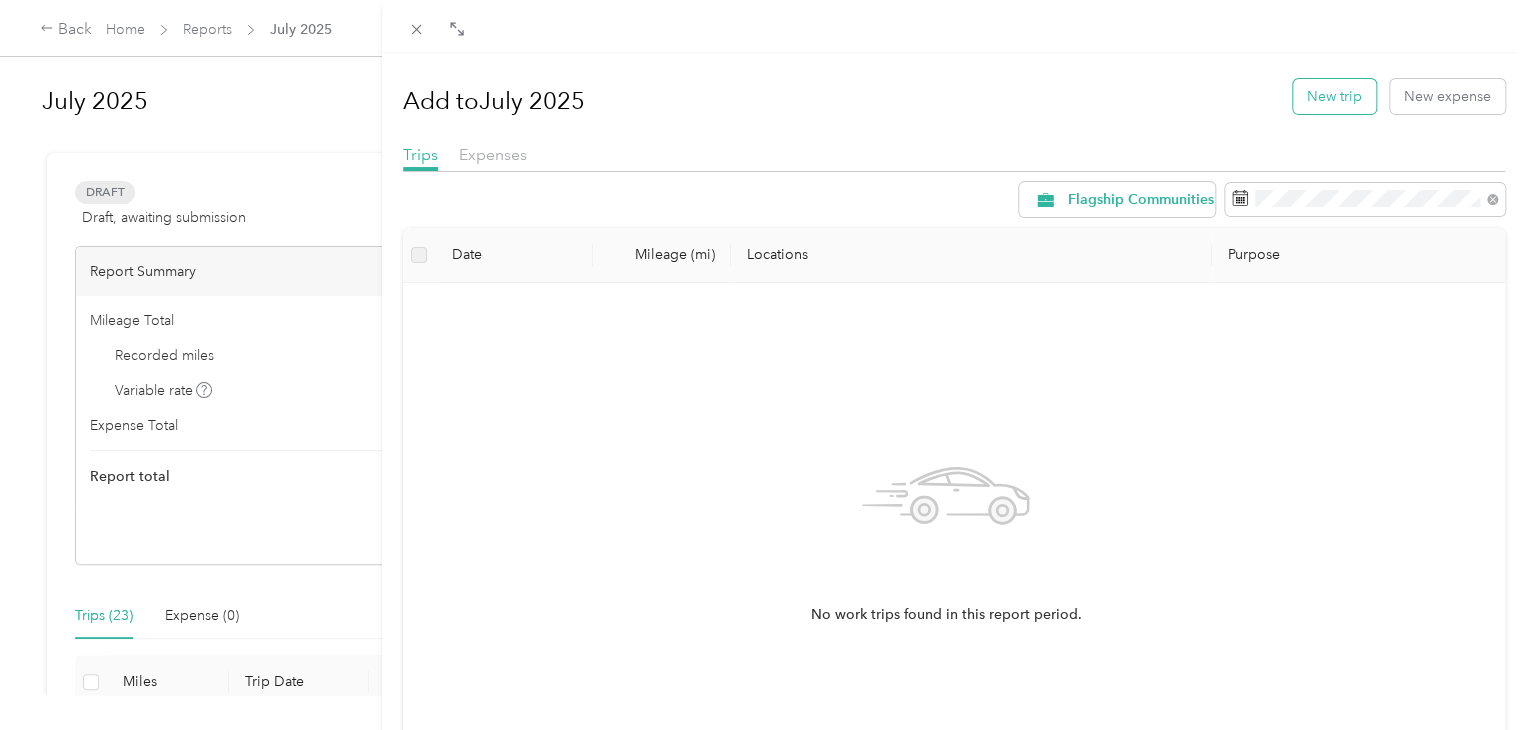 click on "New trip" at bounding box center [1334, 96] 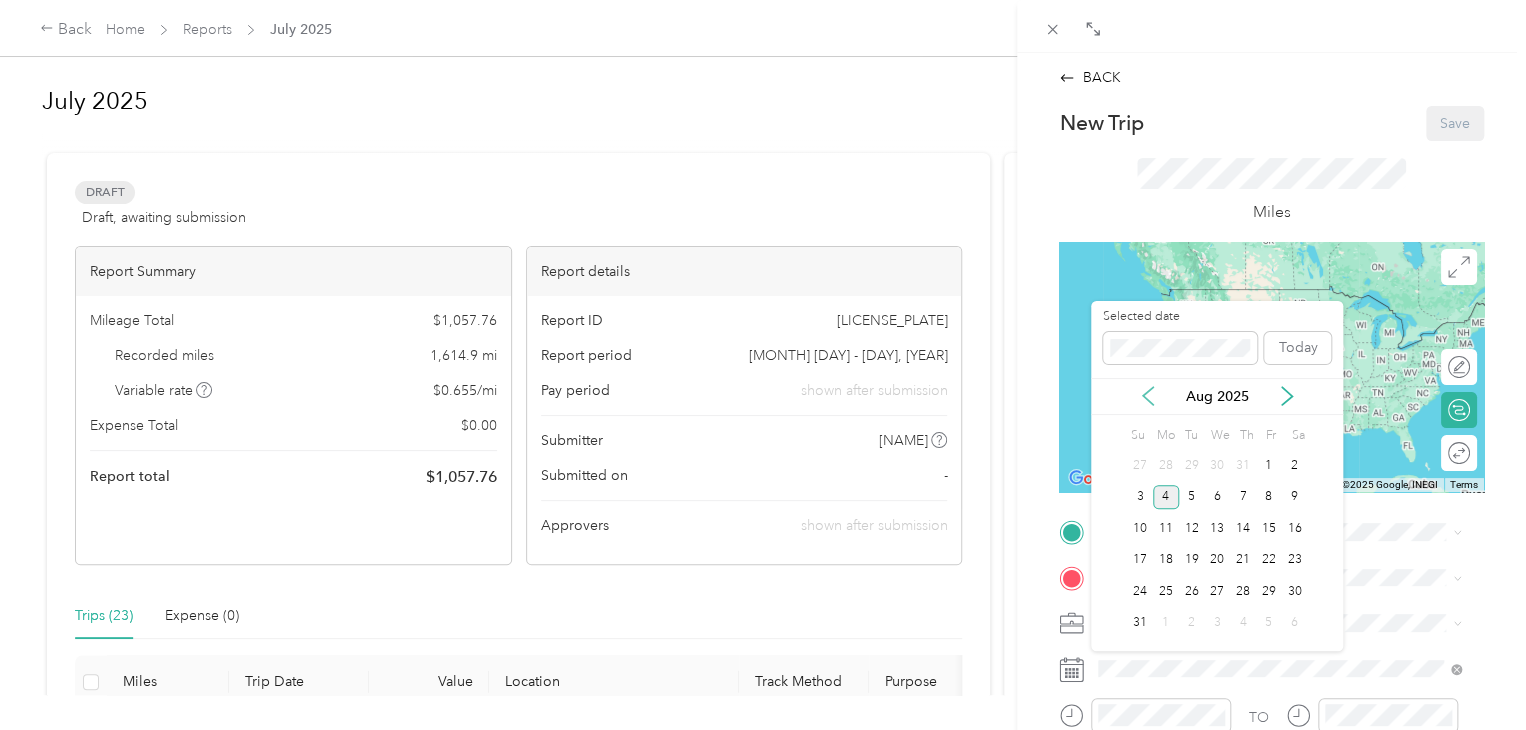 click 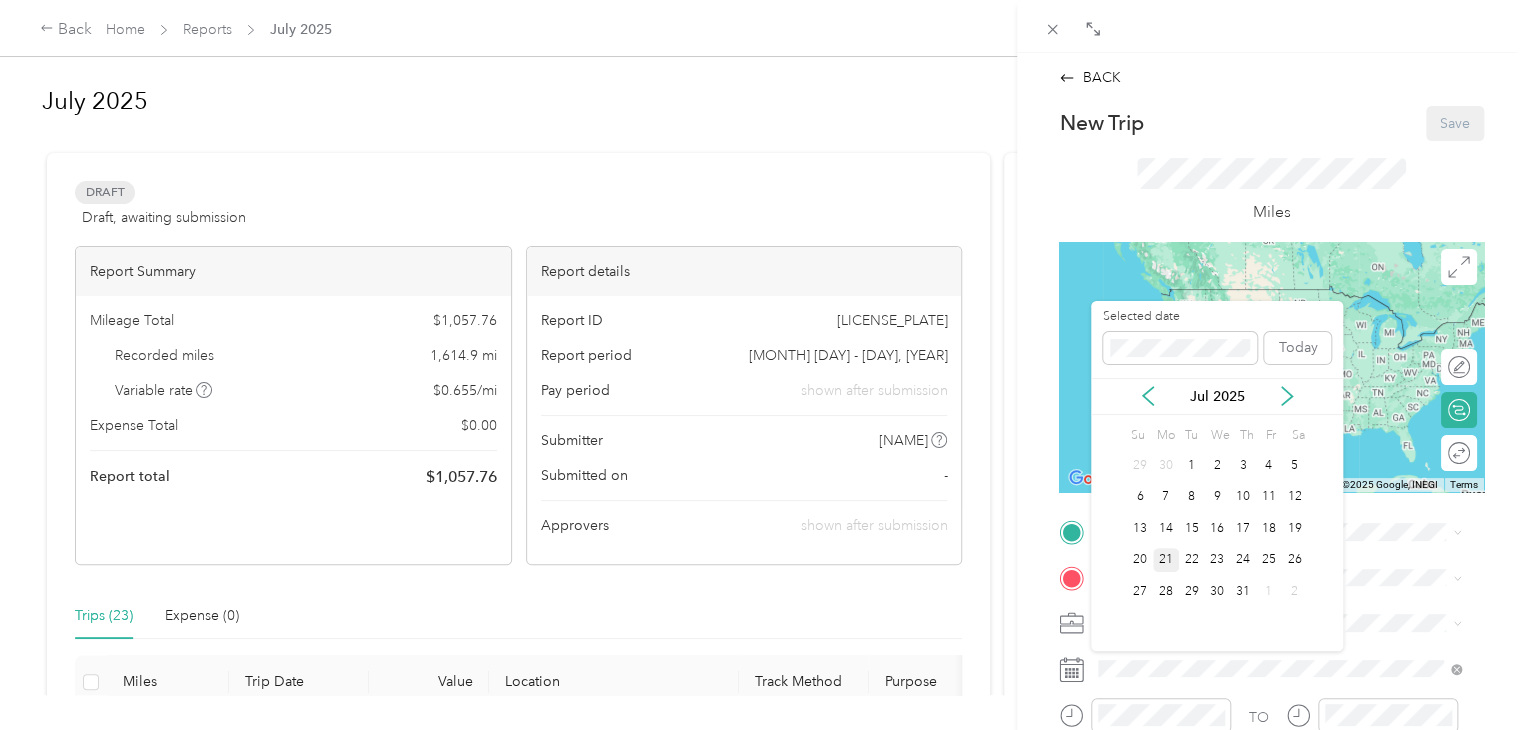 click on "21" at bounding box center [1166, 560] 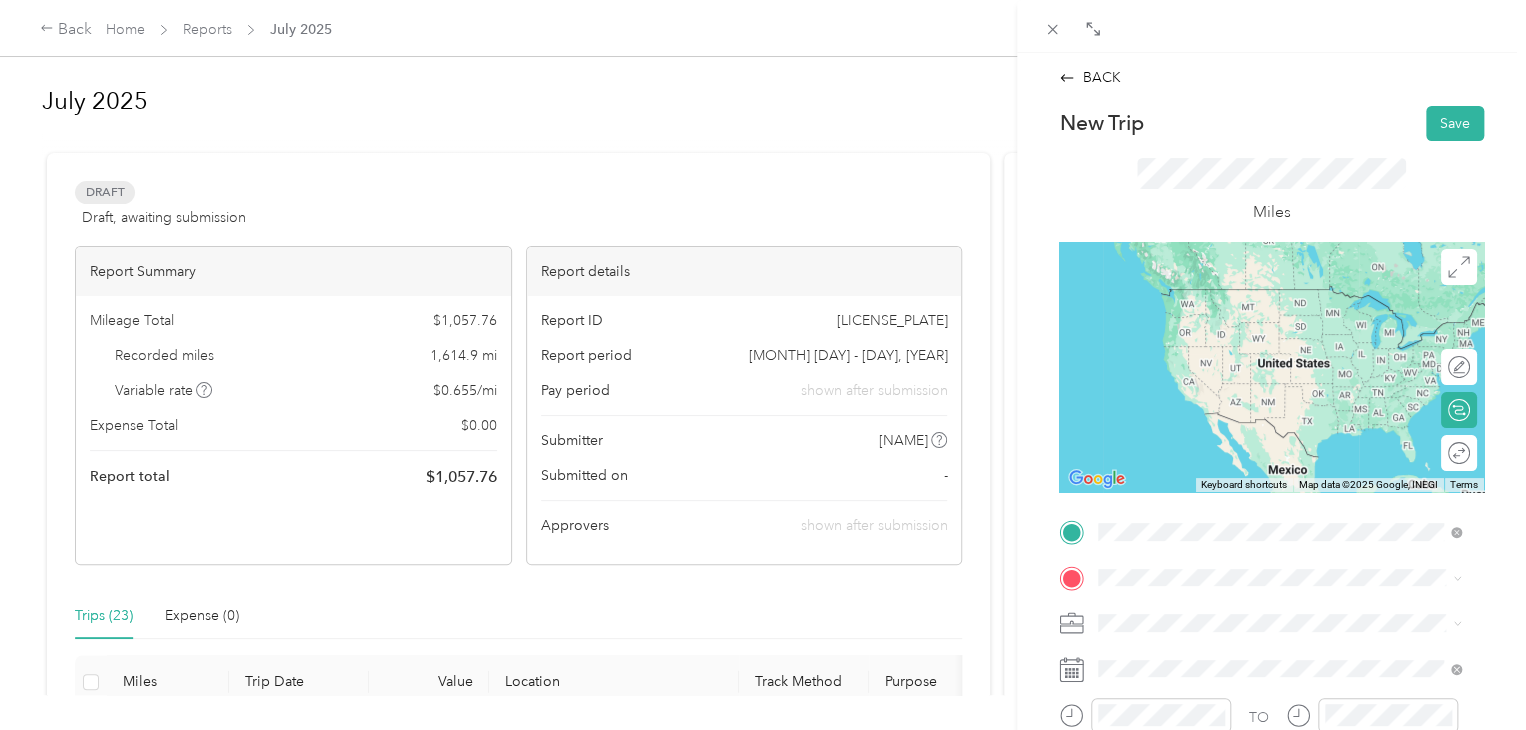 click on "[NUMBER] [STREET]
[CITY], [STATE] [POSTAL_CODE], [COUNTRY]" at bounding box center (1280, 297) 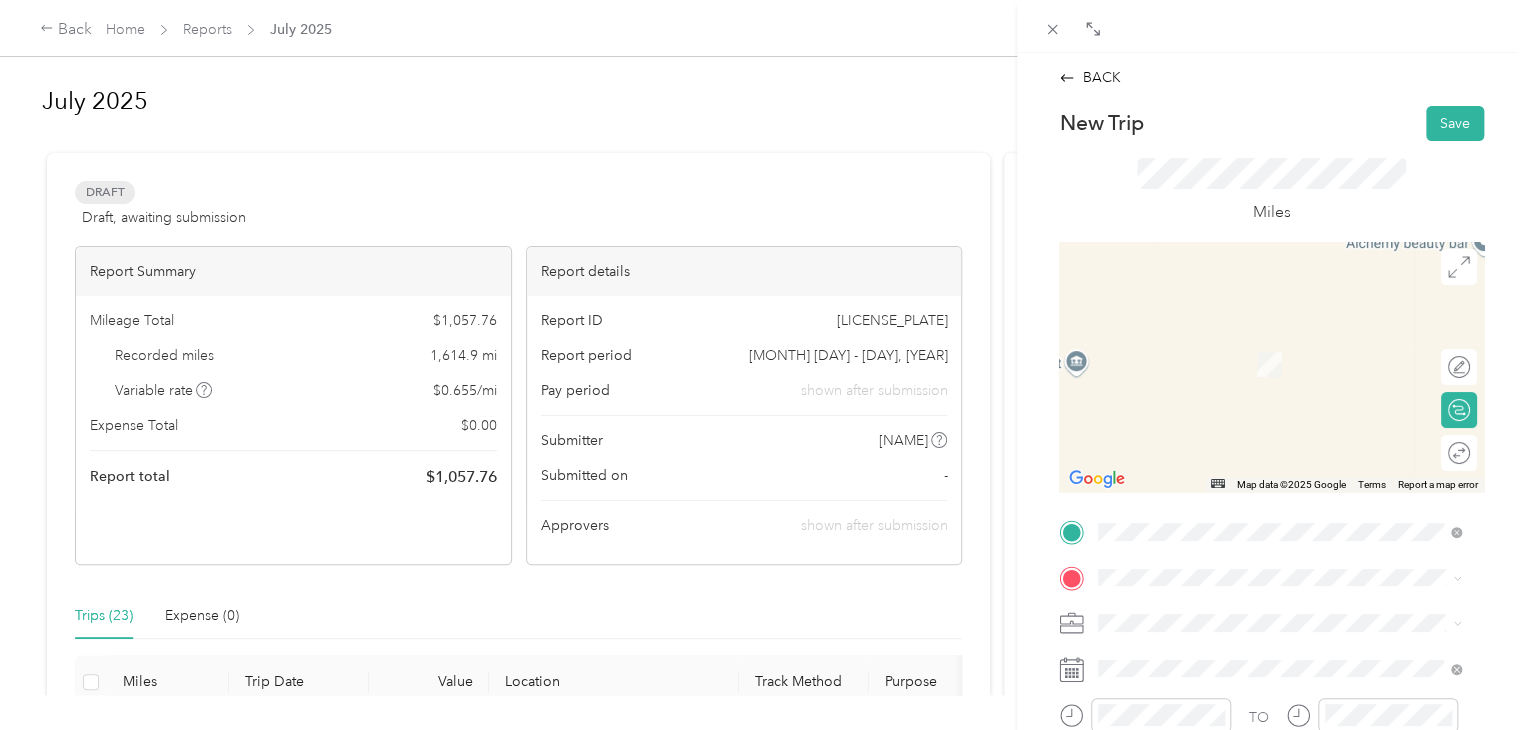 click on "[NUMBER] [STREET]
[CITY], [STATE] [POSTAL_CODE], [COUNTRY]" at bounding box center (1280, 342) 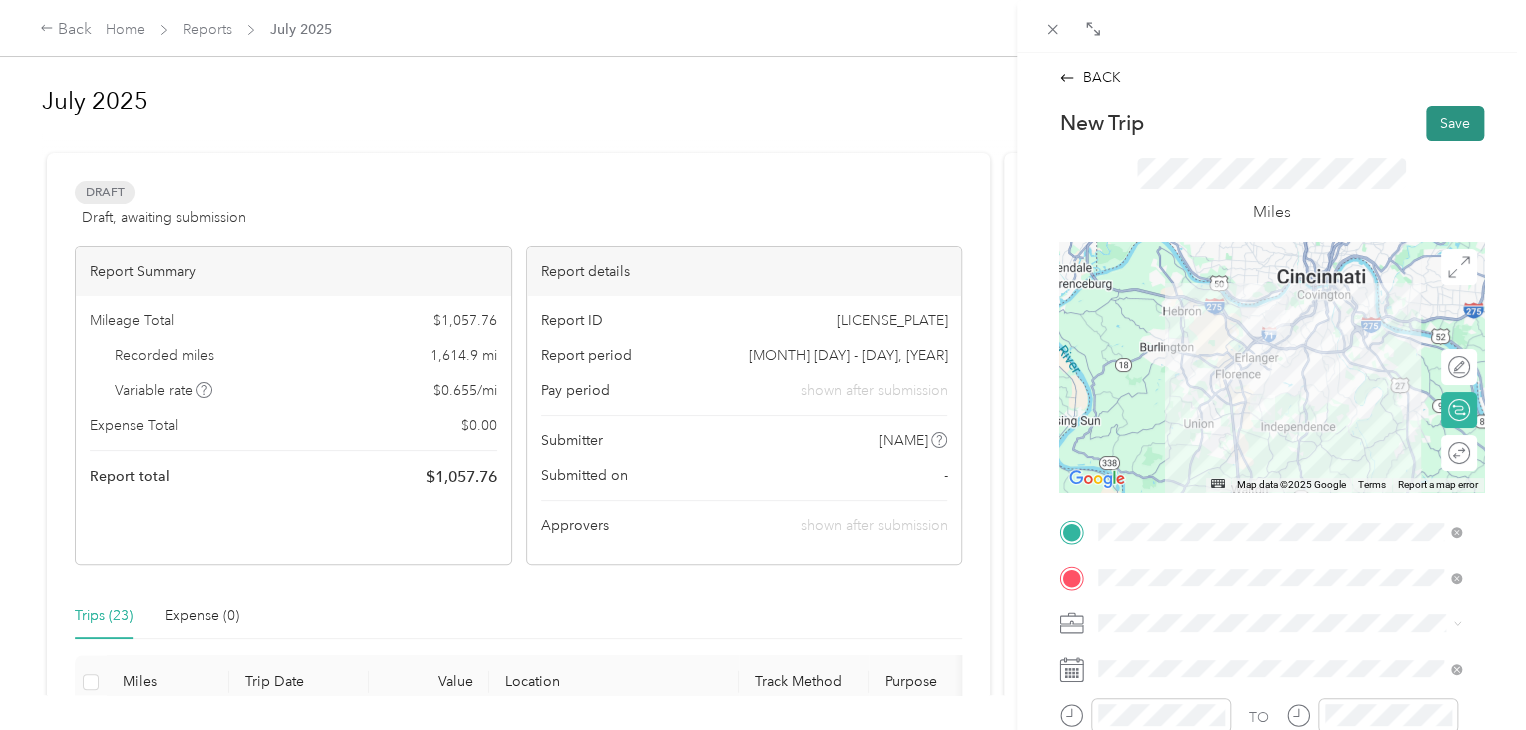 click on "Save" at bounding box center (1455, 123) 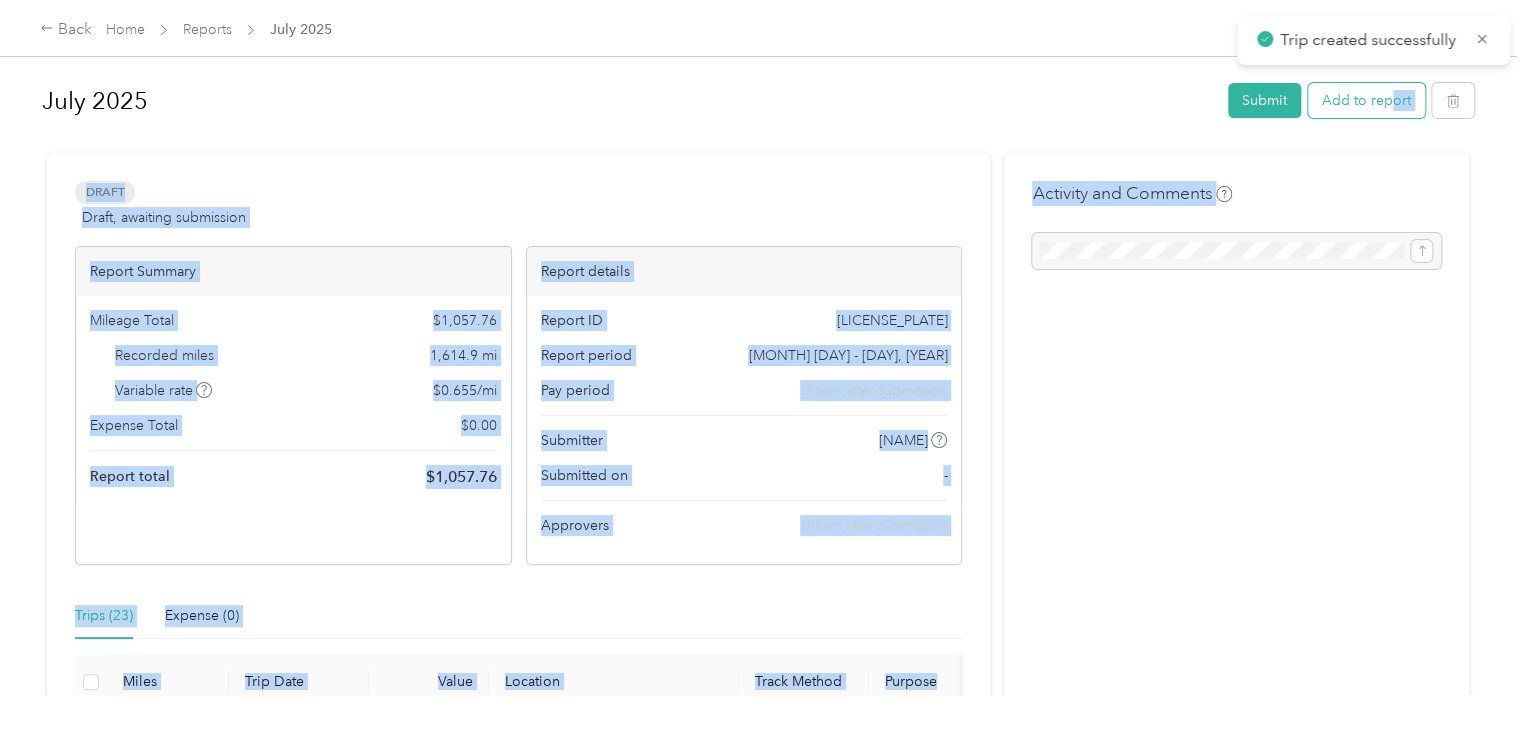 drag, startPoint x: 1453, startPoint y: 114, endPoint x: 1383, endPoint y: 104, distance: 70.71068 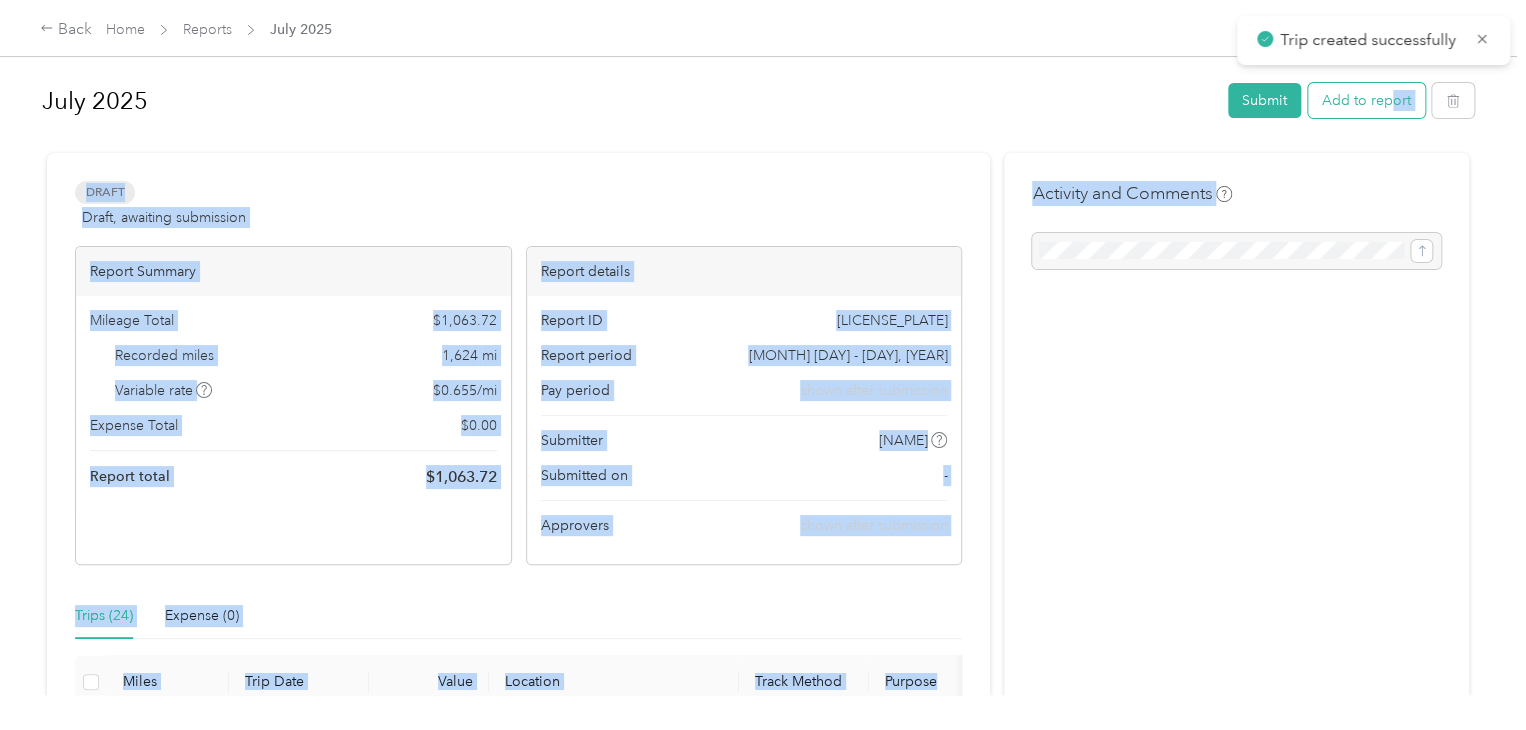 click on "Add to report" at bounding box center [1366, 100] 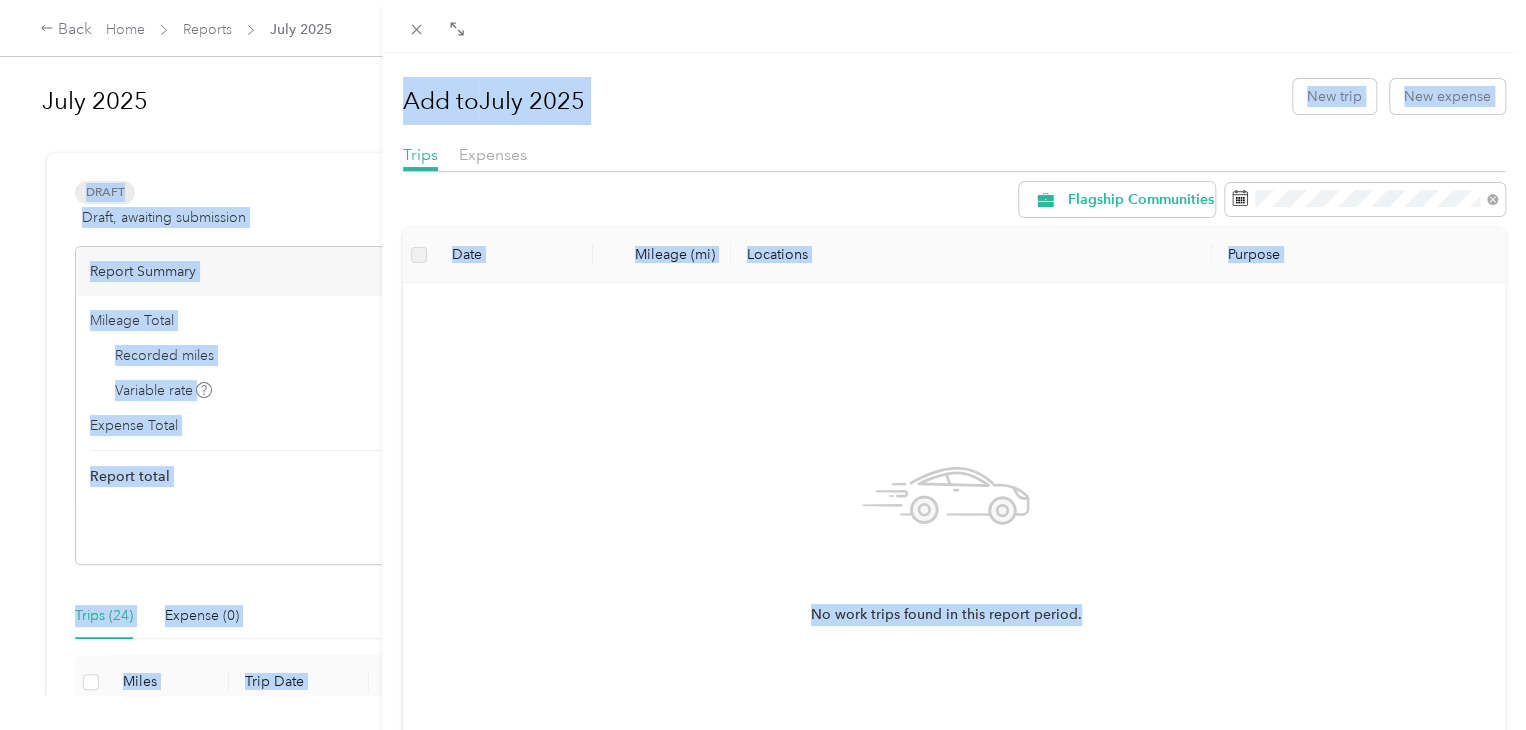 click on "Report approved (1/1) about [TIME] ago" at bounding box center [954, 473] 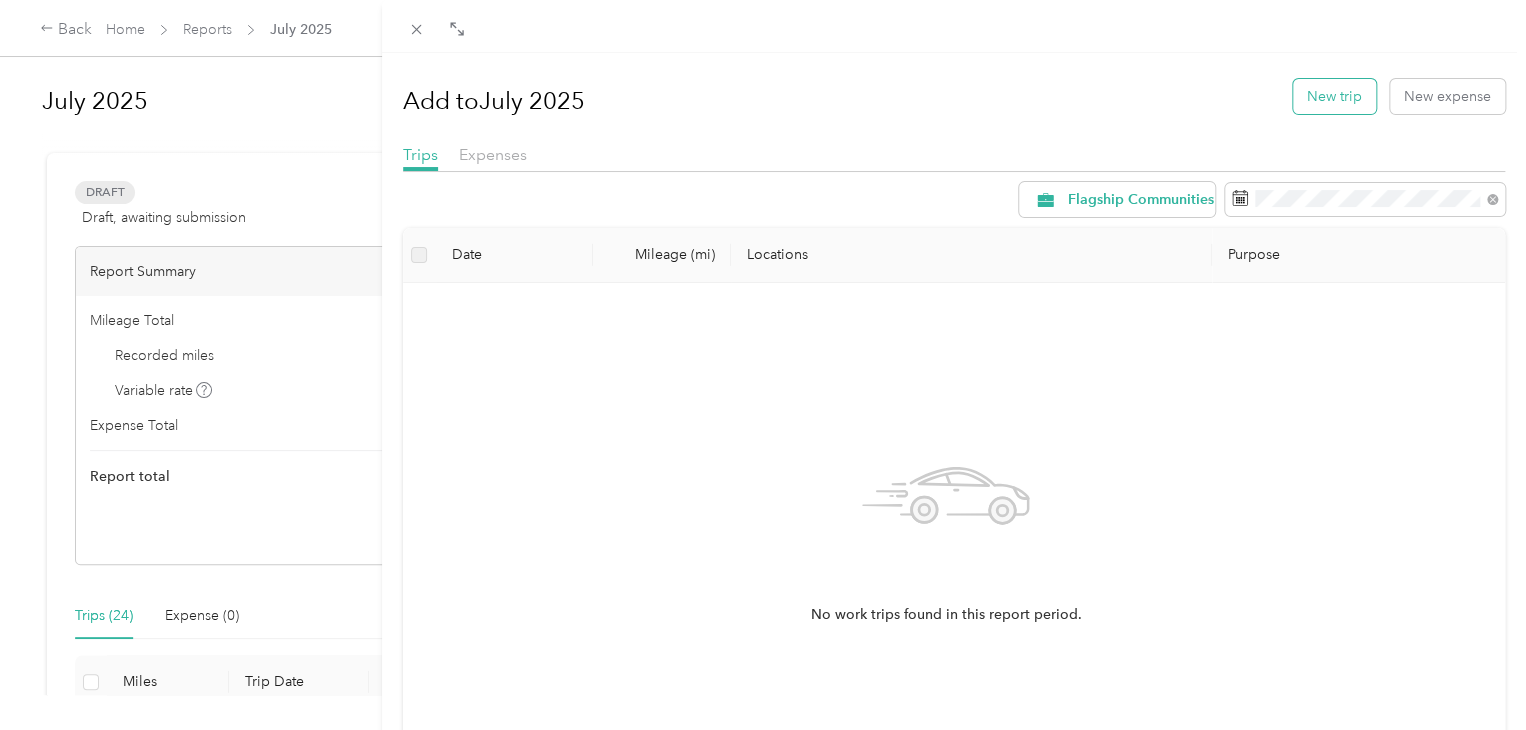 click on "New trip" at bounding box center [1334, 96] 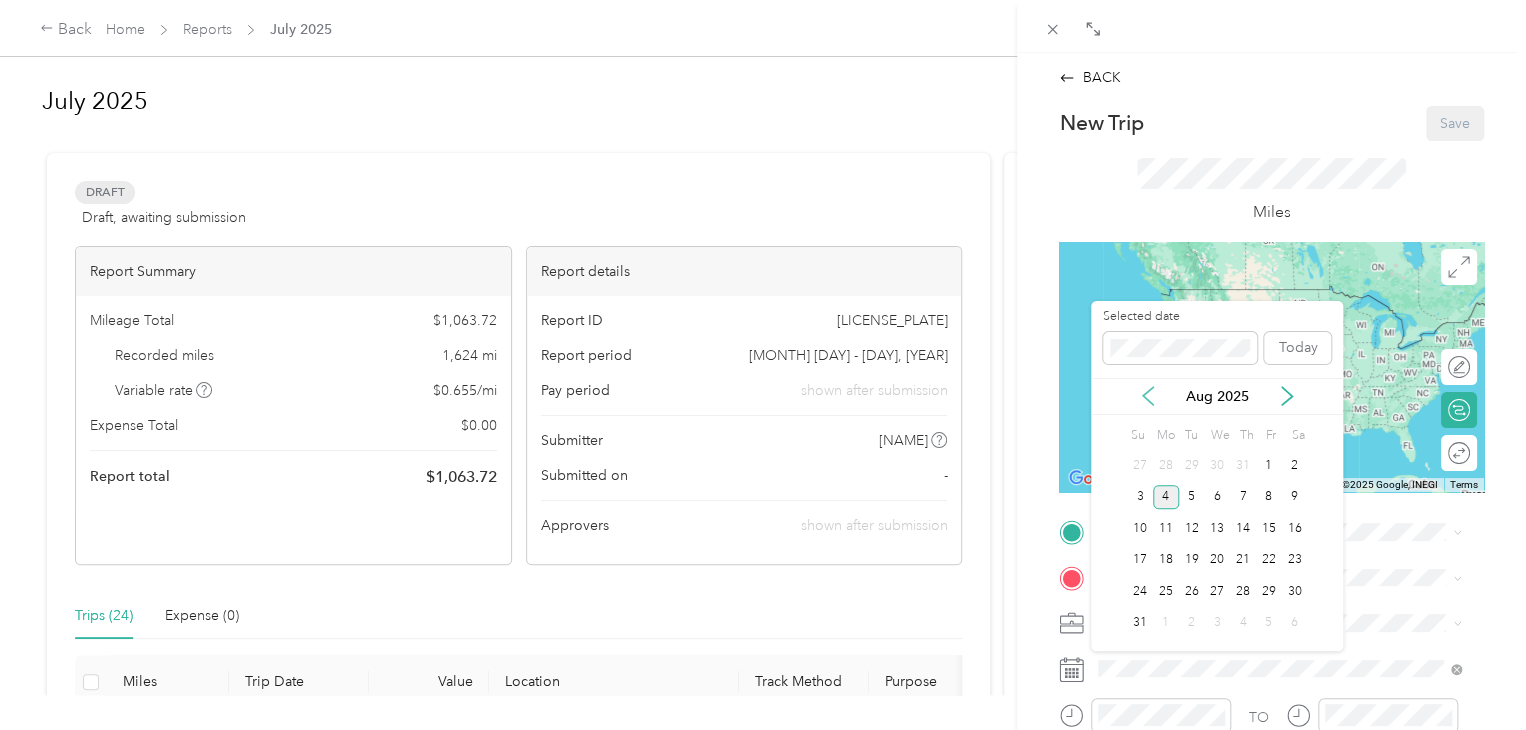 click 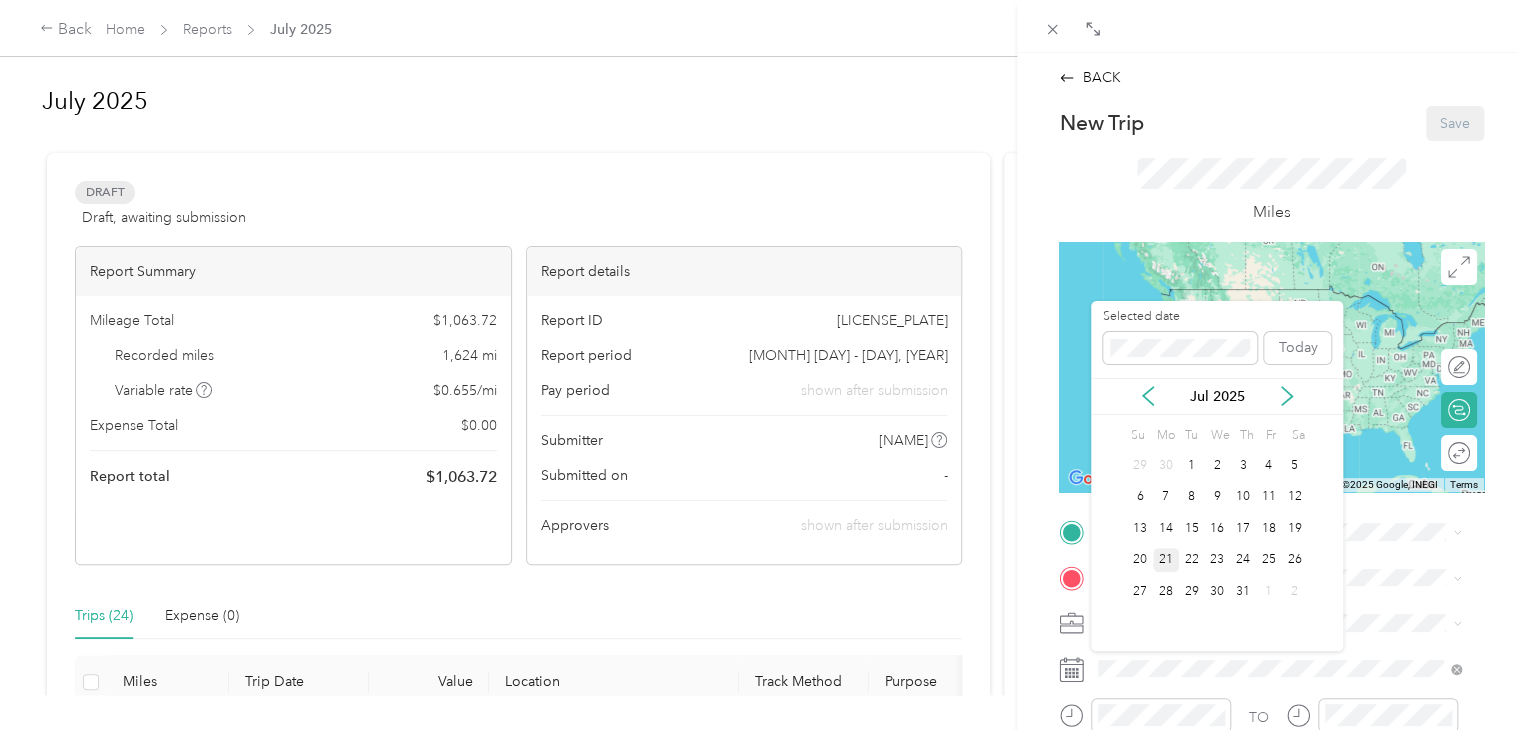 click on "21" at bounding box center (1166, 560) 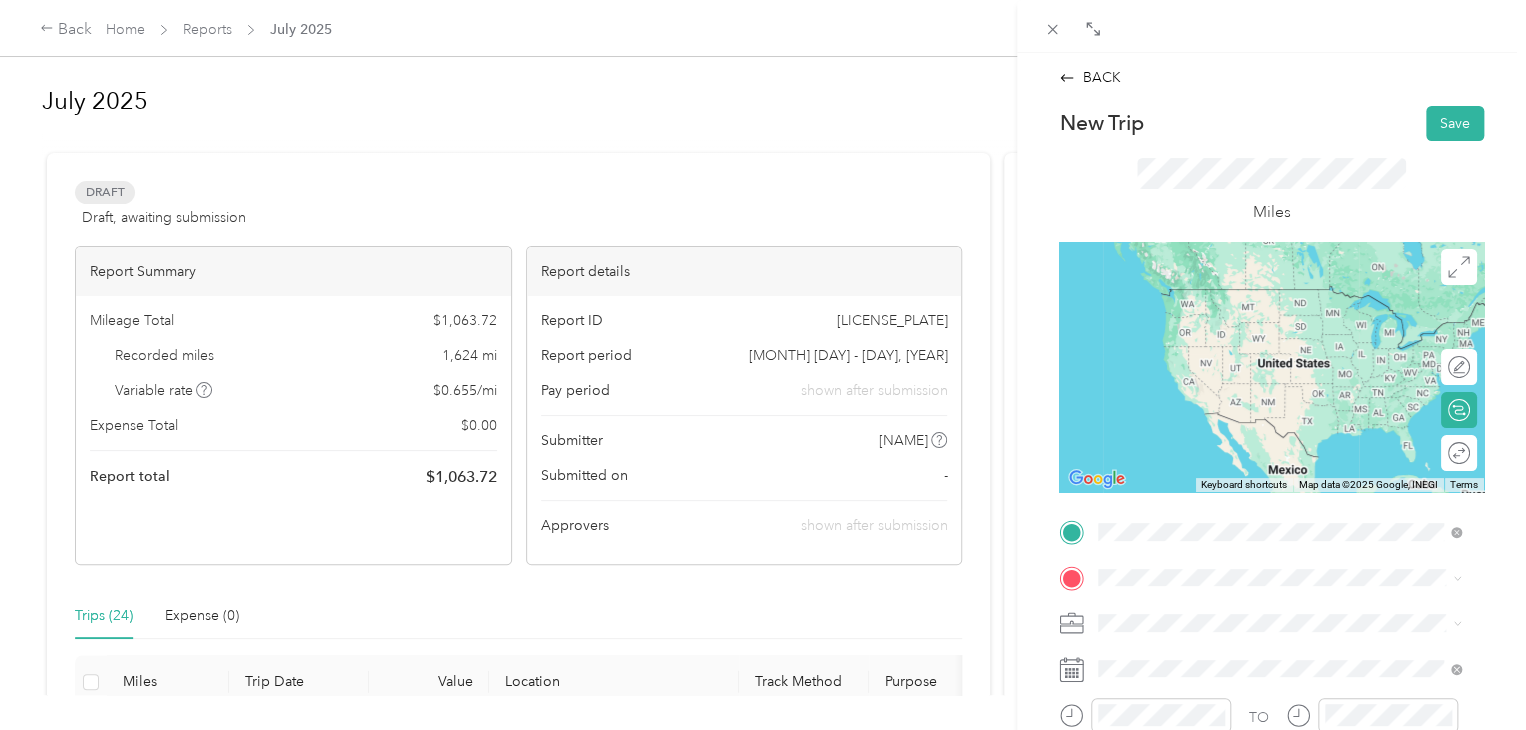 click on "[NUMBER] [STREET]
[CITY], [STATE] [POSTAL_CODE], [COUNTRY]" at bounding box center (1280, 297) 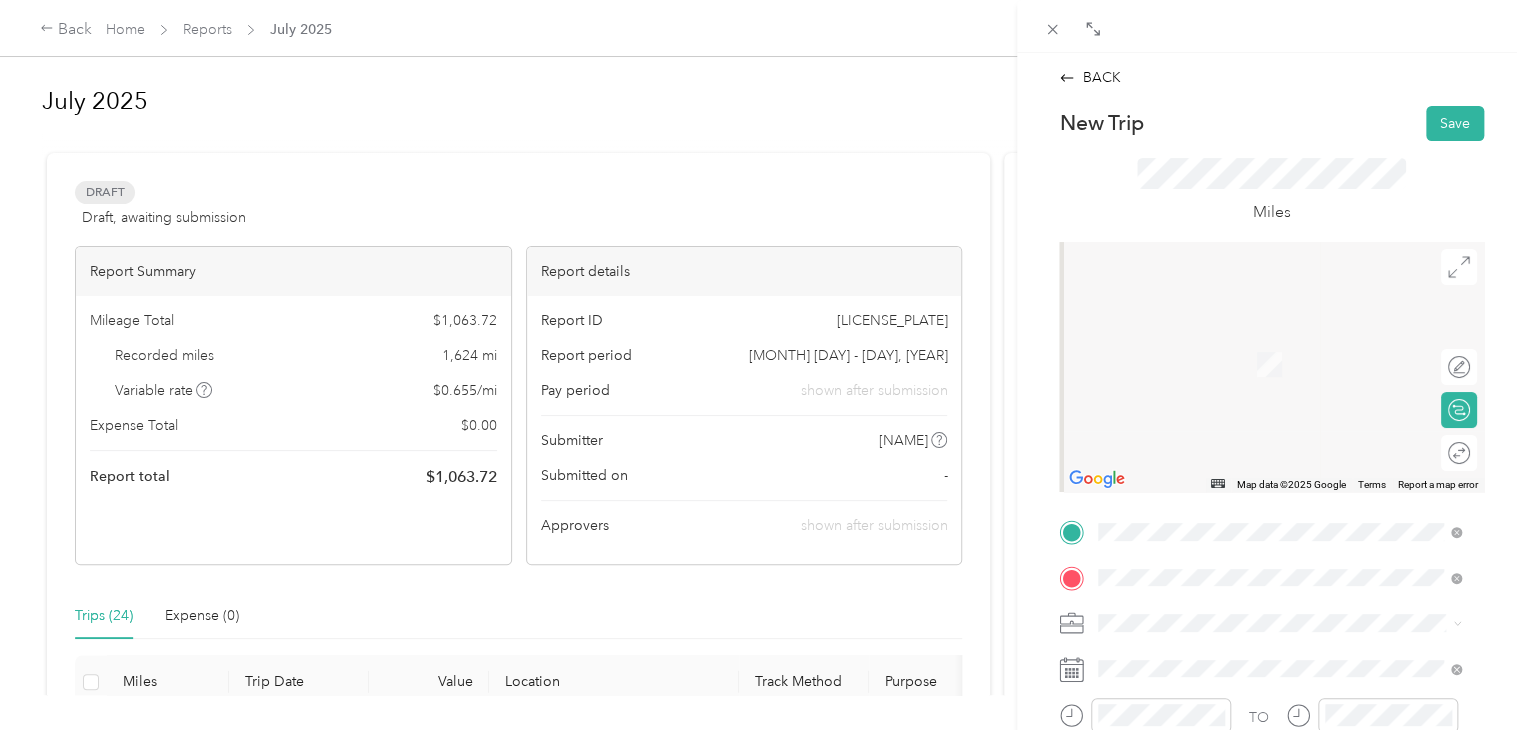 click on "[NUMBER] [STREET]
[CITY], [STATE] [POSTAL_CODE], [COUNTRY]" at bounding box center [1280, 342] 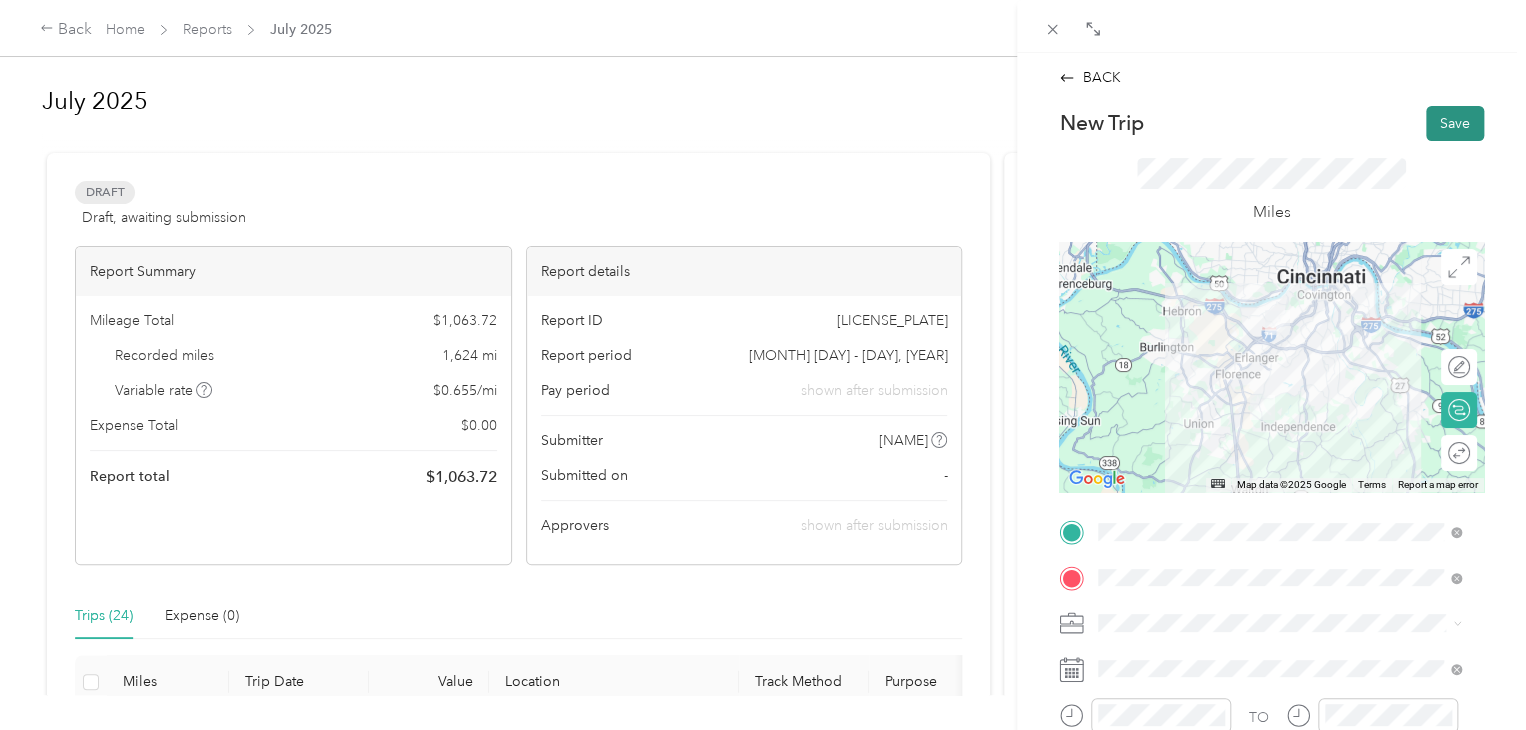 click on "Save" at bounding box center (1455, 123) 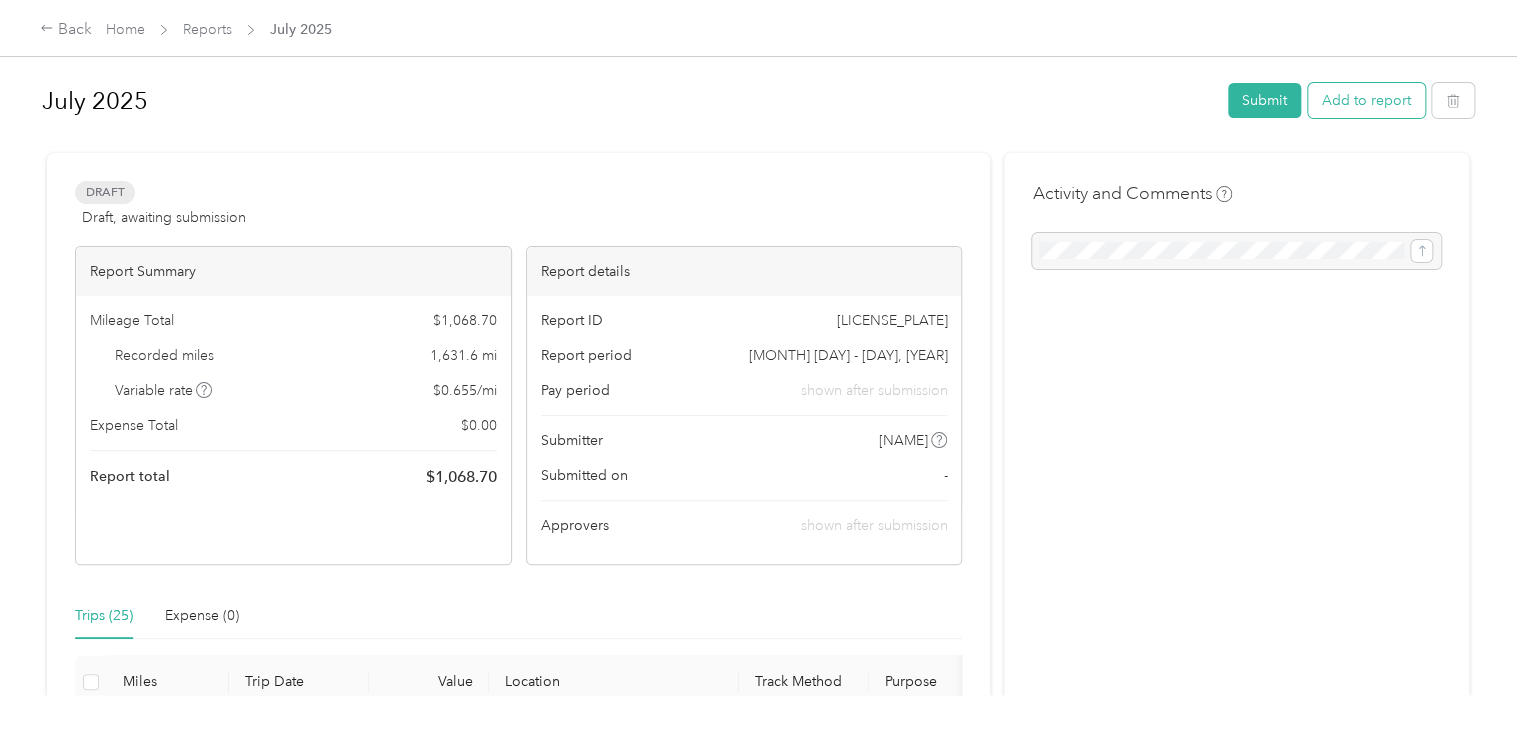 click on "Add to report" at bounding box center [1366, 100] 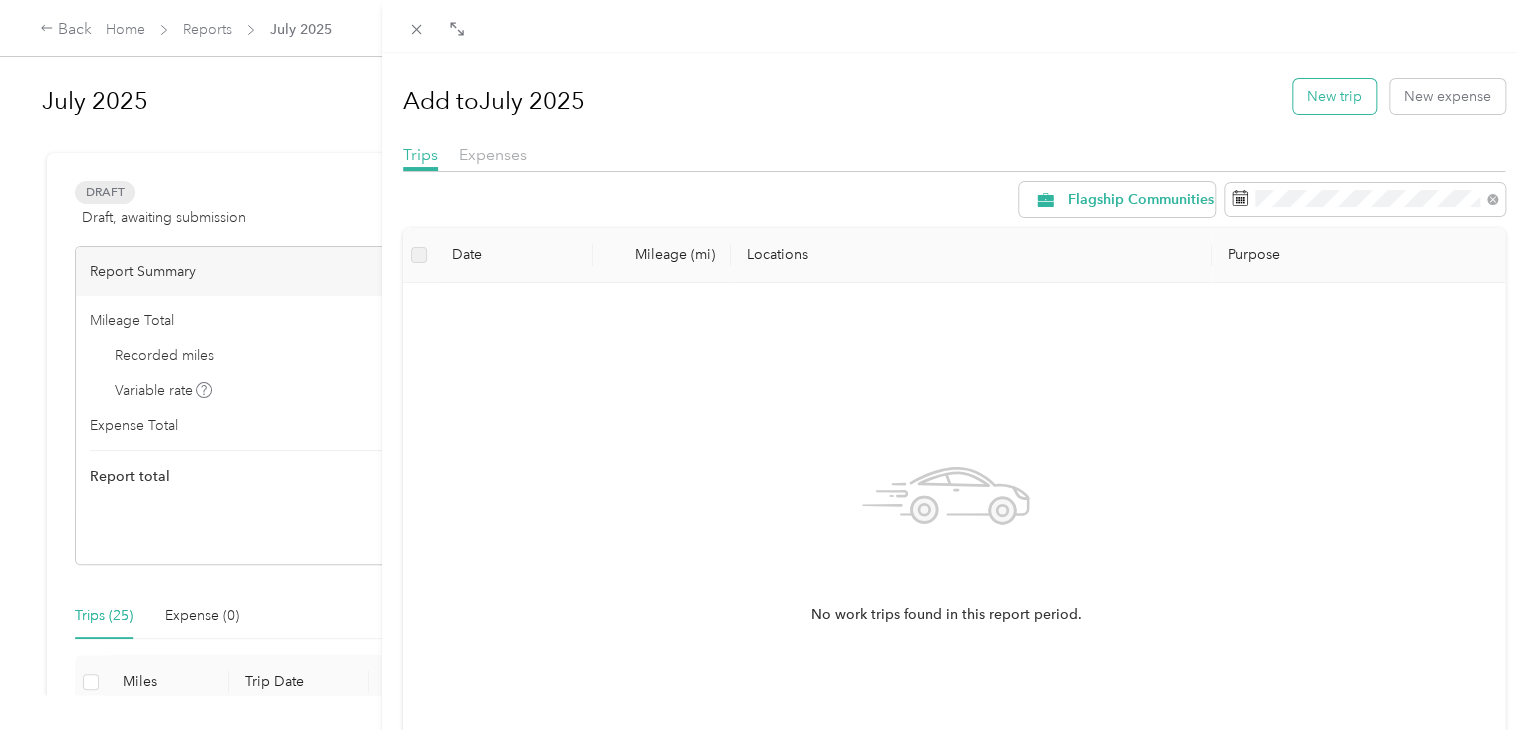 click on "New trip" at bounding box center (1334, 96) 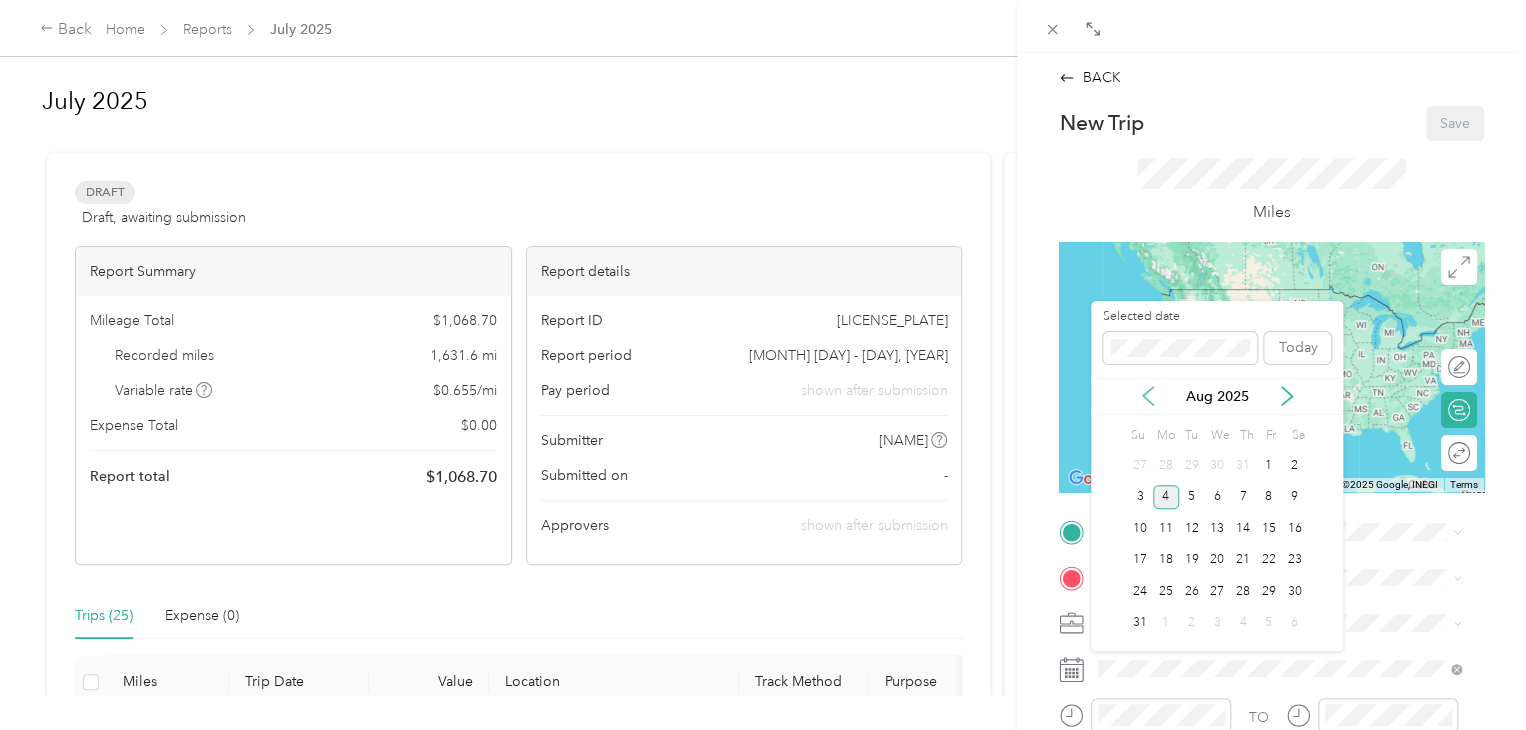 click 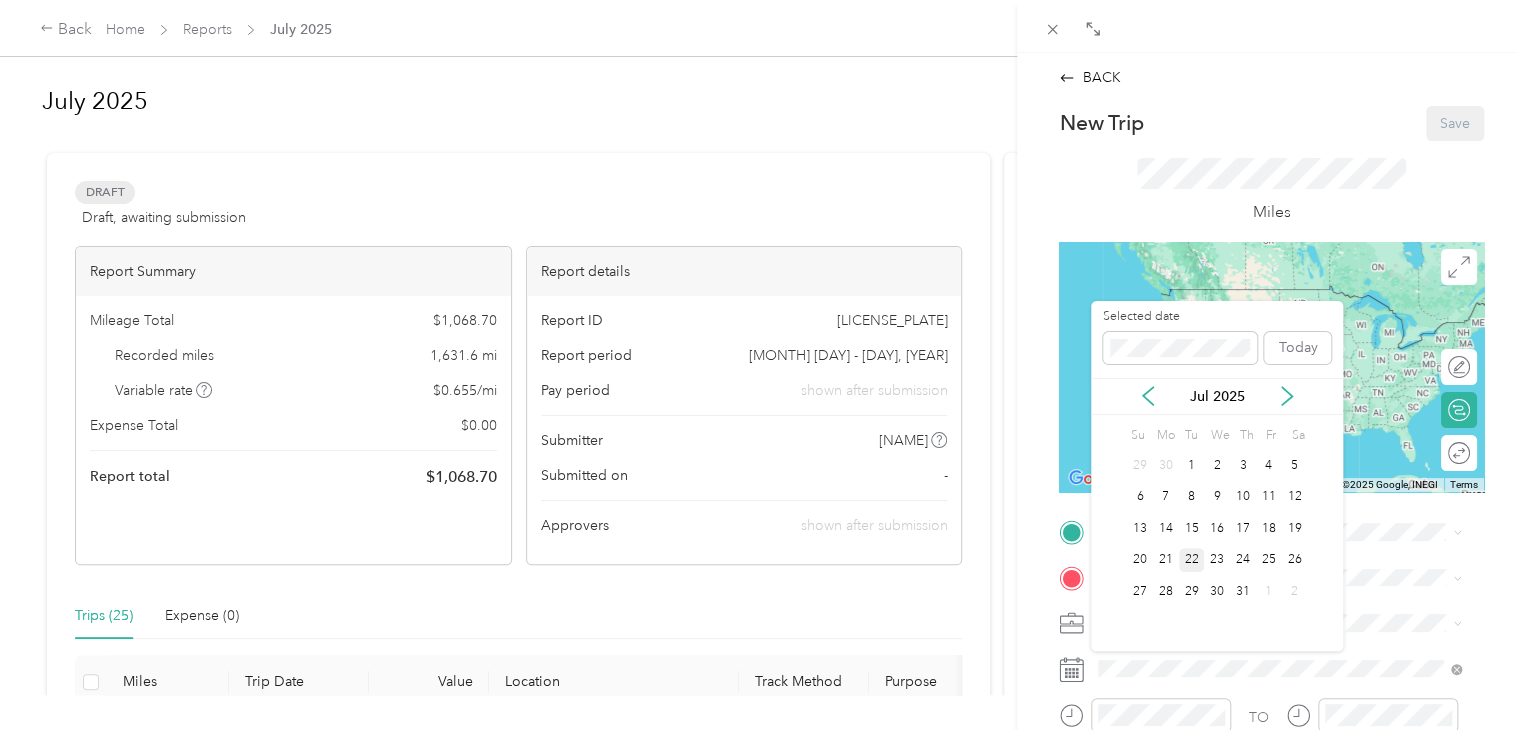 click on "22" at bounding box center [1192, 560] 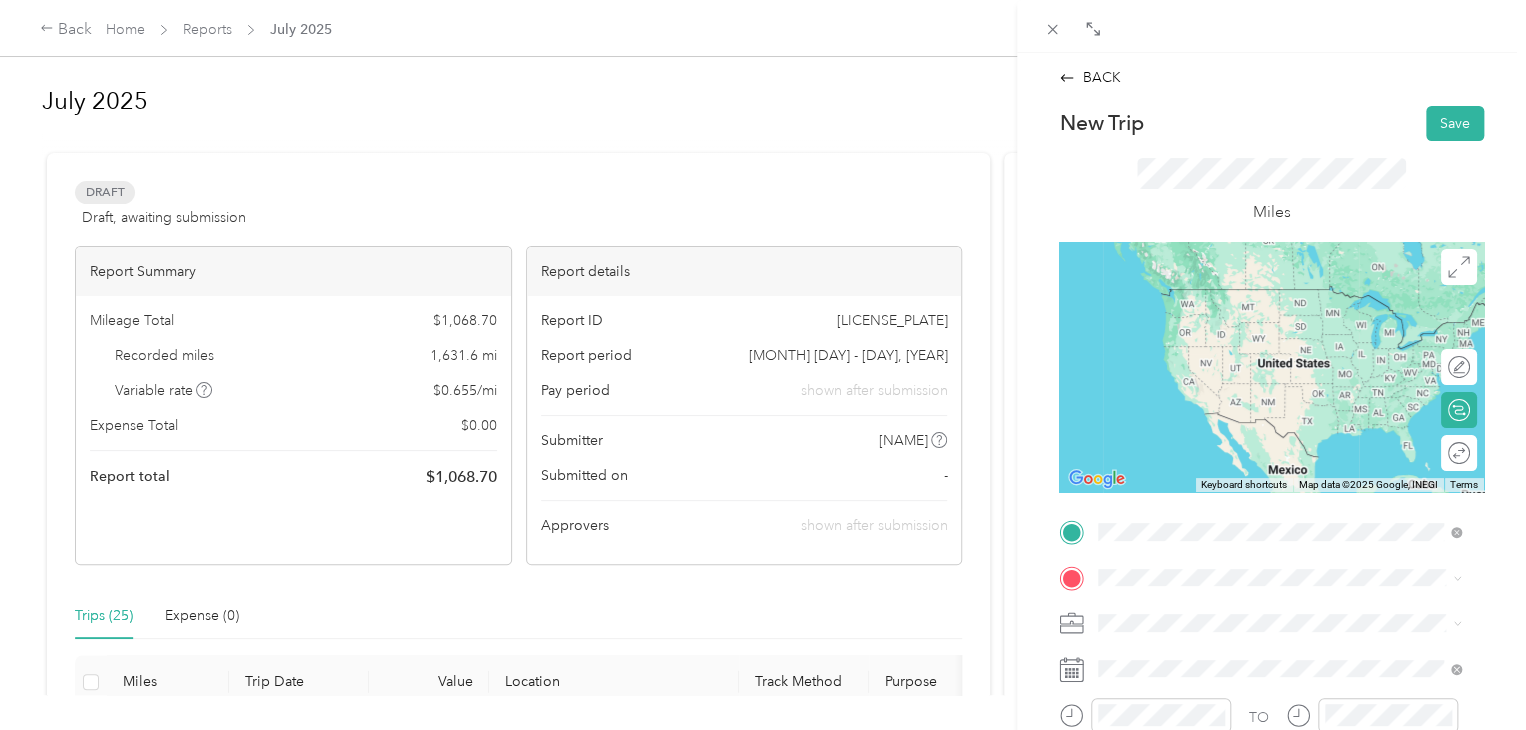 click on "[NUMBER] [STREET]
[CITY], [STATE] [POSTAL_CODE], [COUNTRY]" at bounding box center [1280, 297] 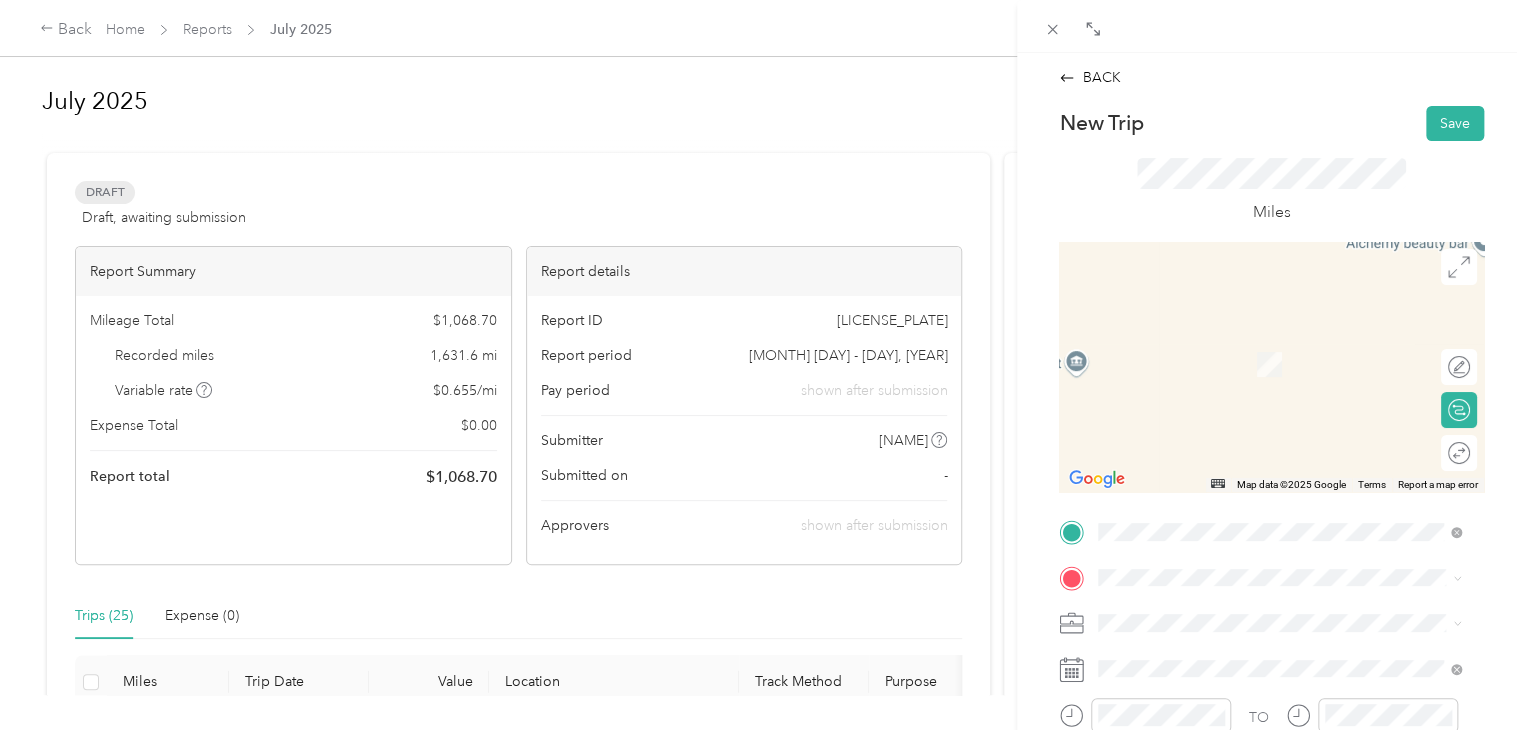 click on "[NUMBER] [STREET]
[CITY], [STATE] [POSTAL_CODE], [COUNTRY]" at bounding box center (1280, 338) 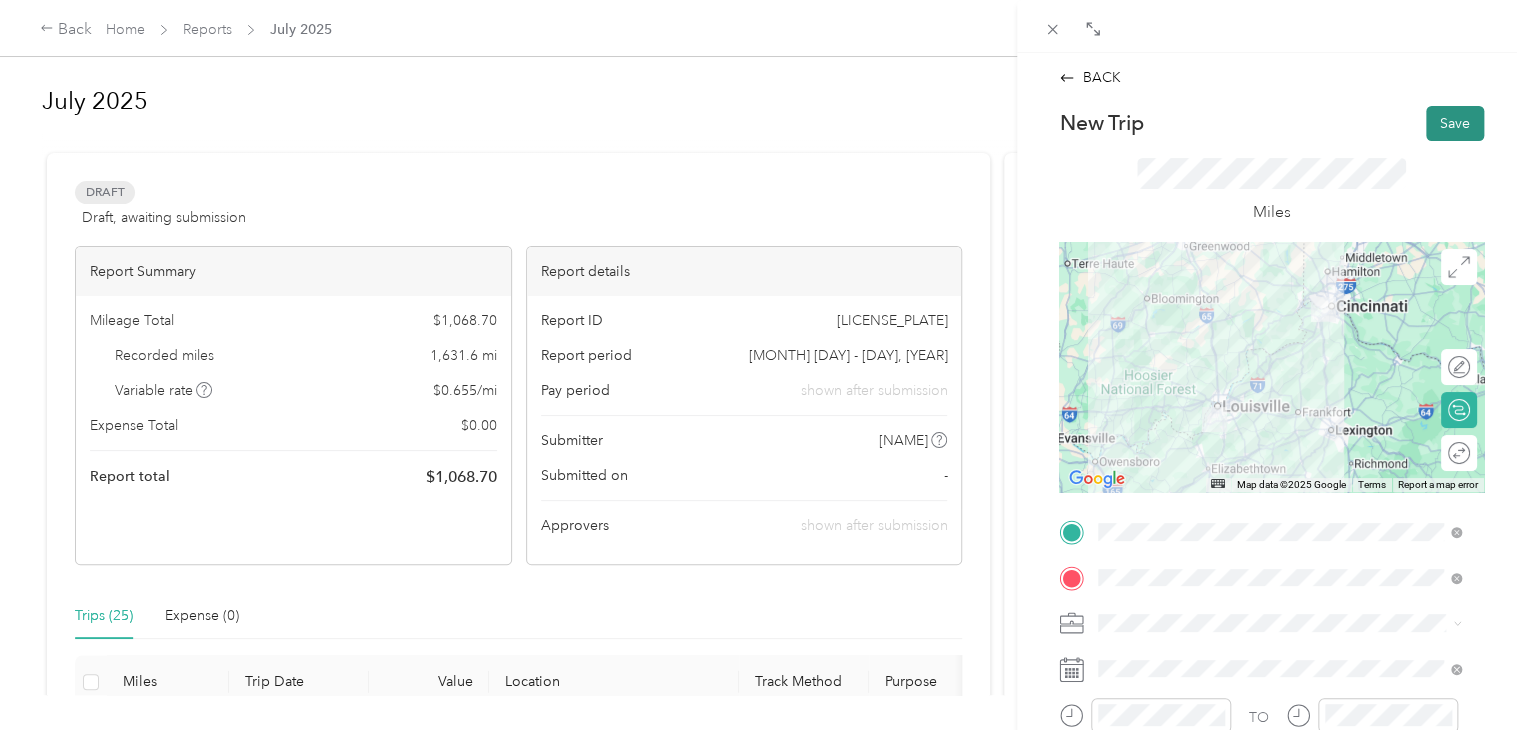 click on "Save" at bounding box center (1455, 123) 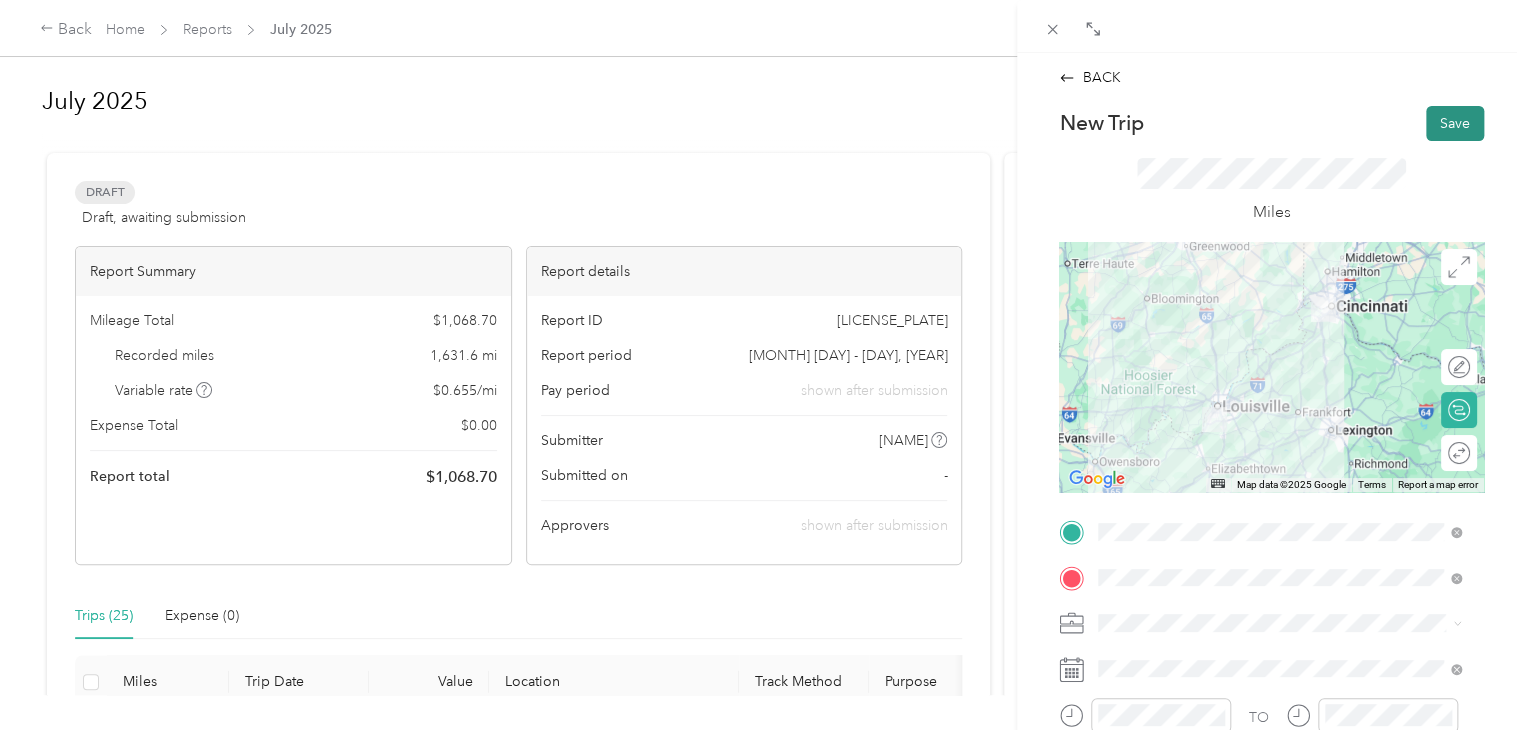 click on "Save" at bounding box center (1455, 123) 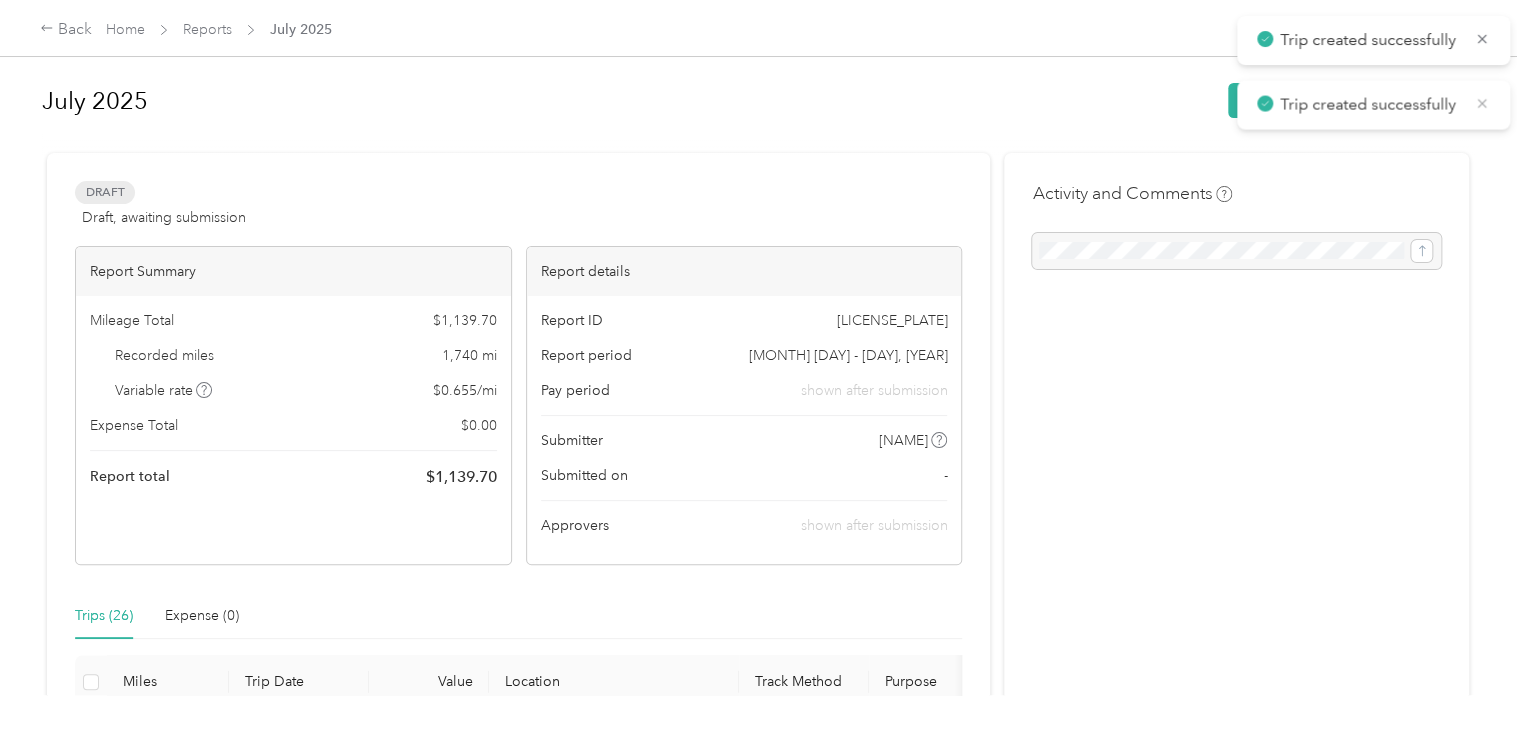 click 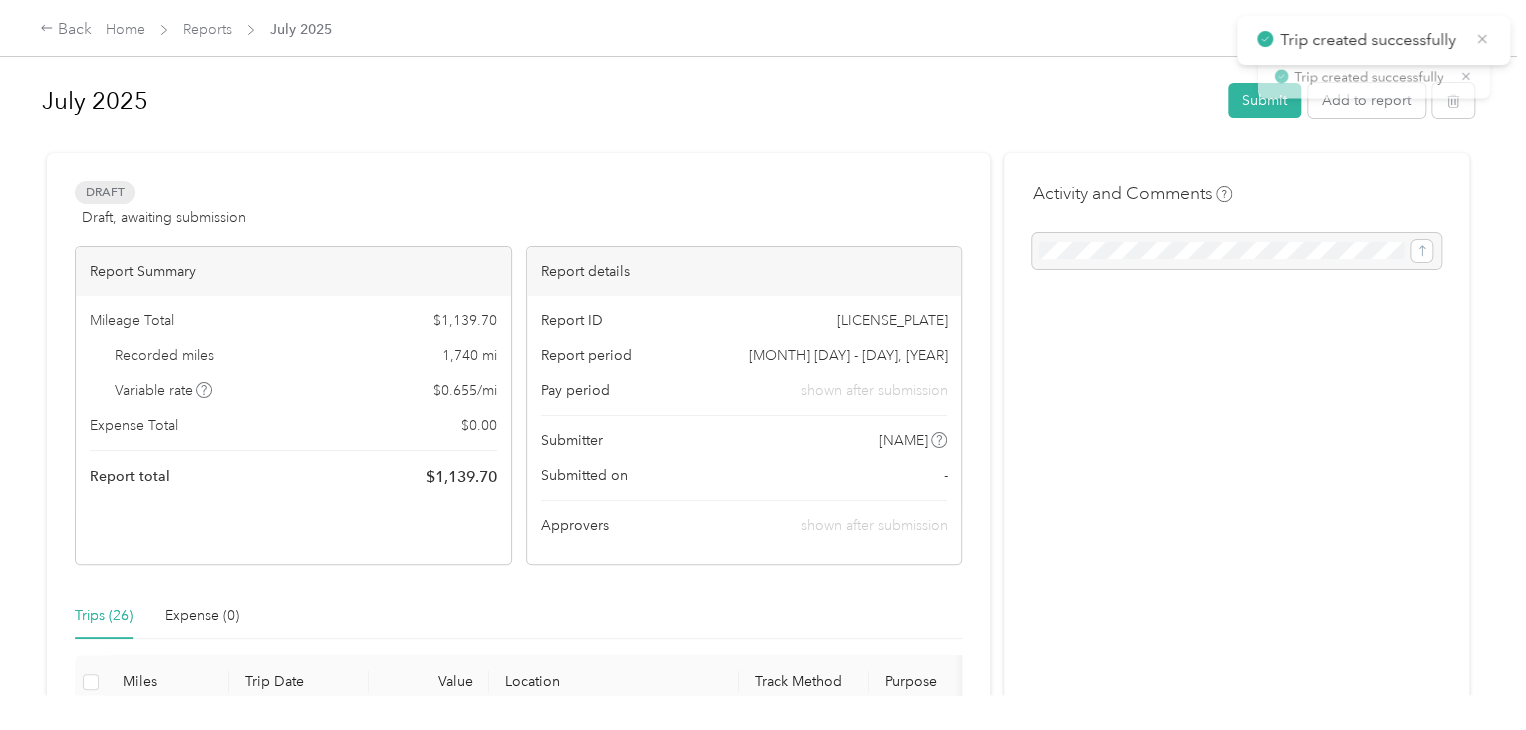 click 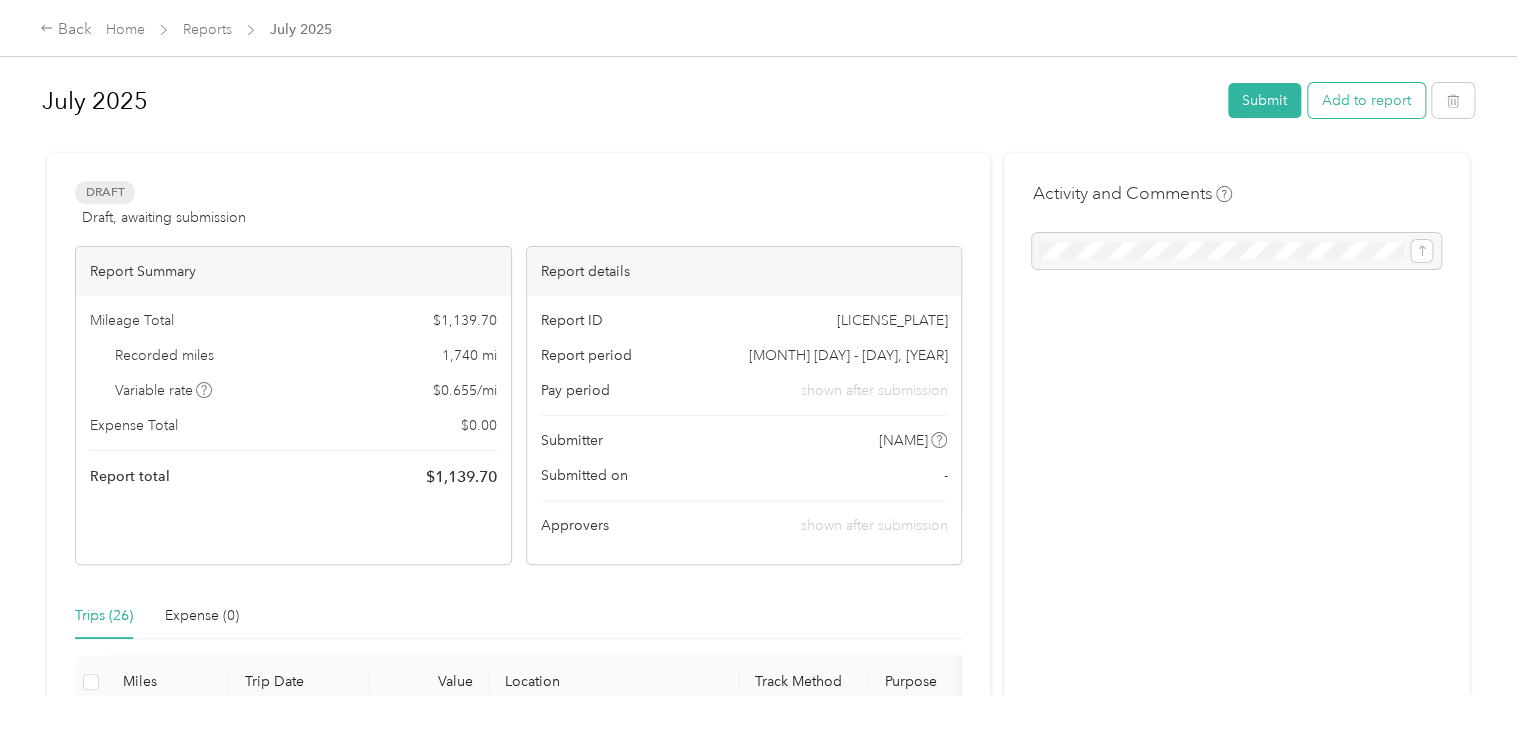 click on "Add to report" at bounding box center (1366, 100) 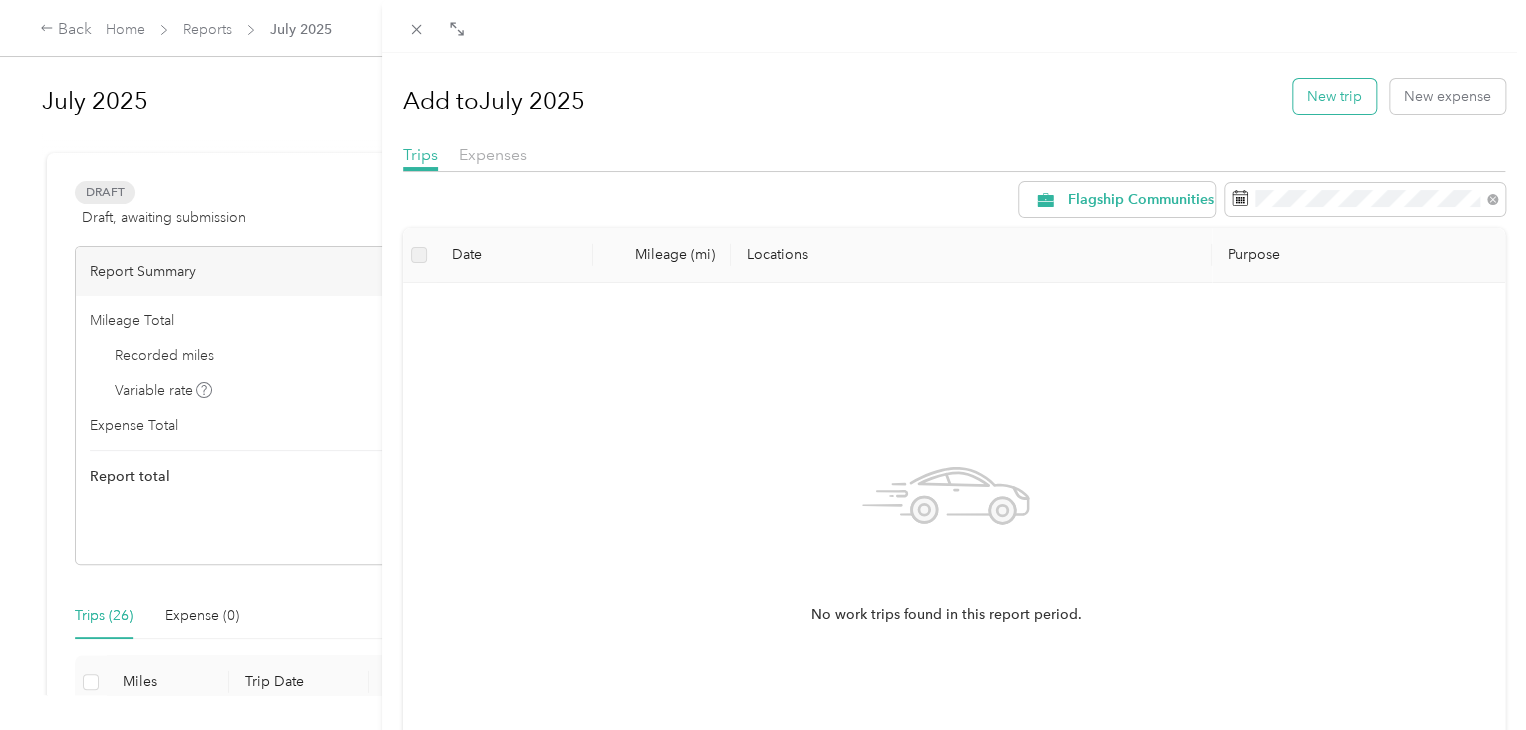 click on "New trip" at bounding box center (1334, 96) 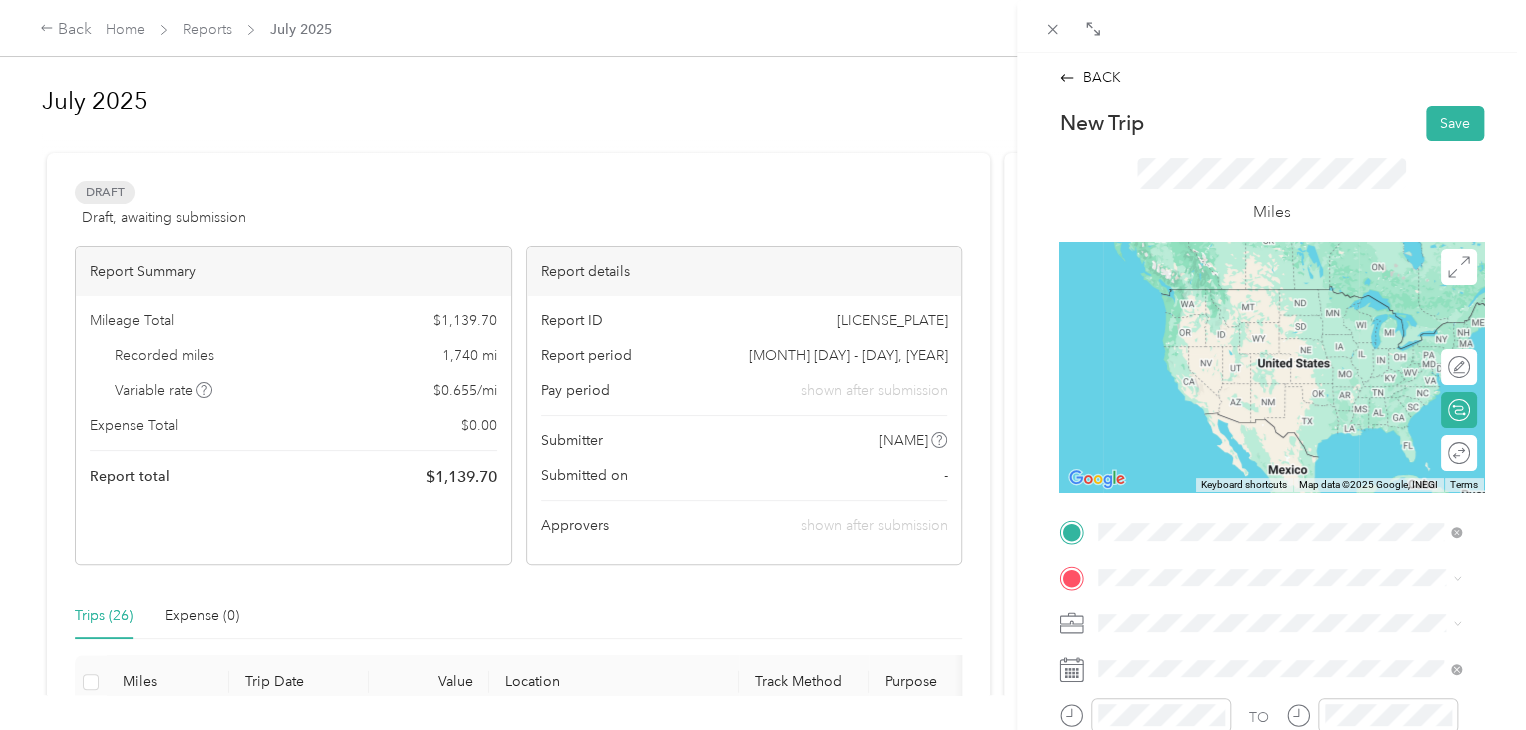click on "[NUMBER] [STREET]
[CITY], [STATE] [POSTAL_CODE], [COUNTRY]" at bounding box center (1280, 297) 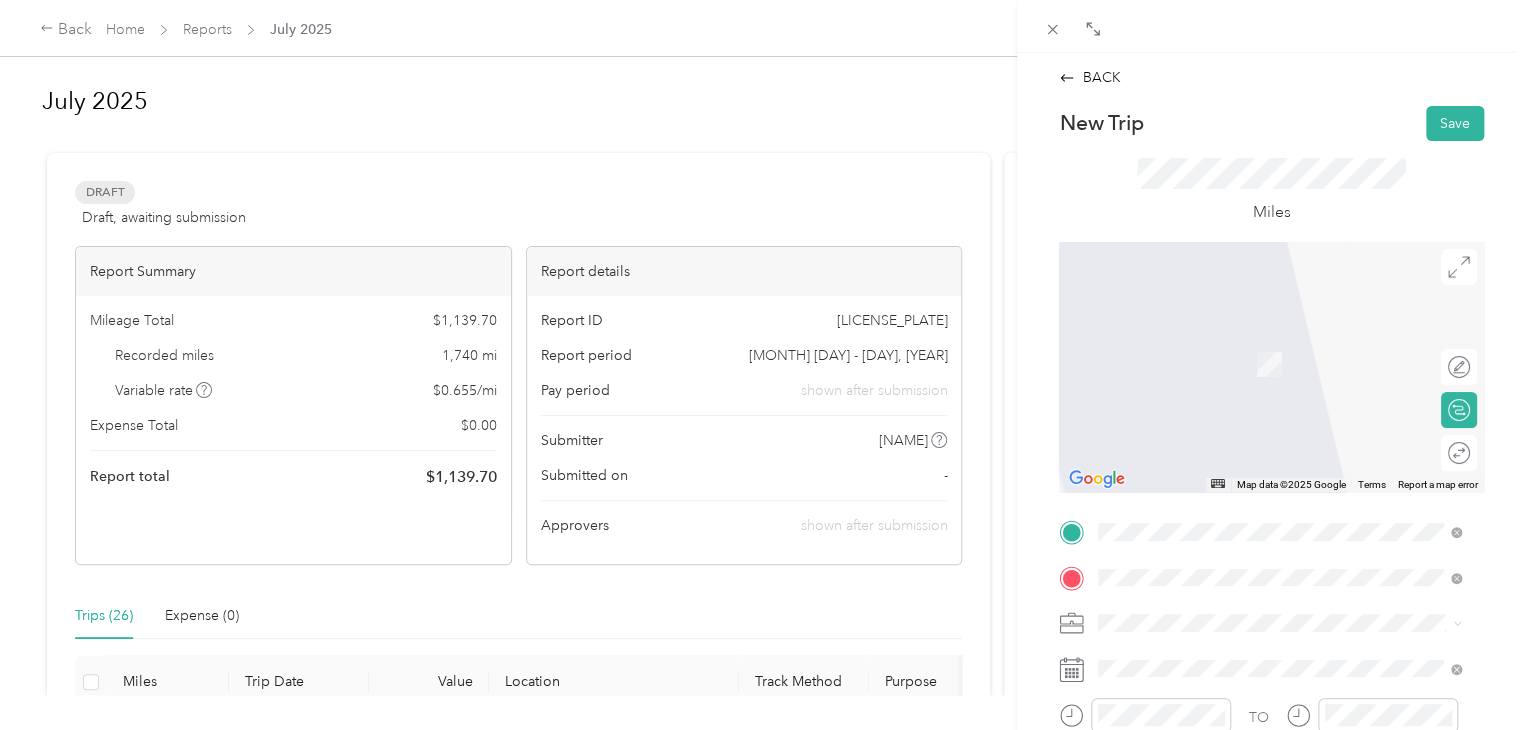 click on "[NUMBER] [STREET]
[CITY], [STATE] [POSTAL_CODE], [COUNTRY]" at bounding box center (1280, 342) 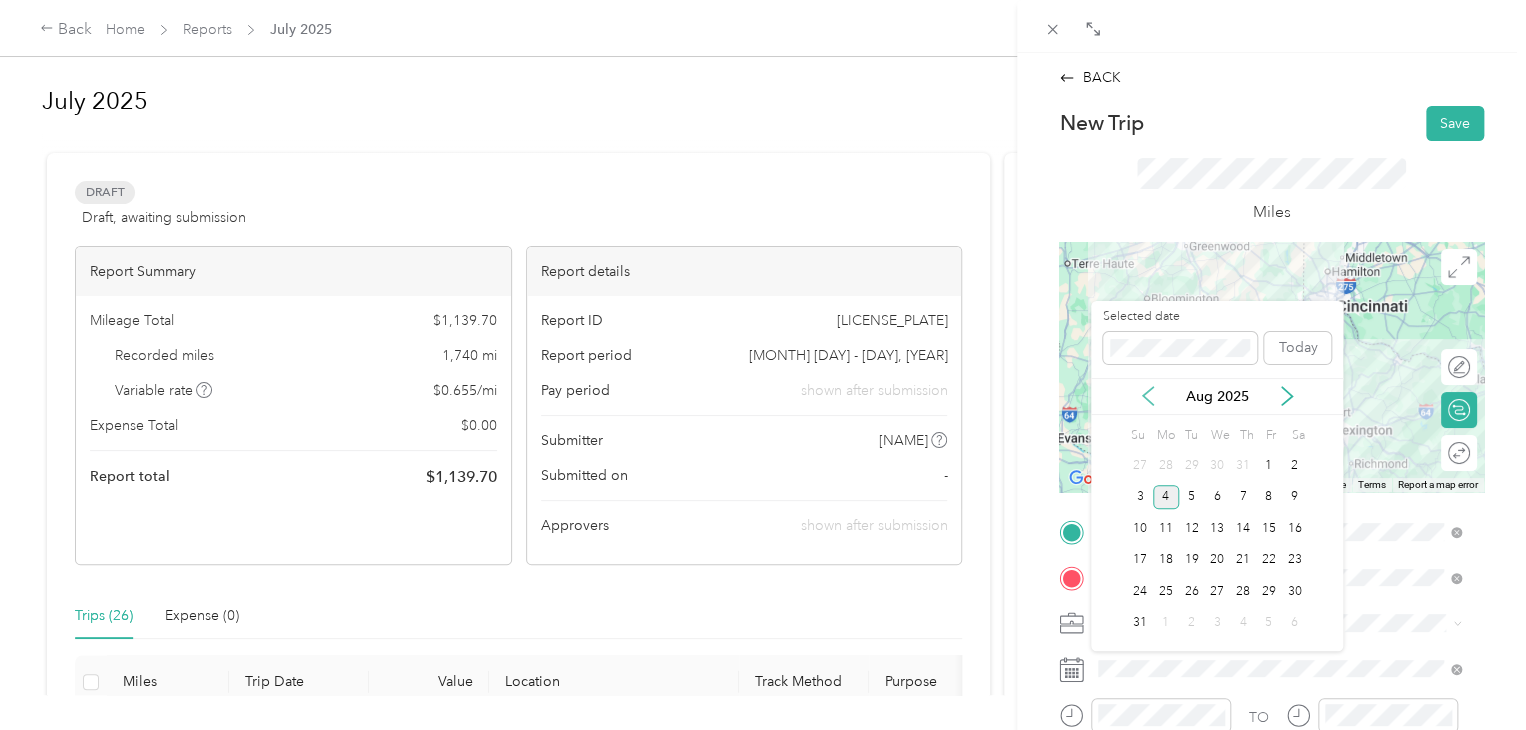 click 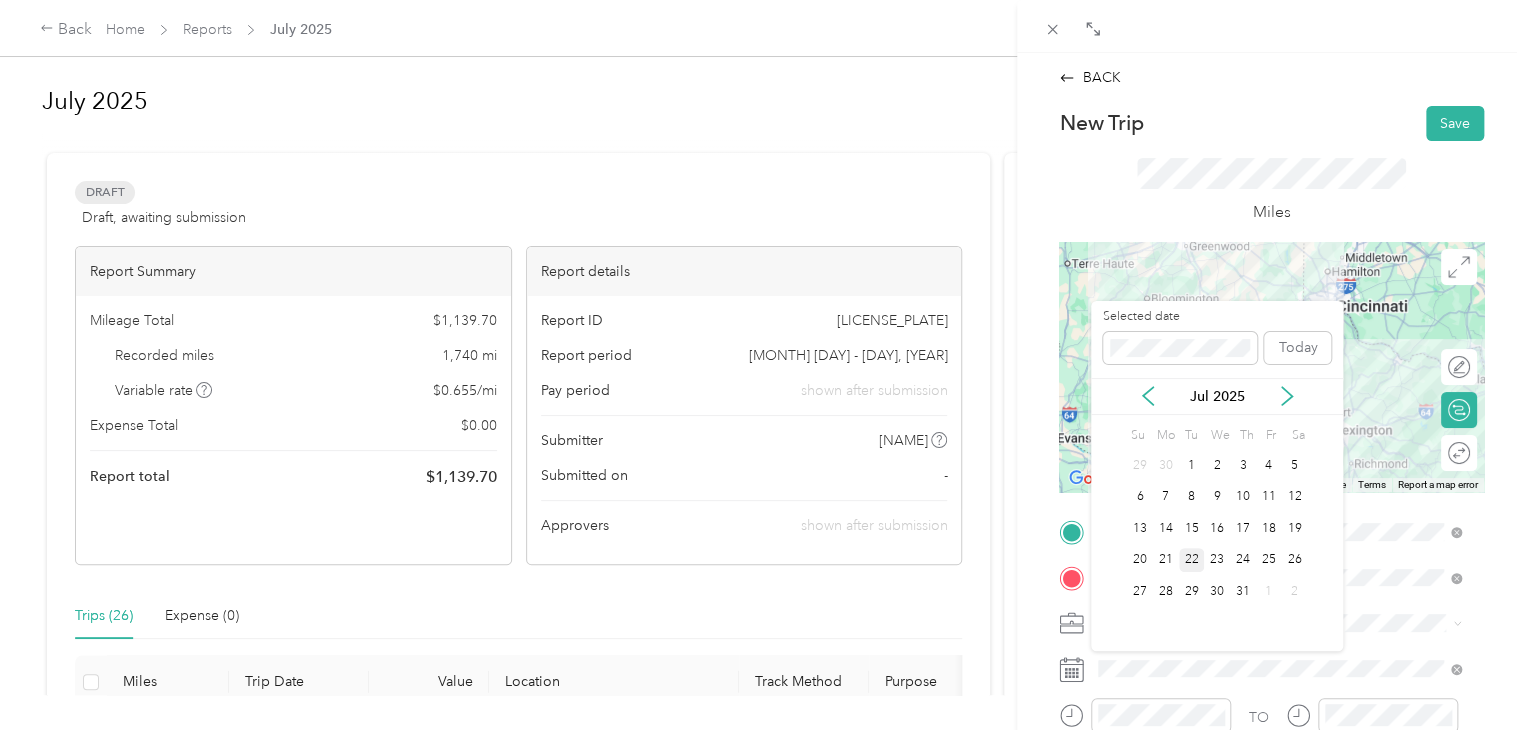 click on "22" at bounding box center [1192, 560] 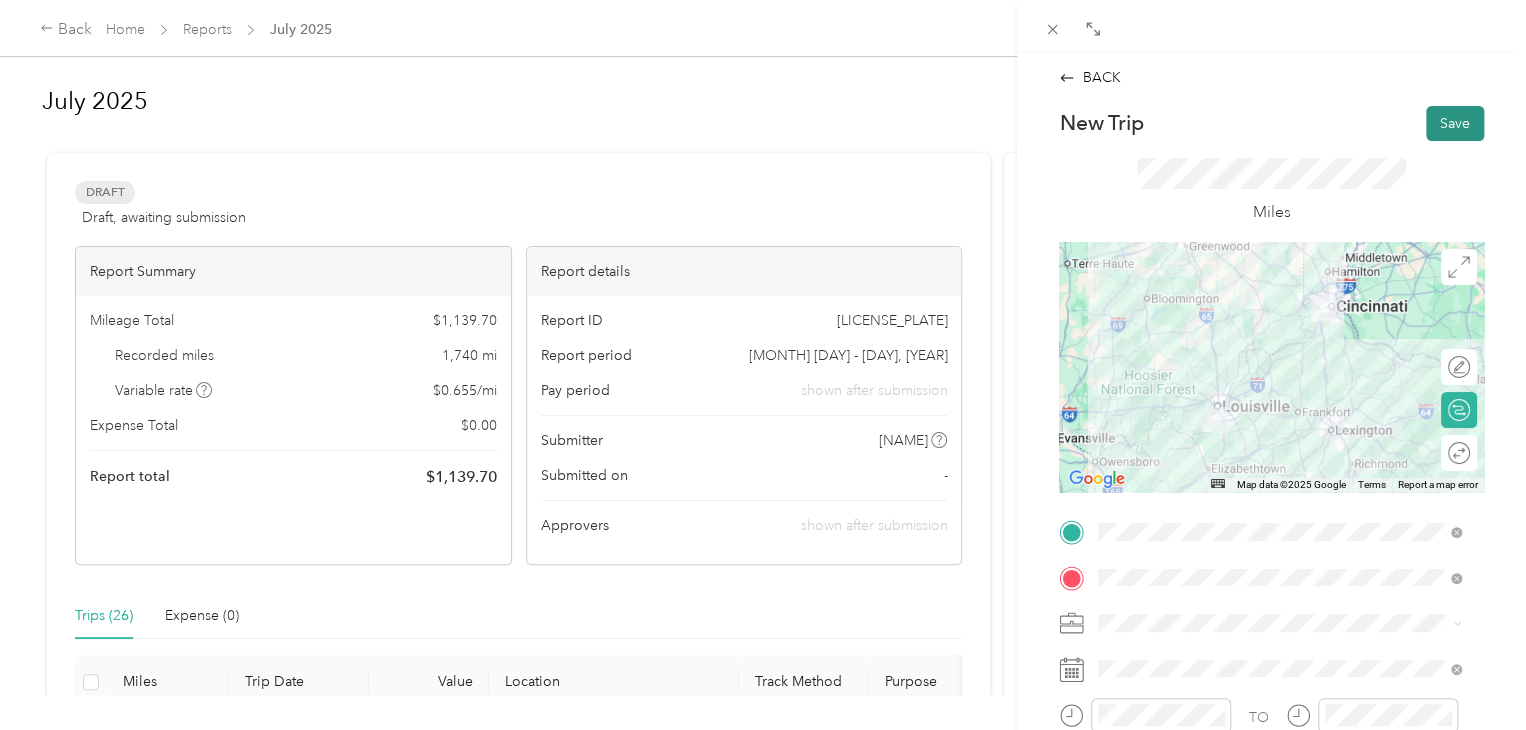 click on "Save" at bounding box center [1455, 123] 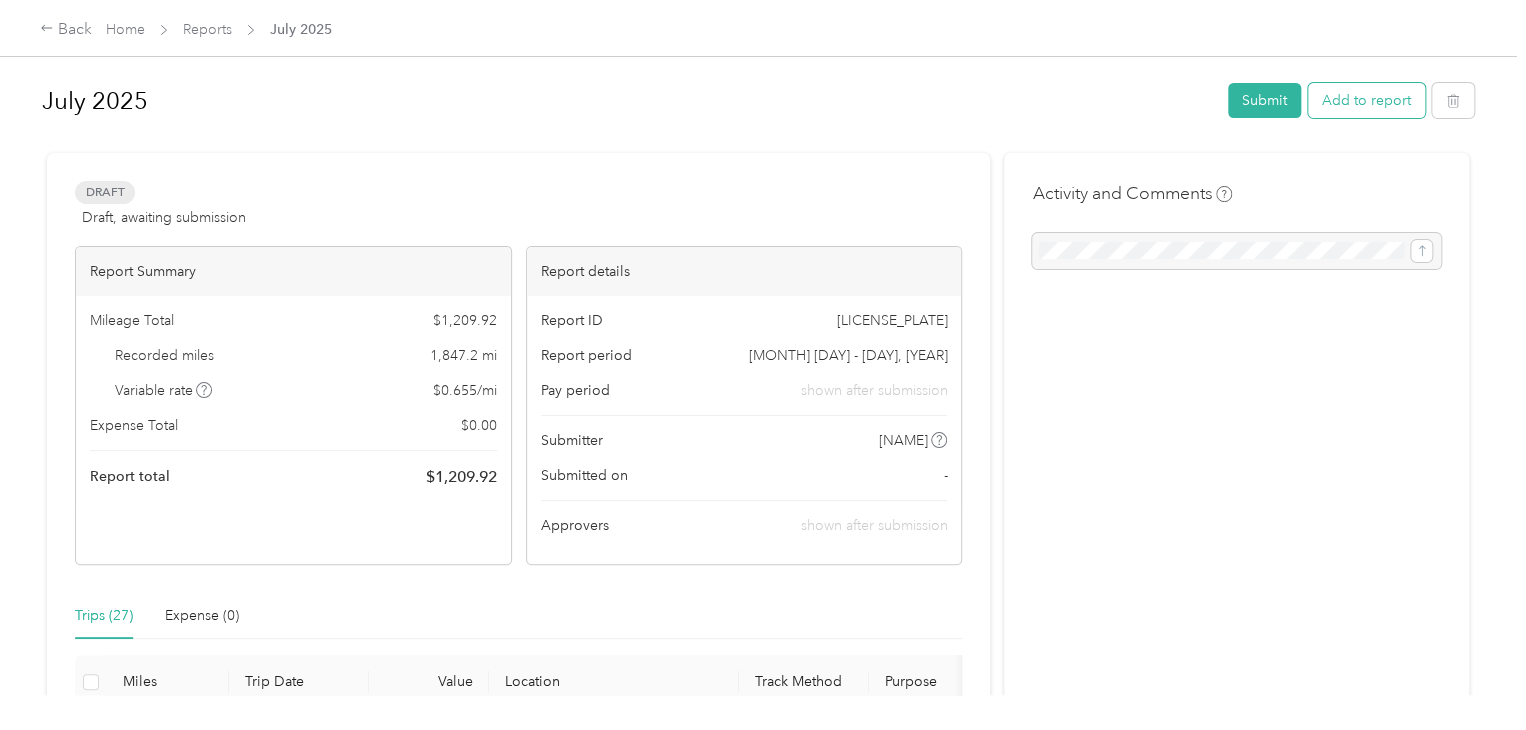 click on "Add to report" at bounding box center (1366, 100) 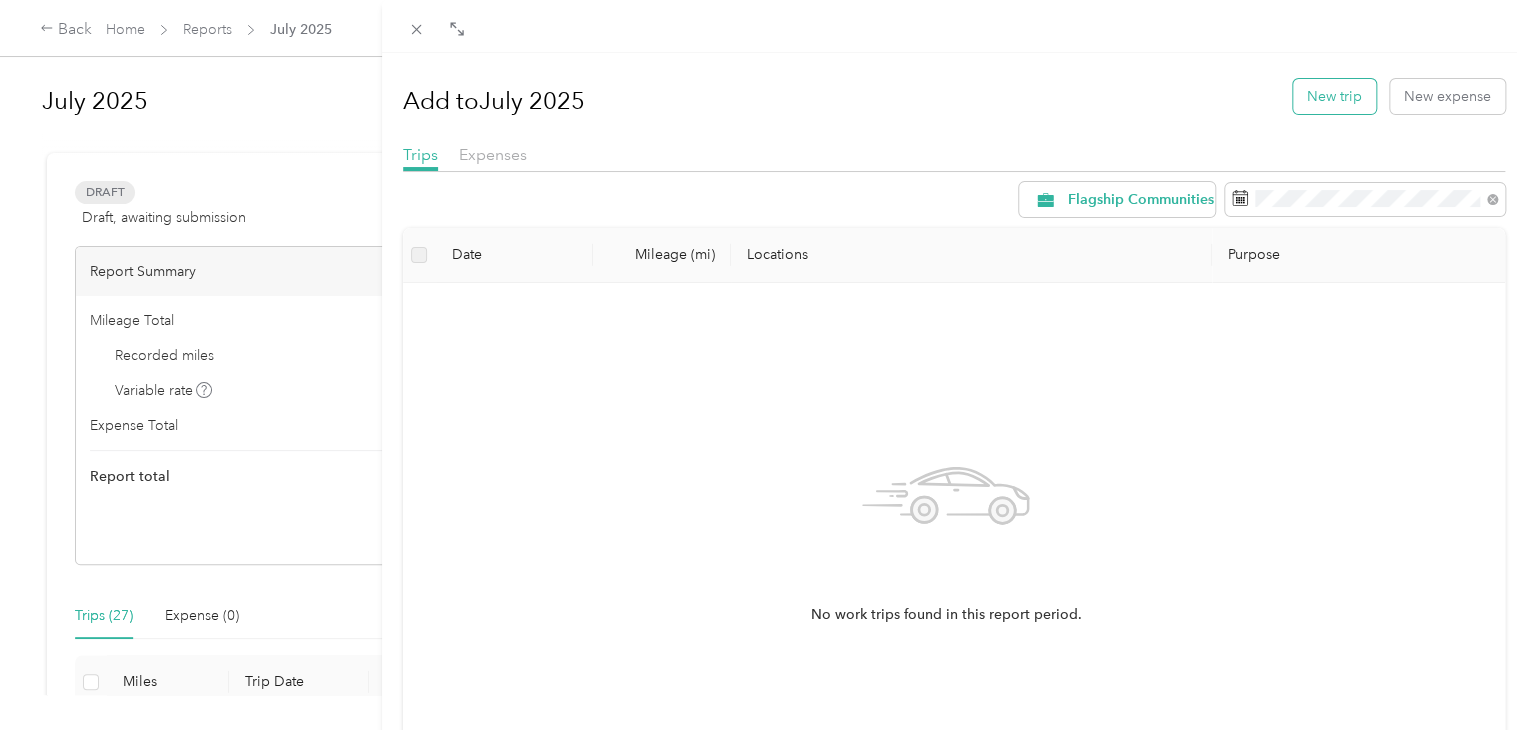click on "New trip" at bounding box center [1334, 96] 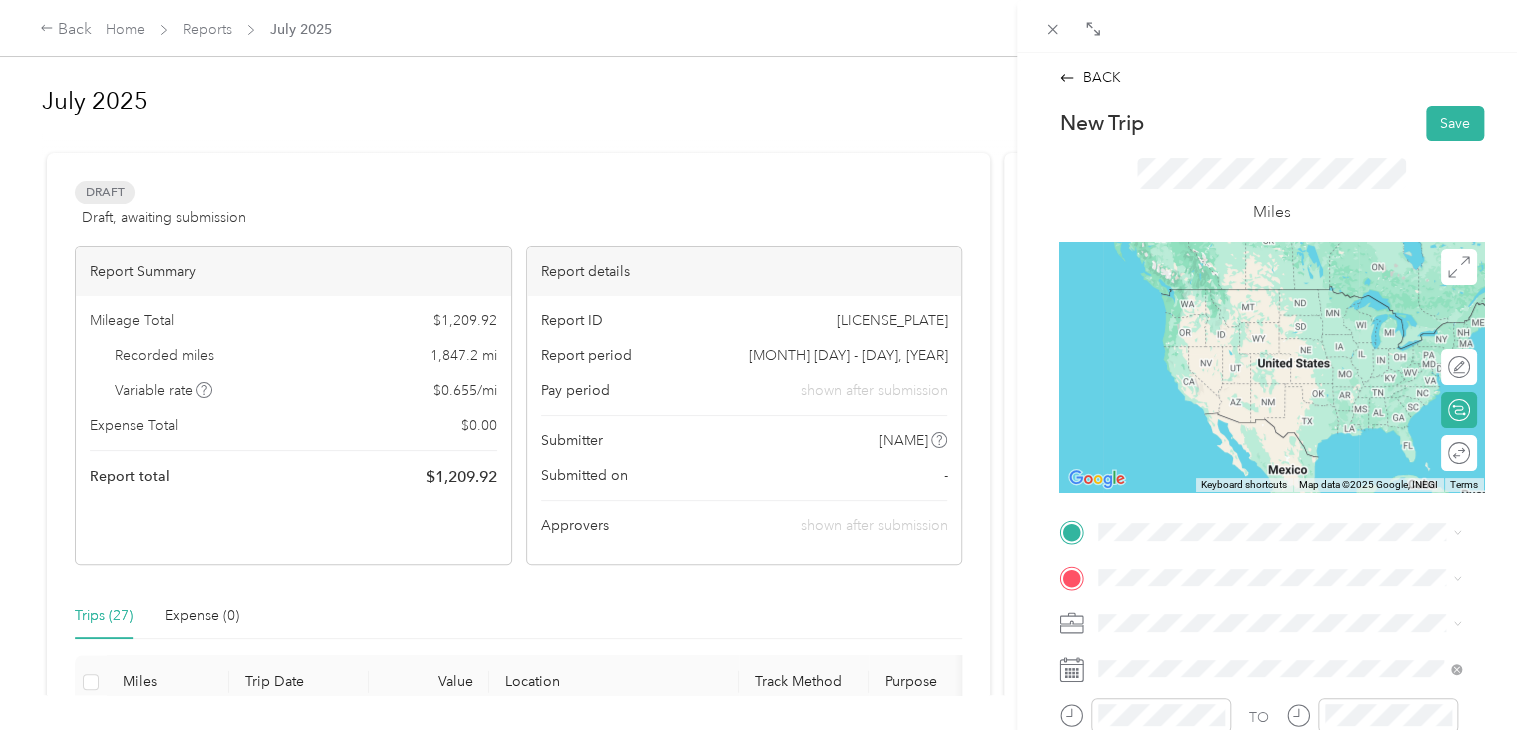 click on "[NUMBER] [STREET]
[CITY], [STATE] [POSTAL_CODE], [COUNTRY]" at bounding box center [1280, 295] 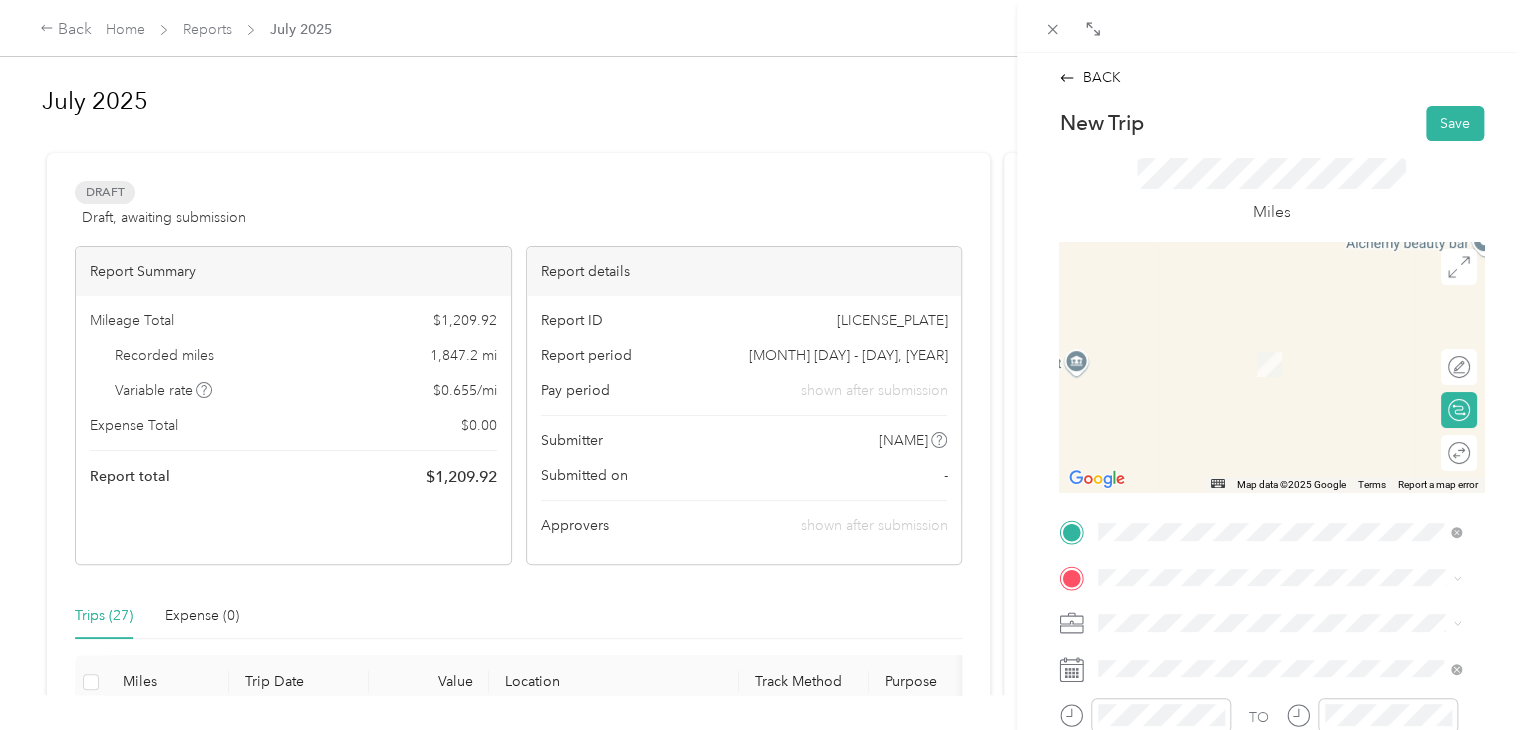 click on "[NUMBER] [STREET]
[CITY], [STATE] [POSTAL_CODE], [COUNTRY]" at bounding box center (1280, 396) 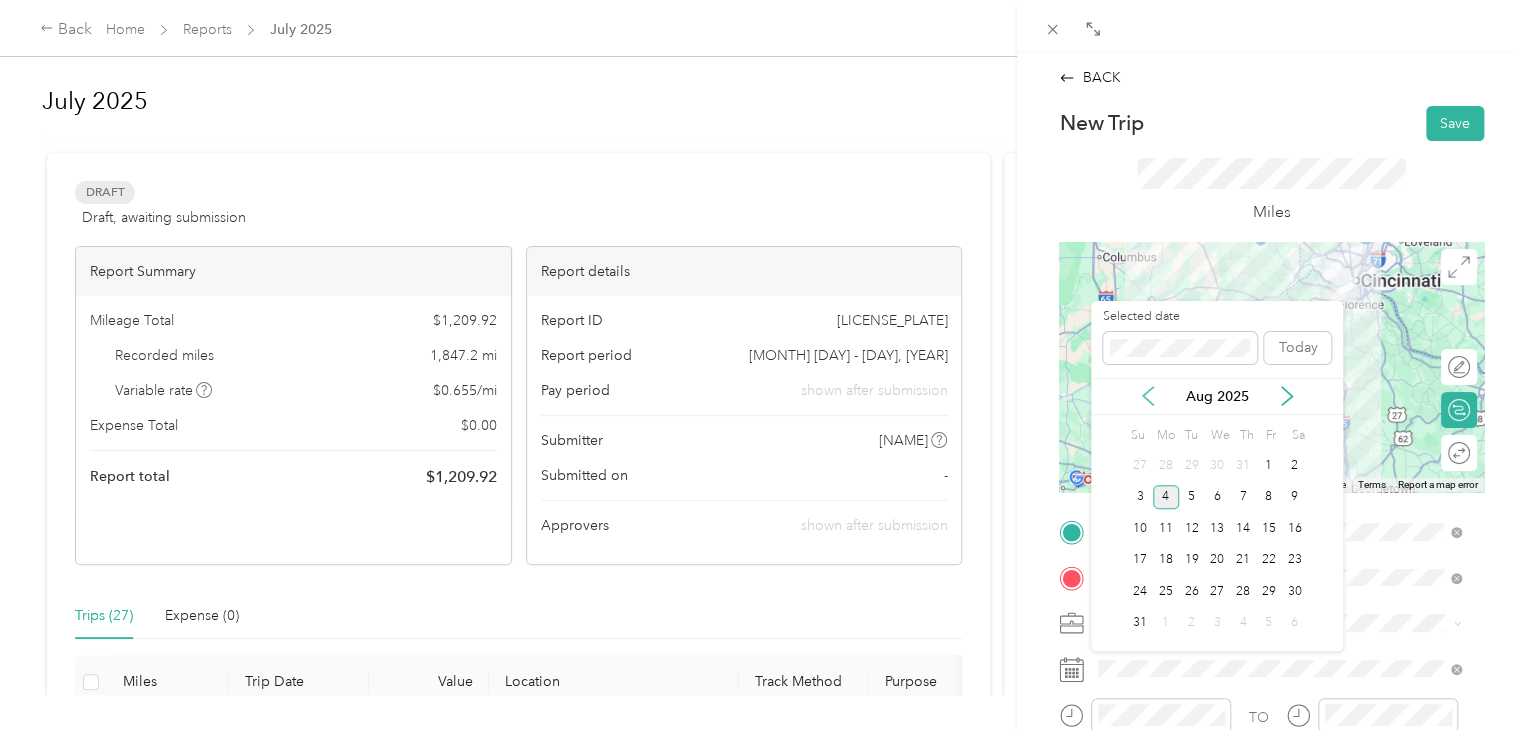 click 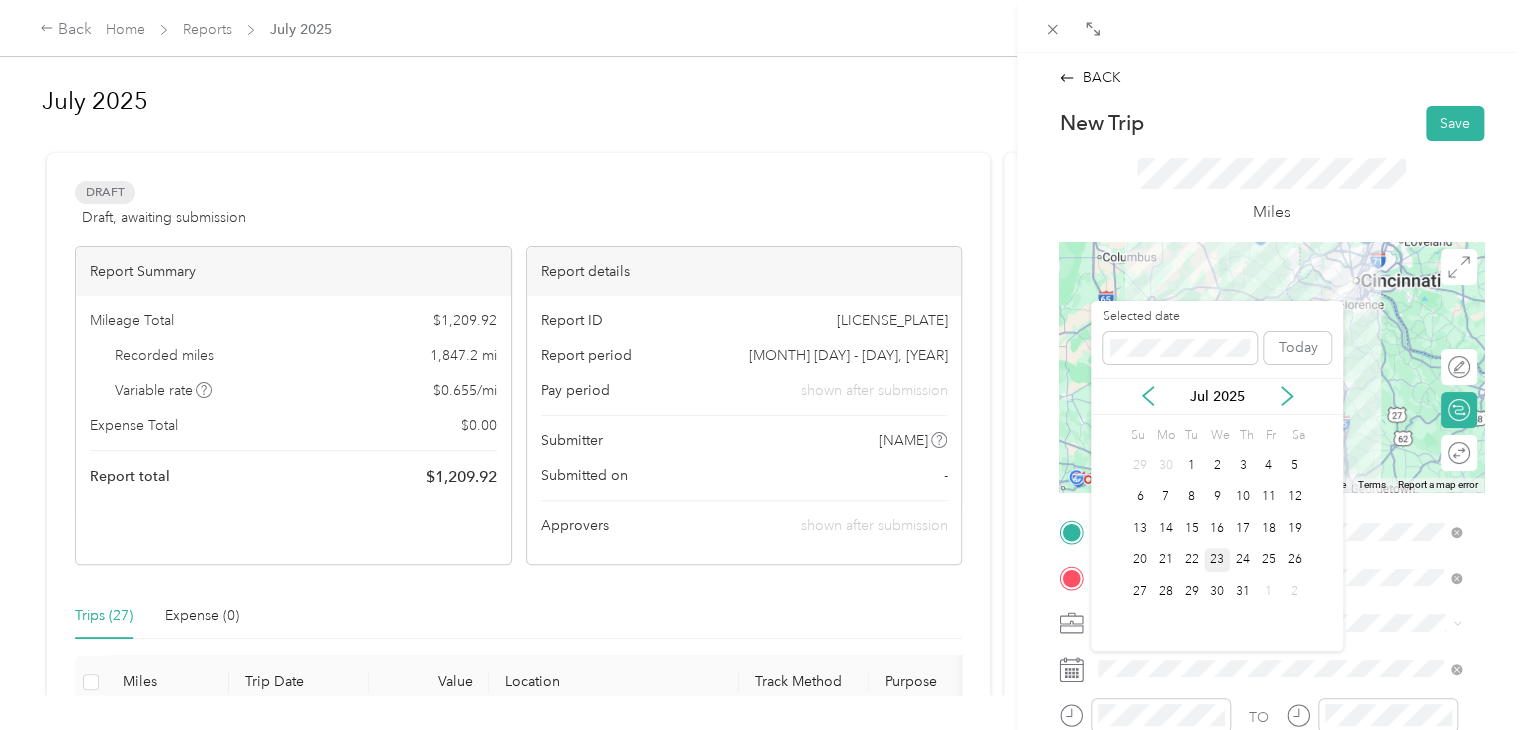 click on "23" at bounding box center (1217, 560) 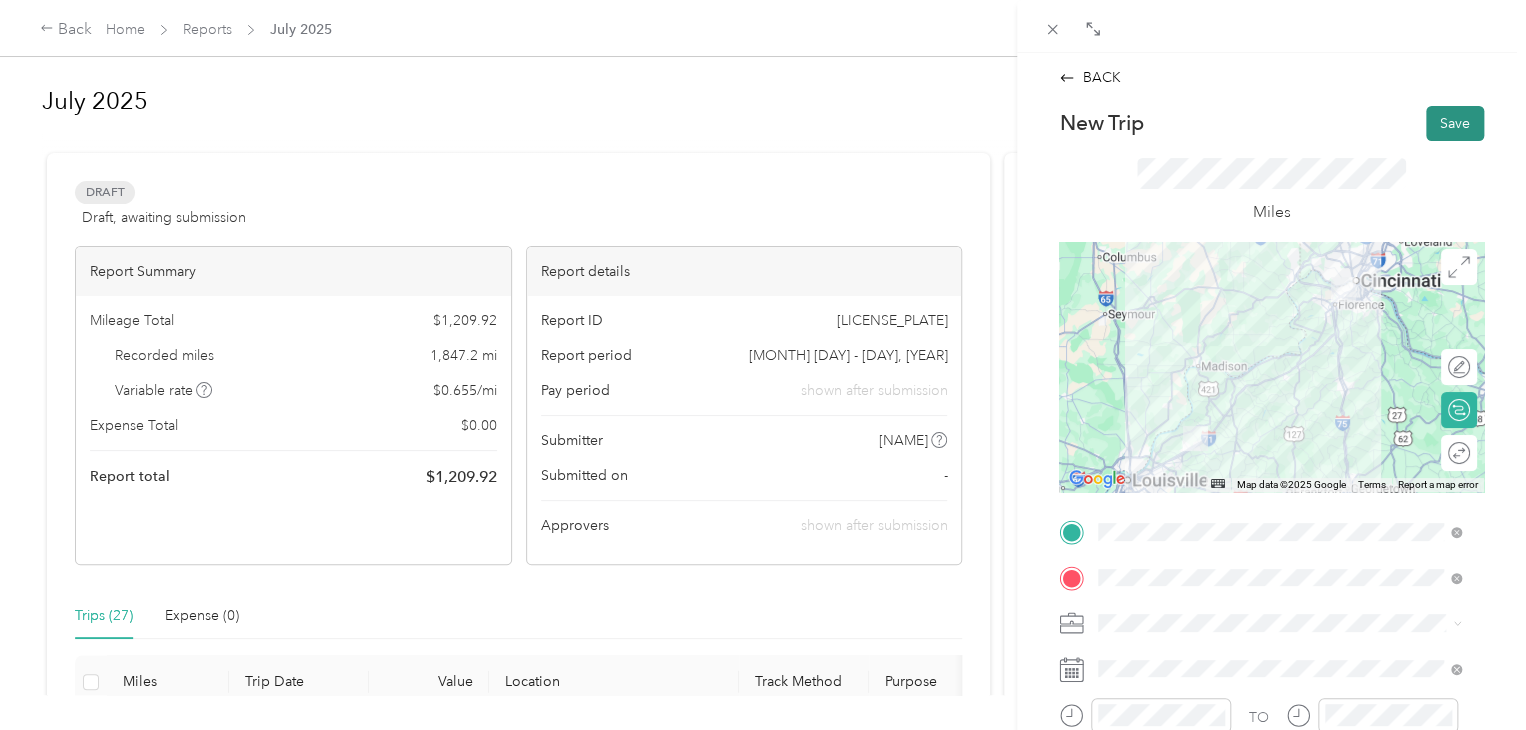 click on "Save" at bounding box center [1455, 123] 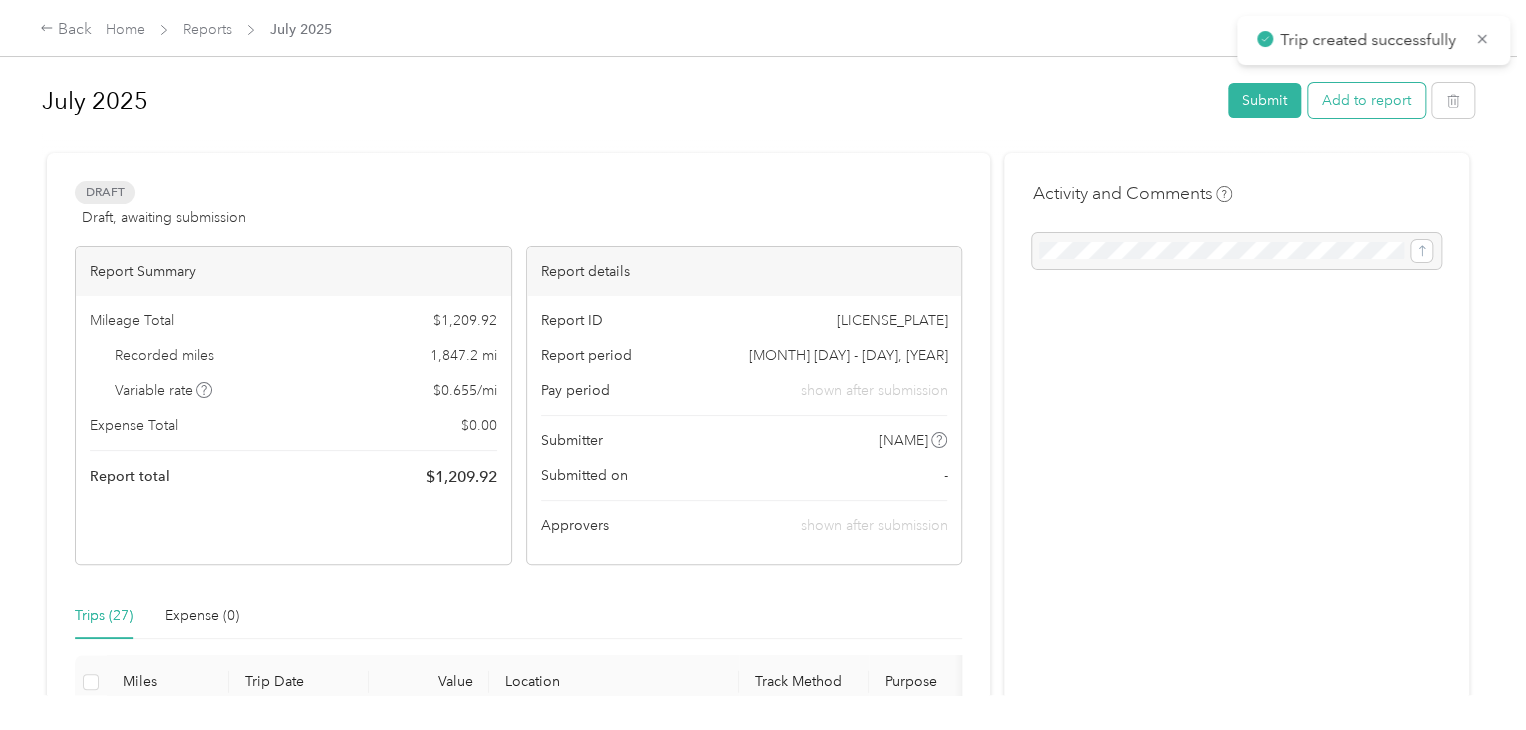 click on "Add to report" at bounding box center (1366, 100) 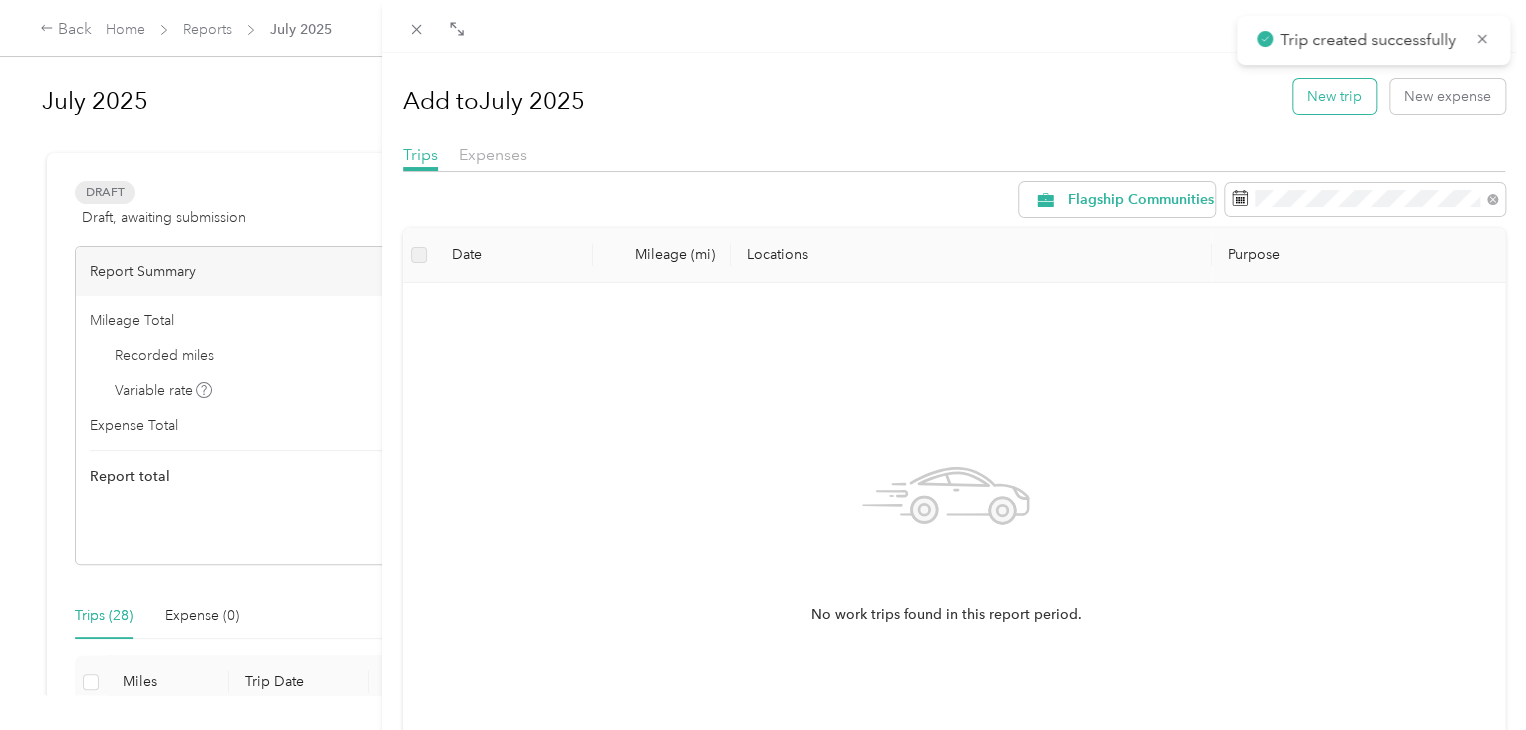 click on "New trip" at bounding box center (1334, 96) 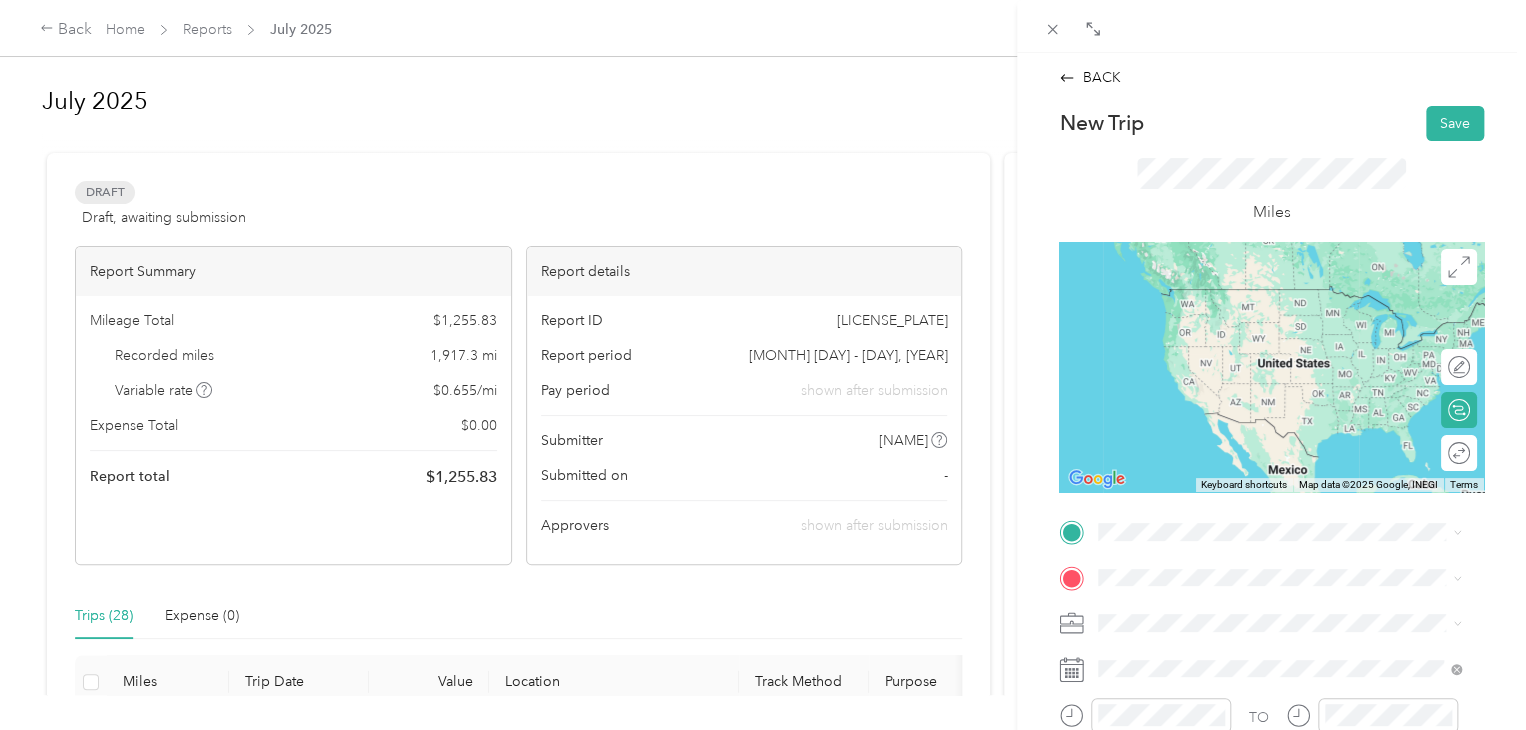 click on "[NUMBER] [STREET]
[CITY], [STATE] [POSTAL_CODE], [COUNTRY]" at bounding box center (1280, 345) 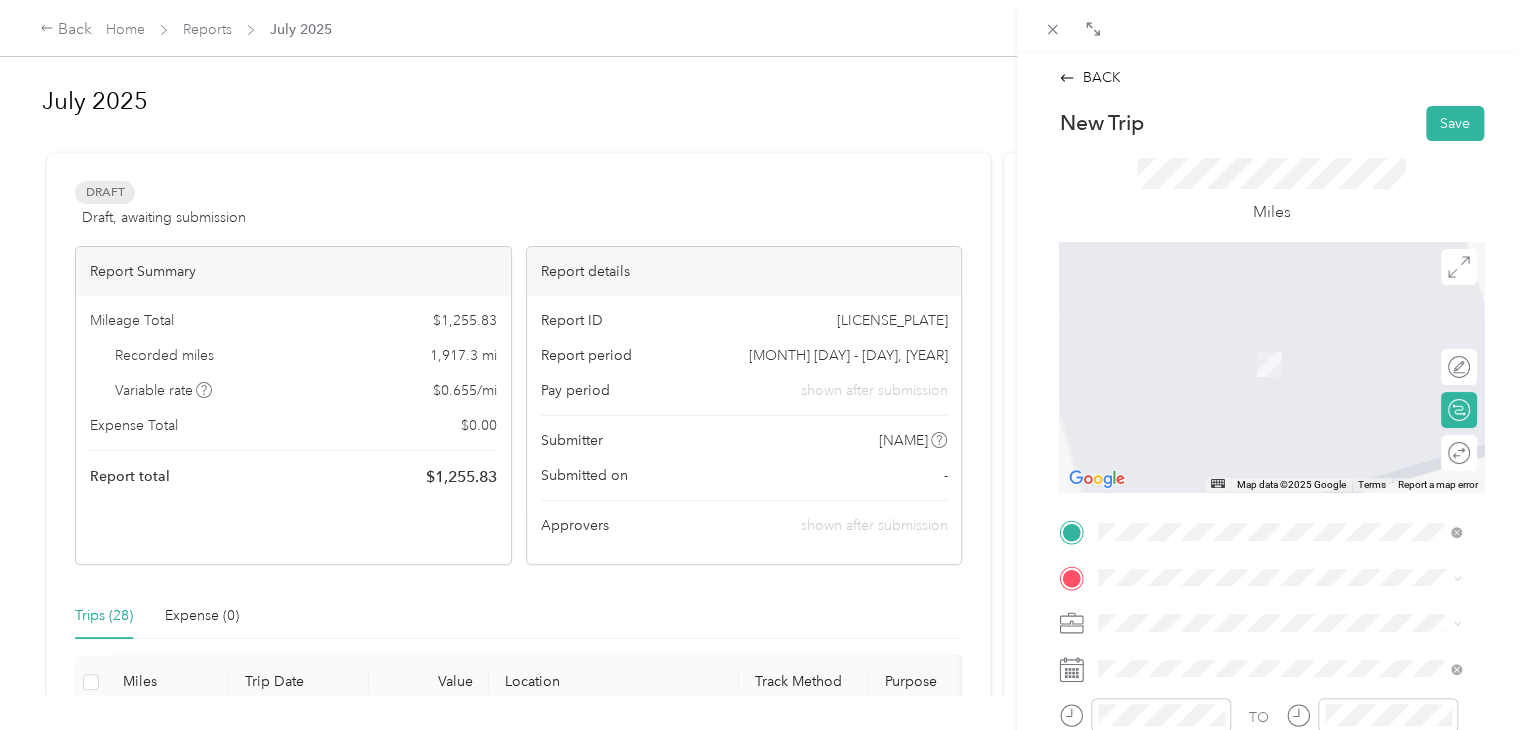 click on "[NUMBER] [STREET]
[CITY], [STATE] [POSTAL_CODE], [COUNTRY]" at bounding box center [1280, 340] 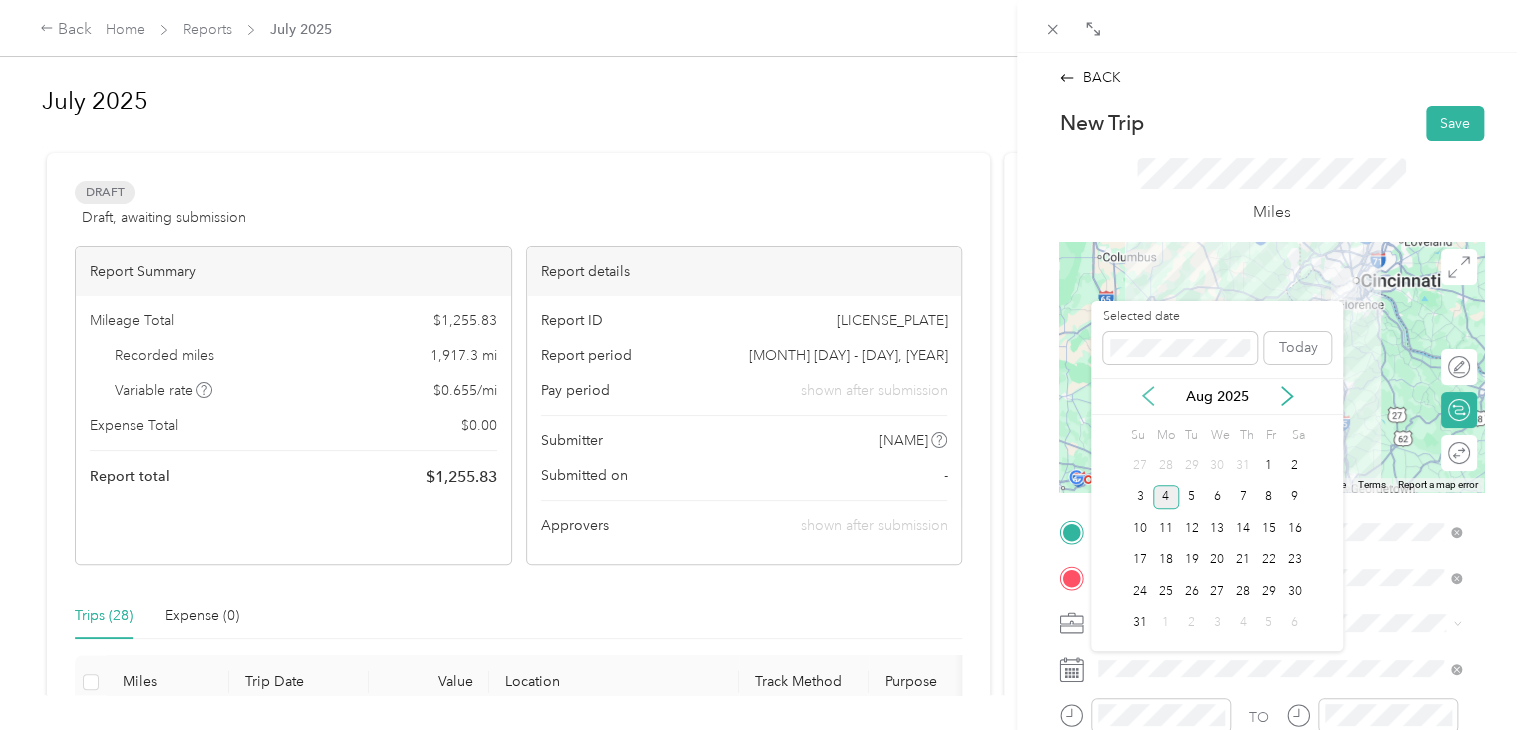 click 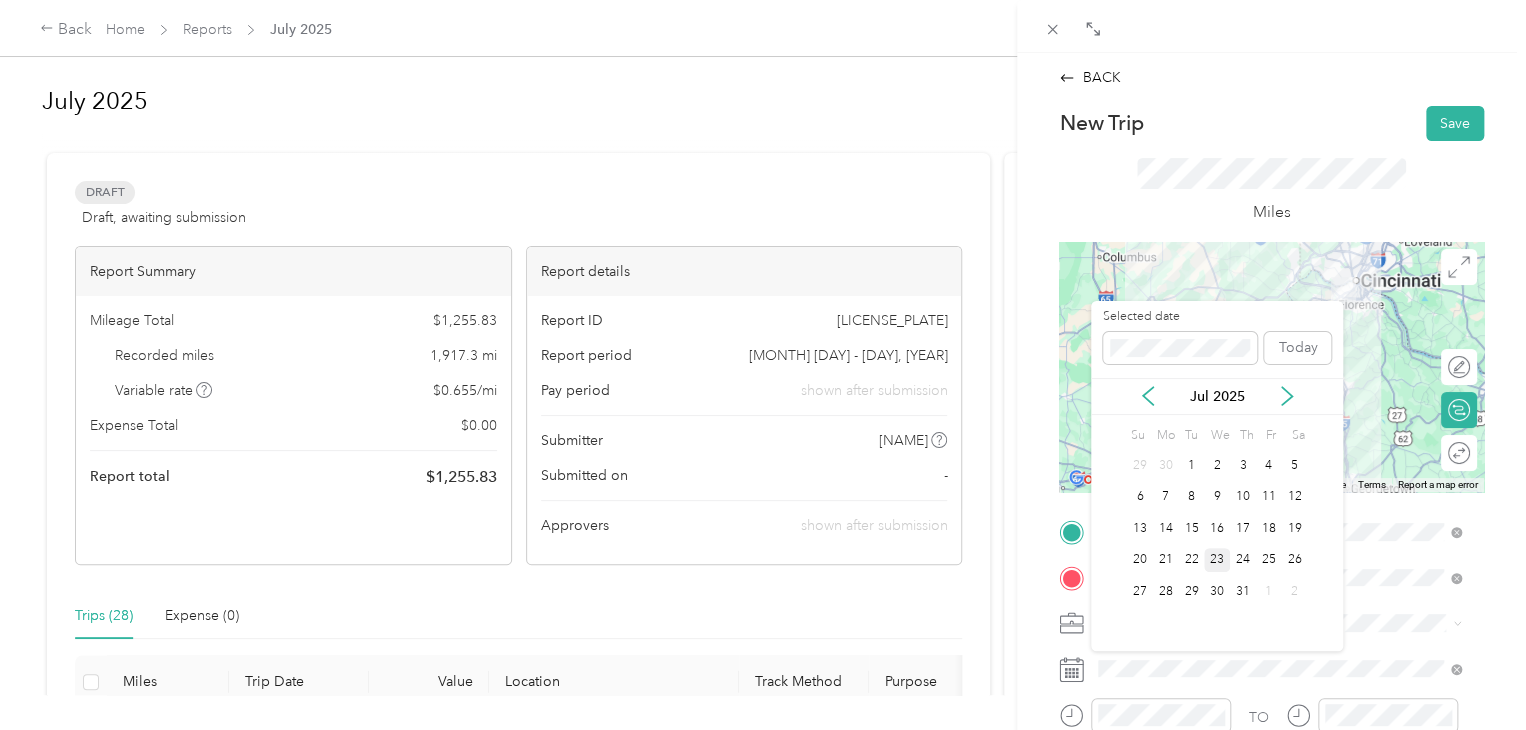 click on "23" at bounding box center (1217, 560) 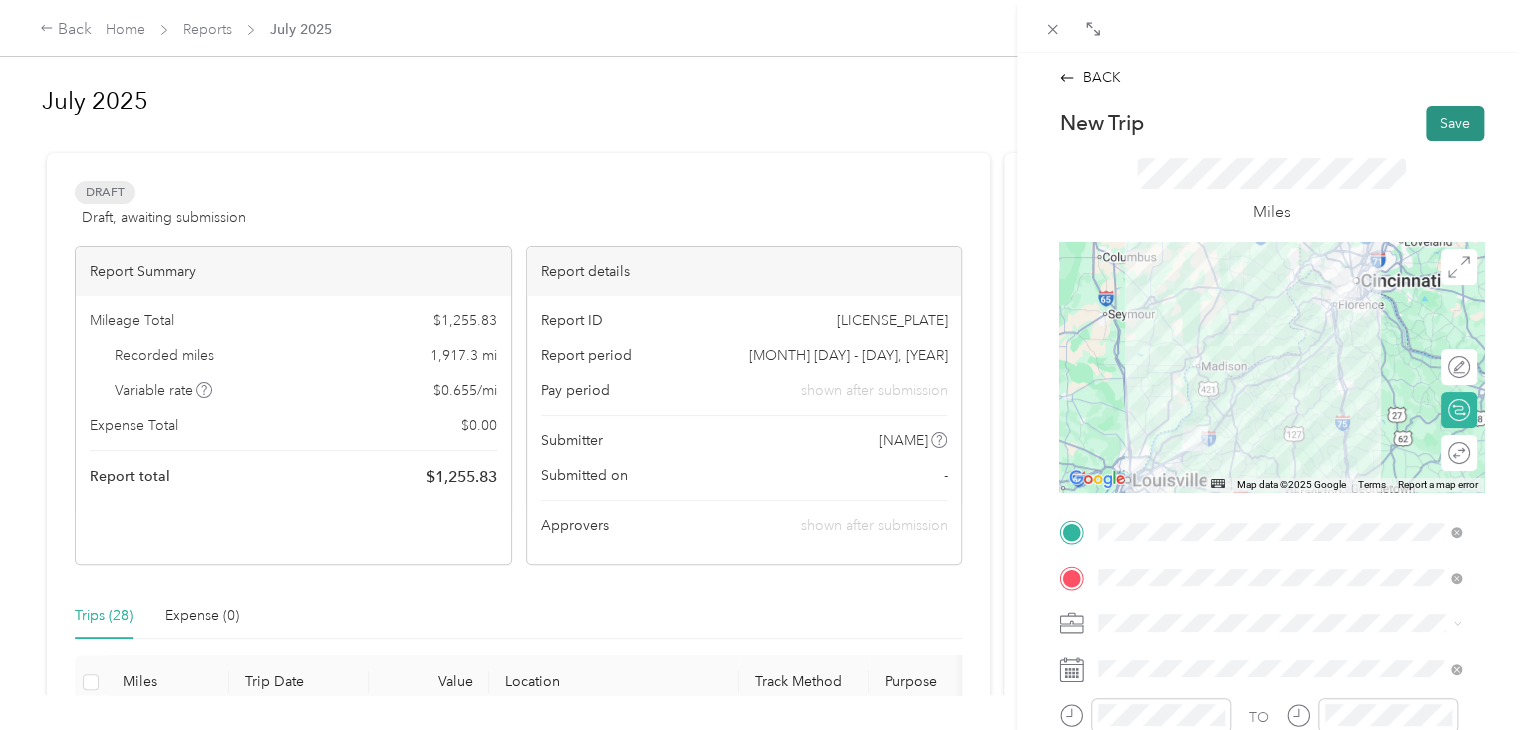 click on "Save" at bounding box center (1455, 123) 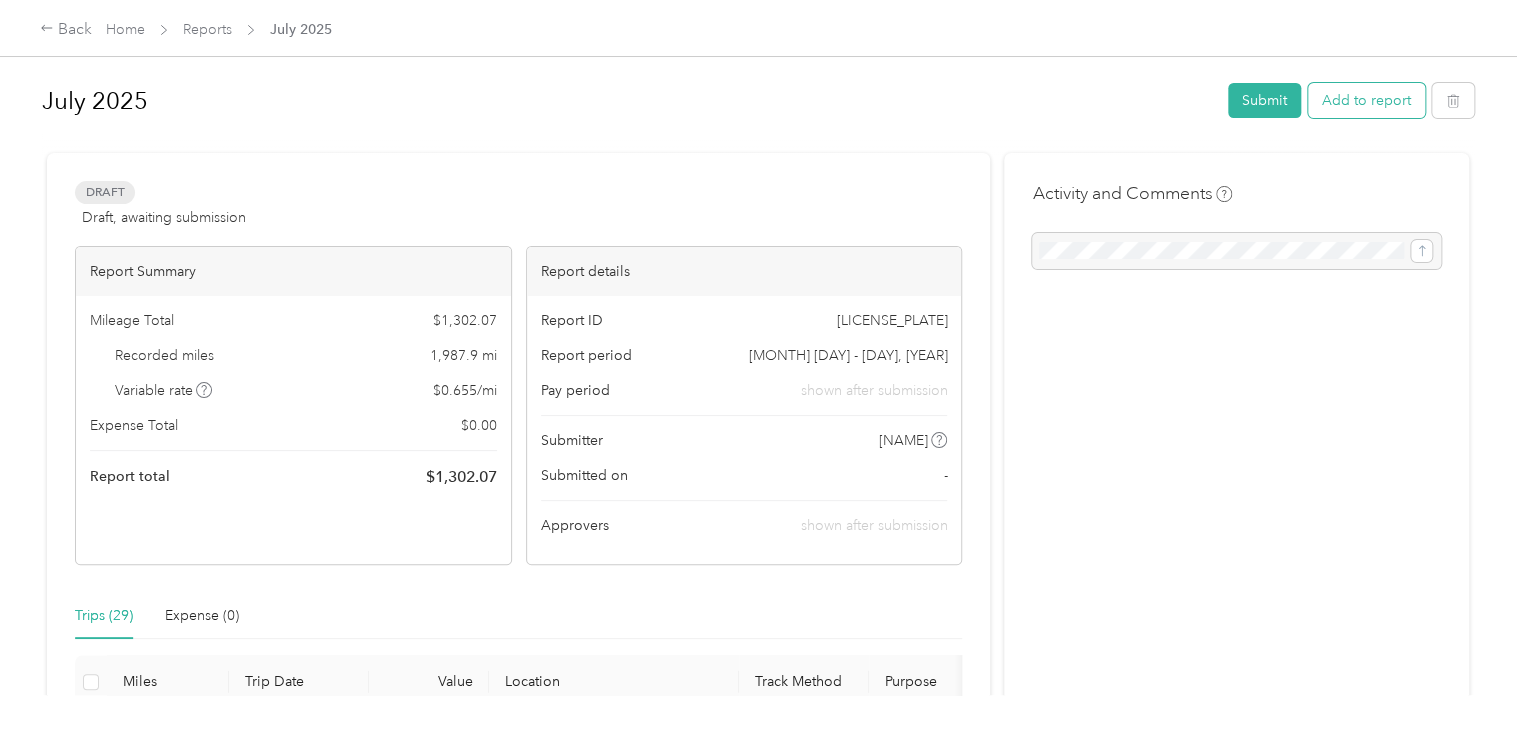 click on "Add to report" at bounding box center (1366, 100) 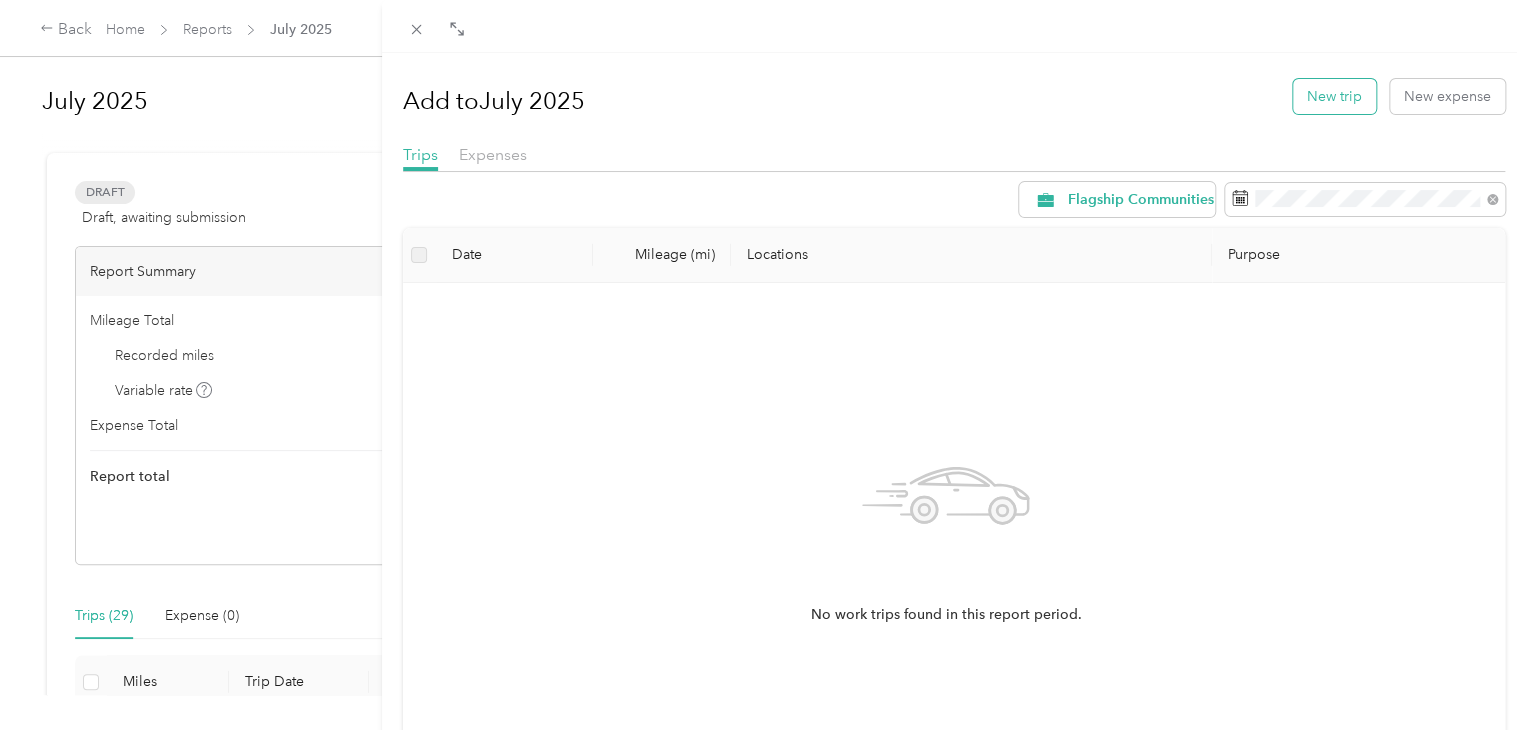 click on "New trip" at bounding box center (1334, 96) 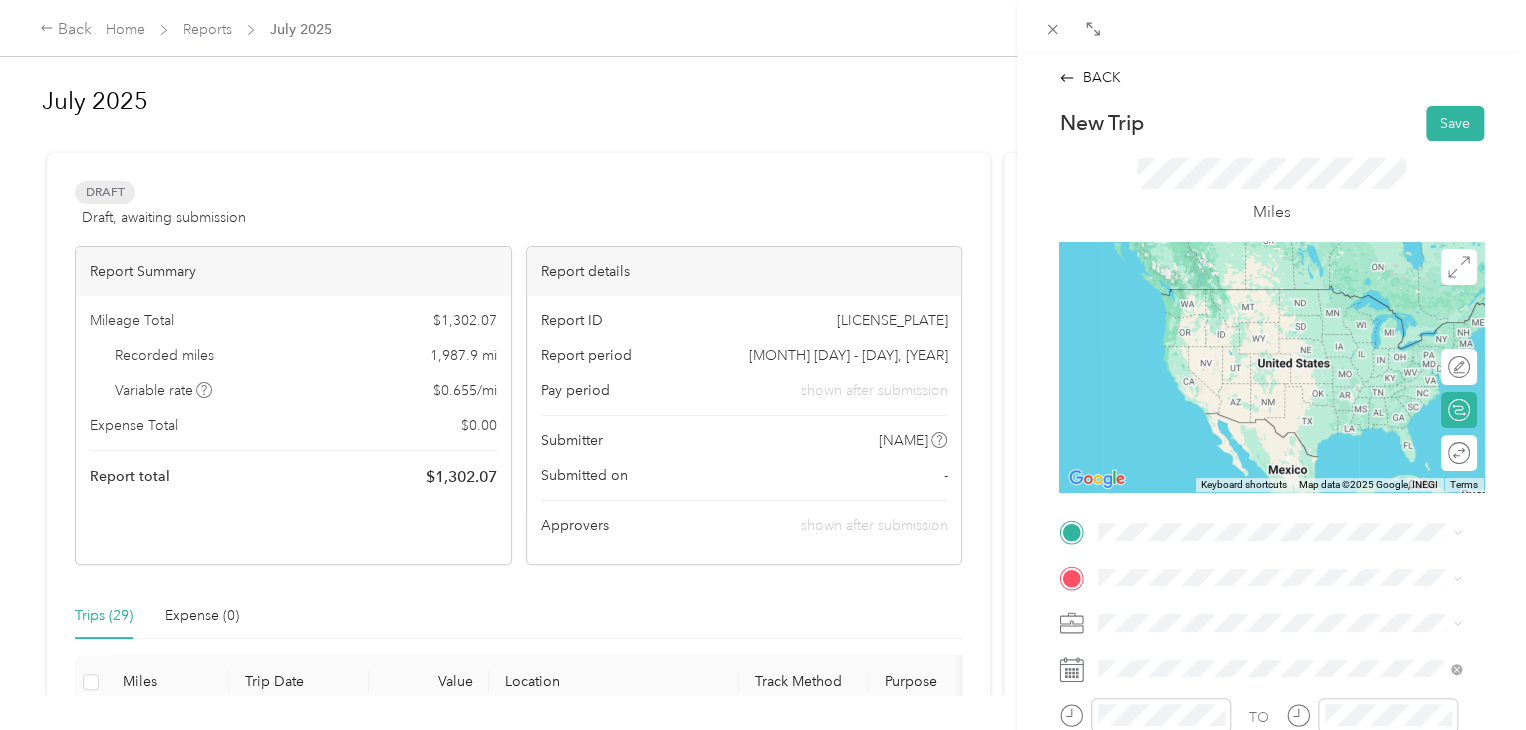 click on "[NUMBER] [STREET]
[CITY], [STATE] [POSTAL_CODE], [COUNTRY]" at bounding box center (1280, 295) 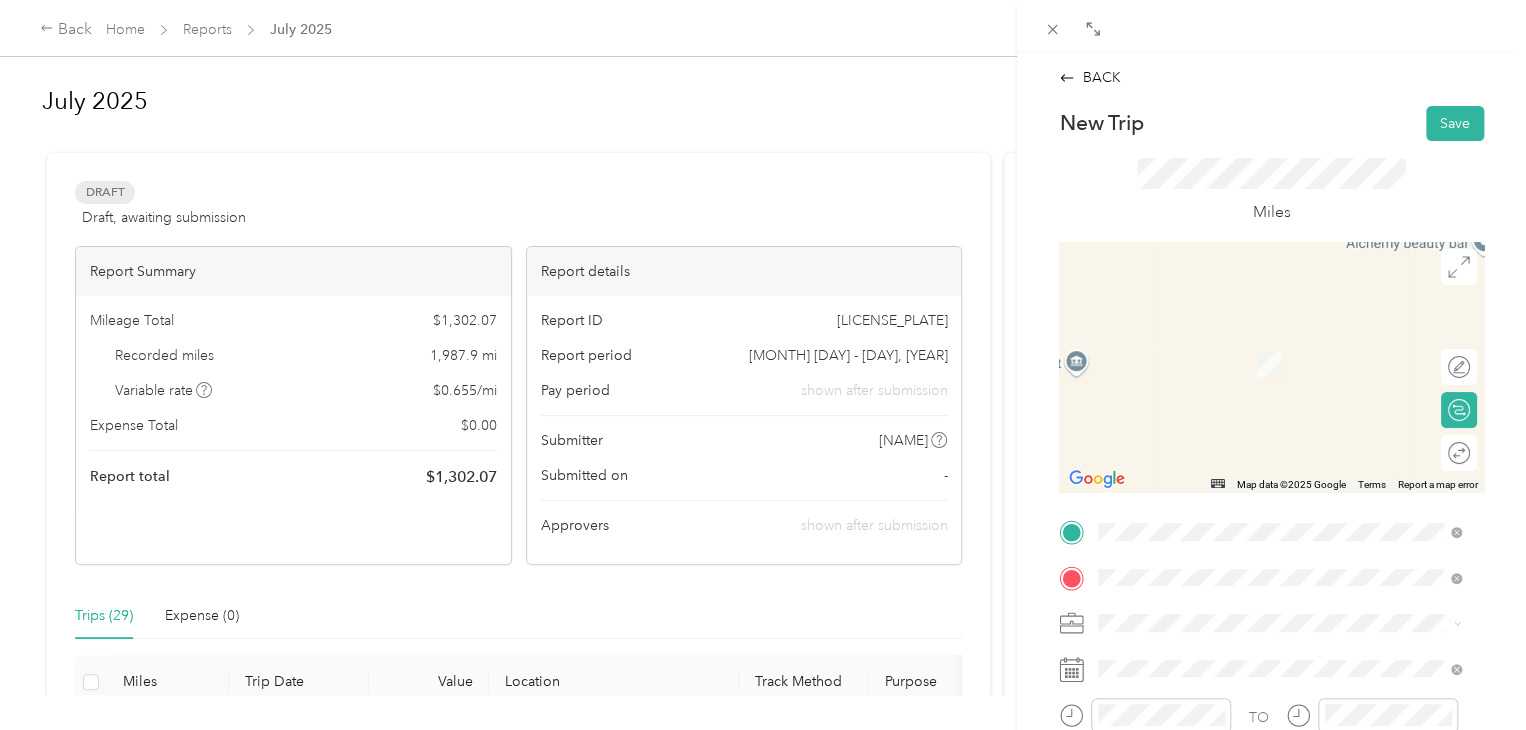 click on "[NUMBER] [STREET]
[CITY], [STATE] [POSTAL_CODE], [COUNTRY]" at bounding box center (1280, 342) 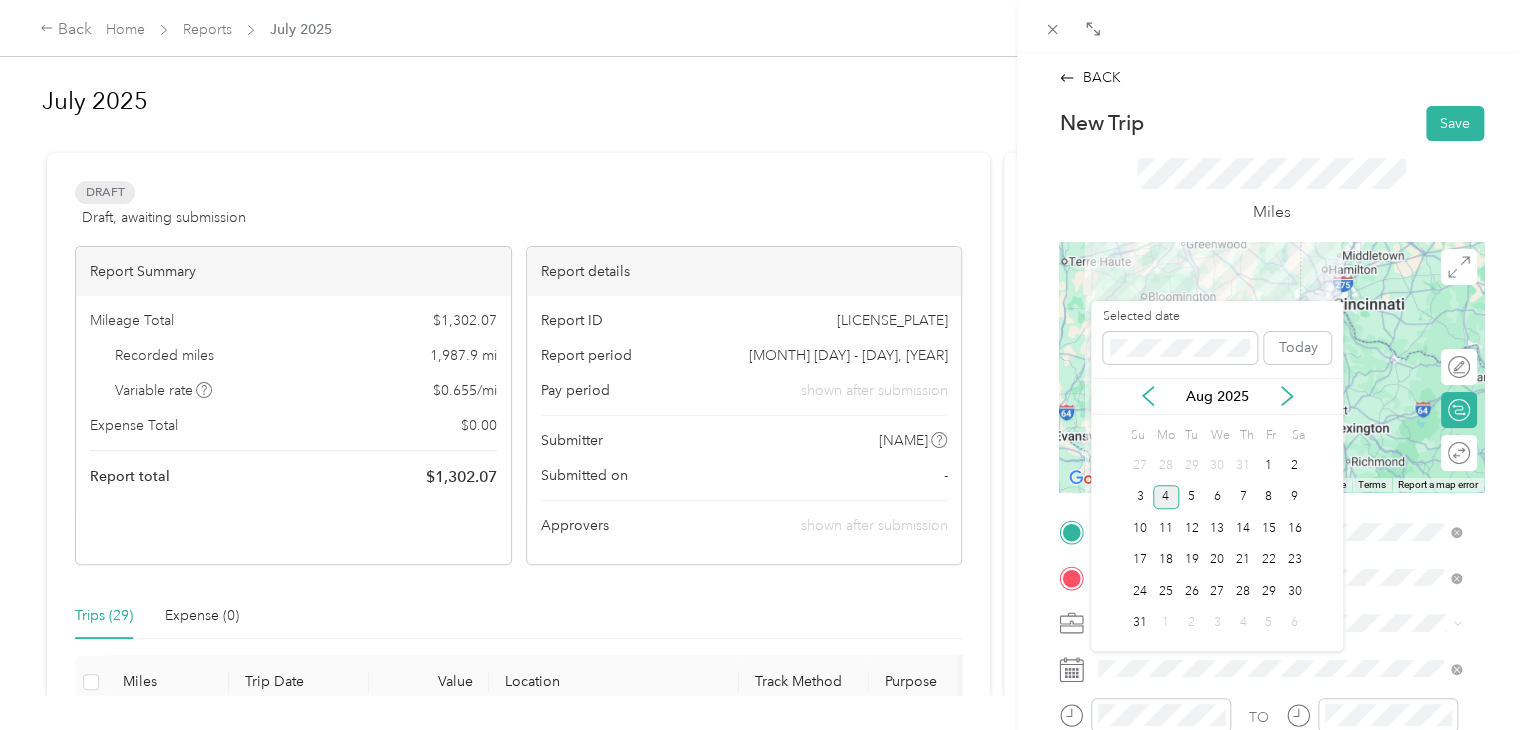 click on "Aug 2025" at bounding box center [1217, 396] 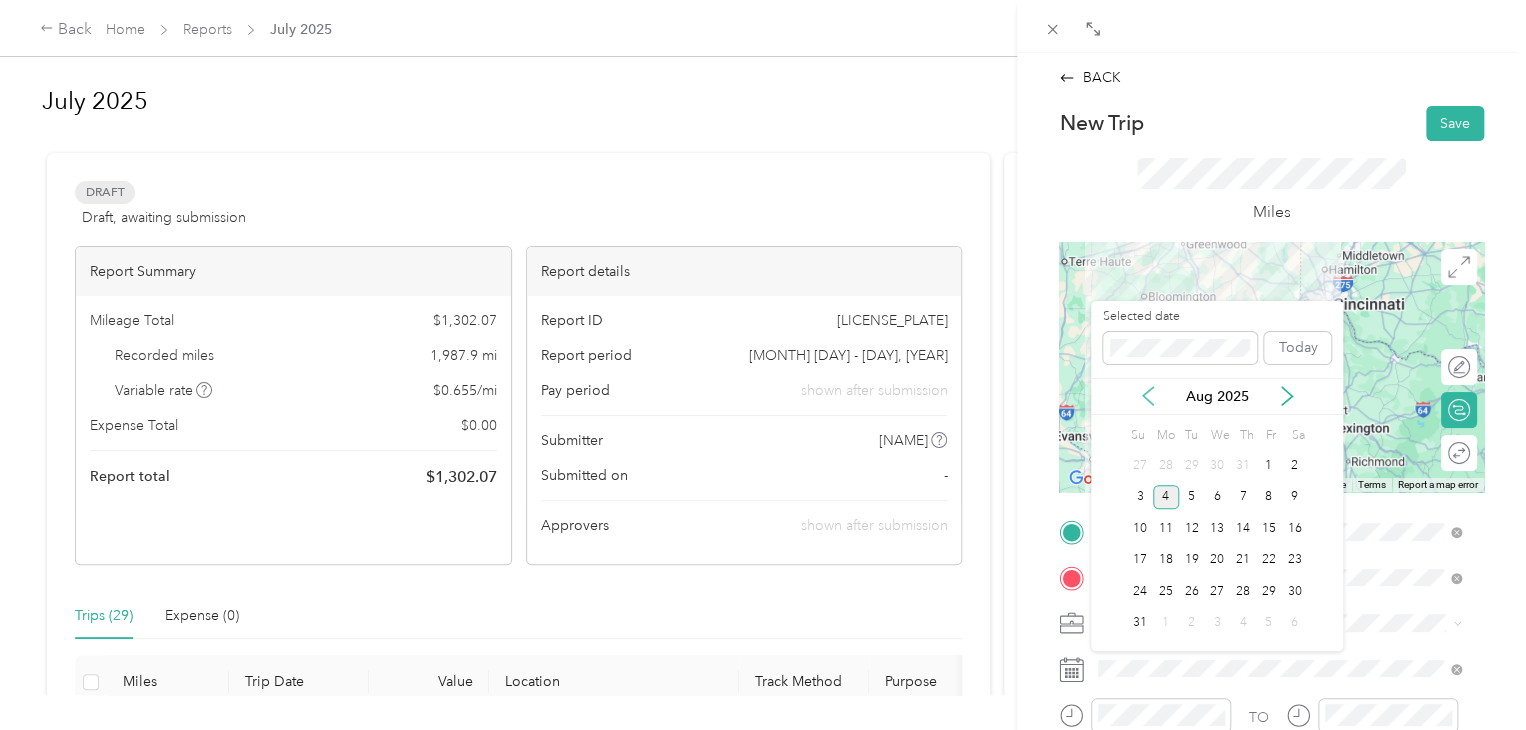 click 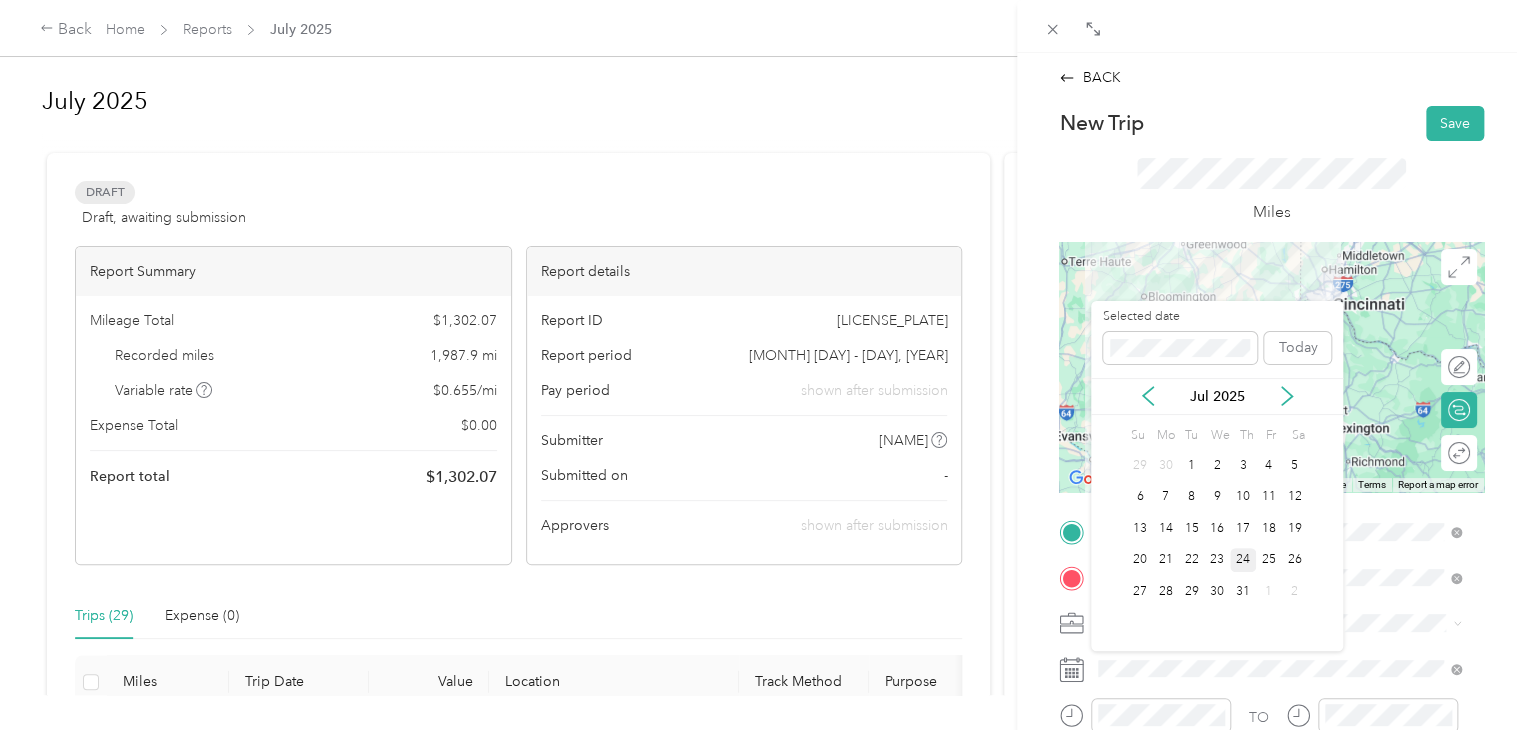 click on "24" at bounding box center [1243, 560] 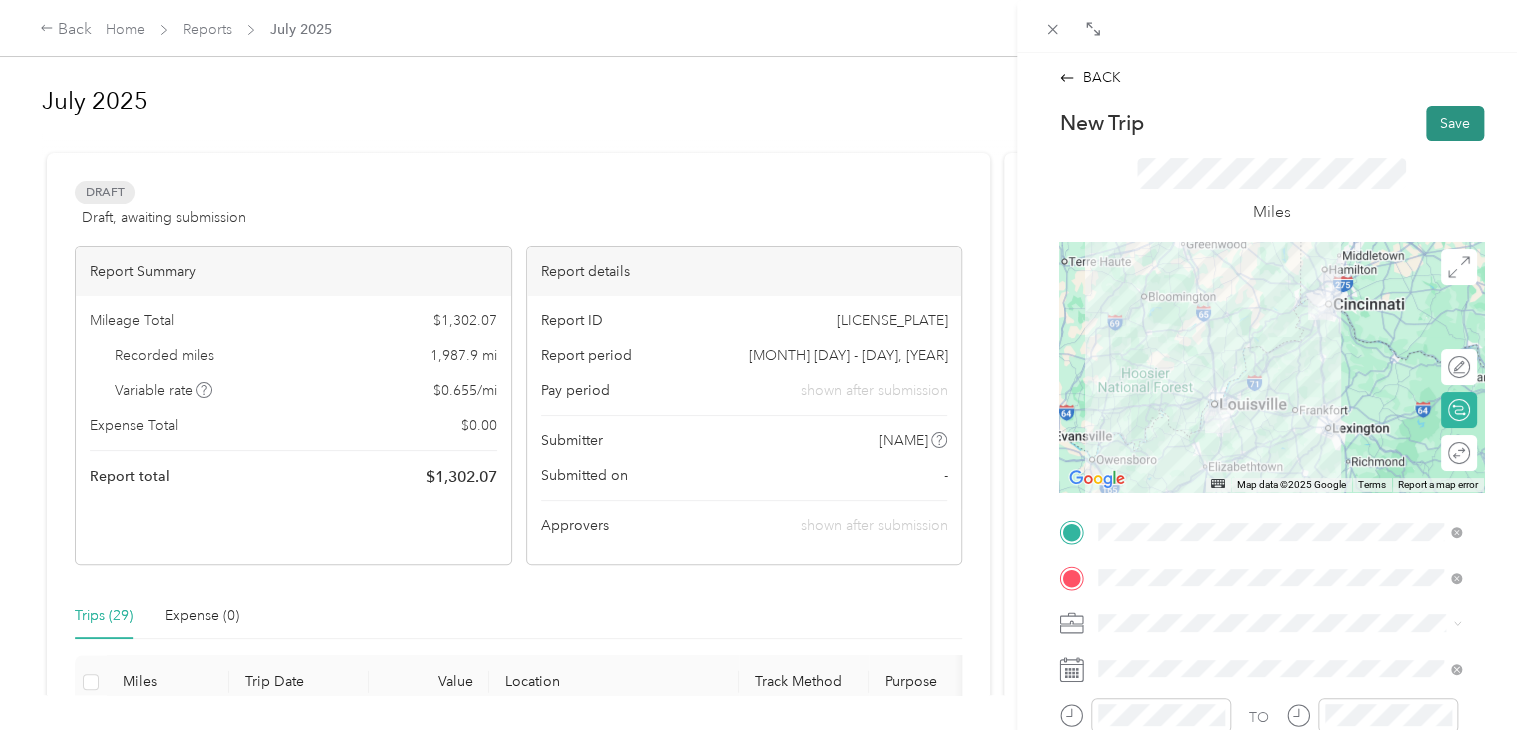 click on "Save" at bounding box center [1455, 123] 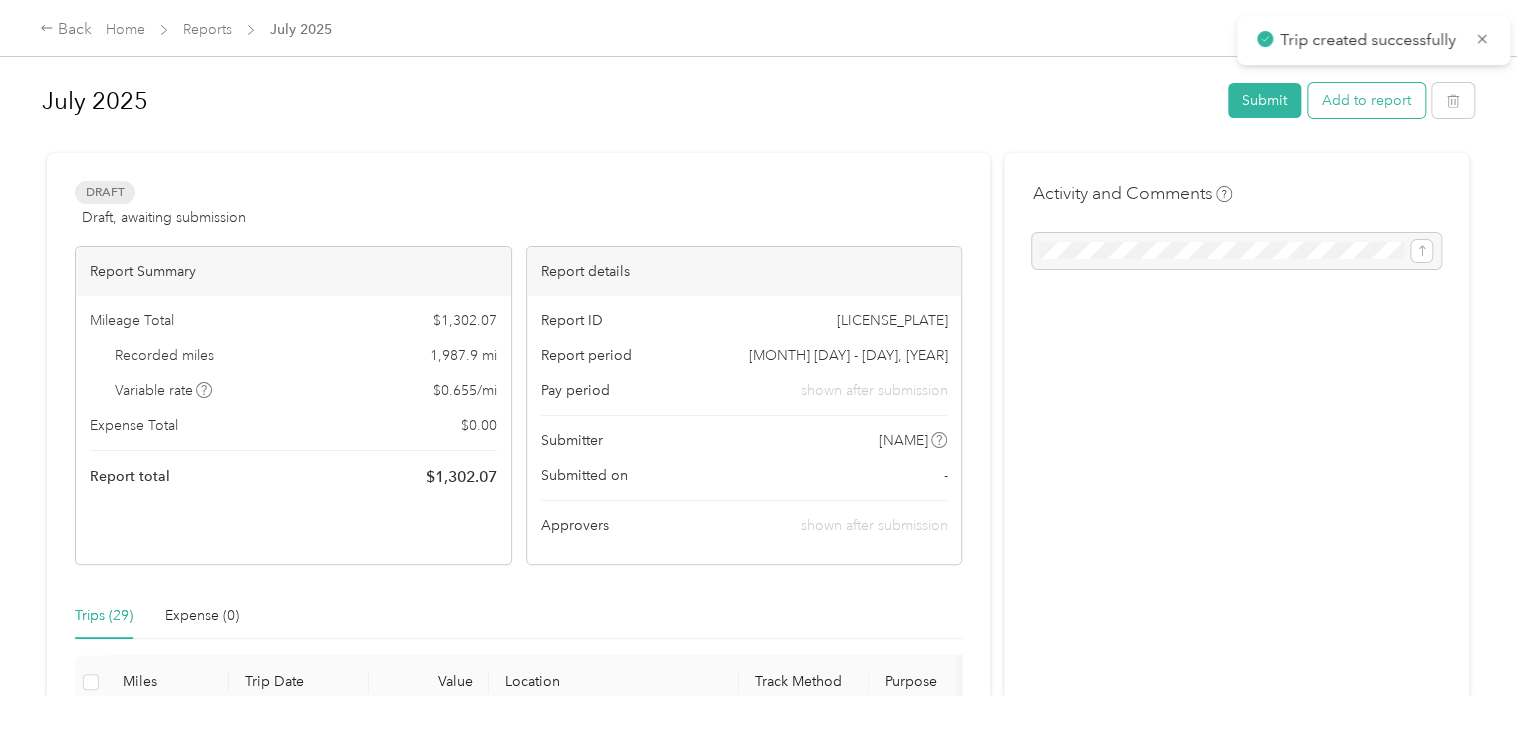 click on "Add to report" at bounding box center [1366, 100] 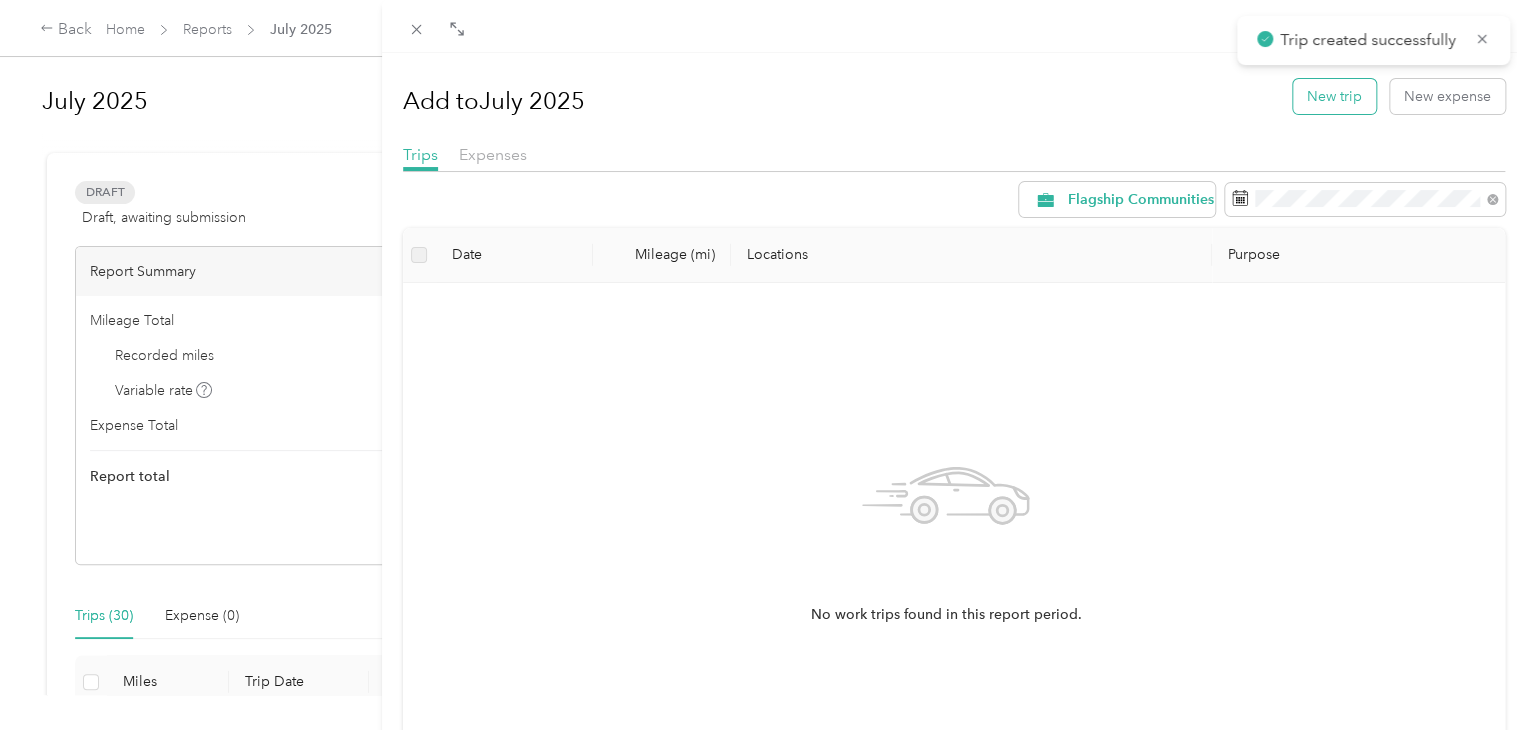 click on "New trip" at bounding box center [1334, 96] 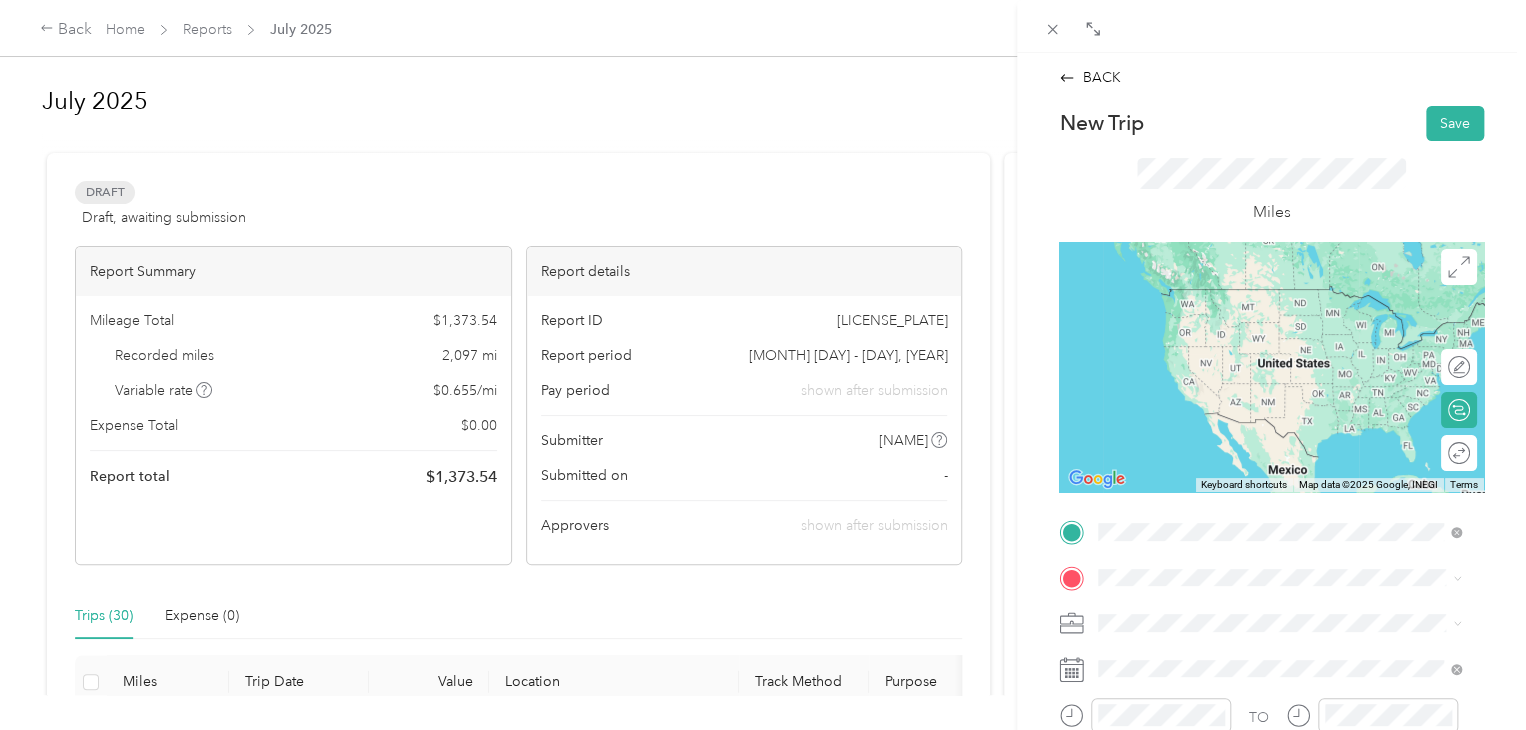 click on "[NUMBER] [STREET]
[CITY], [STATE] [POSTAL_CODE], [COUNTRY]" at bounding box center (1279, 297) 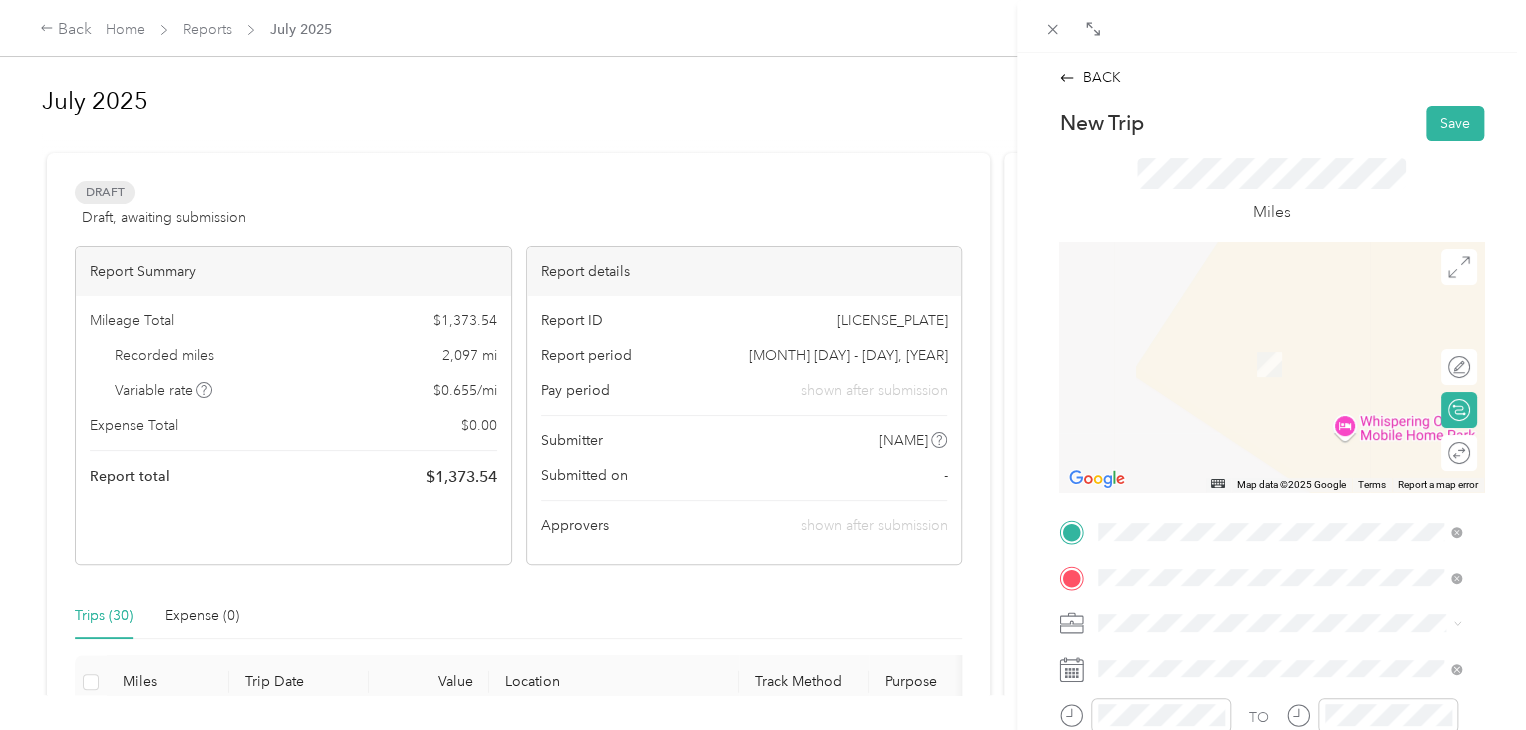click on "[NUMBER] [STREET]
[CITY], [STATE] [POSTAL_CODE], [COUNTRY]" at bounding box center (1280, 342) 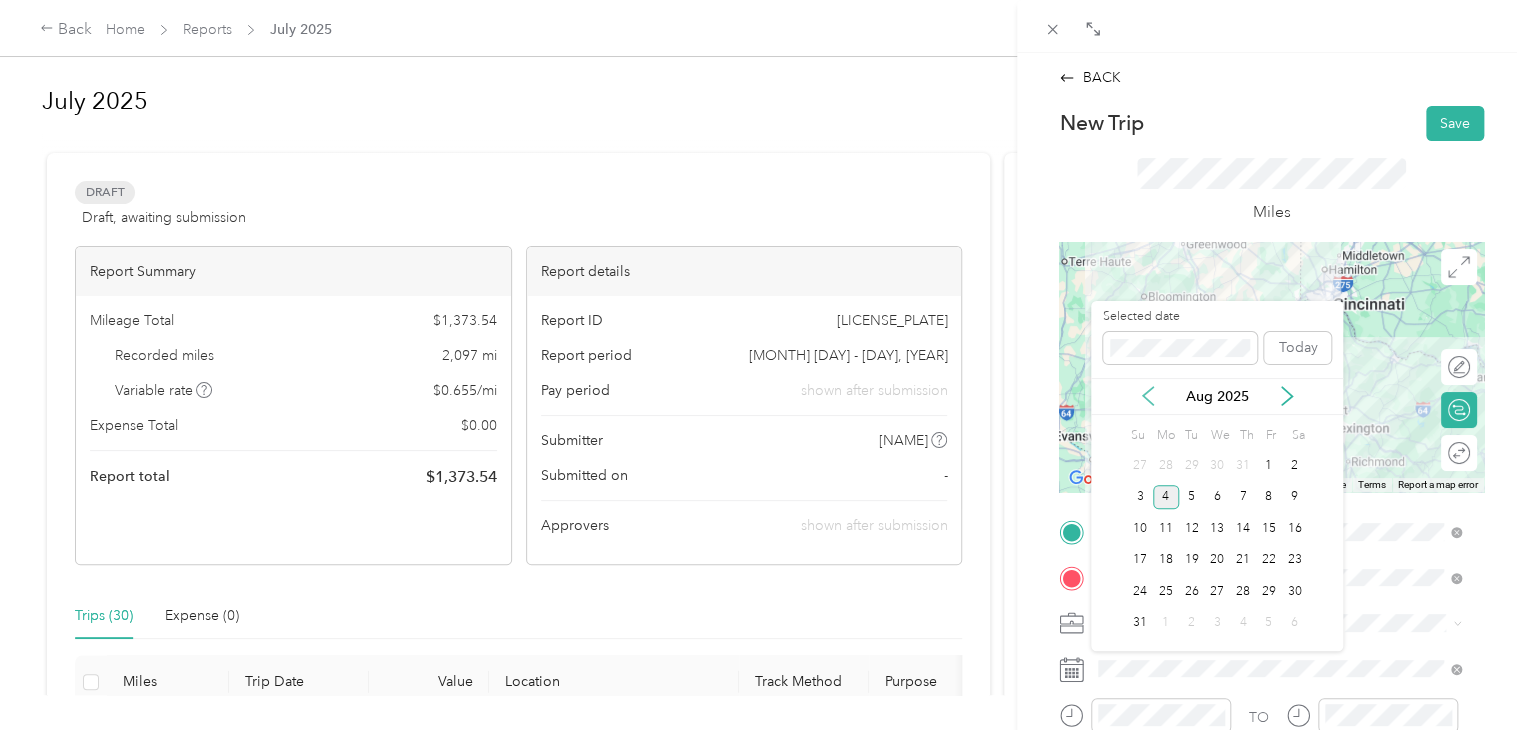 click 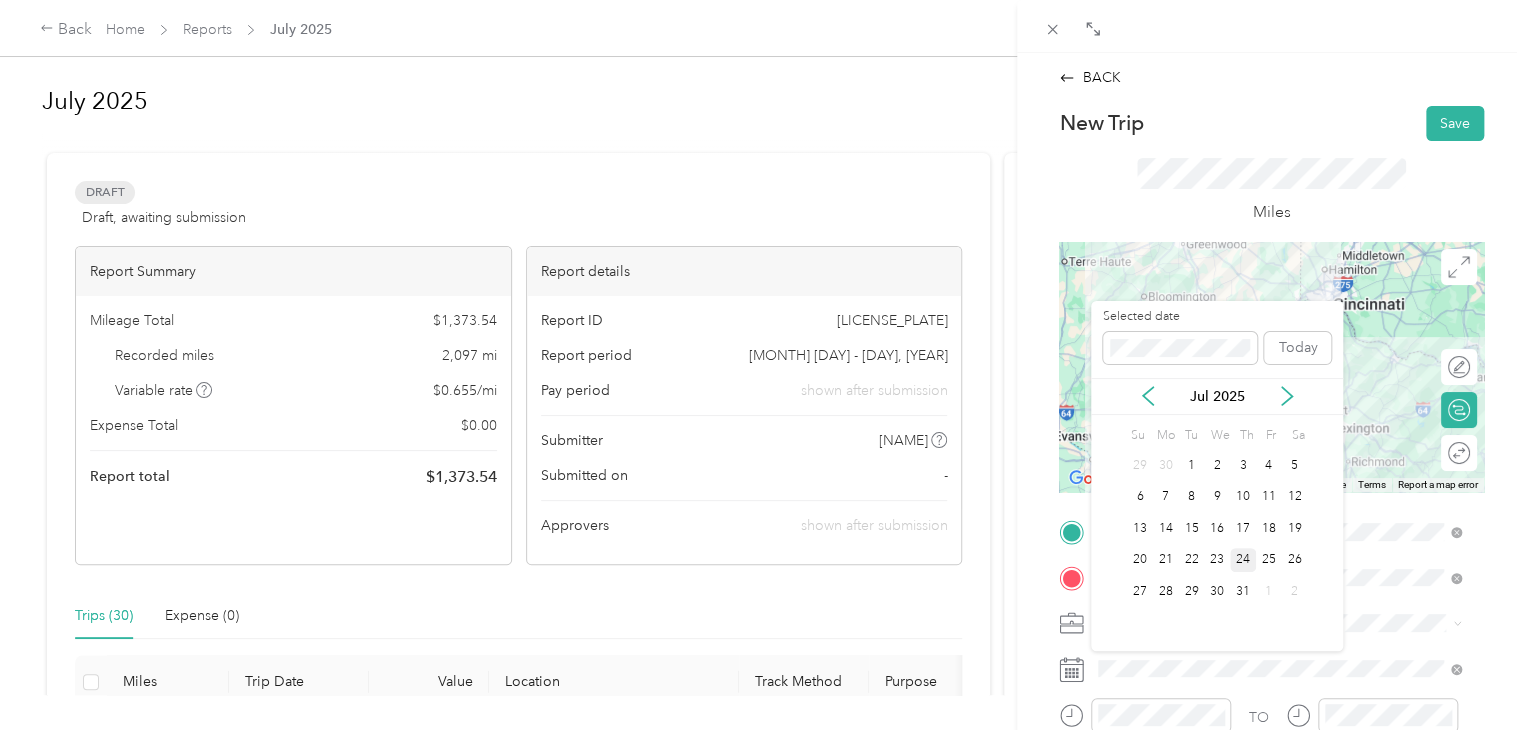 click on "24" at bounding box center [1243, 560] 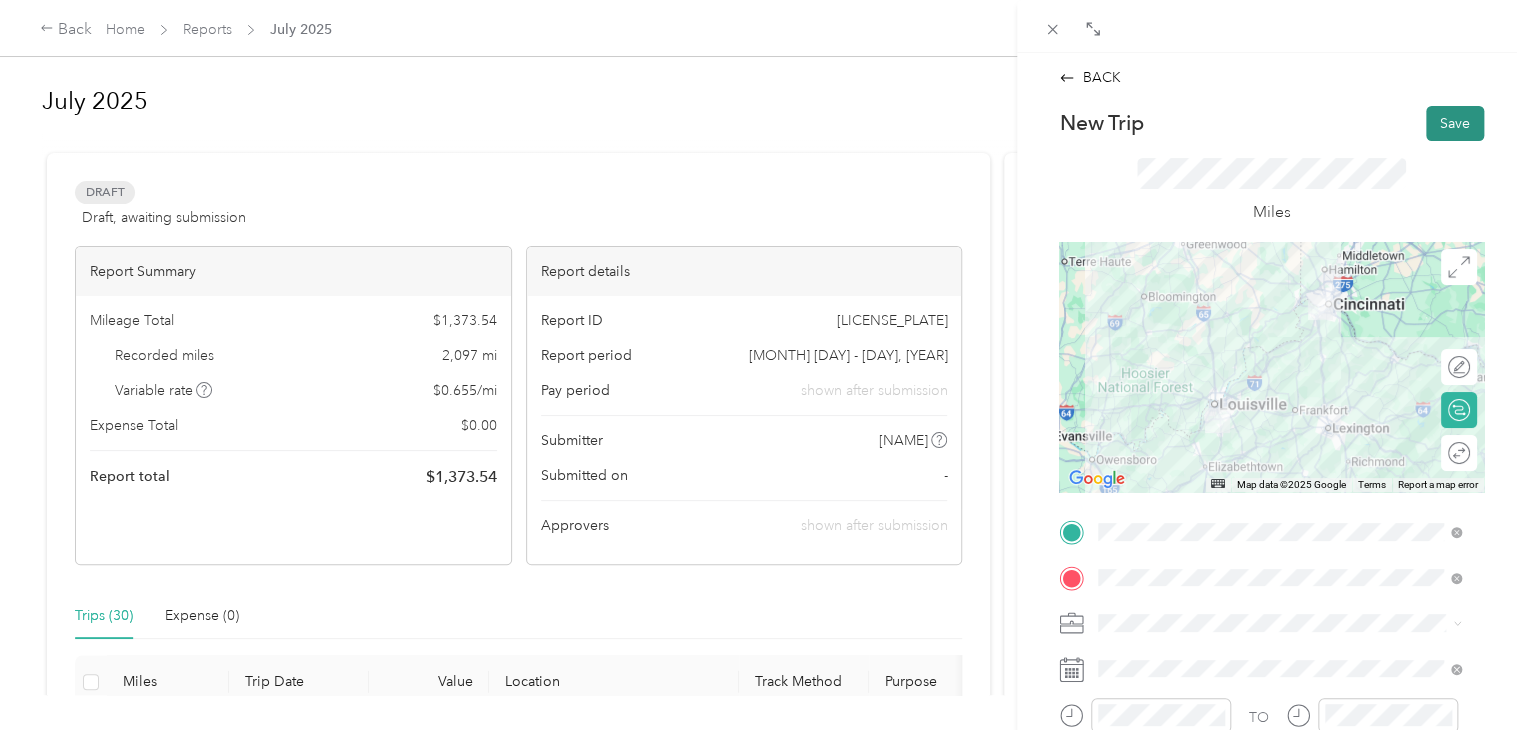 click on "Save" at bounding box center (1455, 123) 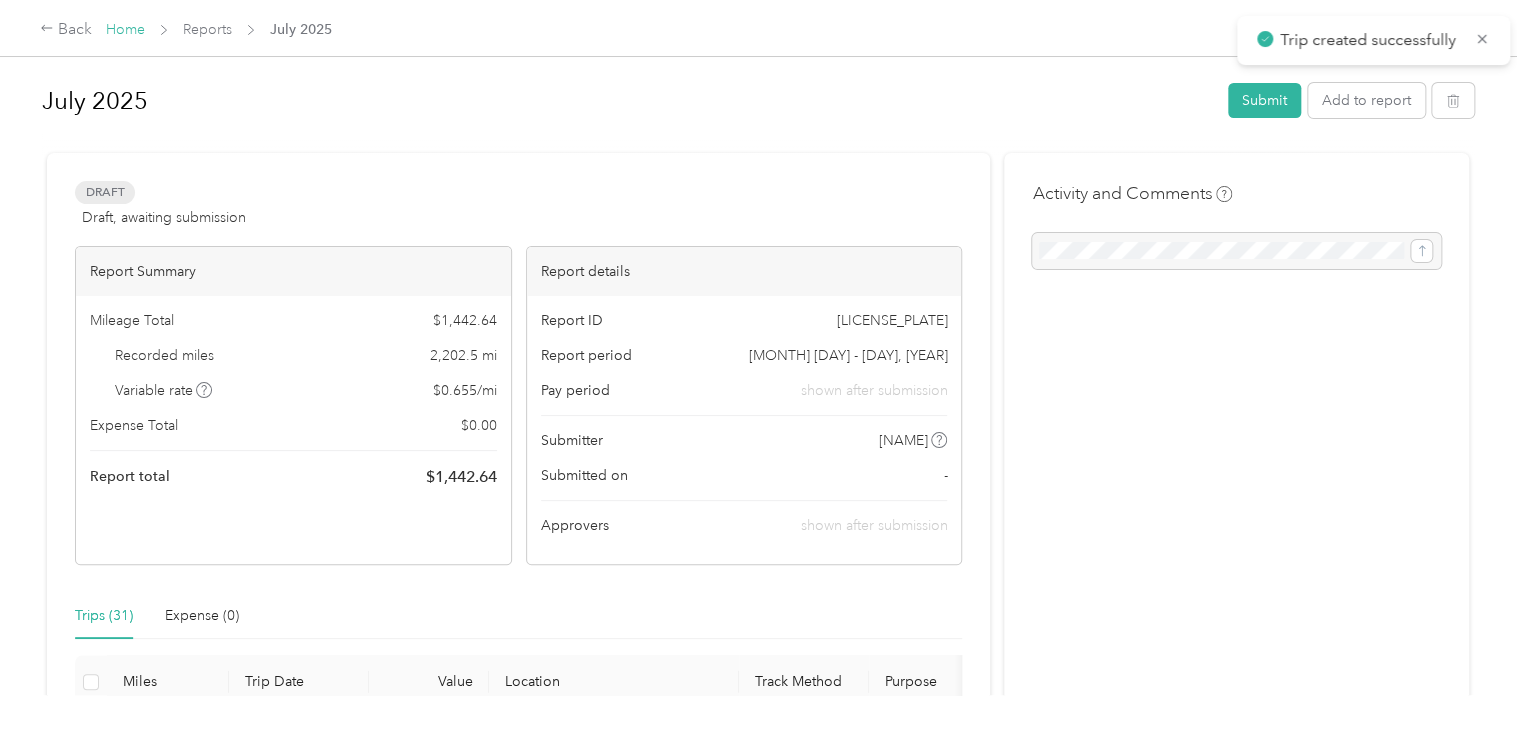 click on "Home" at bounding box center (125, 29) 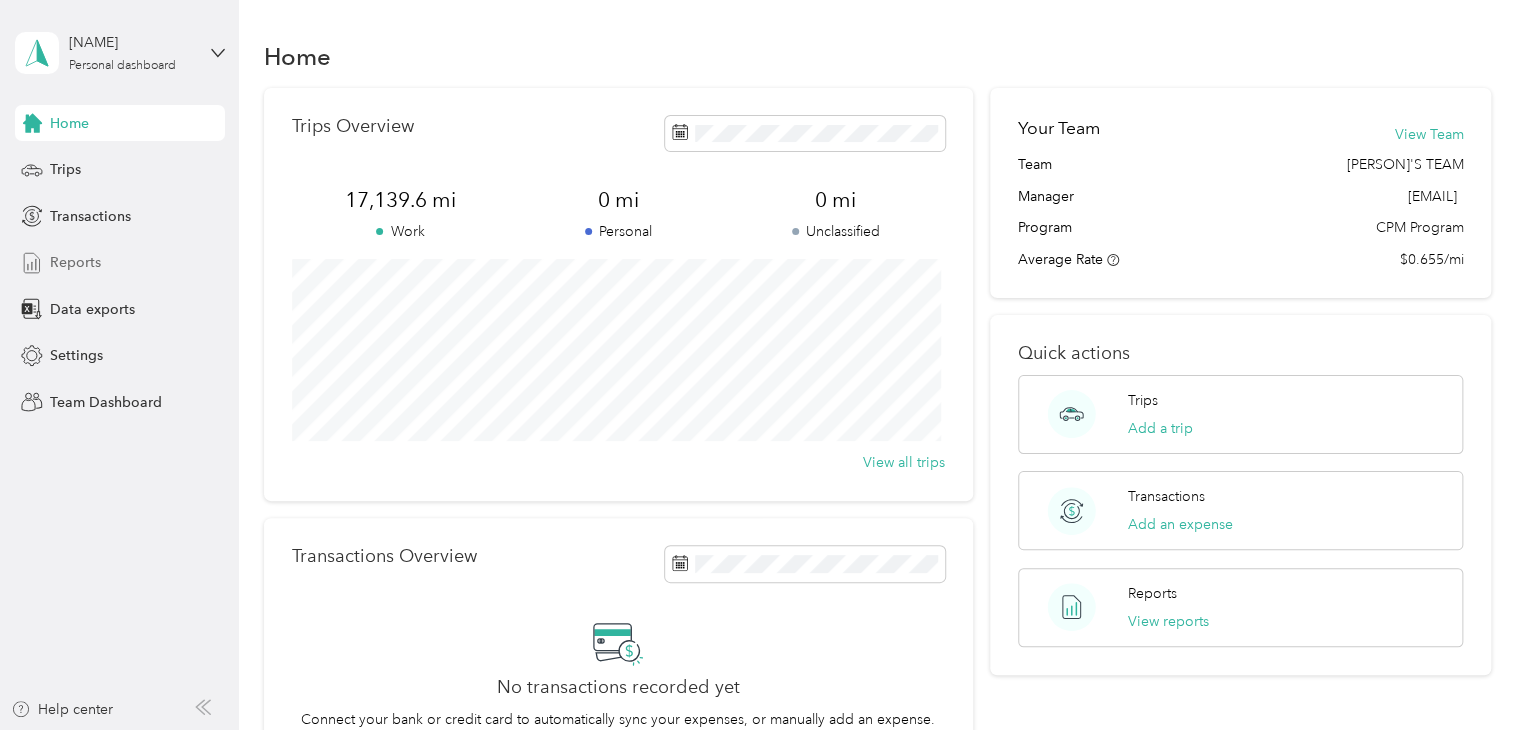 click on "Reports" at bounding box center [75, 262] 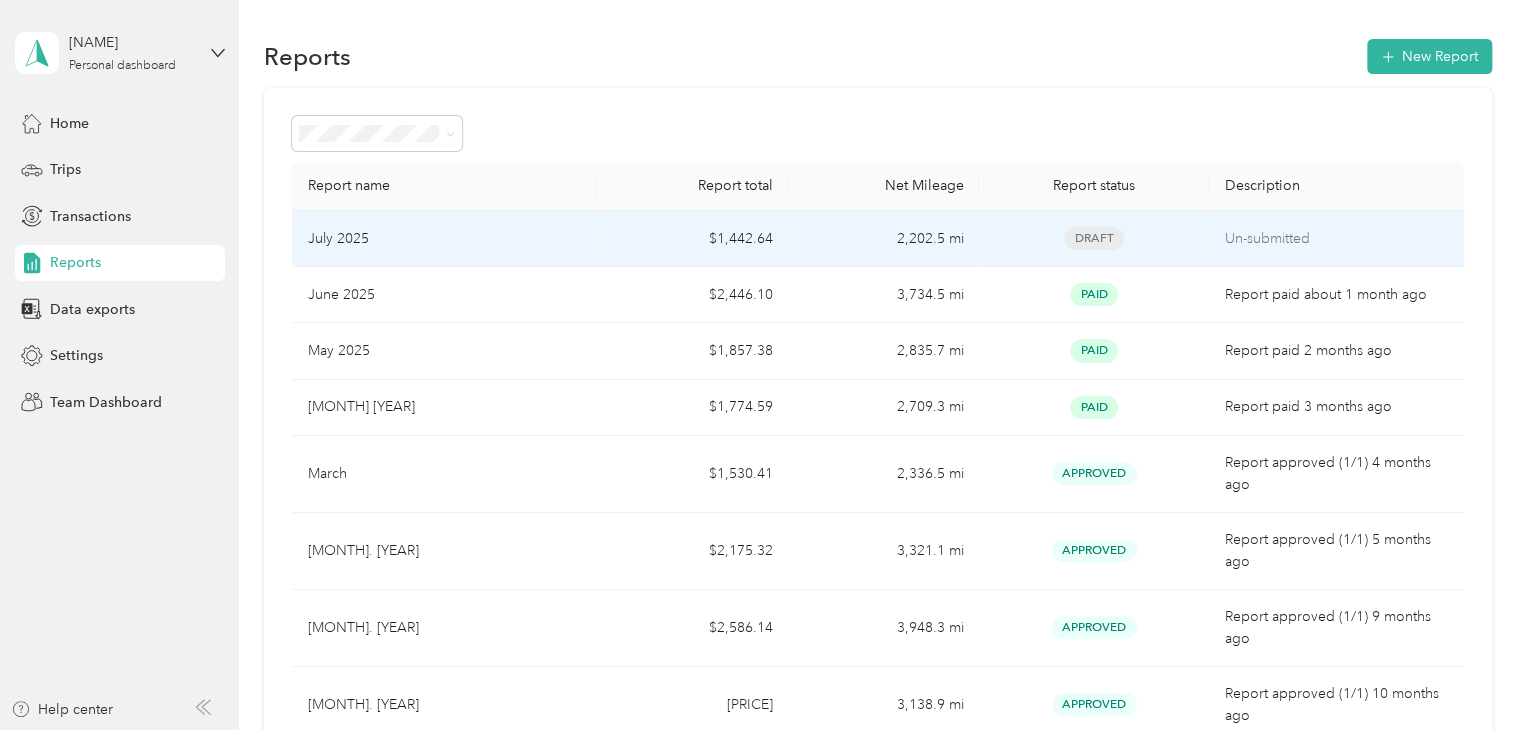 click on "$1,442.64" at bounding box center (692, 239) 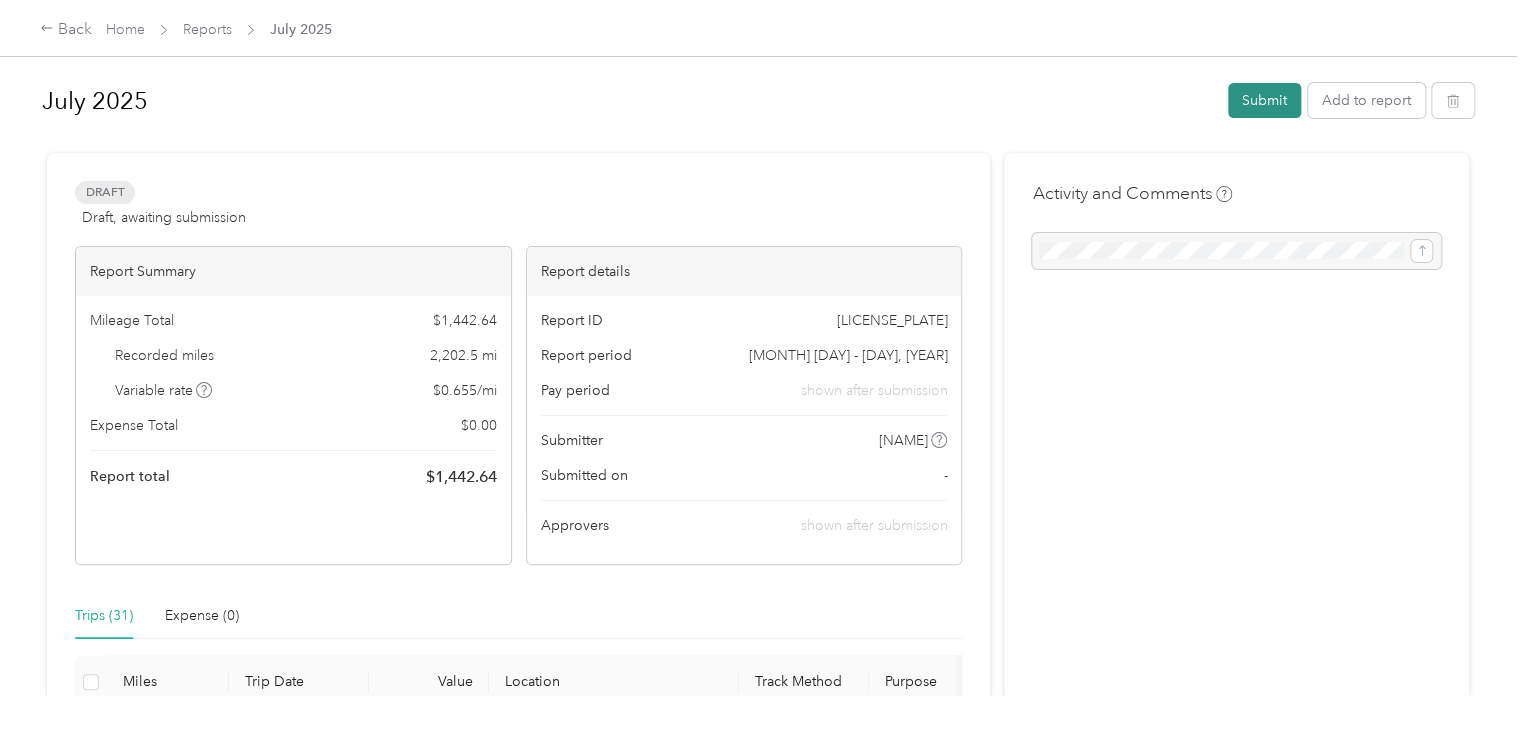 click on "Submit" at bounding box center [1264, 100] 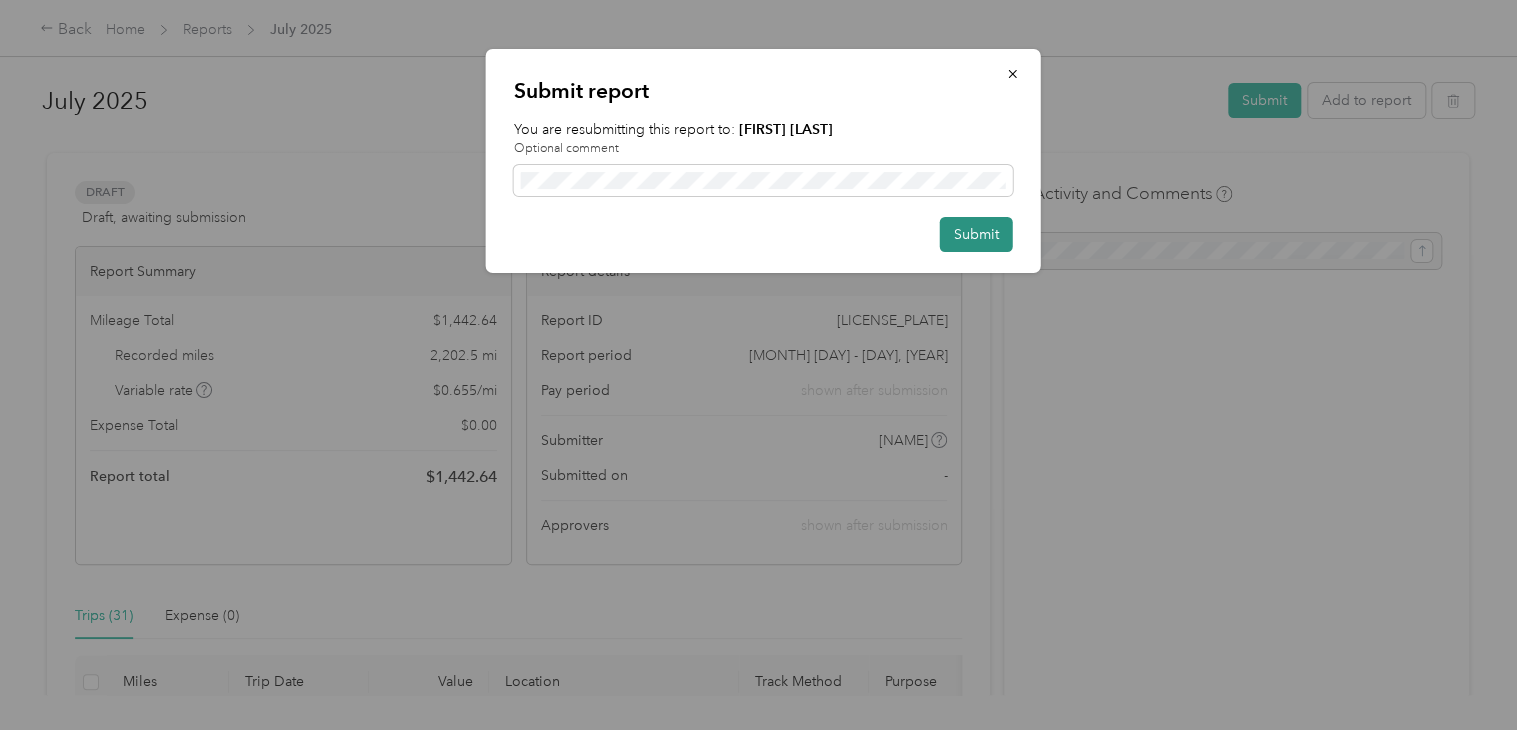 click on "Submit" at bounding box center (976, 234) 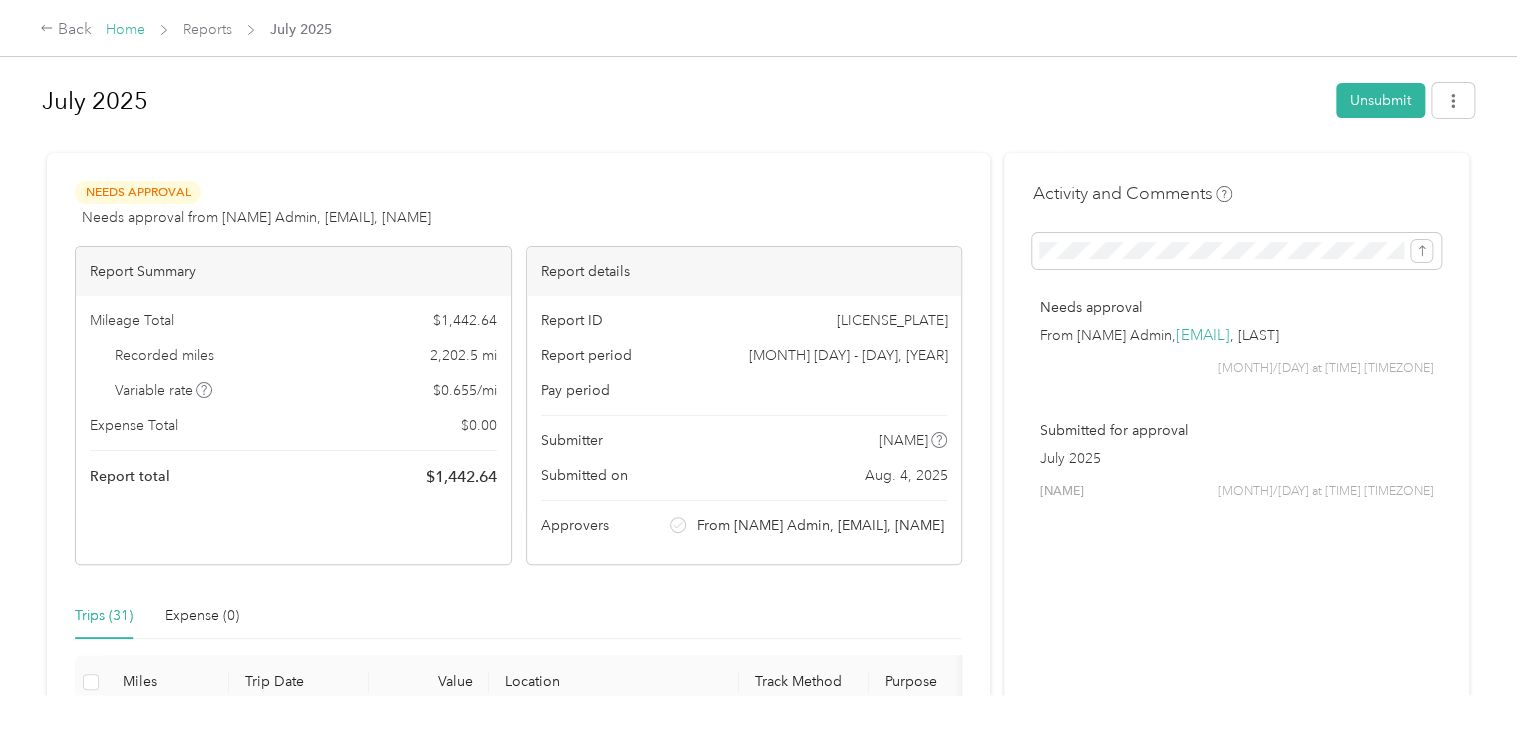 click on "Home" at bounding box center (125, 29) 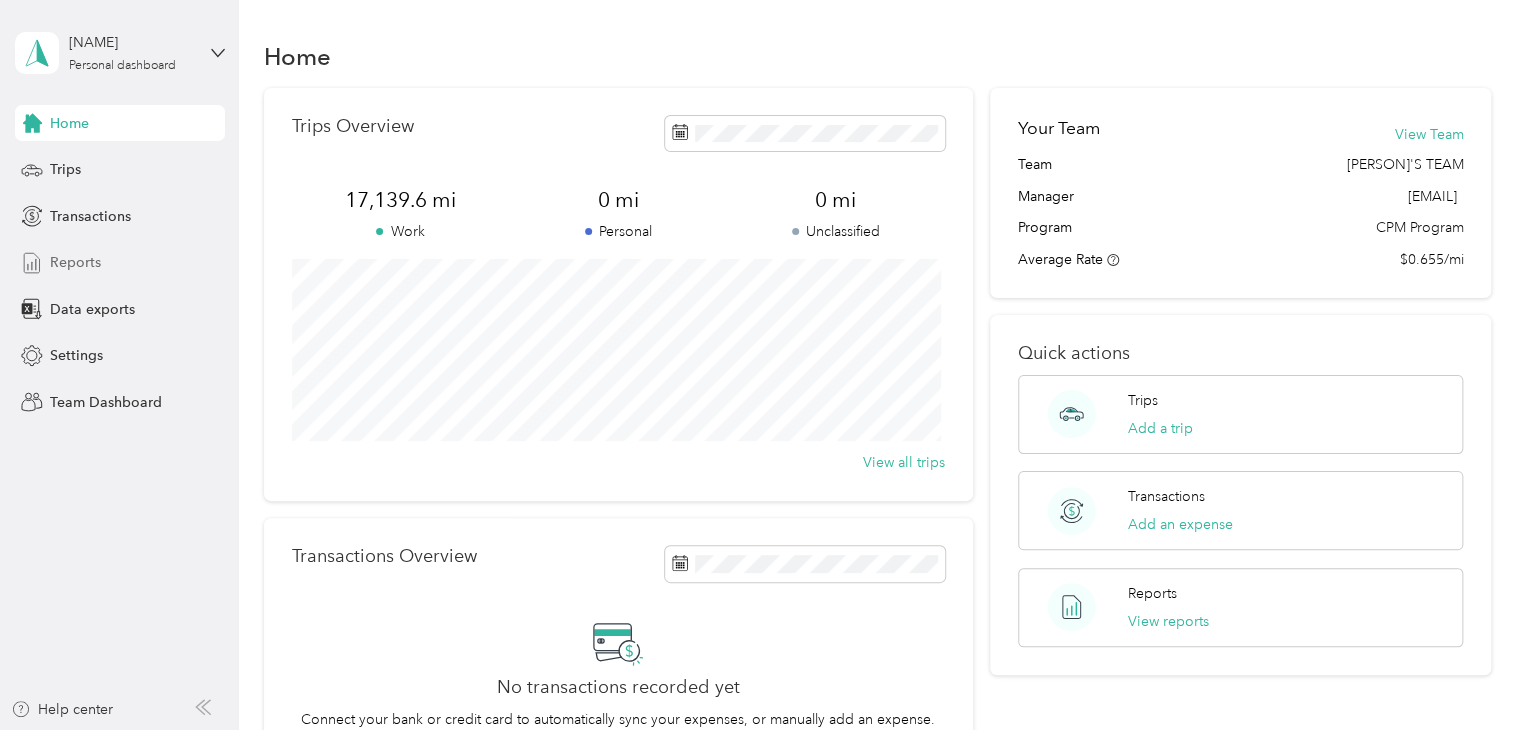 click on "Reports" at bounding box center [120, 263] 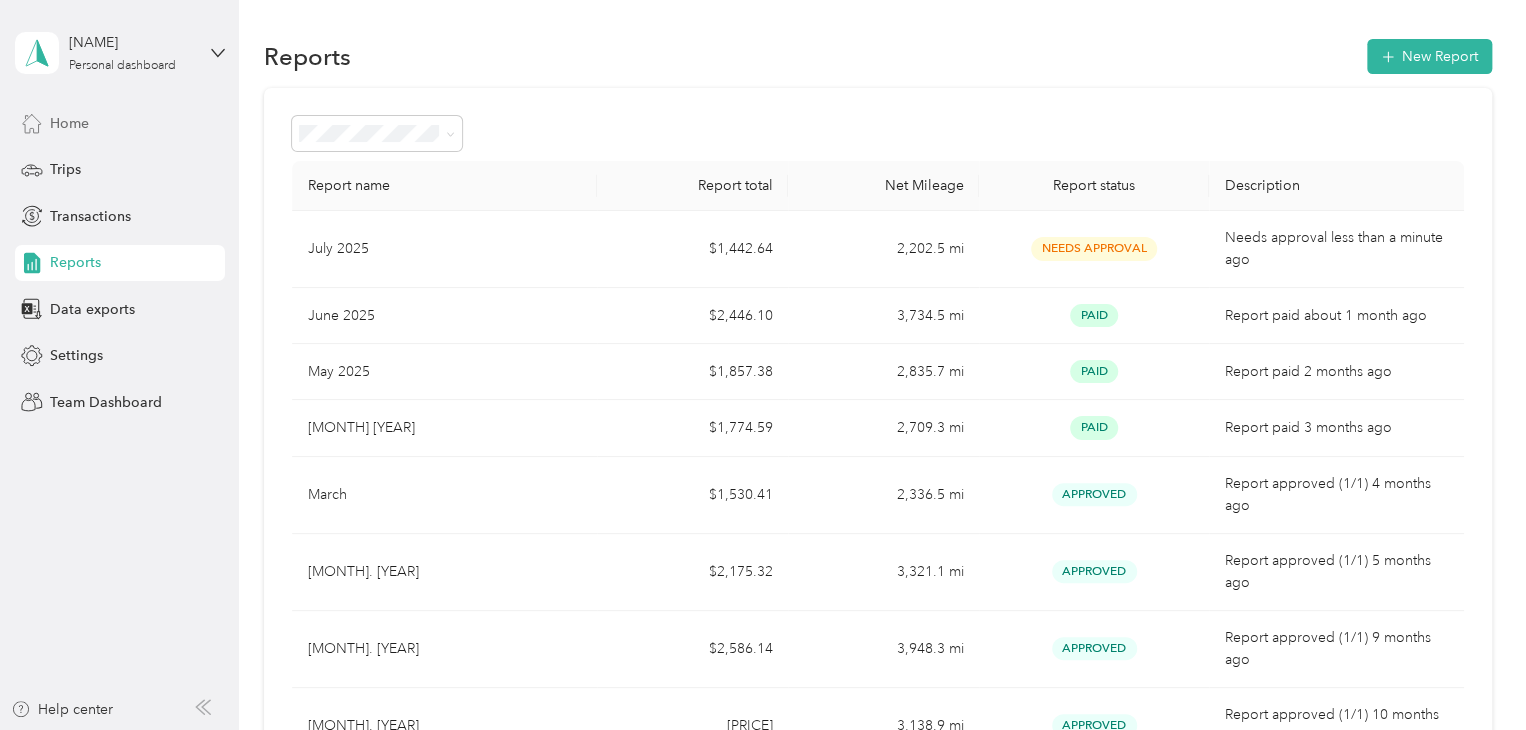click on "Home" at bounding box center [69, 123] 